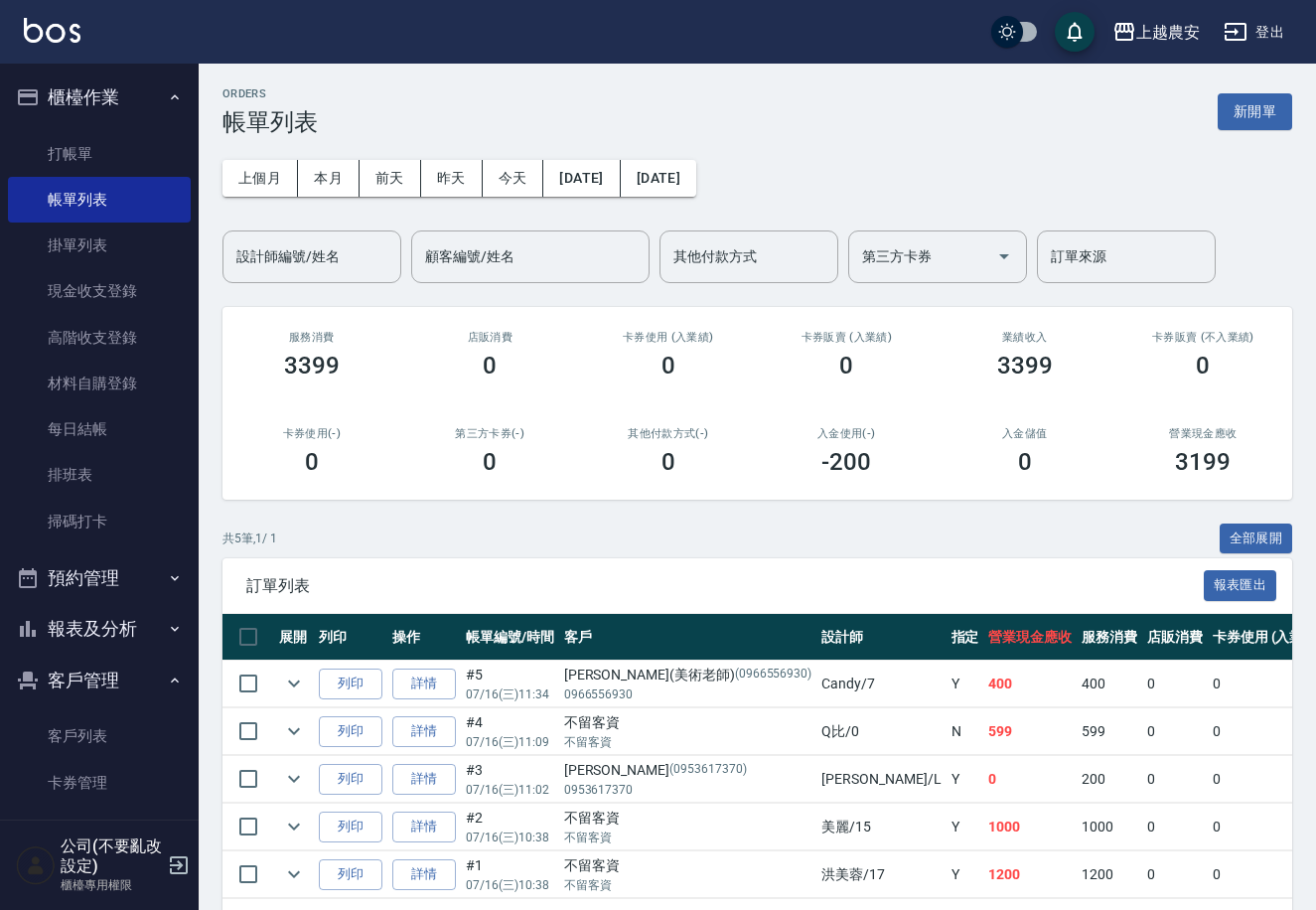 scroll, scrollTop: 0, scrollLeft: 0, axis: both 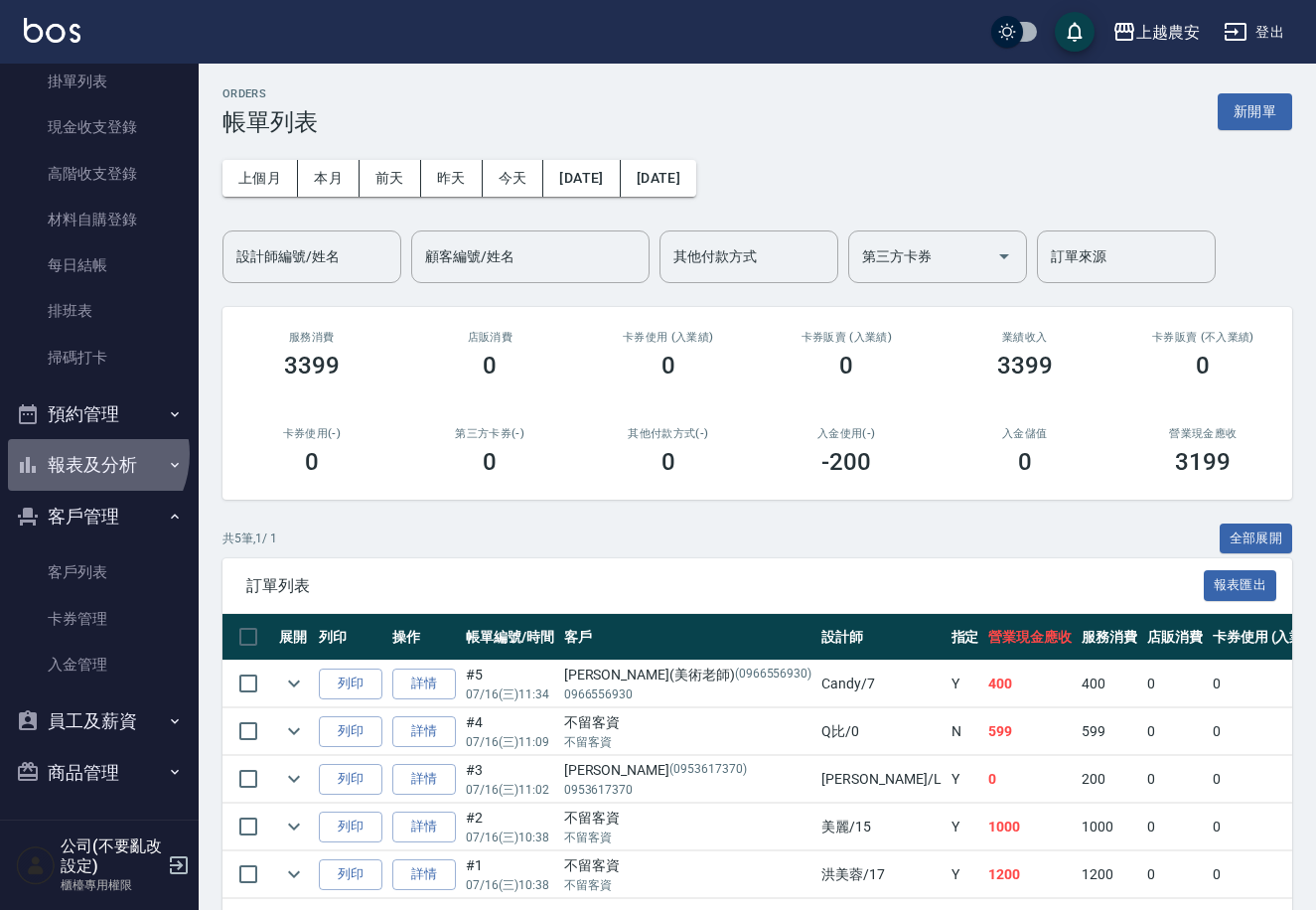 click on "報表及分析" at bounding box center (99, 465) 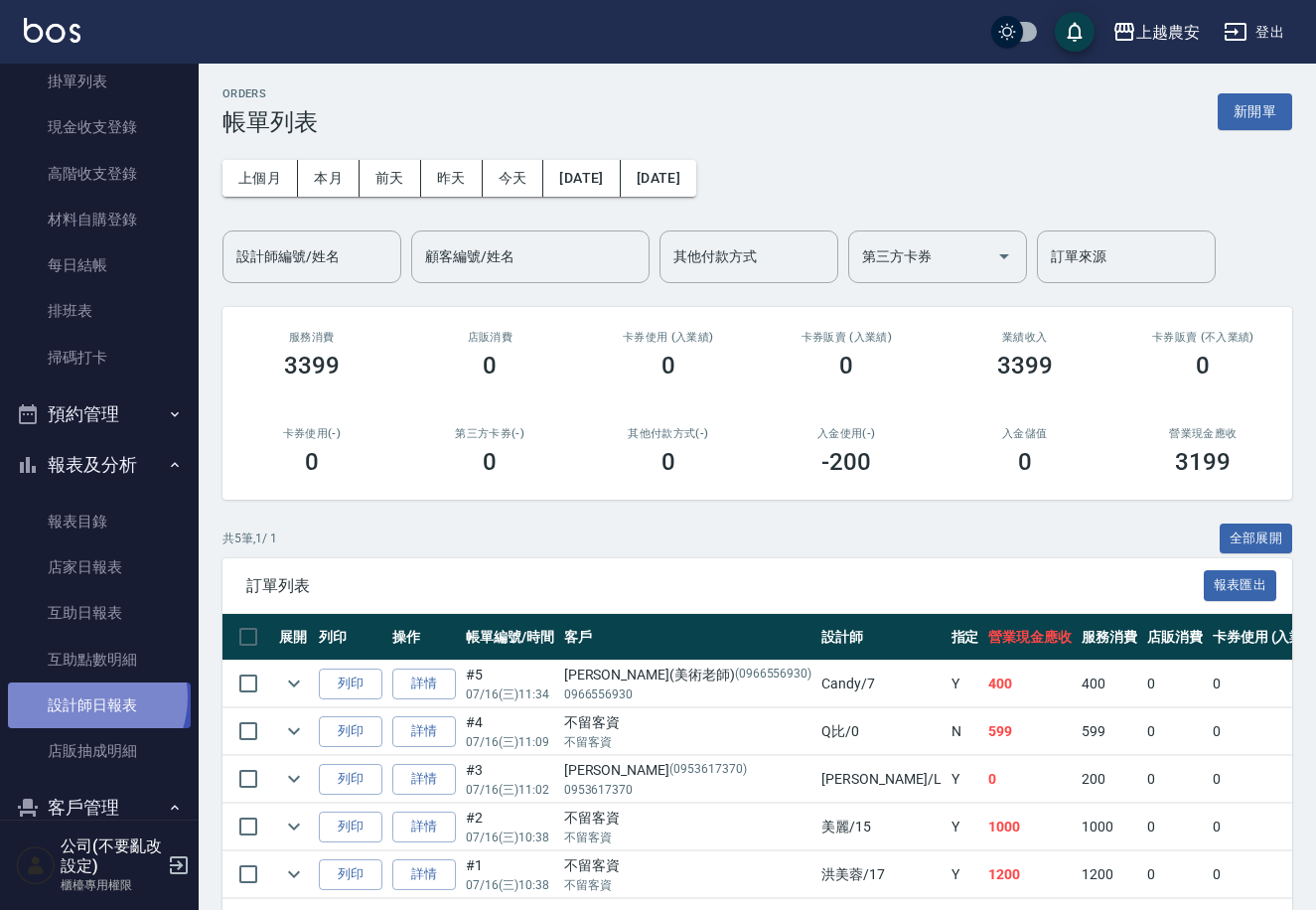click on "設計師日報表" at bounding box center [99, 705] 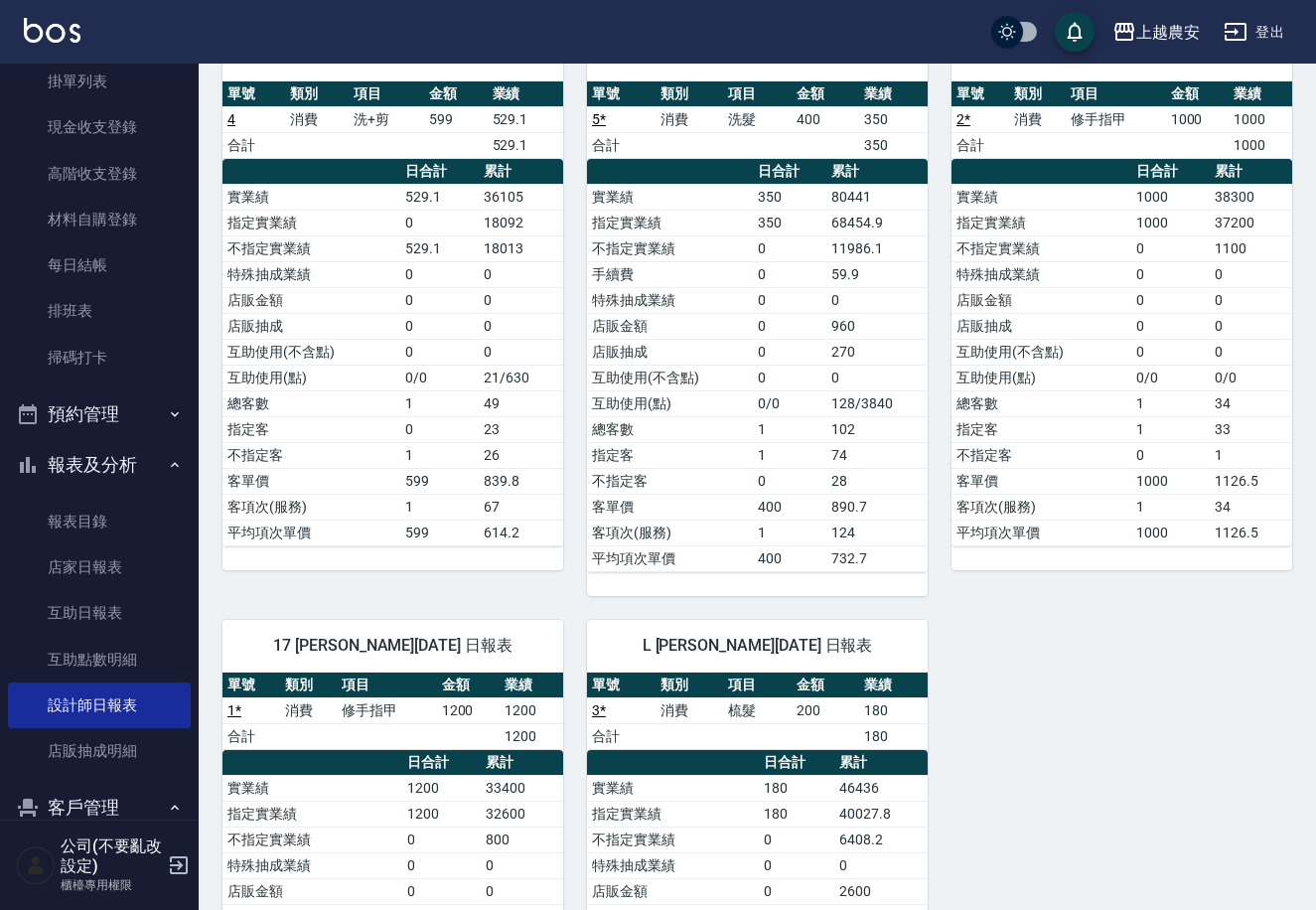 scroll, scrollTop: 249, scrollLeft: 0, axis: vertical 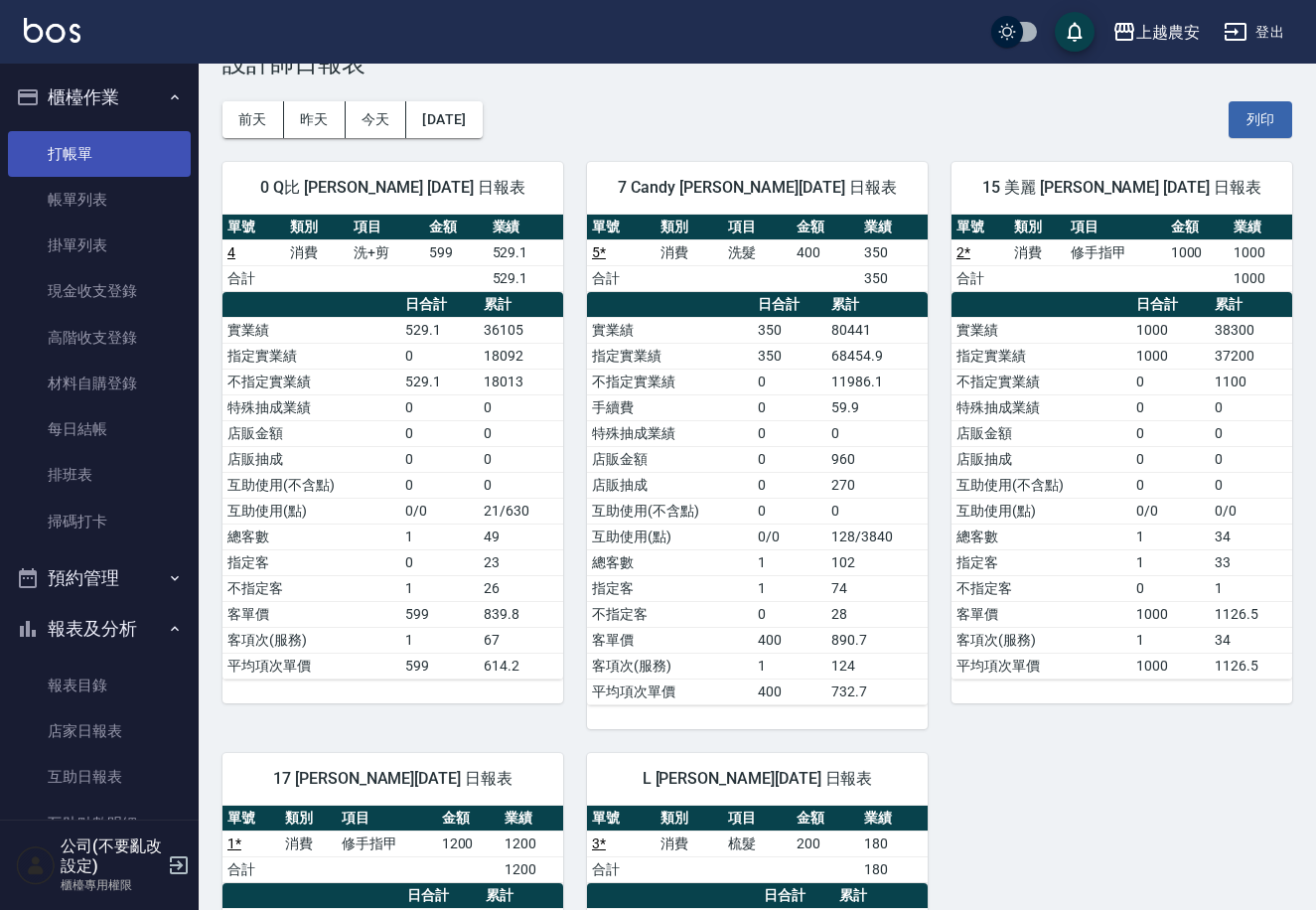 click on "打帳單" at bounding box center [99, 154] 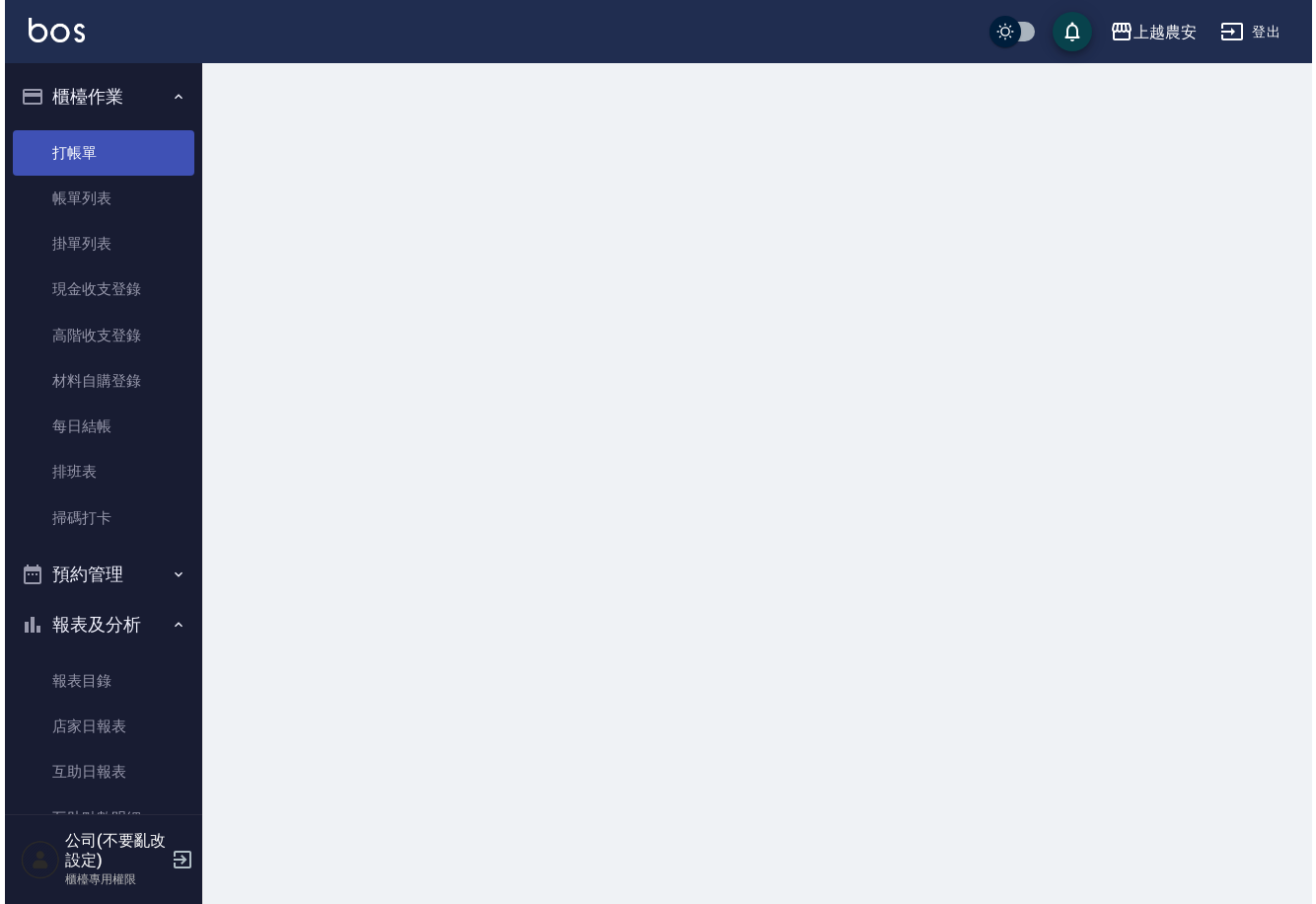 scroll, scrollTop: 0, scrollLeft: 0, axis: both 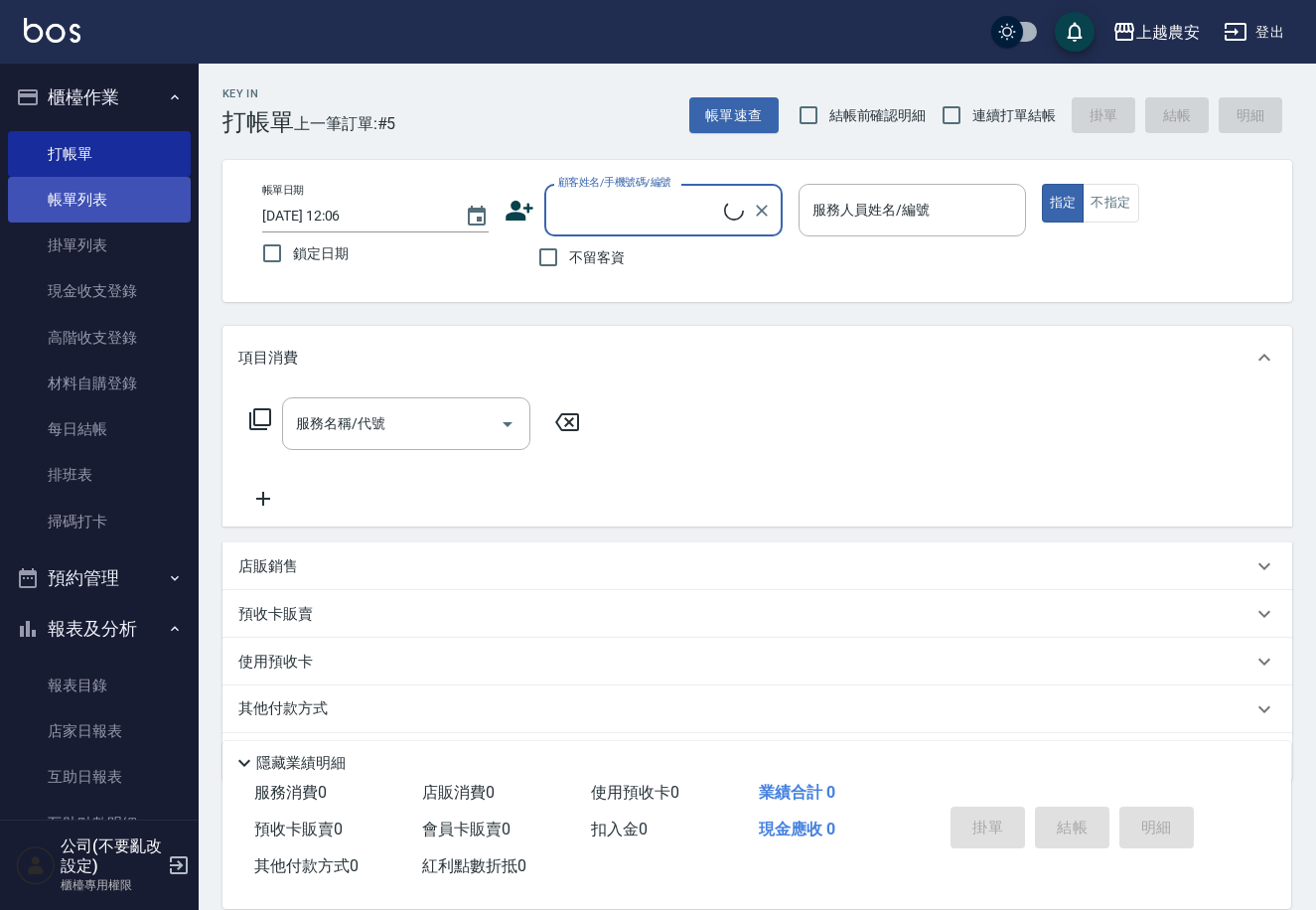 click on "帳單列表" at bounding box center (99, 200) 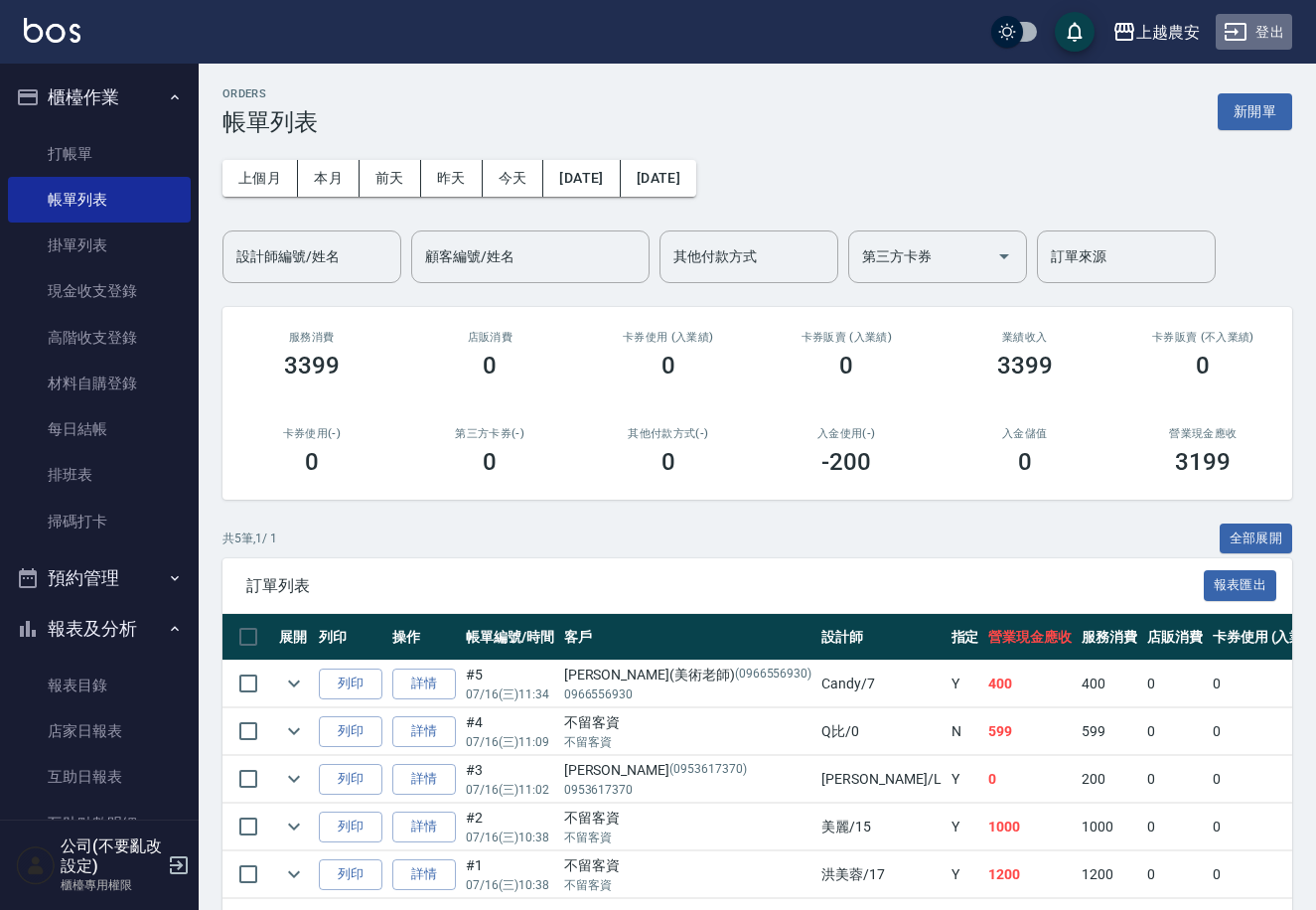click 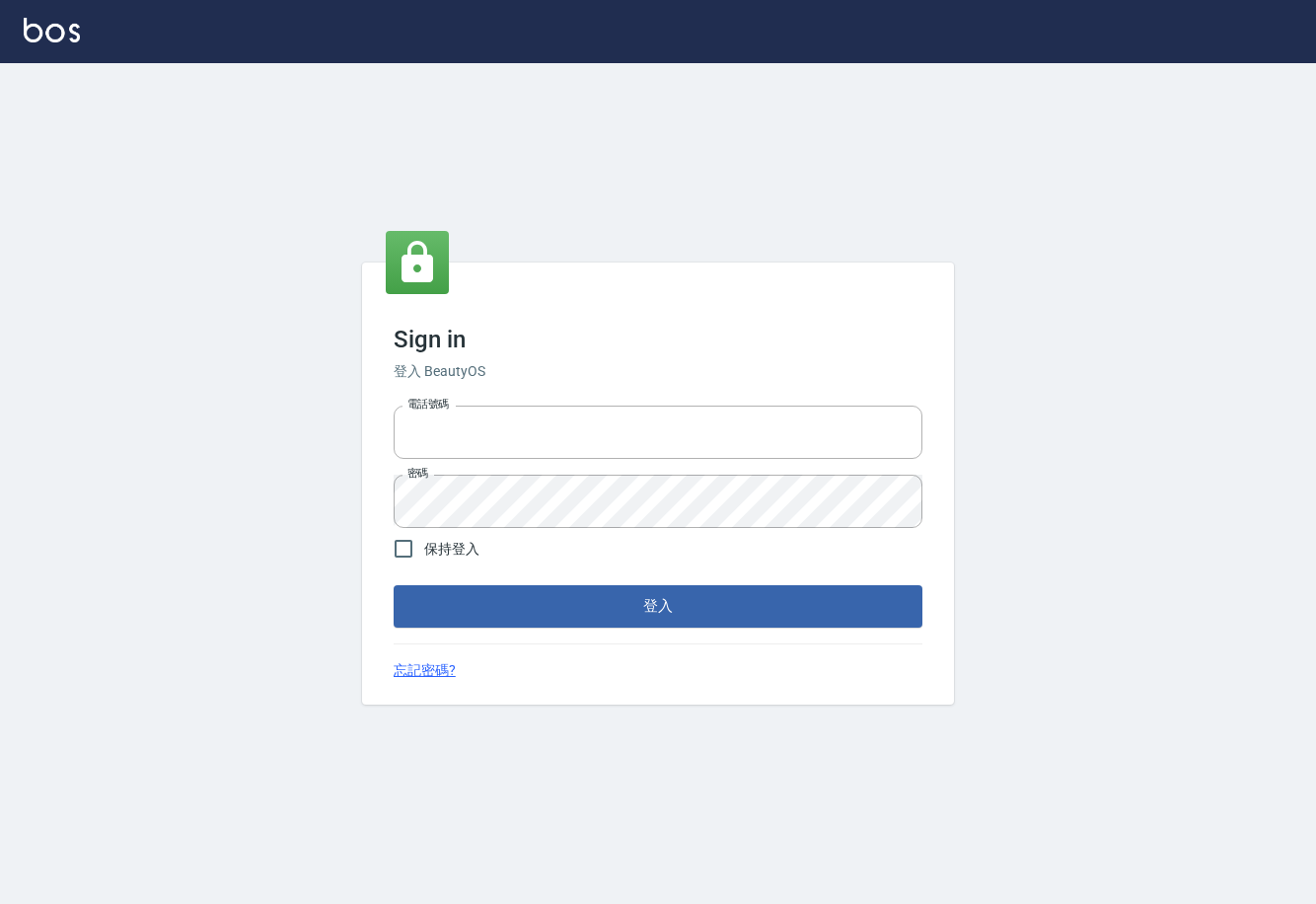 scroll, scrollTop: 0, scrollLeft: 0, axis: both 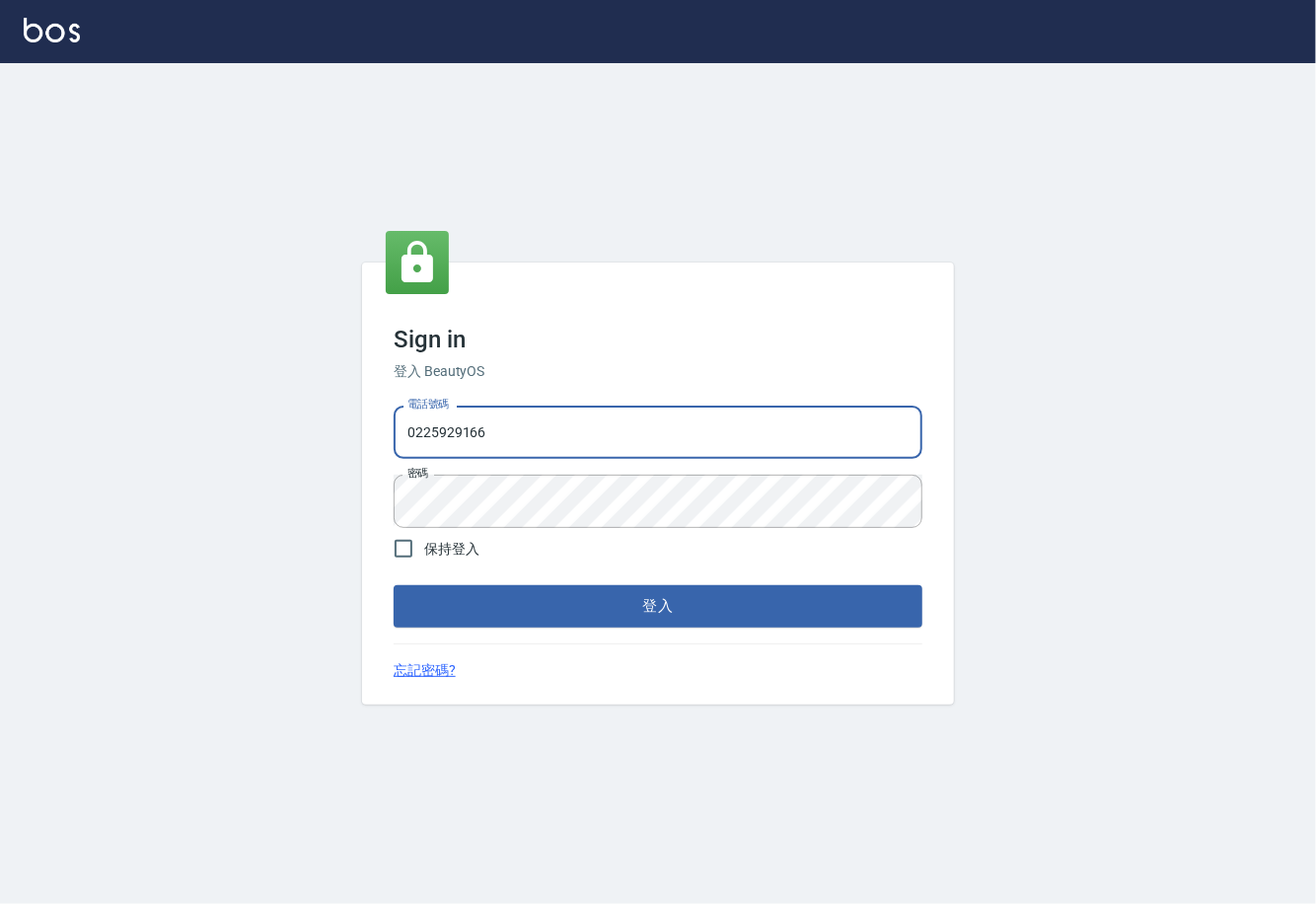 drag, startPoint x: 496, startPoint y: 446, endPoint x: 389, endPoint y: 443, distance: 107.042048 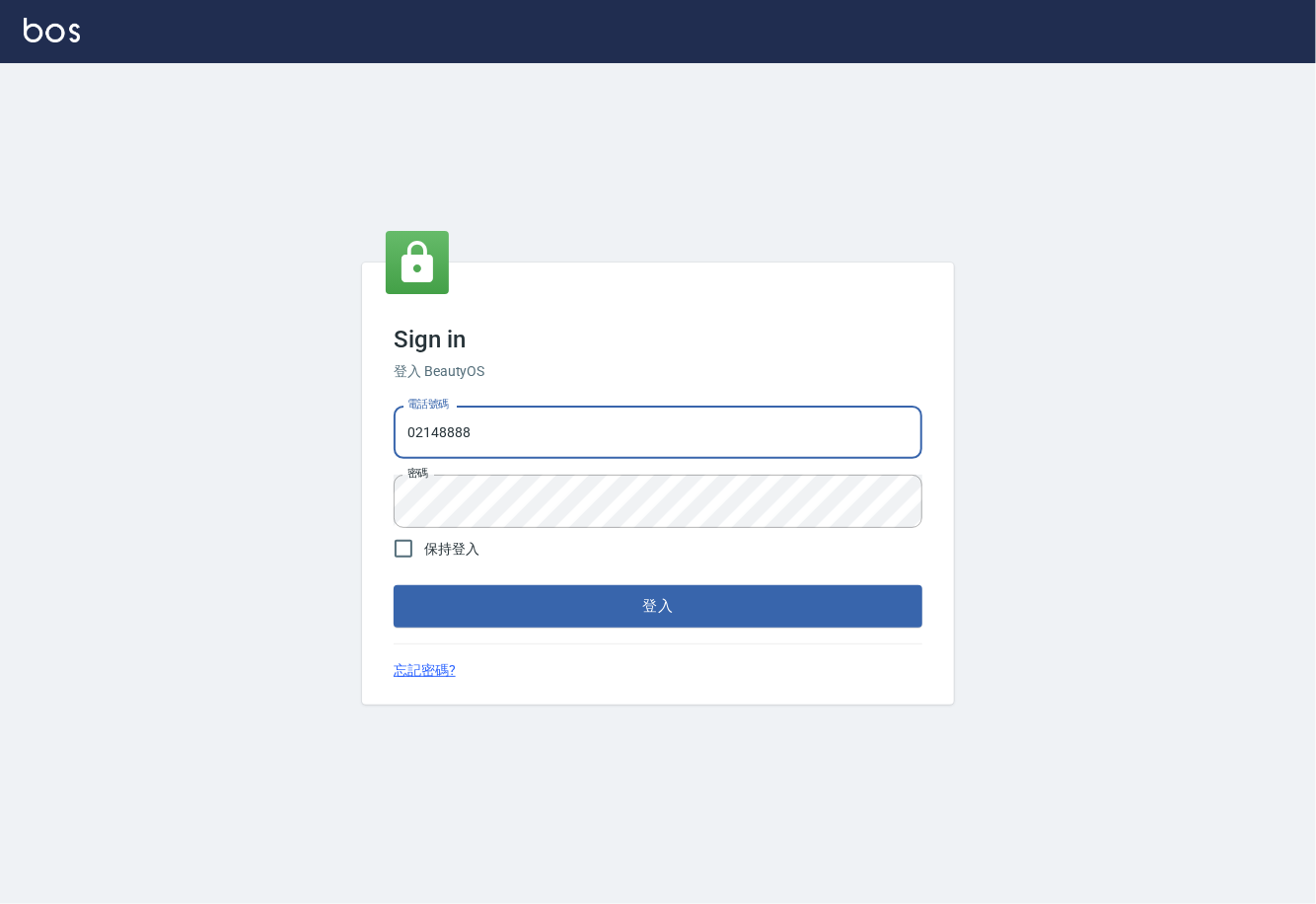type on "02148888" 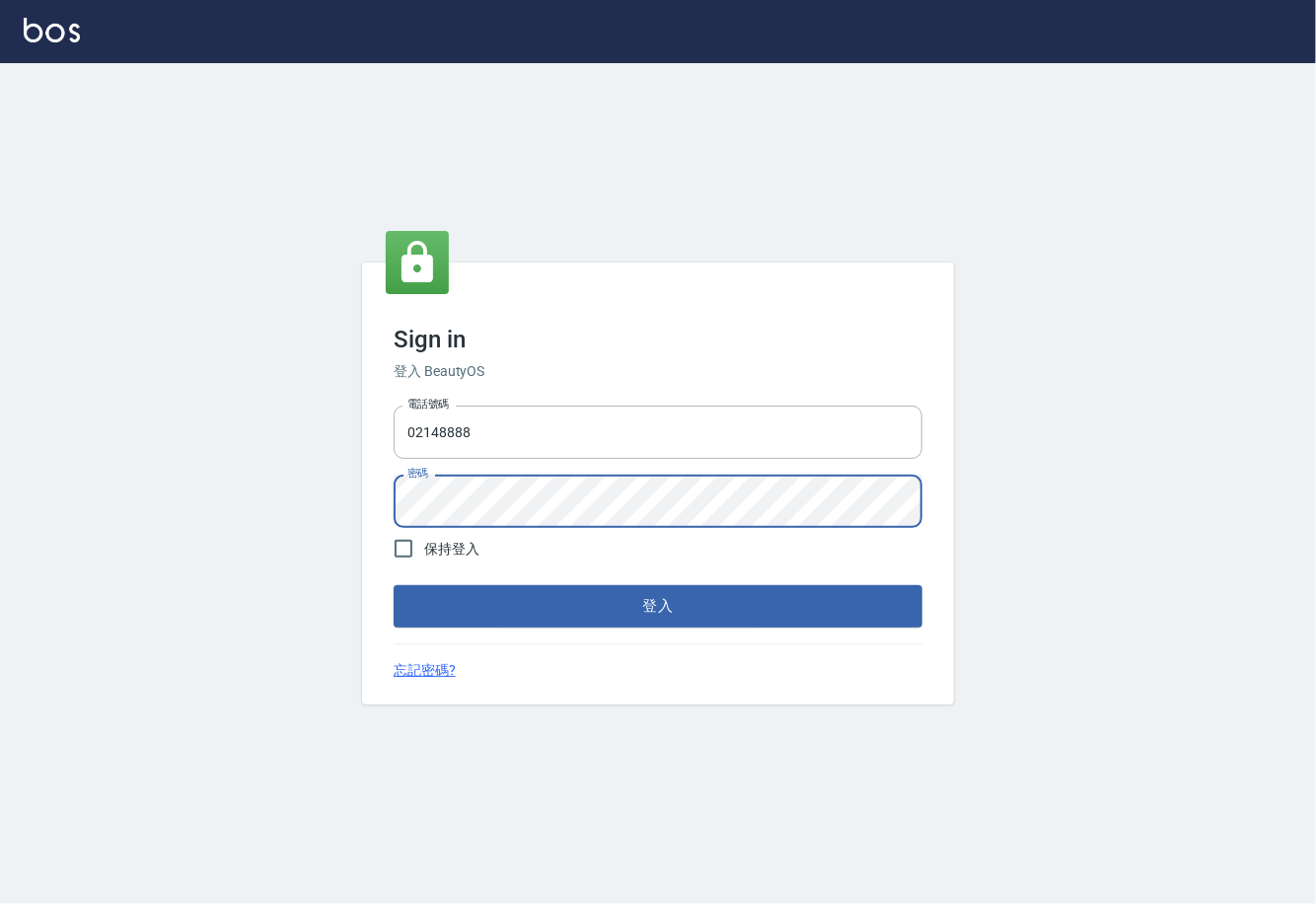 click on "Sign in 登入 BeautyOS 電話號碼 02148888 電話號碼 密碼 密碼 保持登入 登入 忘記密碼?" at bounding box center [658, 484] 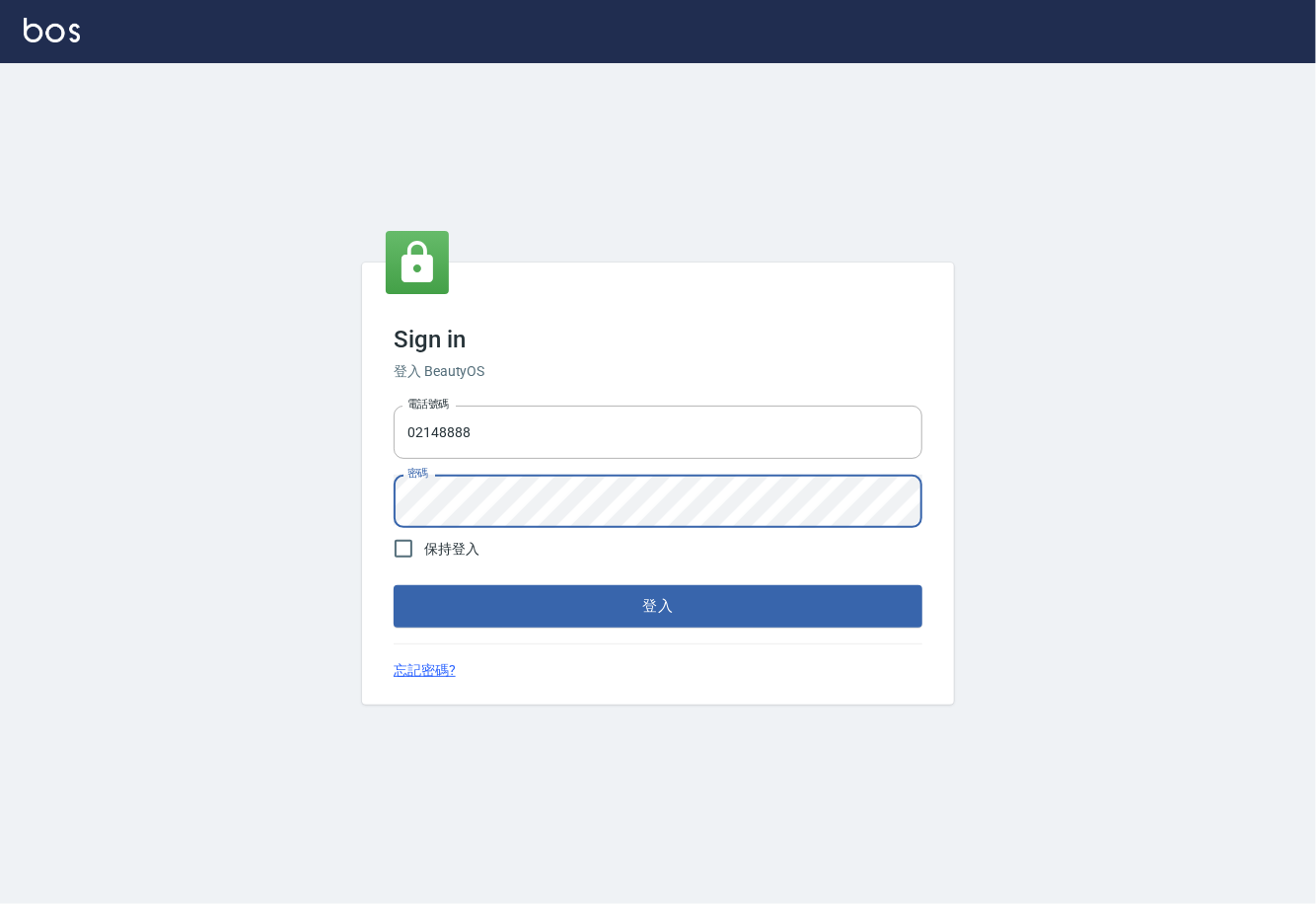 click on "登入" at bounding box center [658, 606] 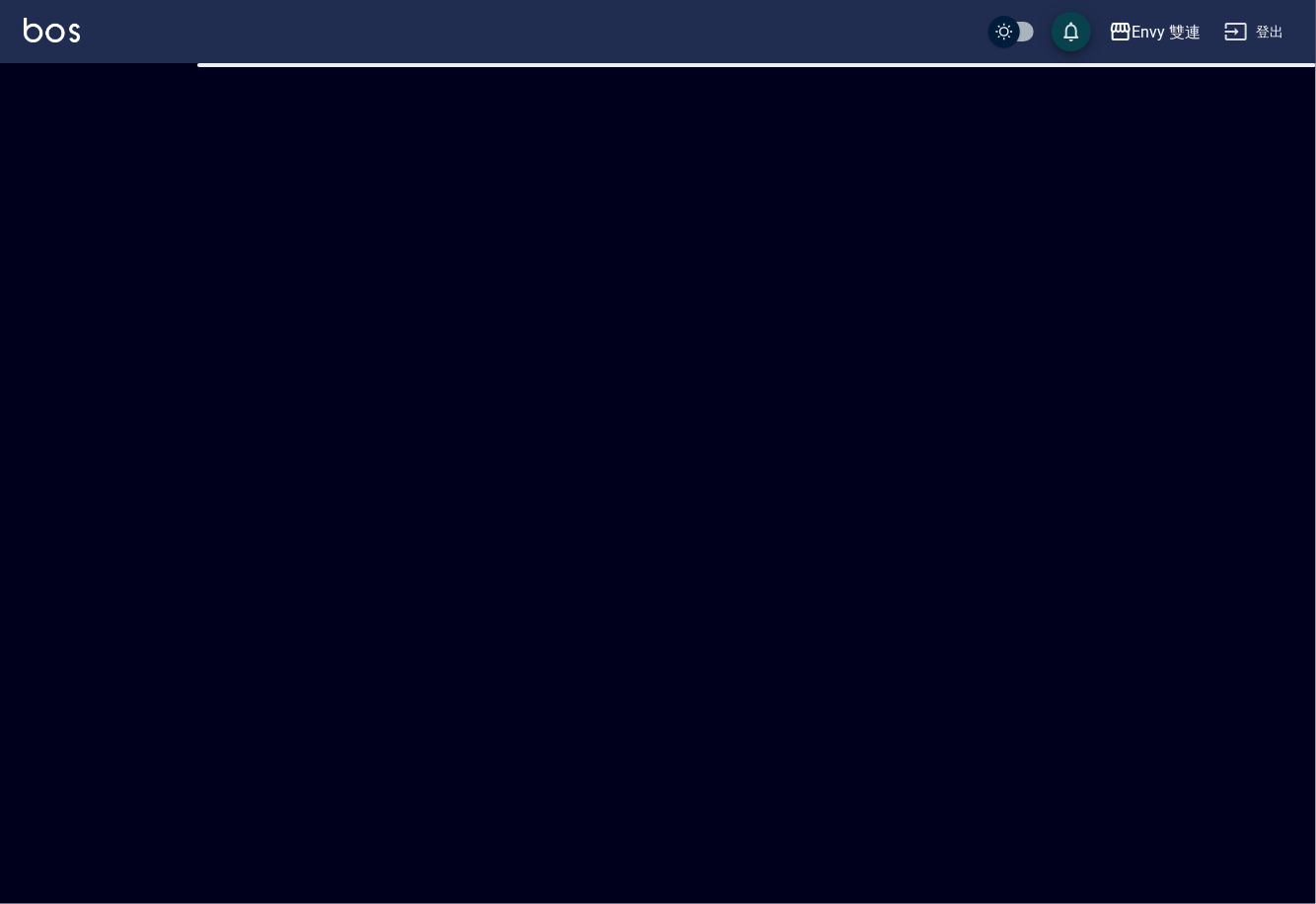 checkbox on "true" 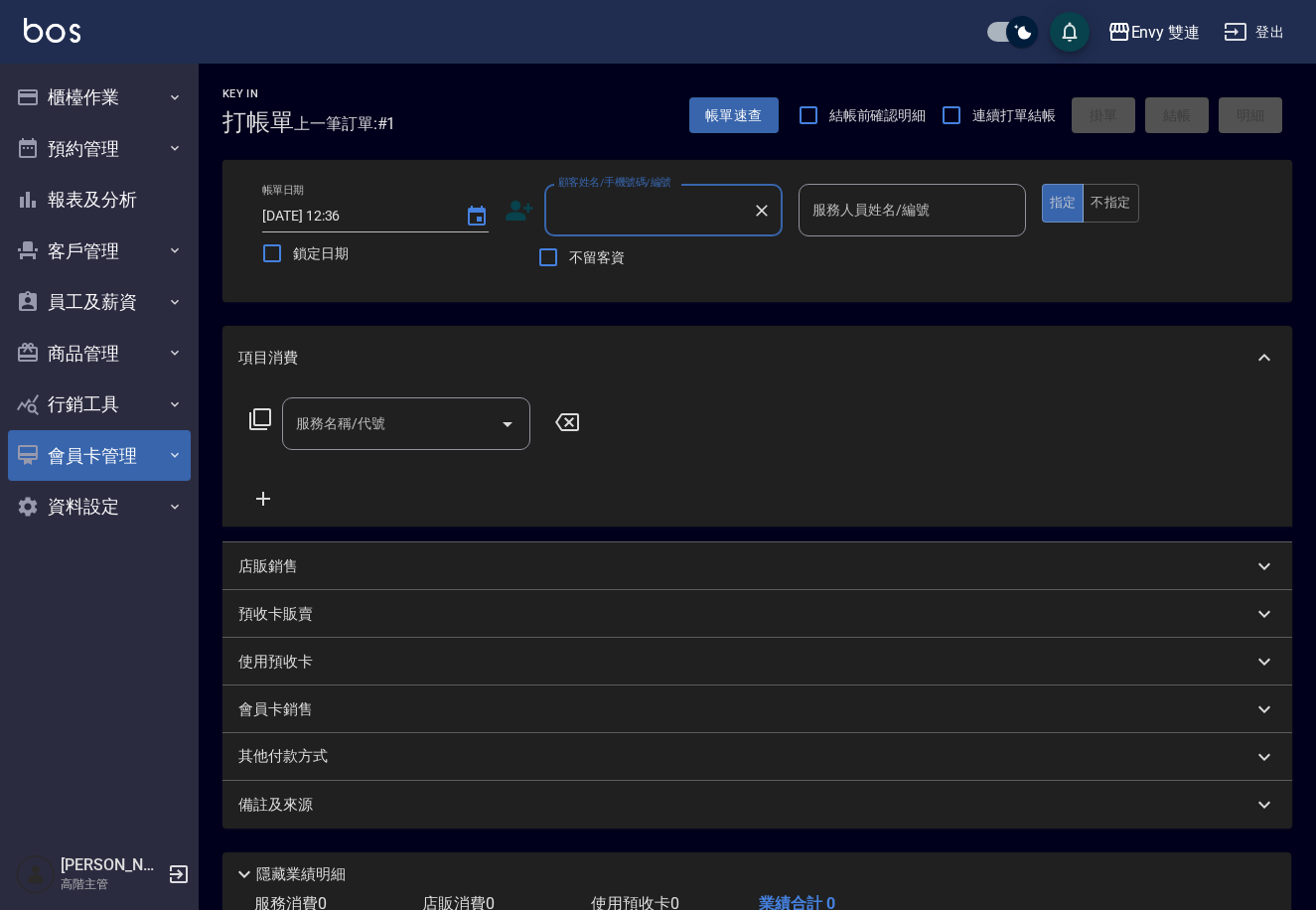 click on "會員卡管理" at bounding box center [99, 456] 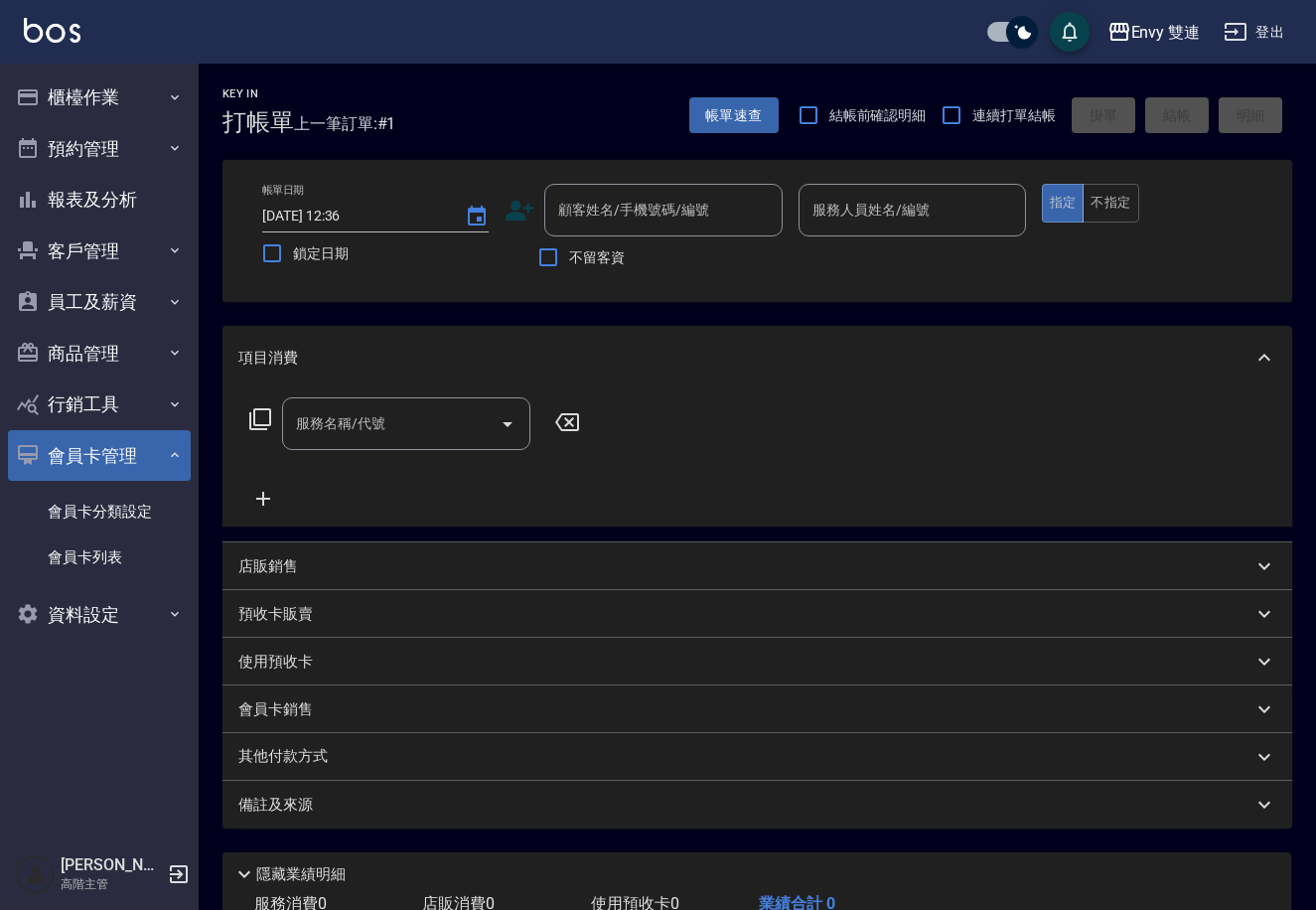 click on "會員卡管理" at bounding box center (99, 456) 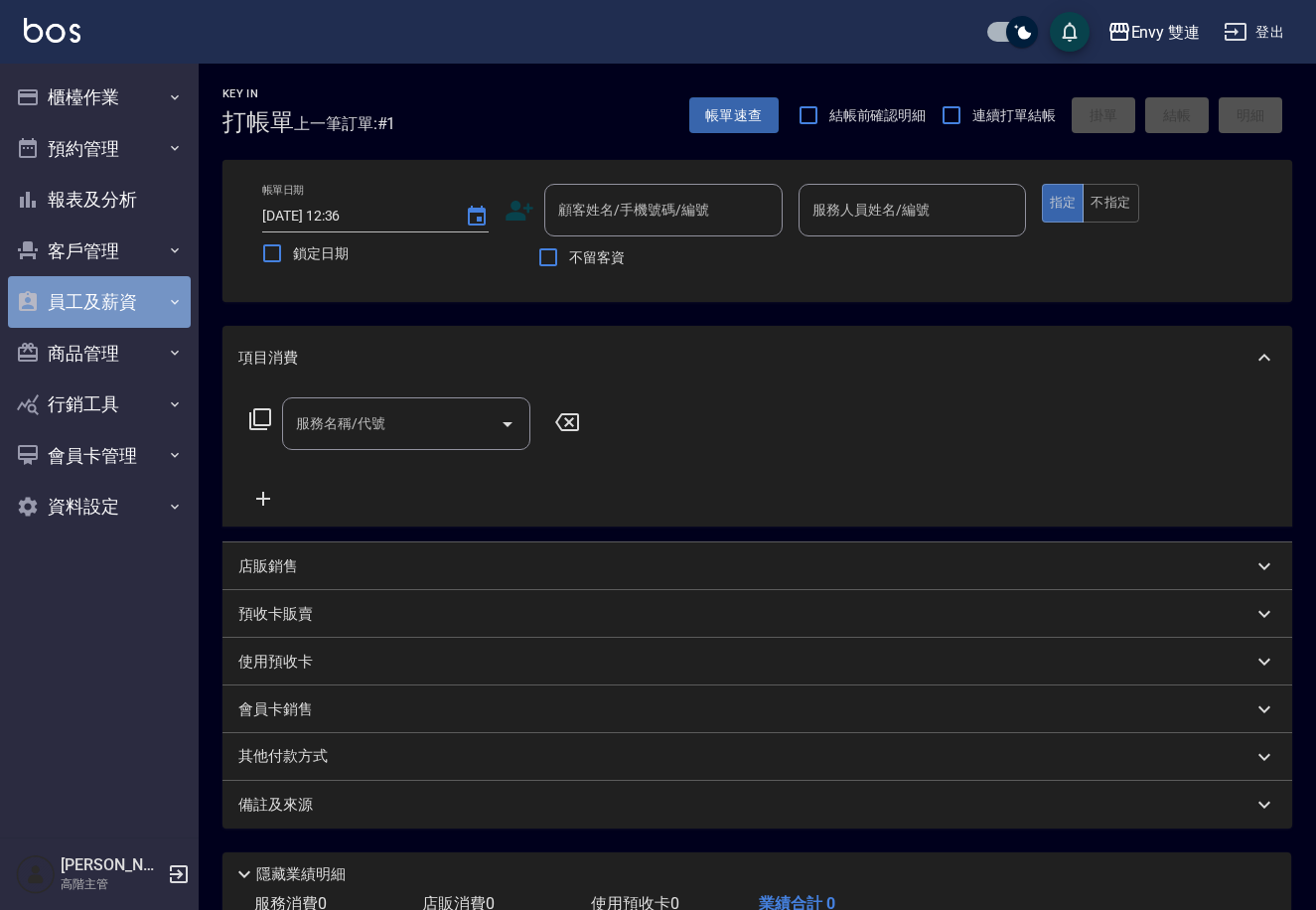click on "員工及薪資" at bounding box center [99, 302] 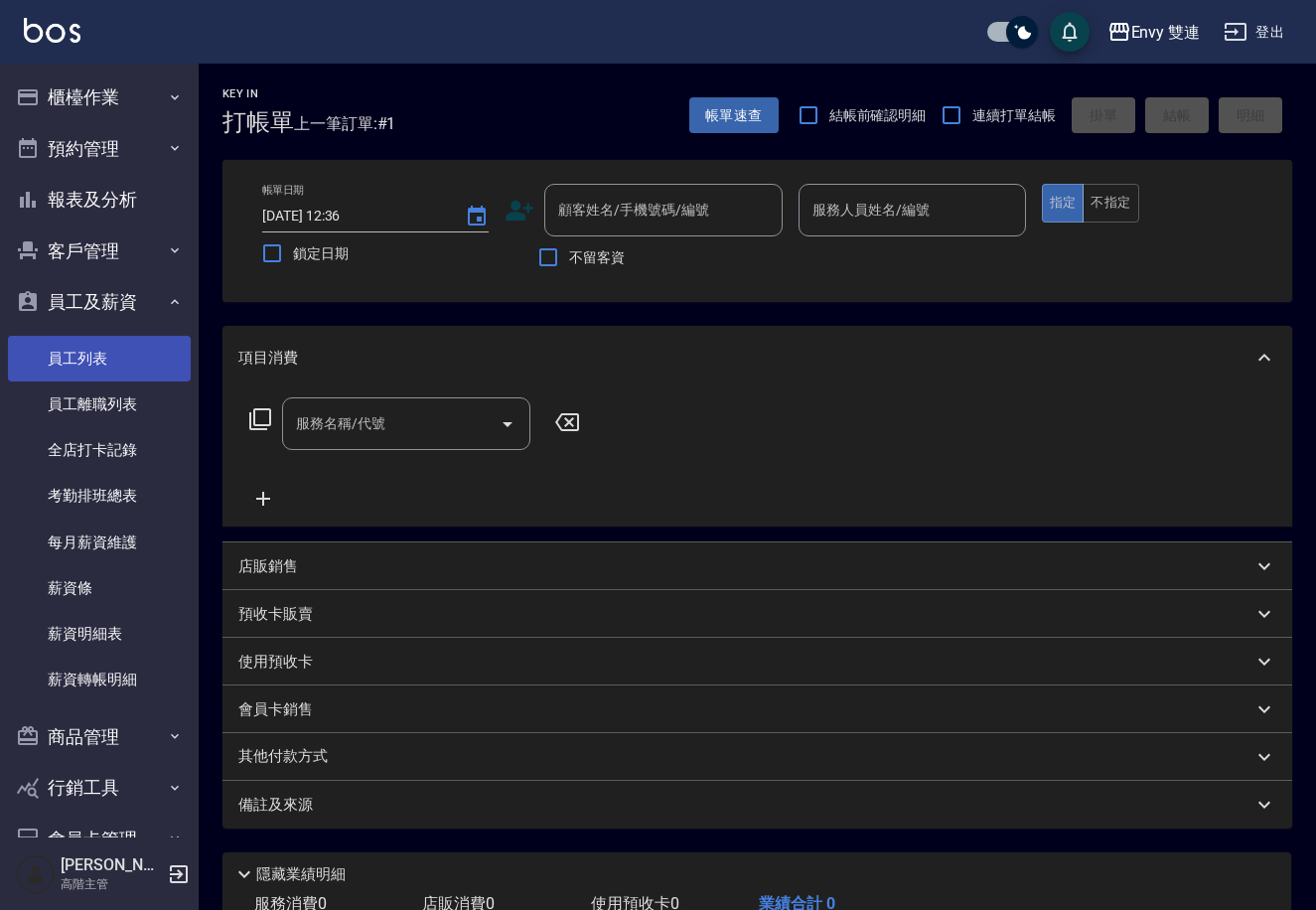 click on "員工列表" at bounding box center [99, 359] 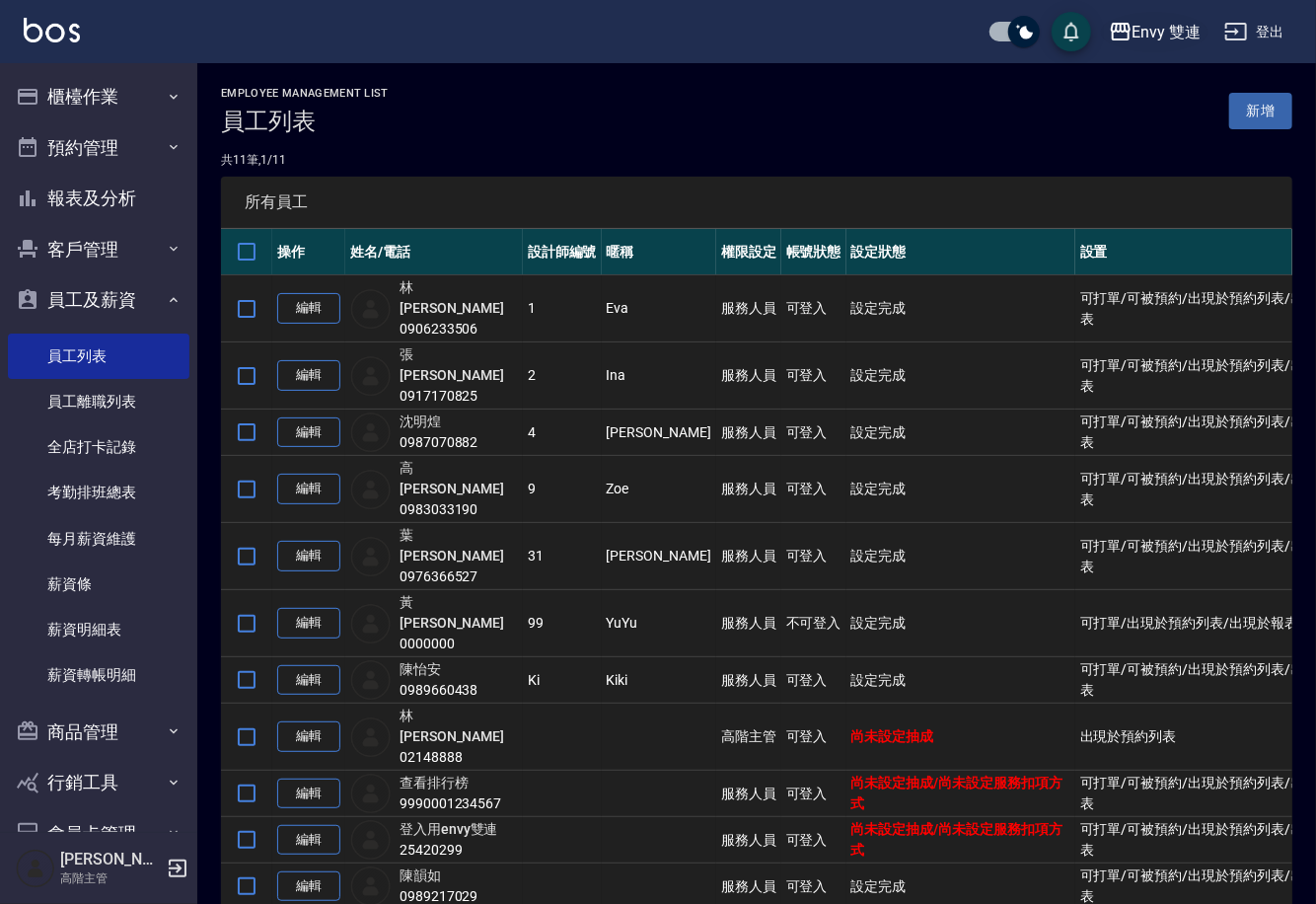 click 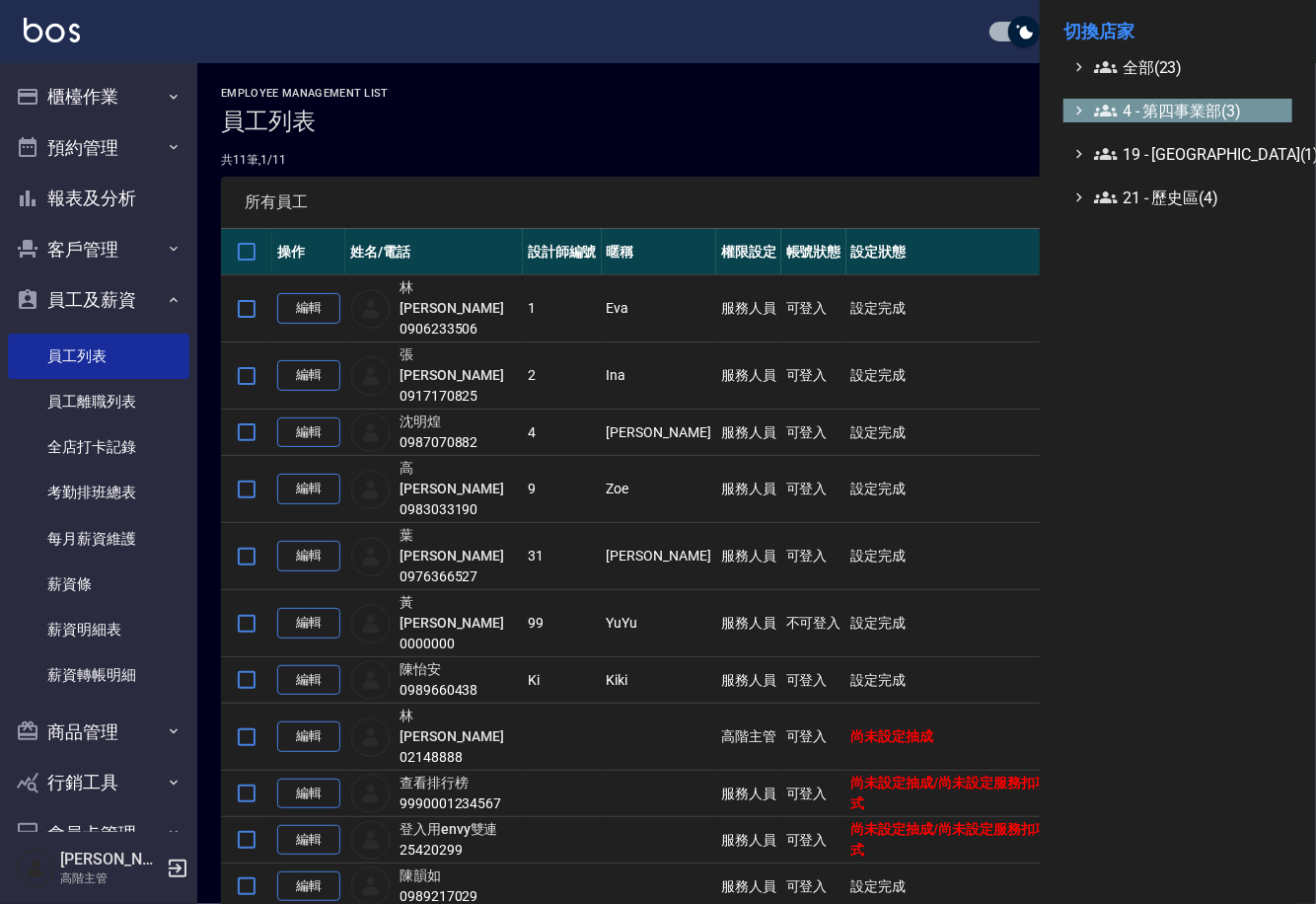 click on "4 - 第四事業部(3)" at bounding box center [1189, 111] 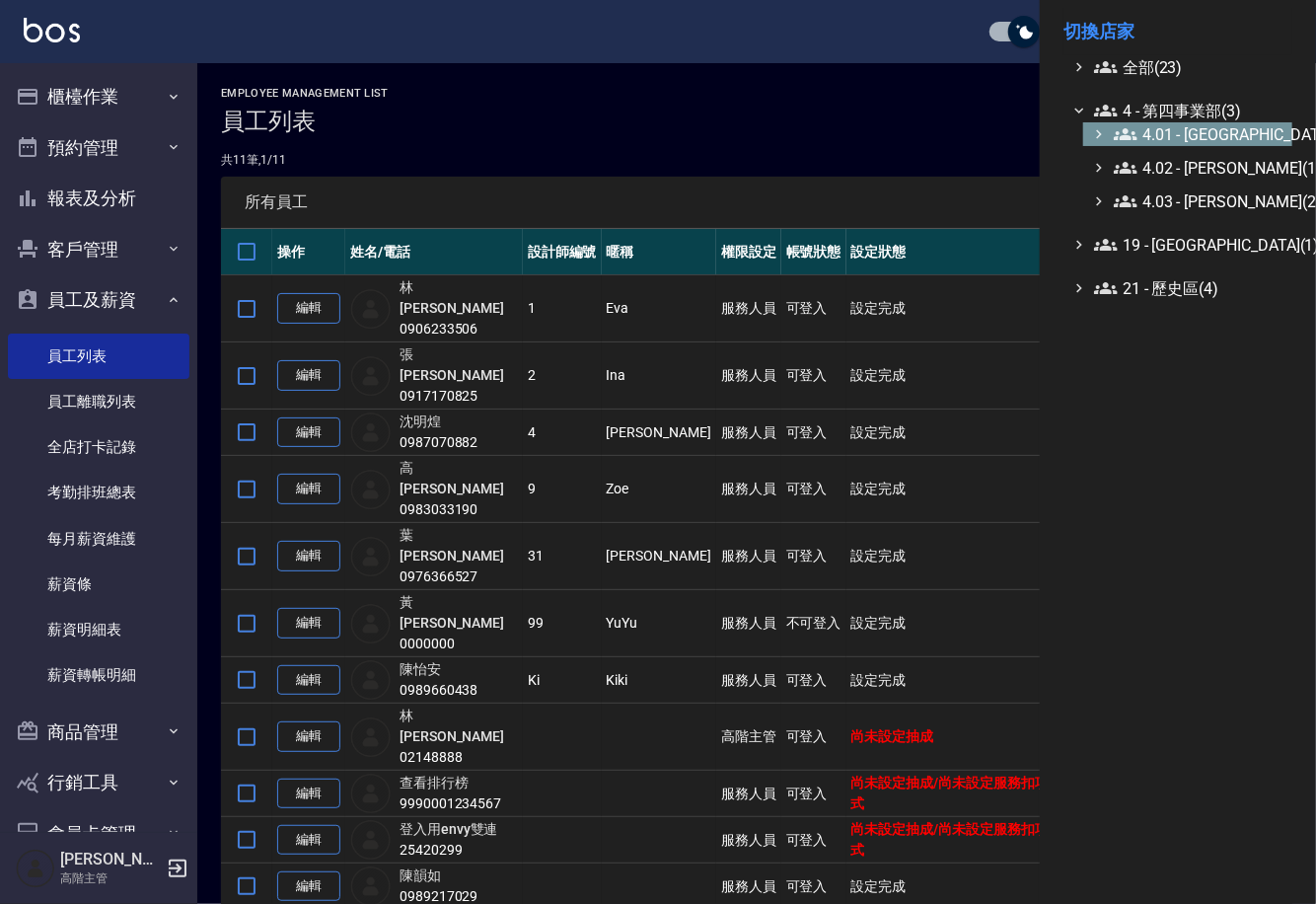 click on "4.01 - 中山區(3)" at bounding box center [1199, 134] 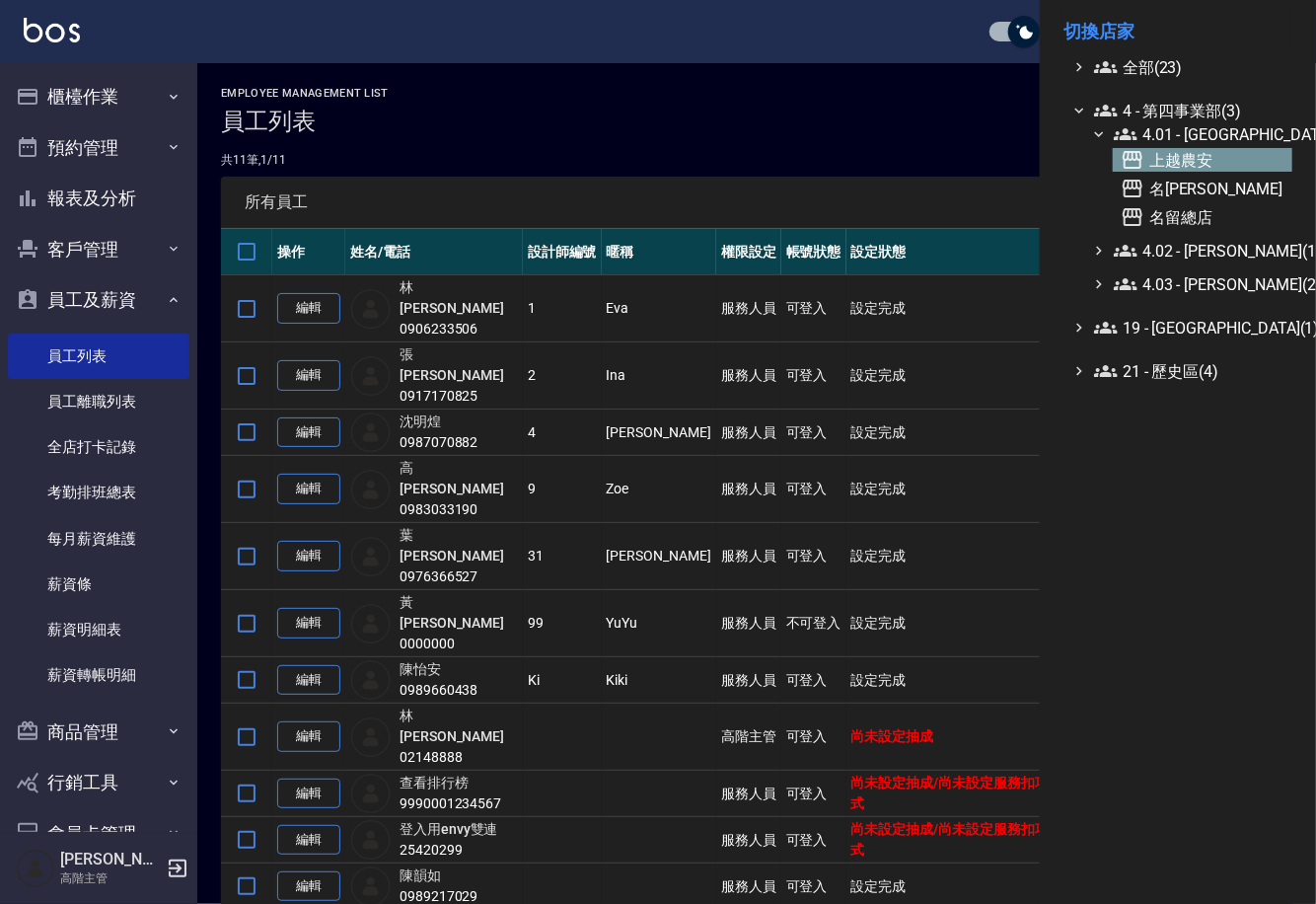 click on "上越農安" at bounding box center [1203, 160] 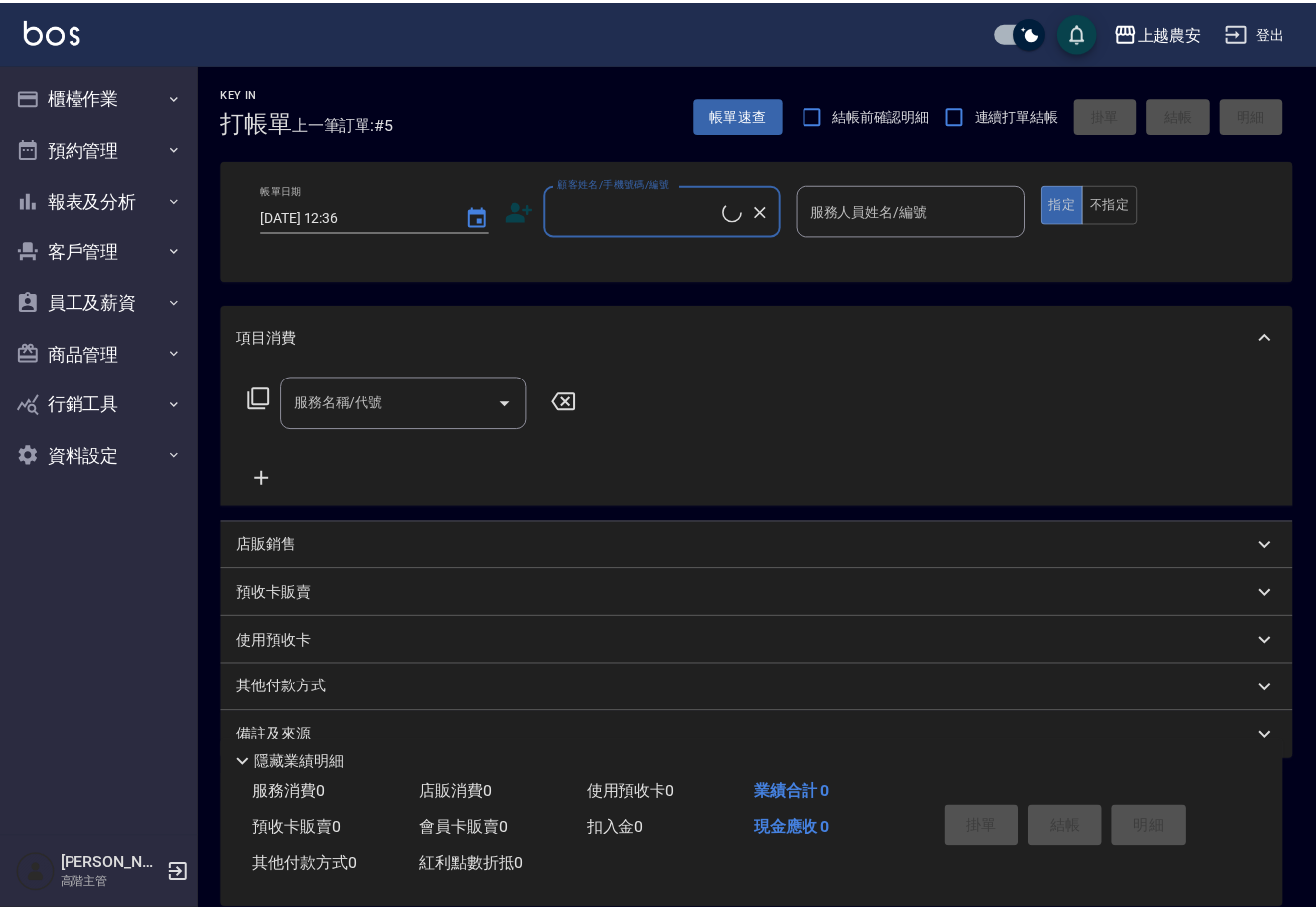 scroll, scrollTop: 0, scrollLeft: 0, axis: both 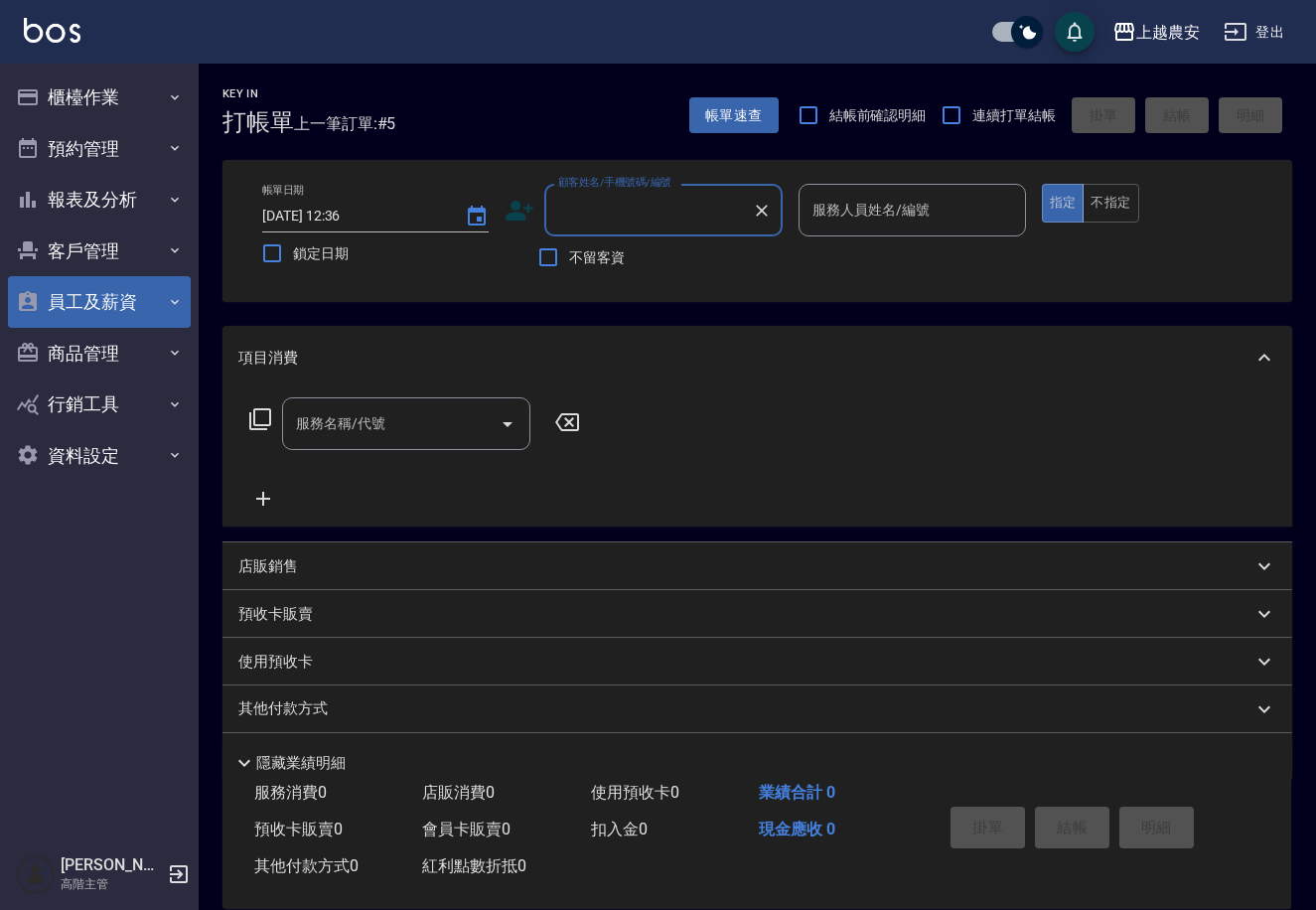 click on "員工及薪資" at bounding box center [99, 302] 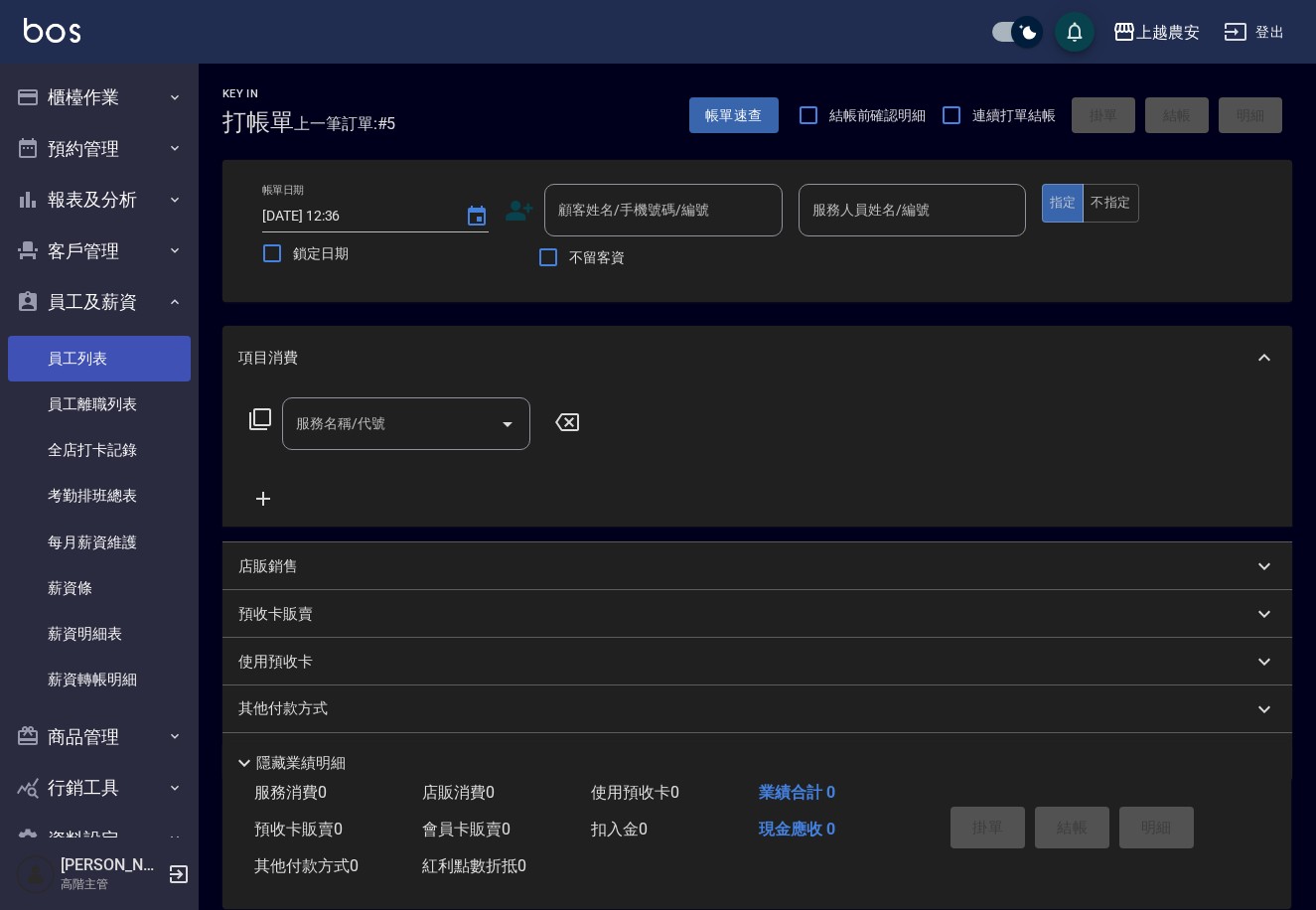 click on "員工列表" at bounding box center (99, 359) 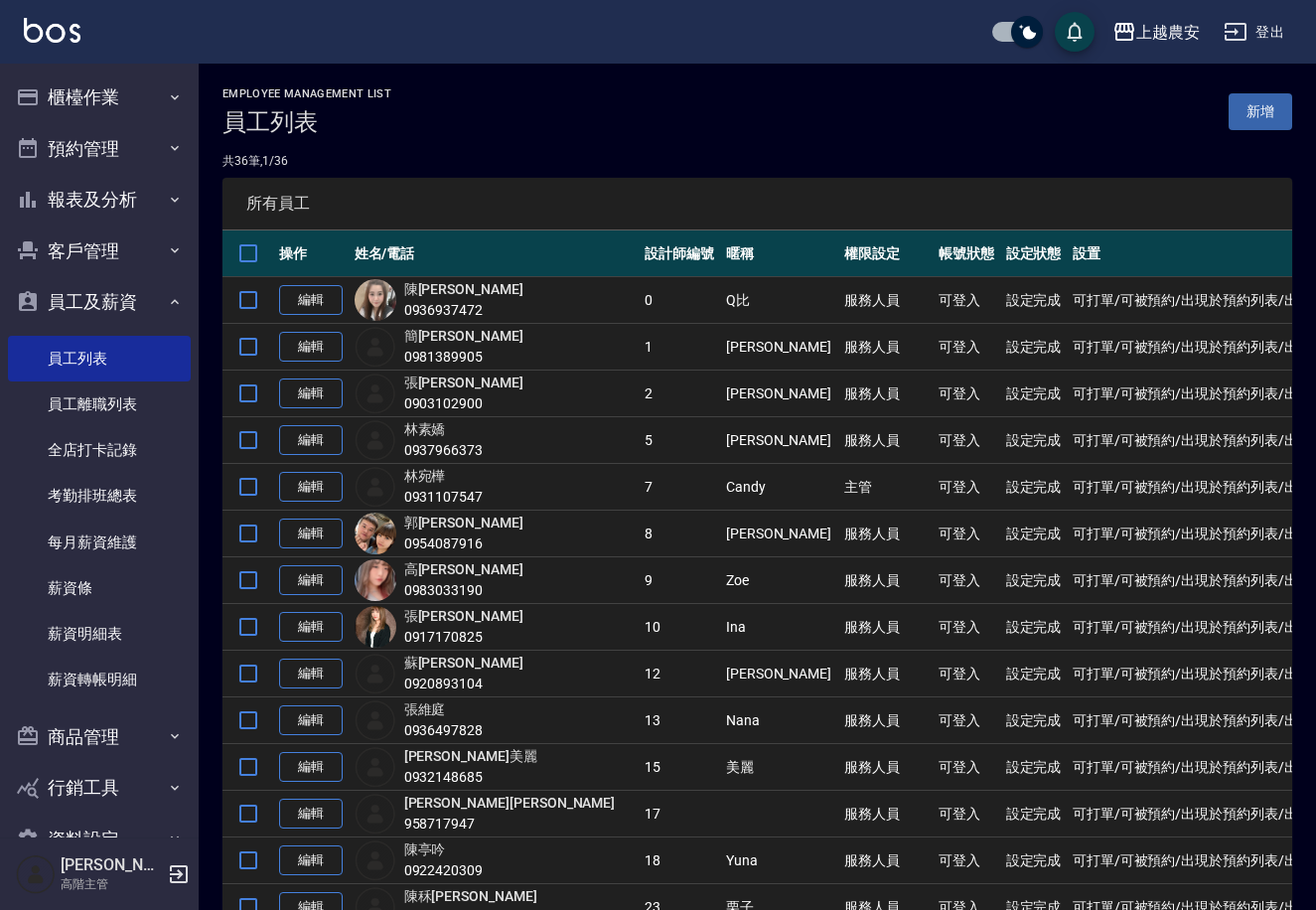 click on "新增" at bounding box center (1260, 111) 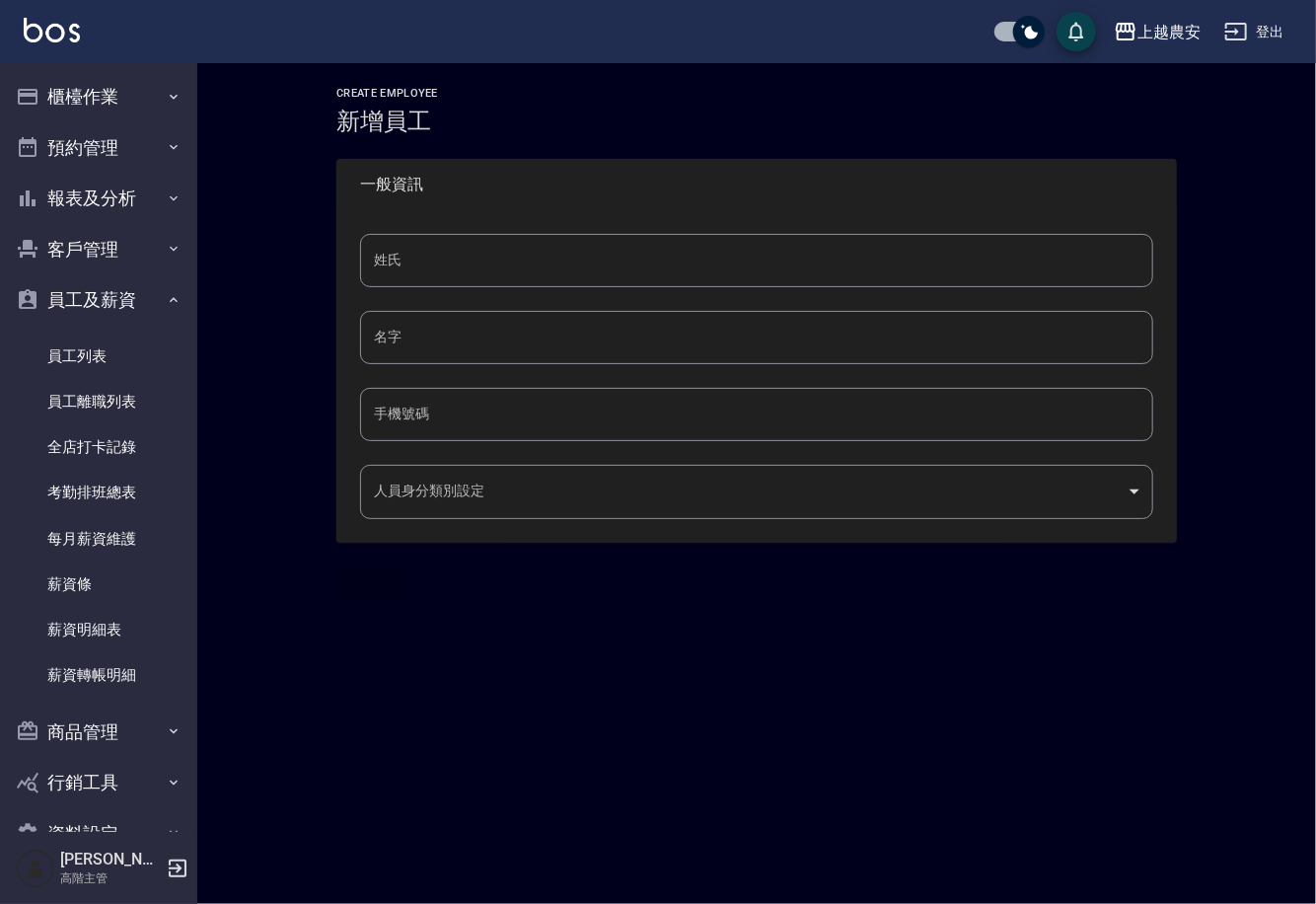 click on "姓氏 姓氏 名字 名字 手機號碼 手機號碼 人員身分類別設定 ​ 人員身分類別設定" at bounding box center (757, 376) 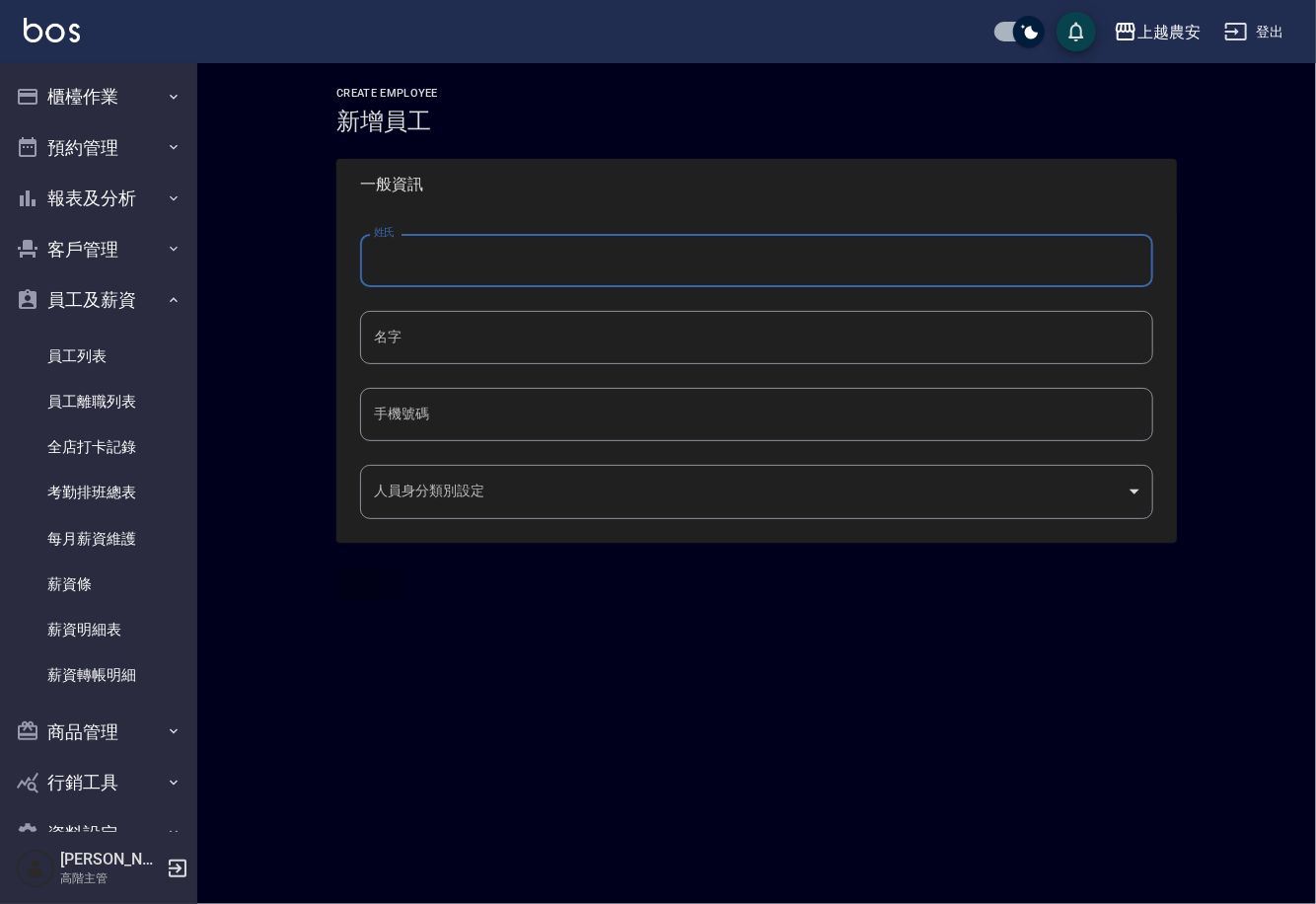 click on "姓氏" at bounding box center [757, 261] 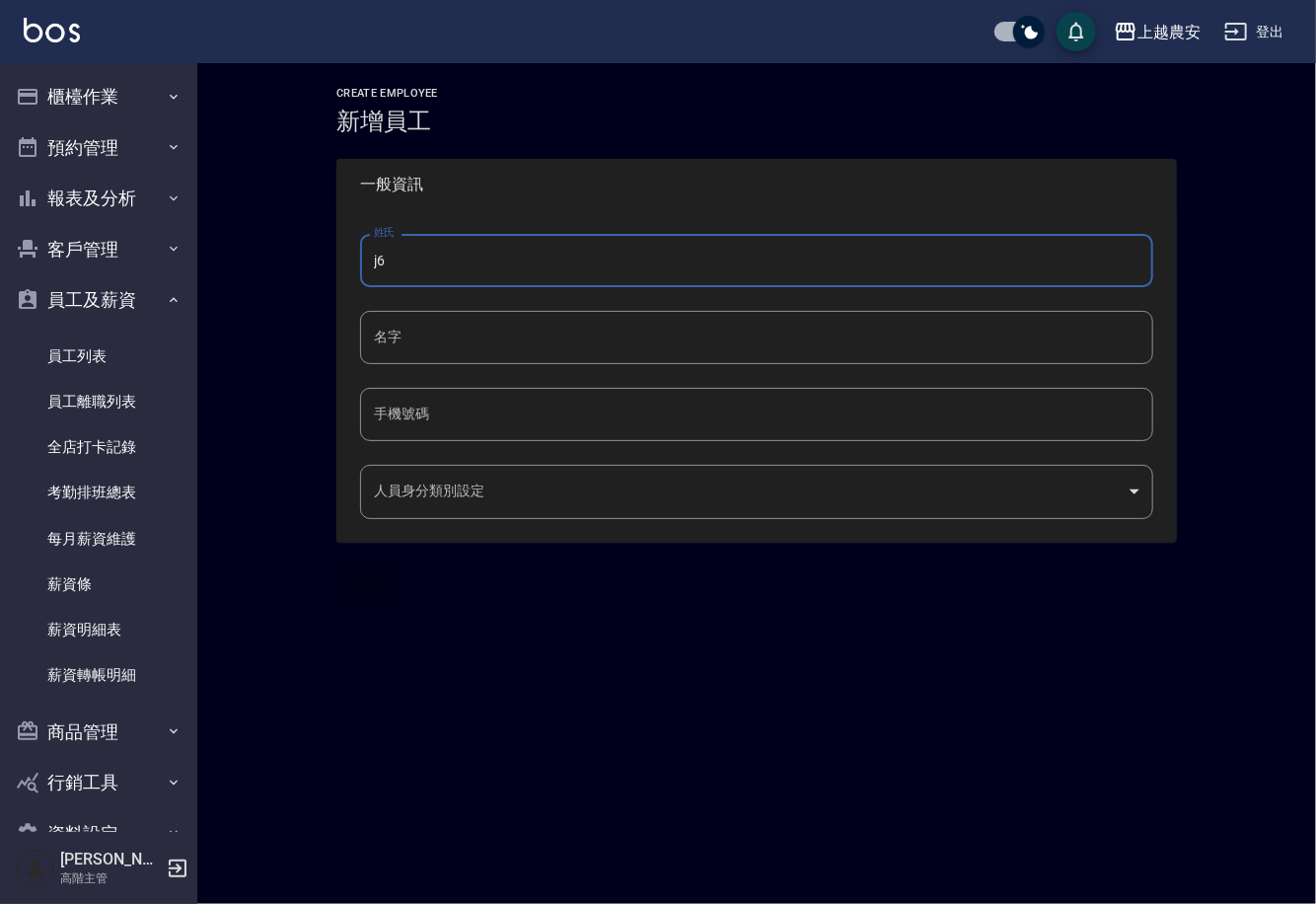 type on "j" 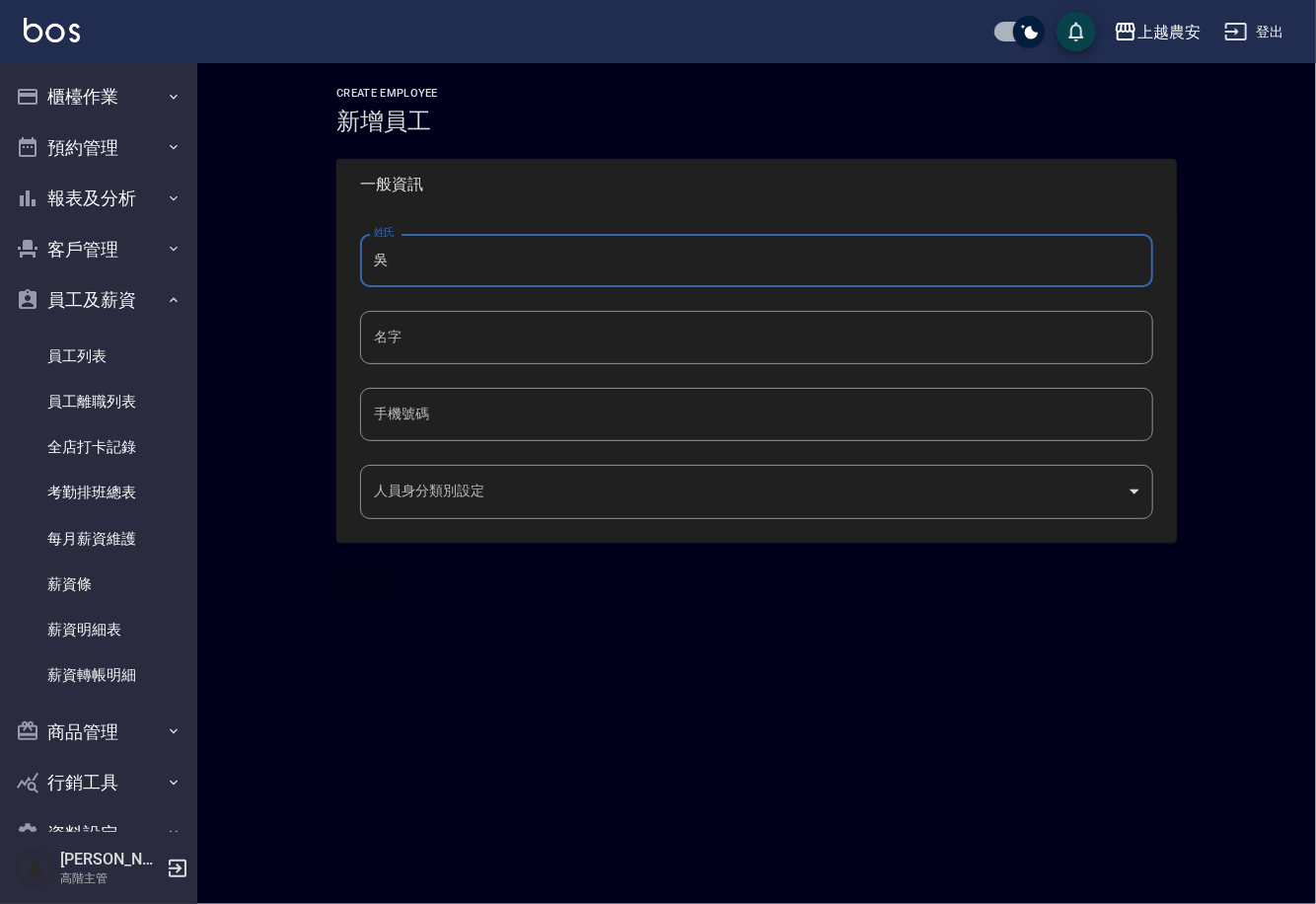 type on "吳" 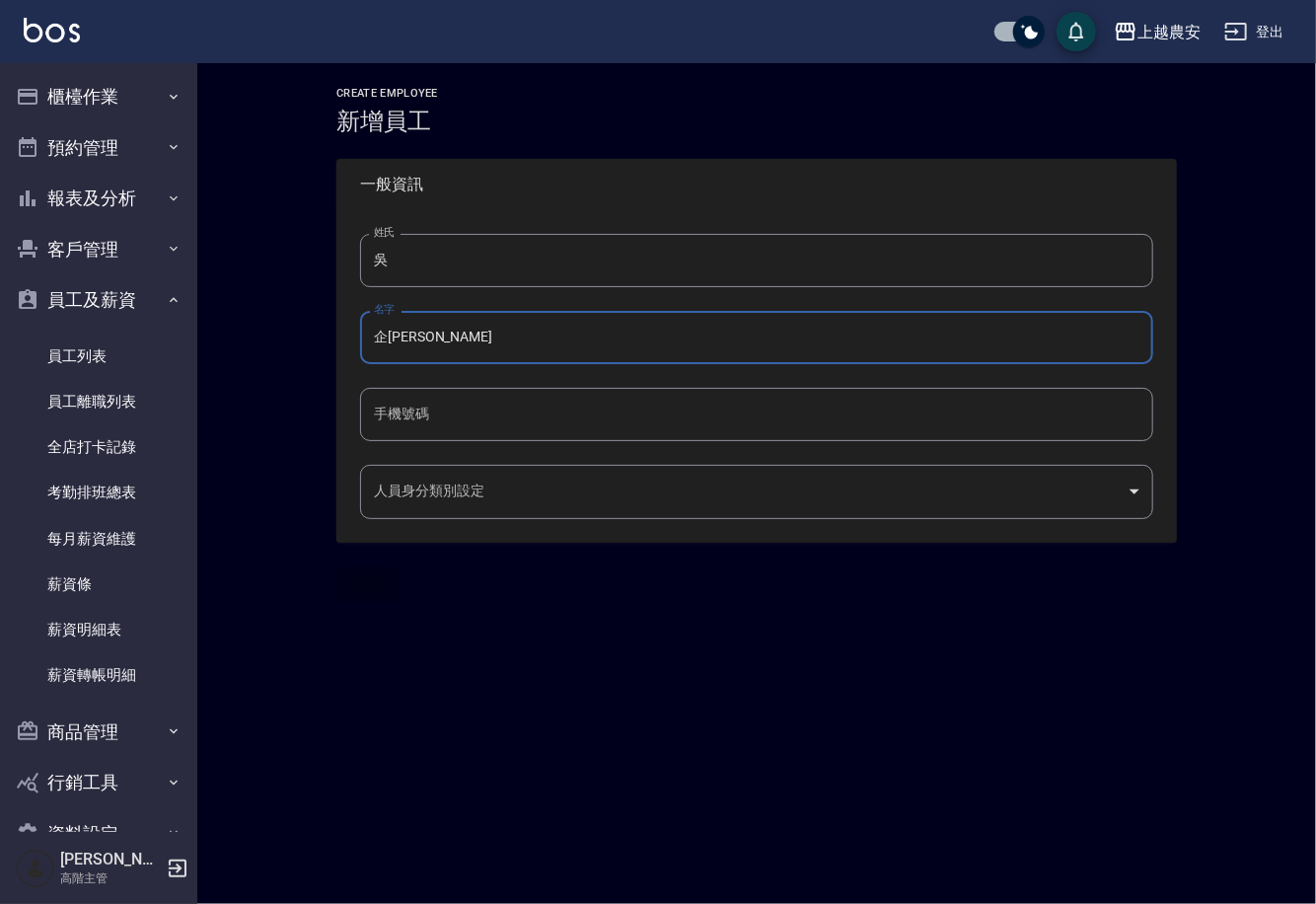 type on "企婷" 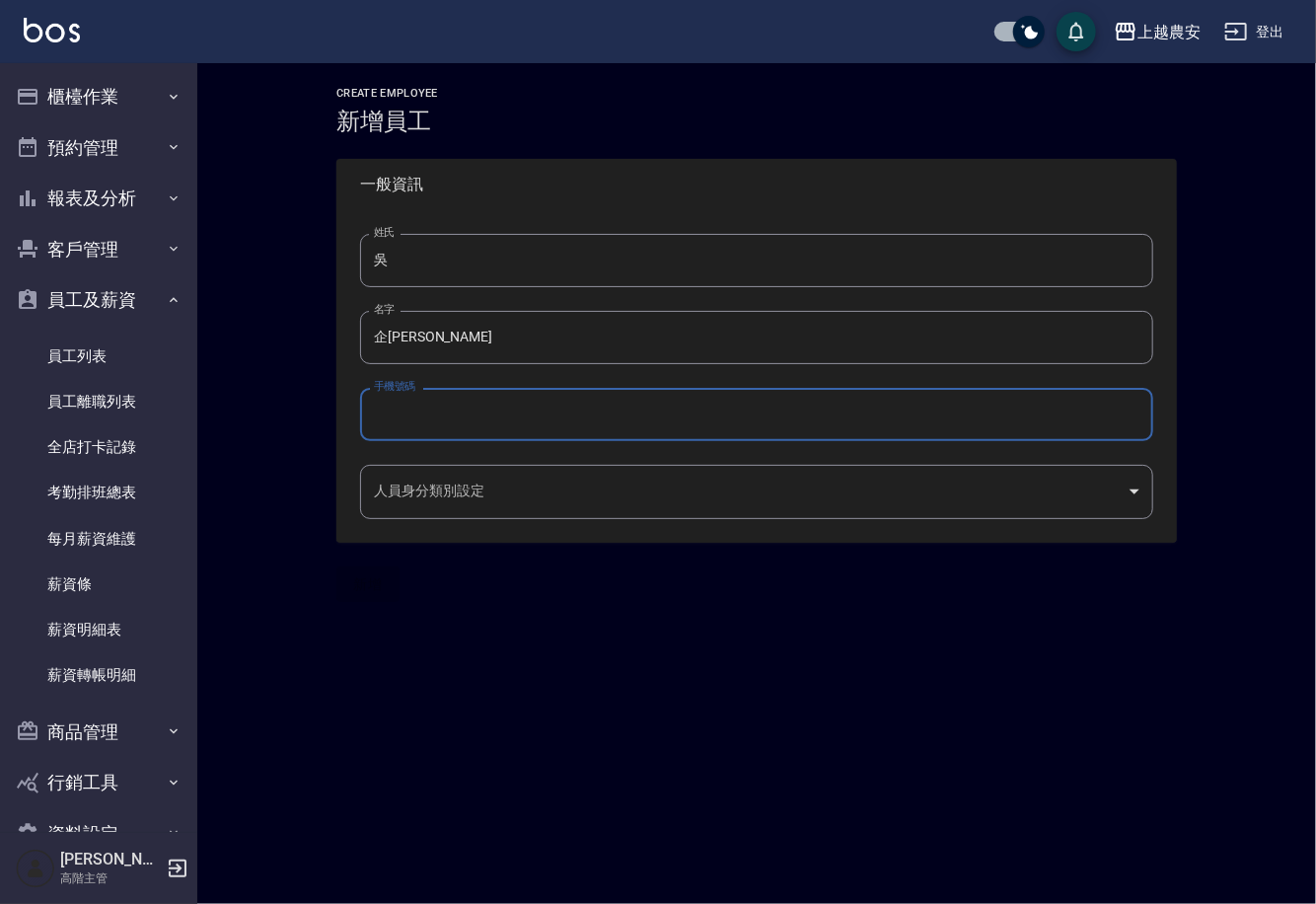 click on "手機號碼" at bounding box center [757, 414] 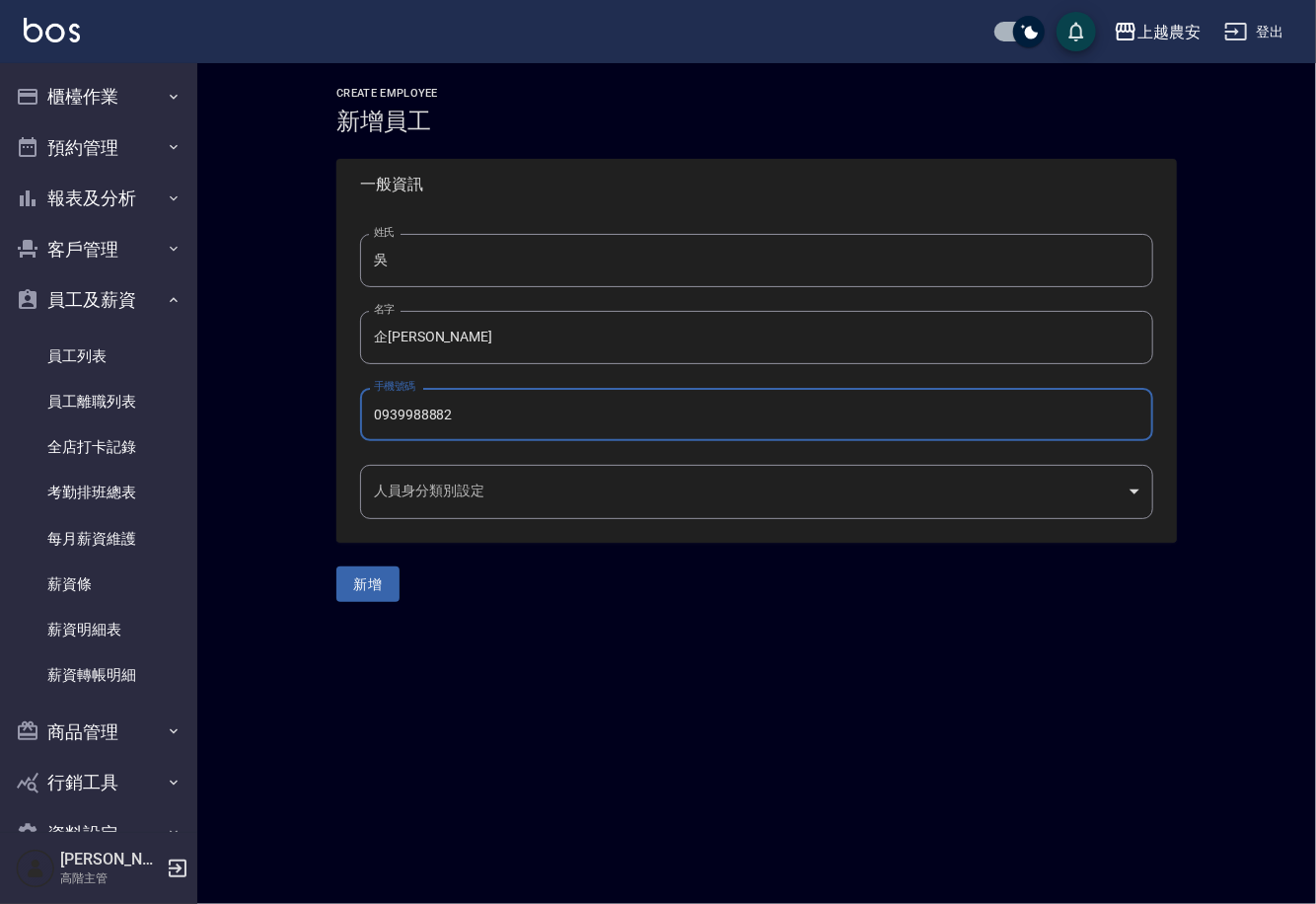 type on "0939988882" 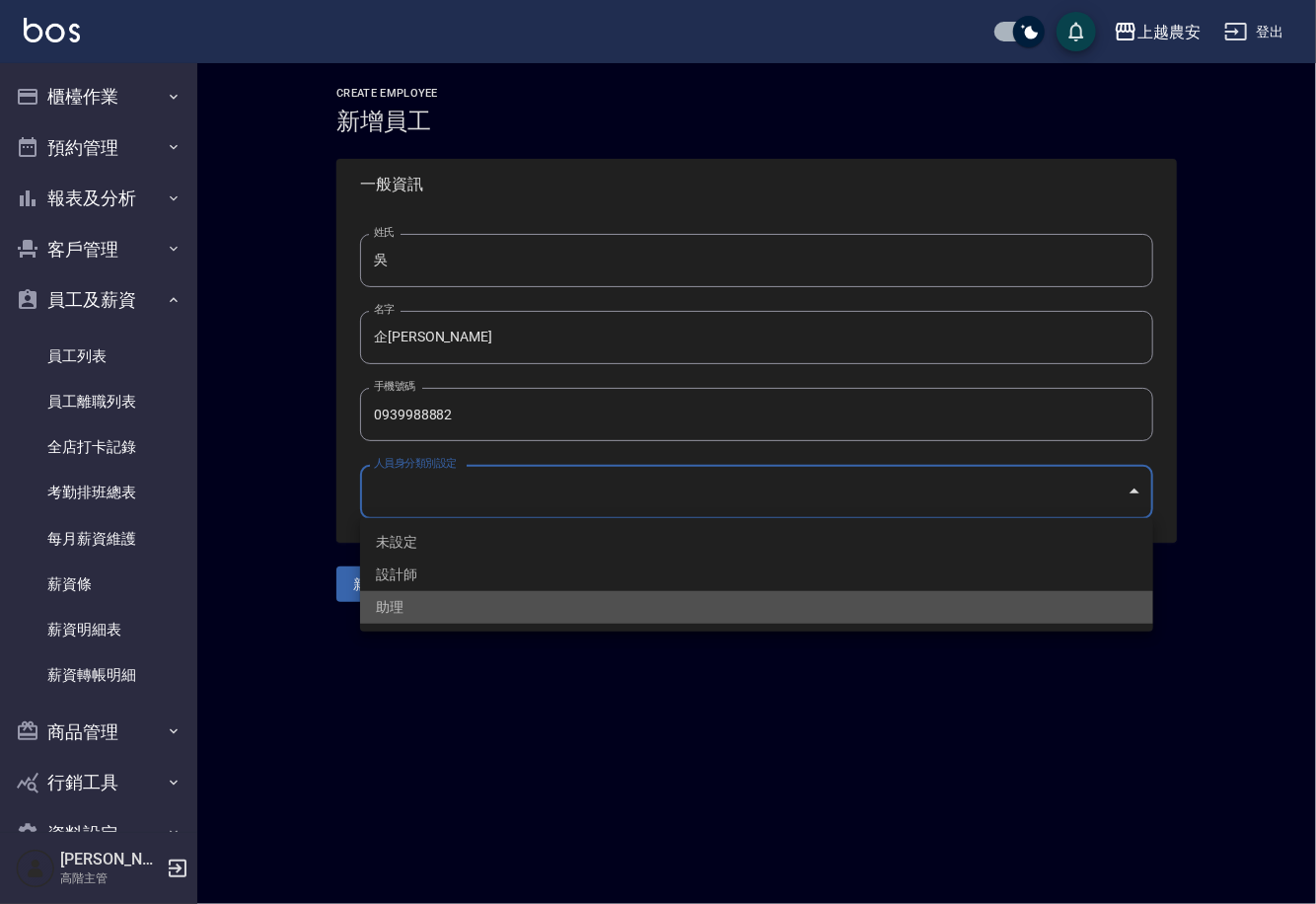 click on "助理" at bounding box center (757, 607) 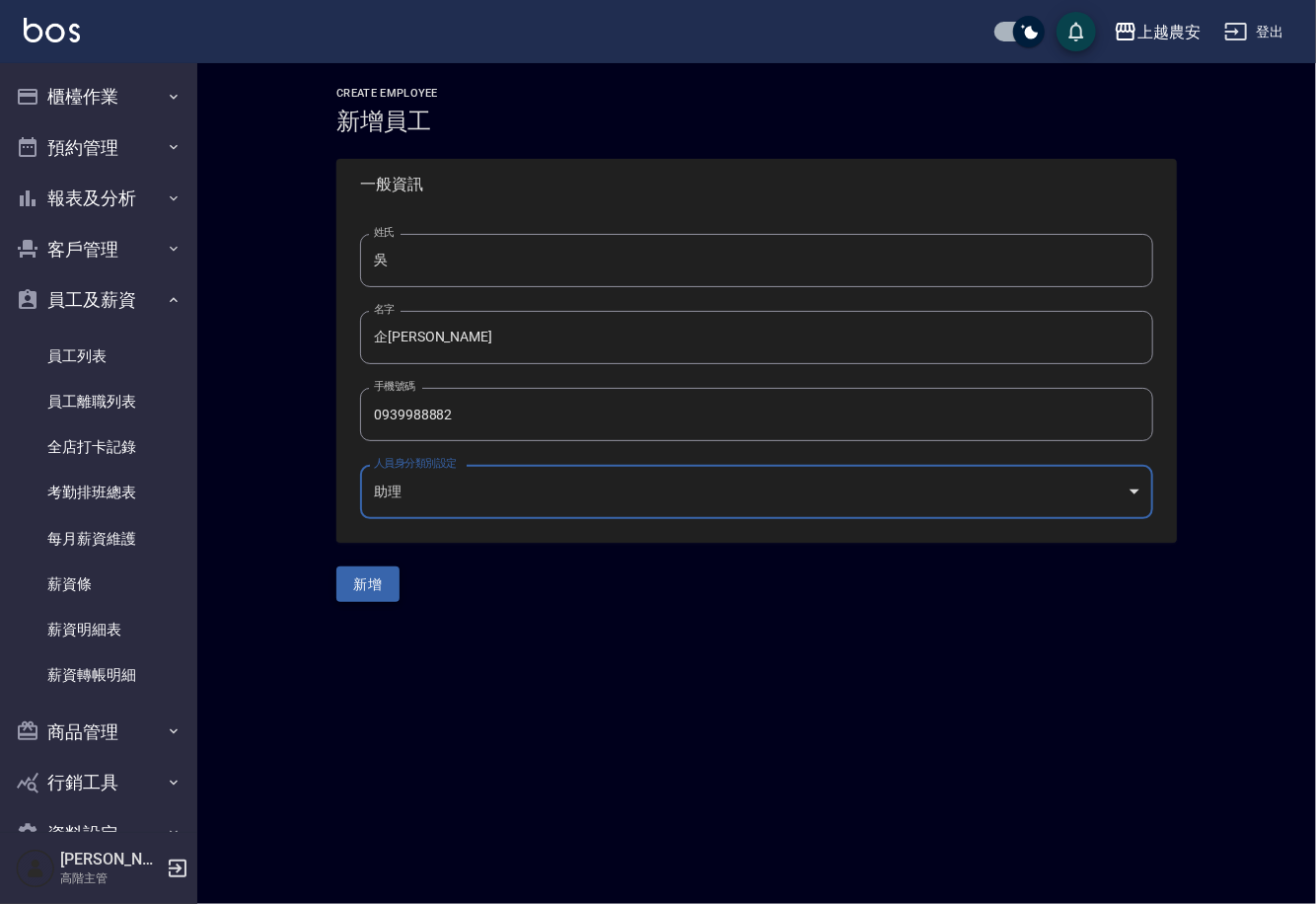 click on "新增" at bounding box center [368, 584] 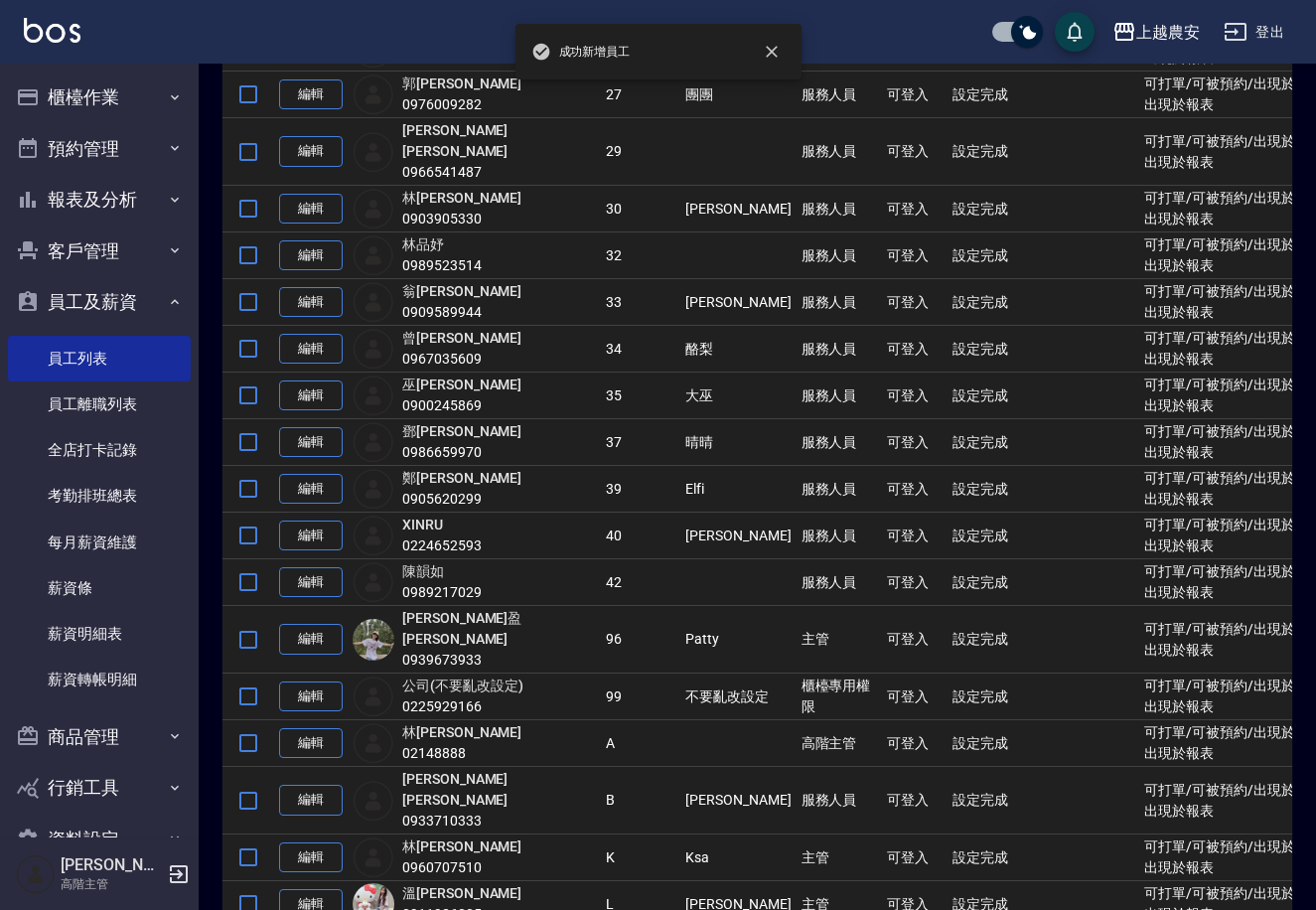 scroll, scrollTop: 1173, scrollLeft: 0, axis: vertical 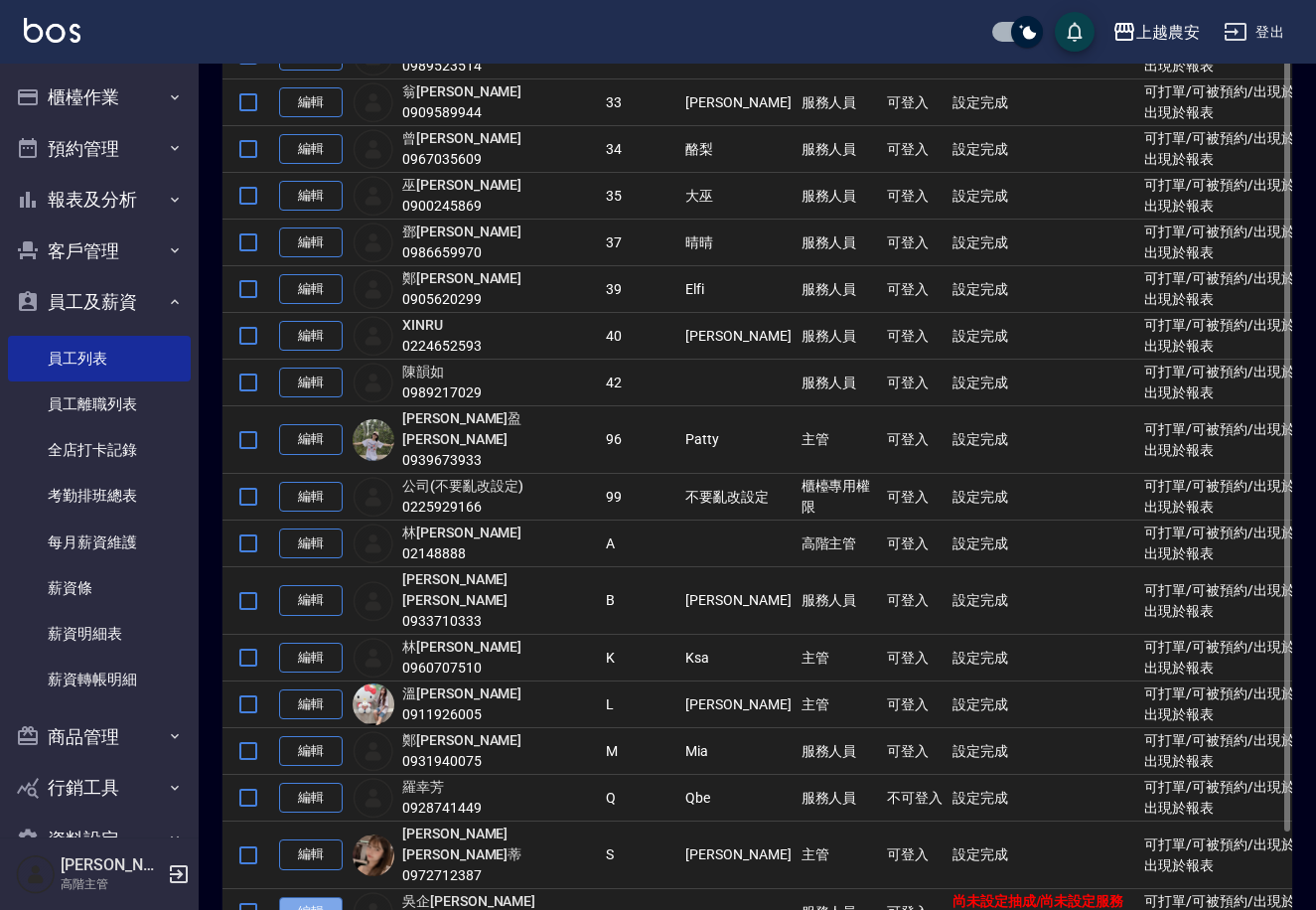 click on "編輯" at bounding box center [311, 912] 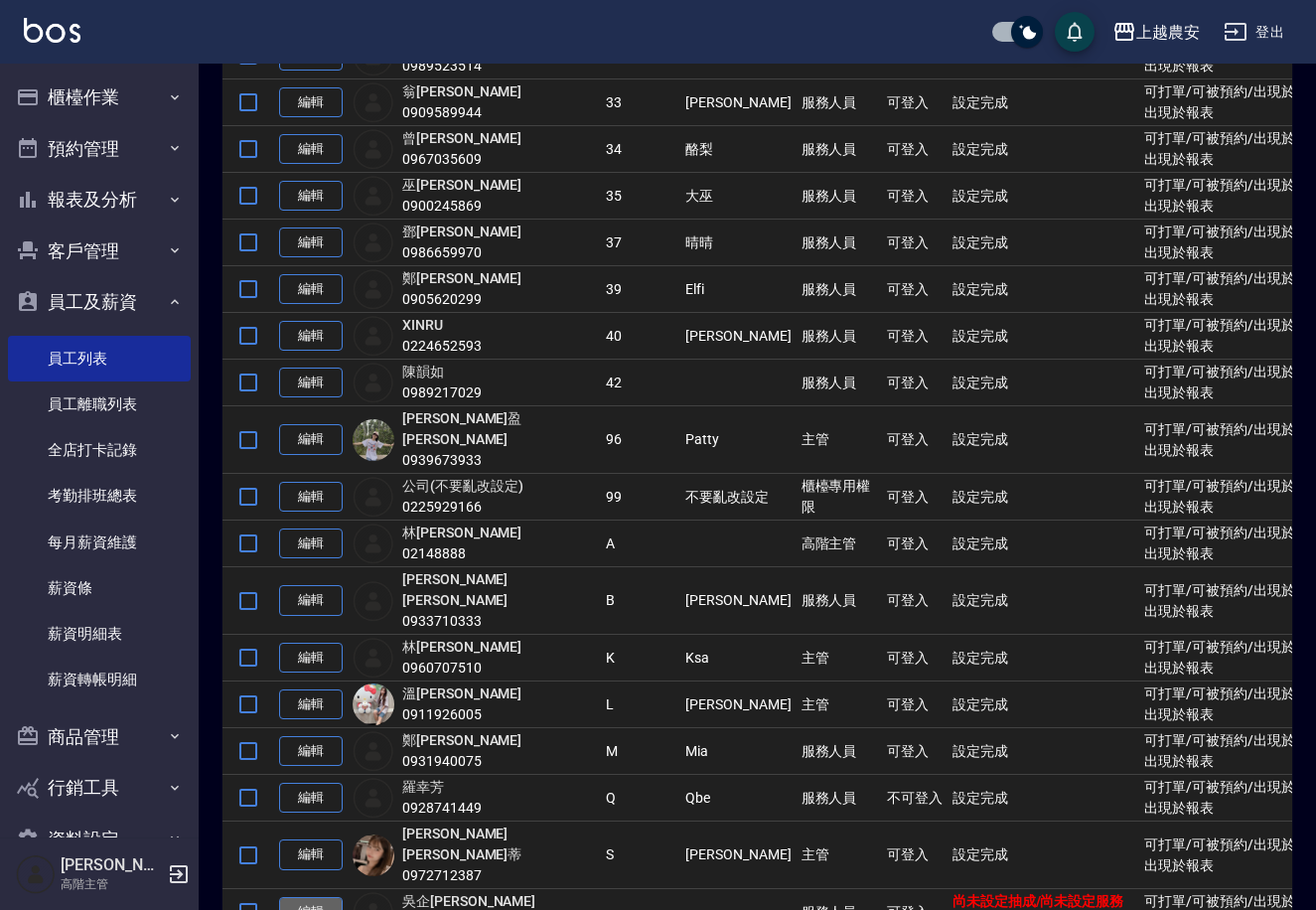 scroll, scrollTop: 0, scrollLeft: 0, axis: both 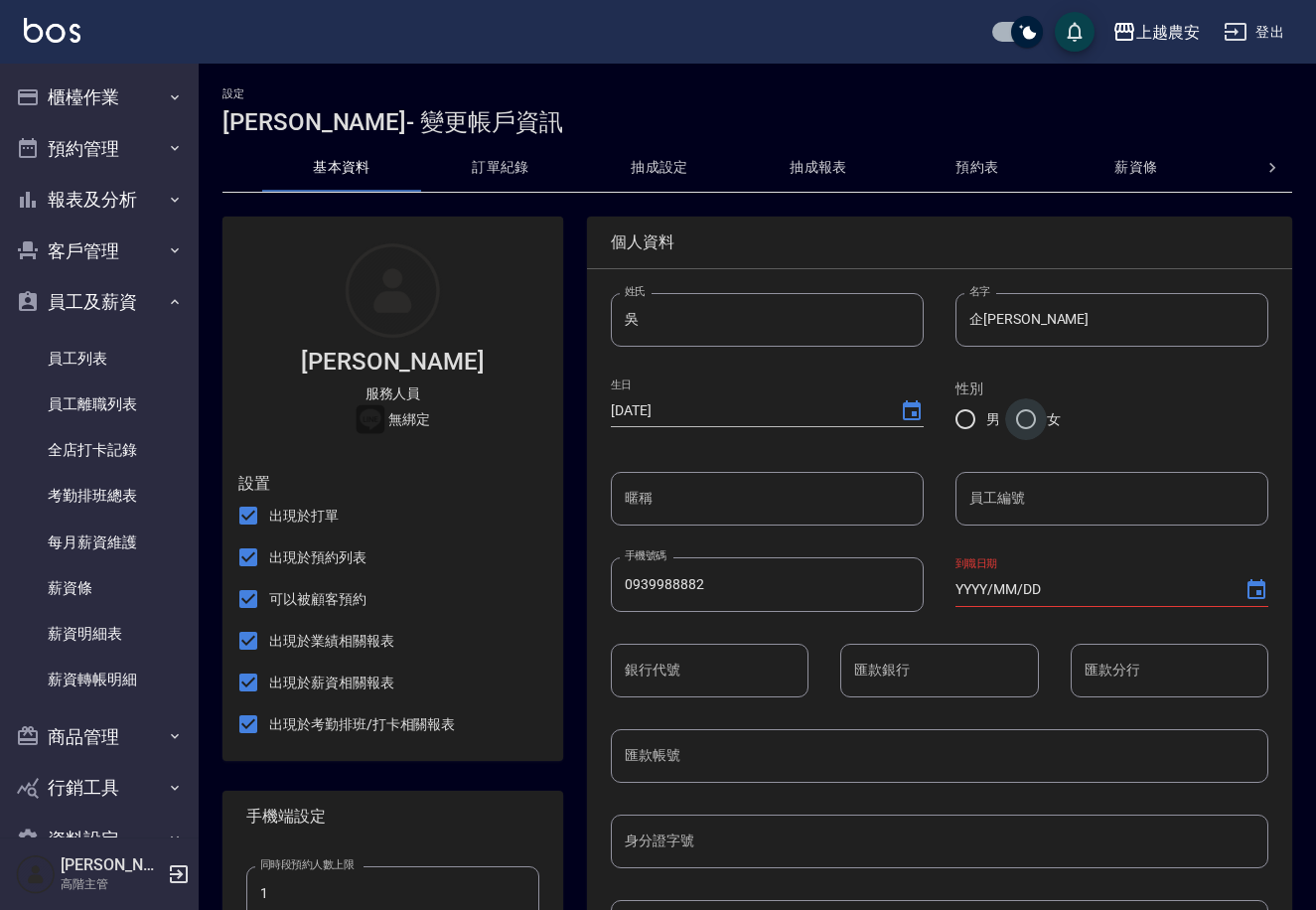 click on "女" at bounding box center (1026, 419) 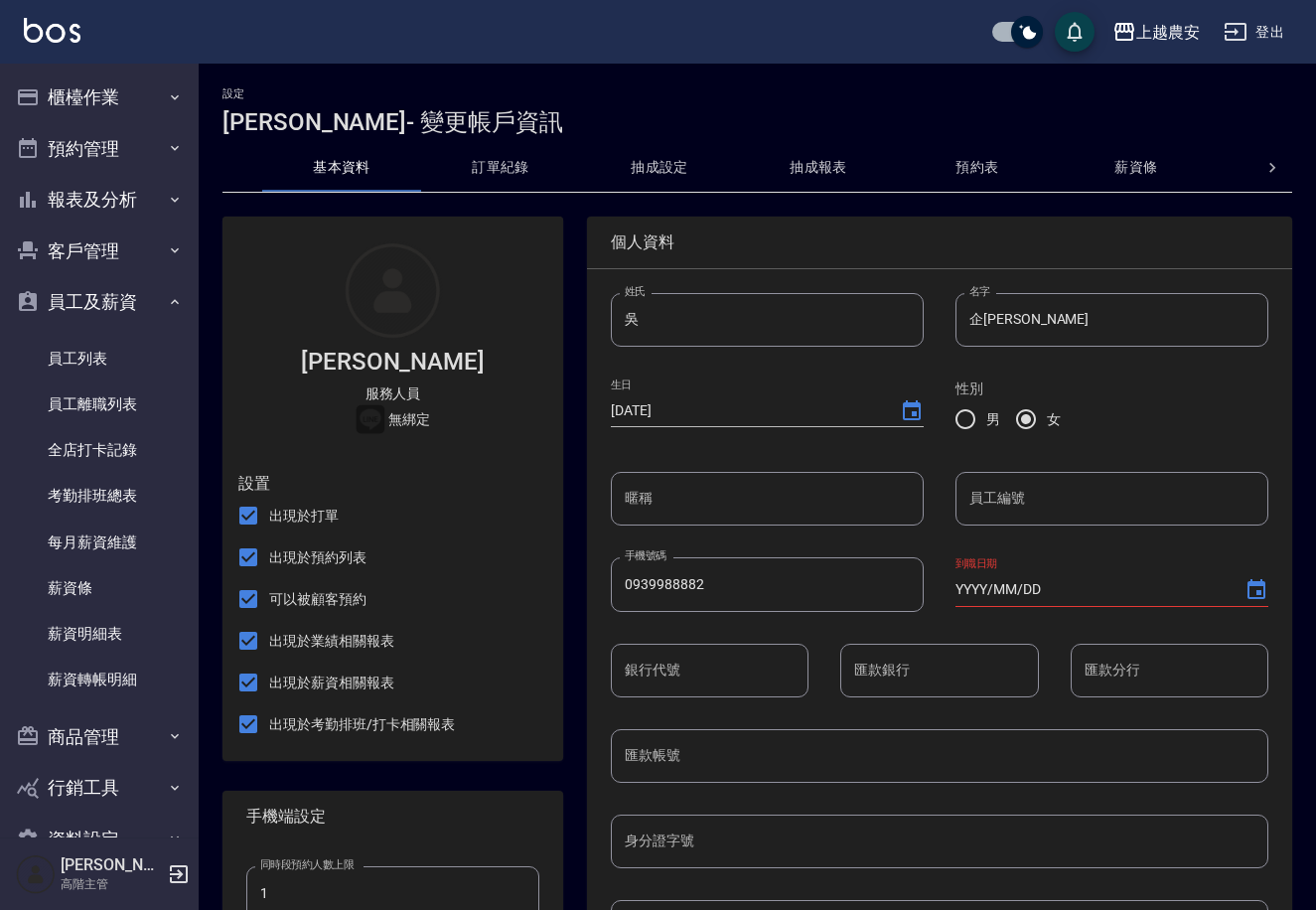 click on "員工編號 員工編號" at bounding box center (1111, 499) 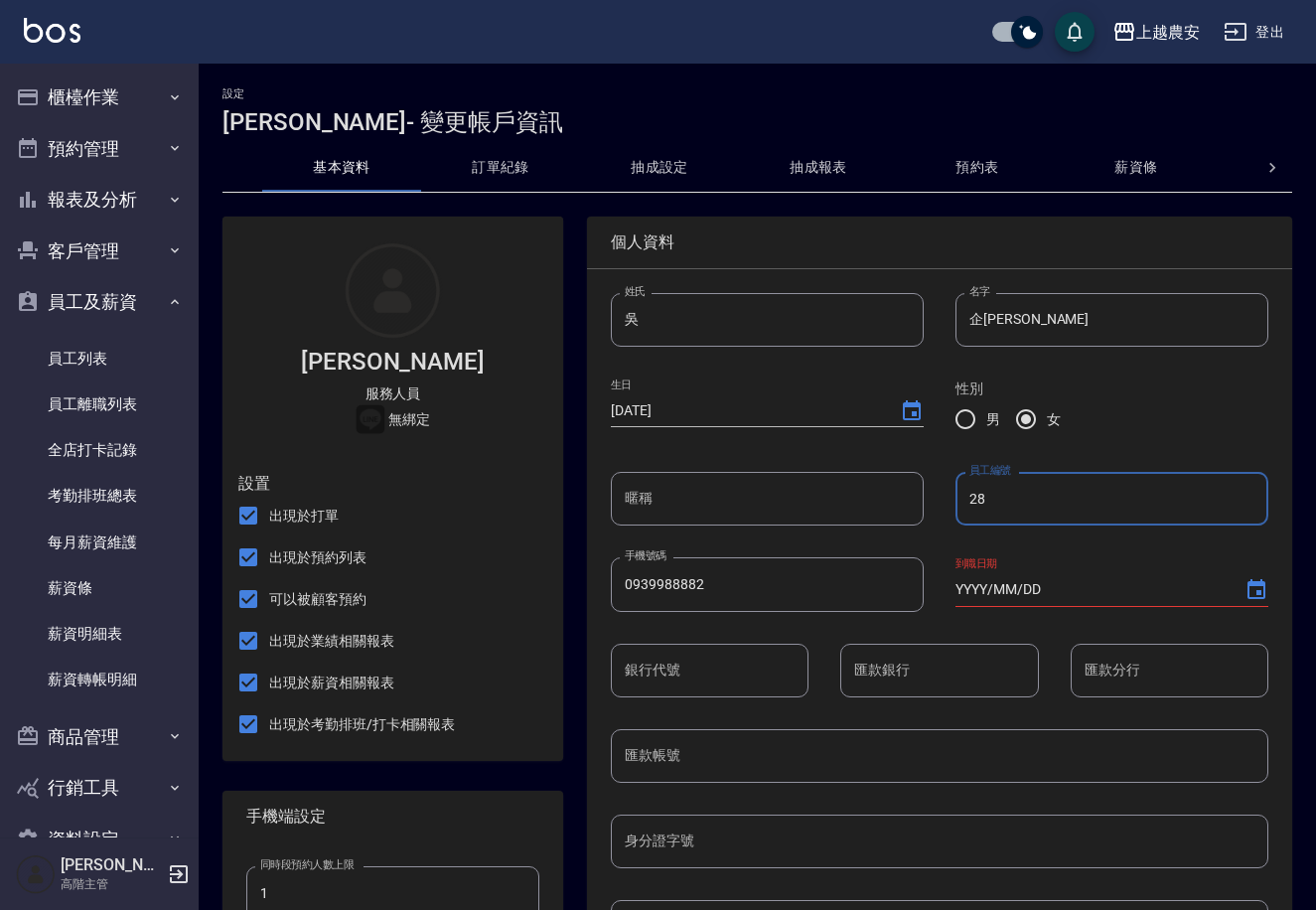 type on "28" 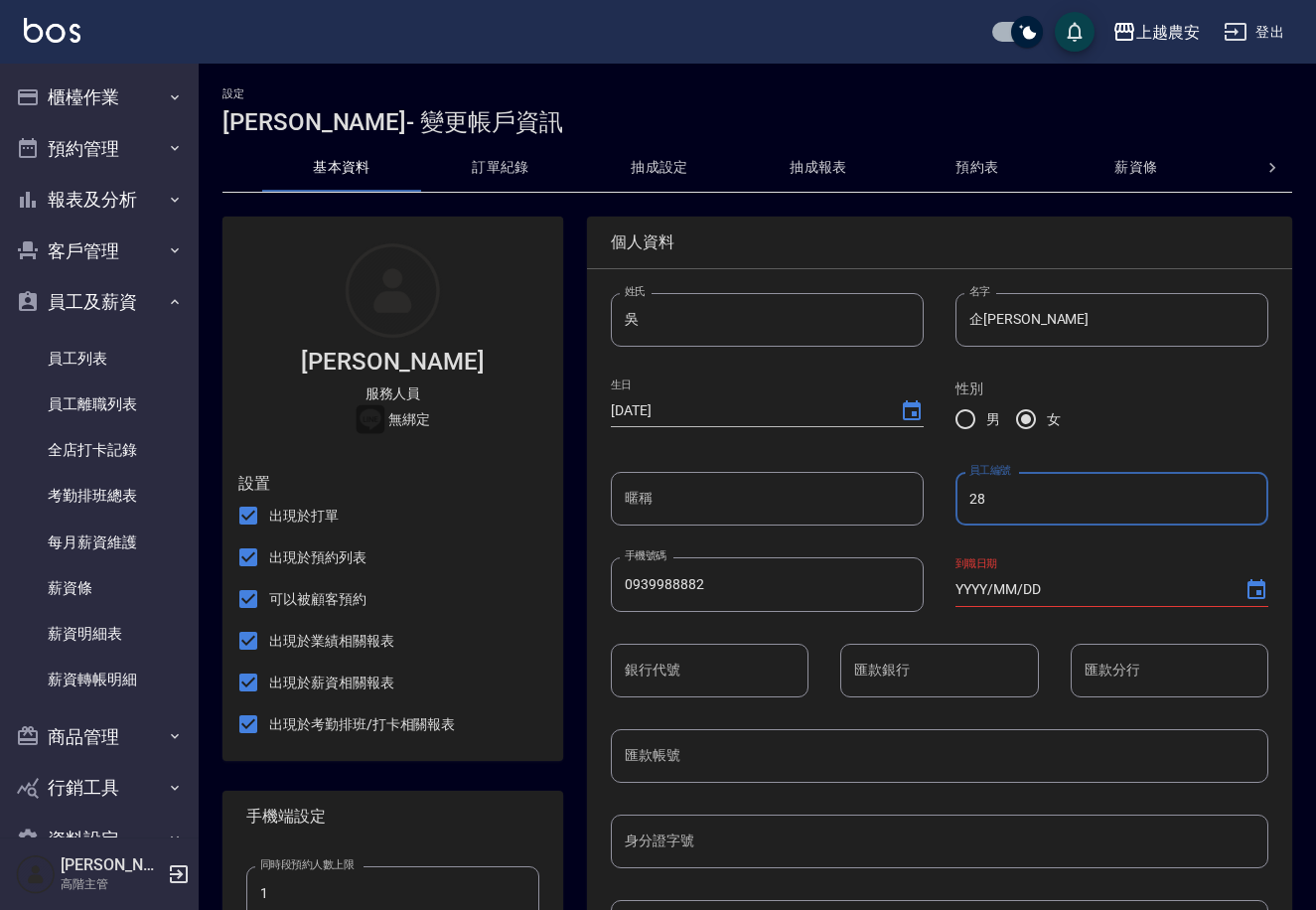 click on "暱稱" at bounding box center [767, 499] 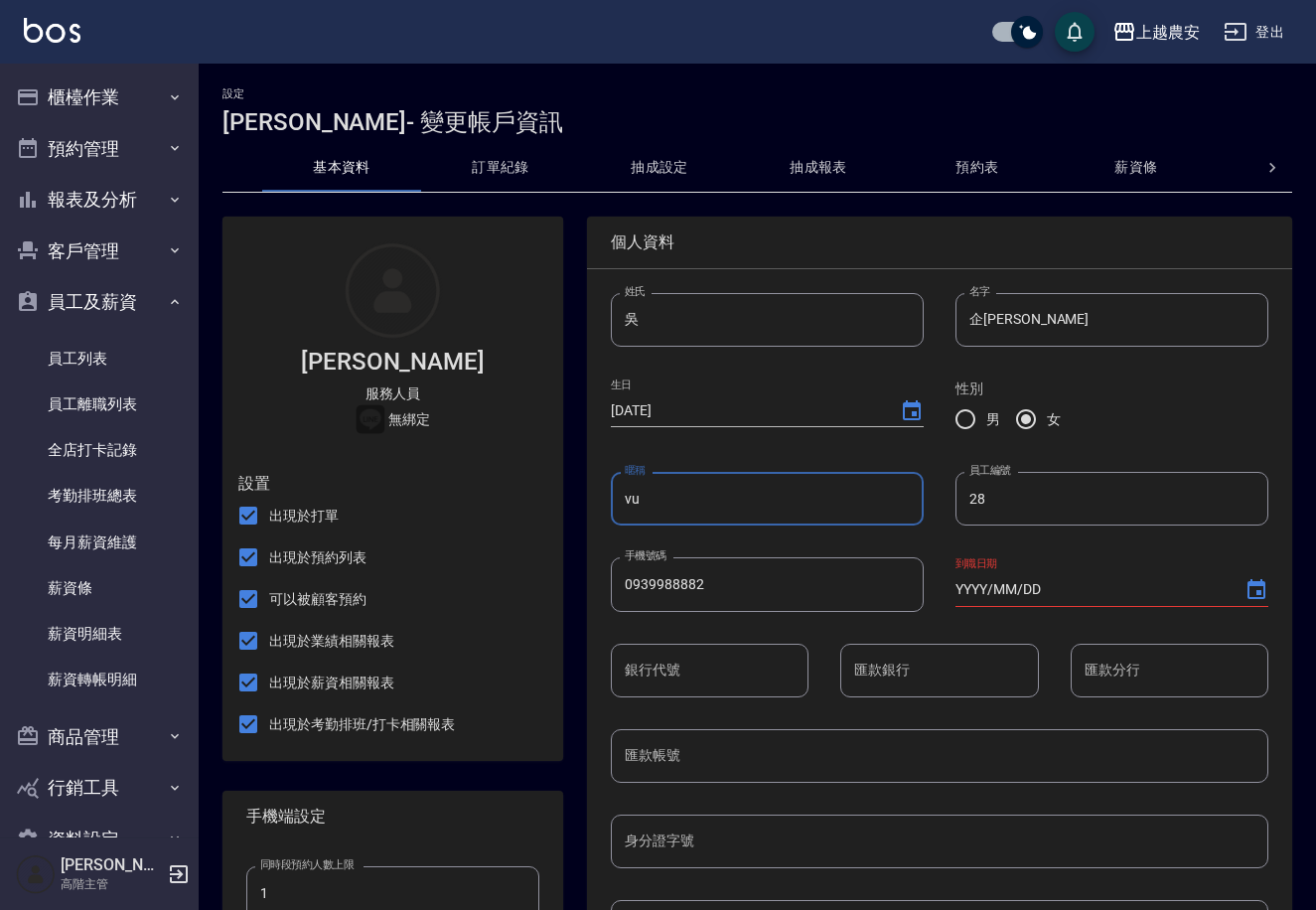 type on "v" 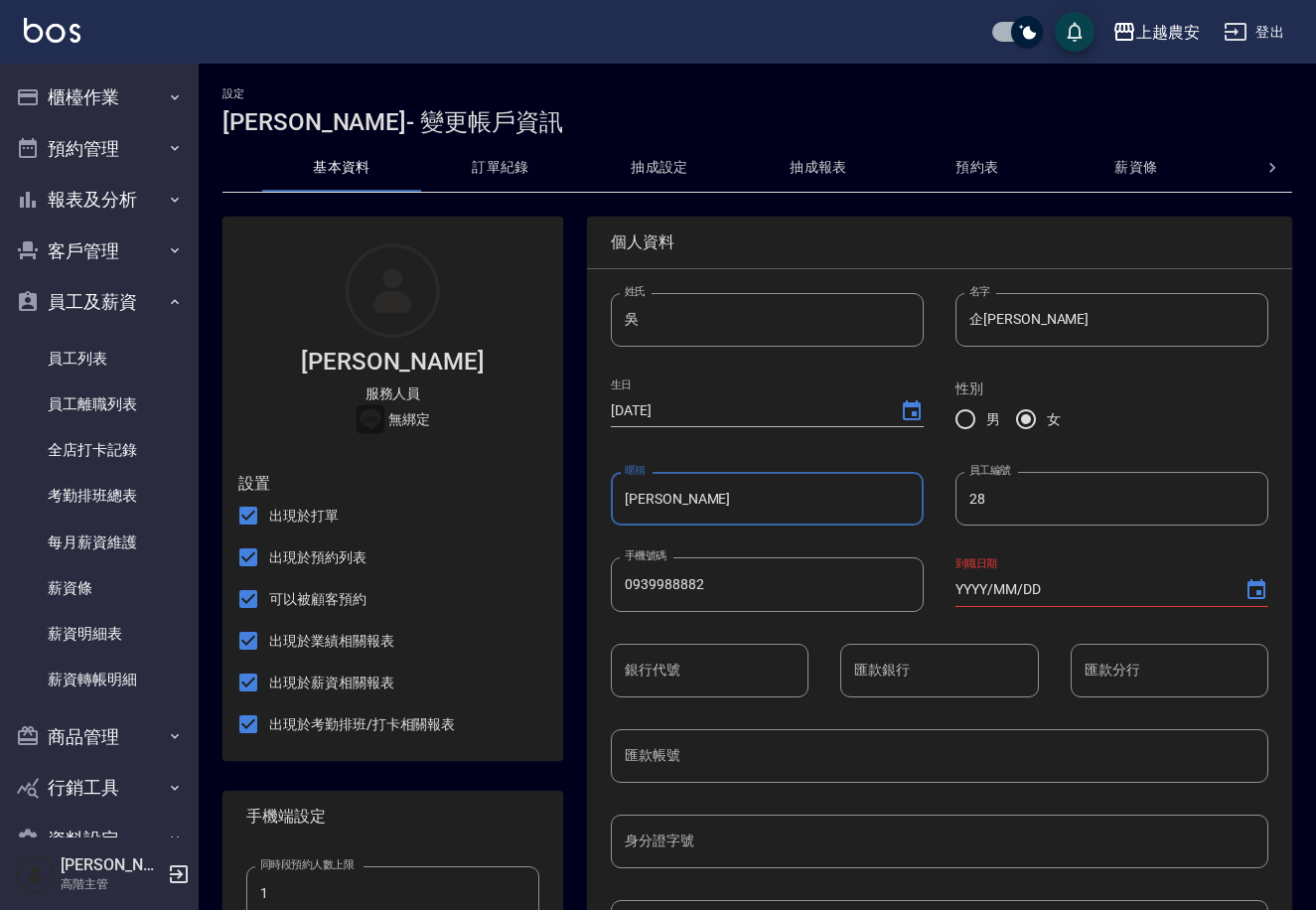 type on "[PERSON_NAME]" 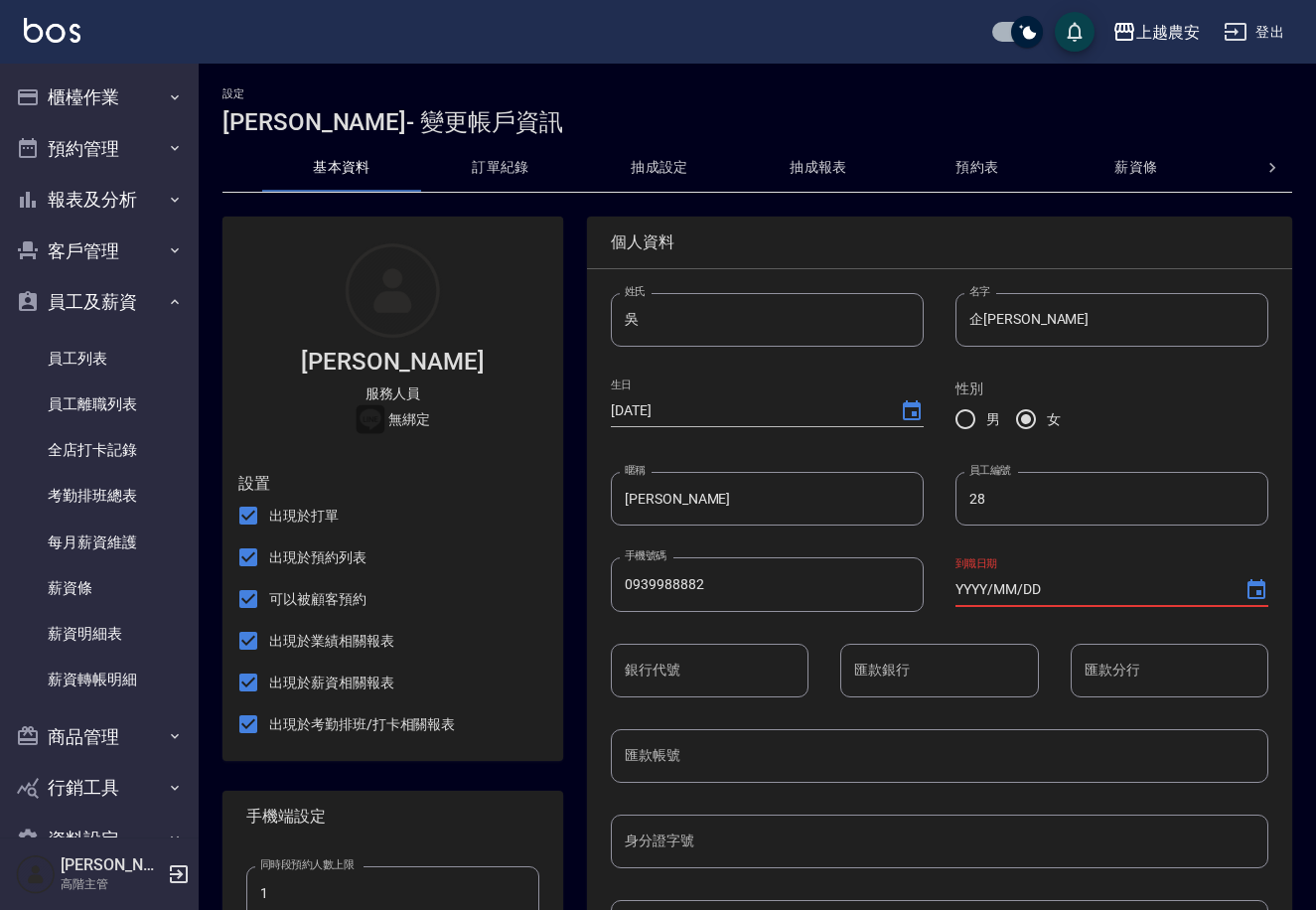 click on "YYYY/MM/DD" at bounding box center (1090, 589) 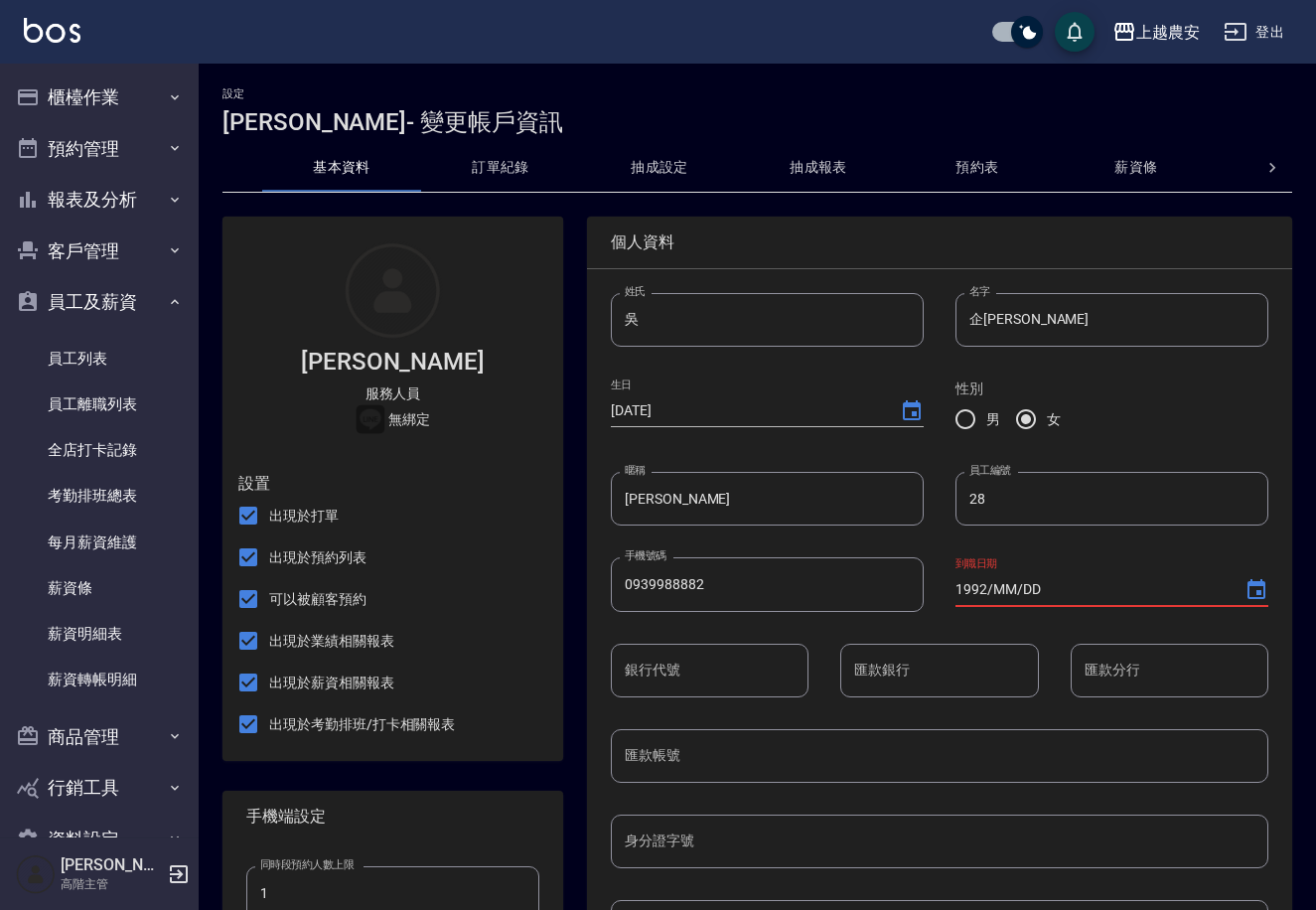 drag, startPoint x: 980, startPoint y: 595, endPoint x: 951, endPoint y: 593, distance: 29.068884 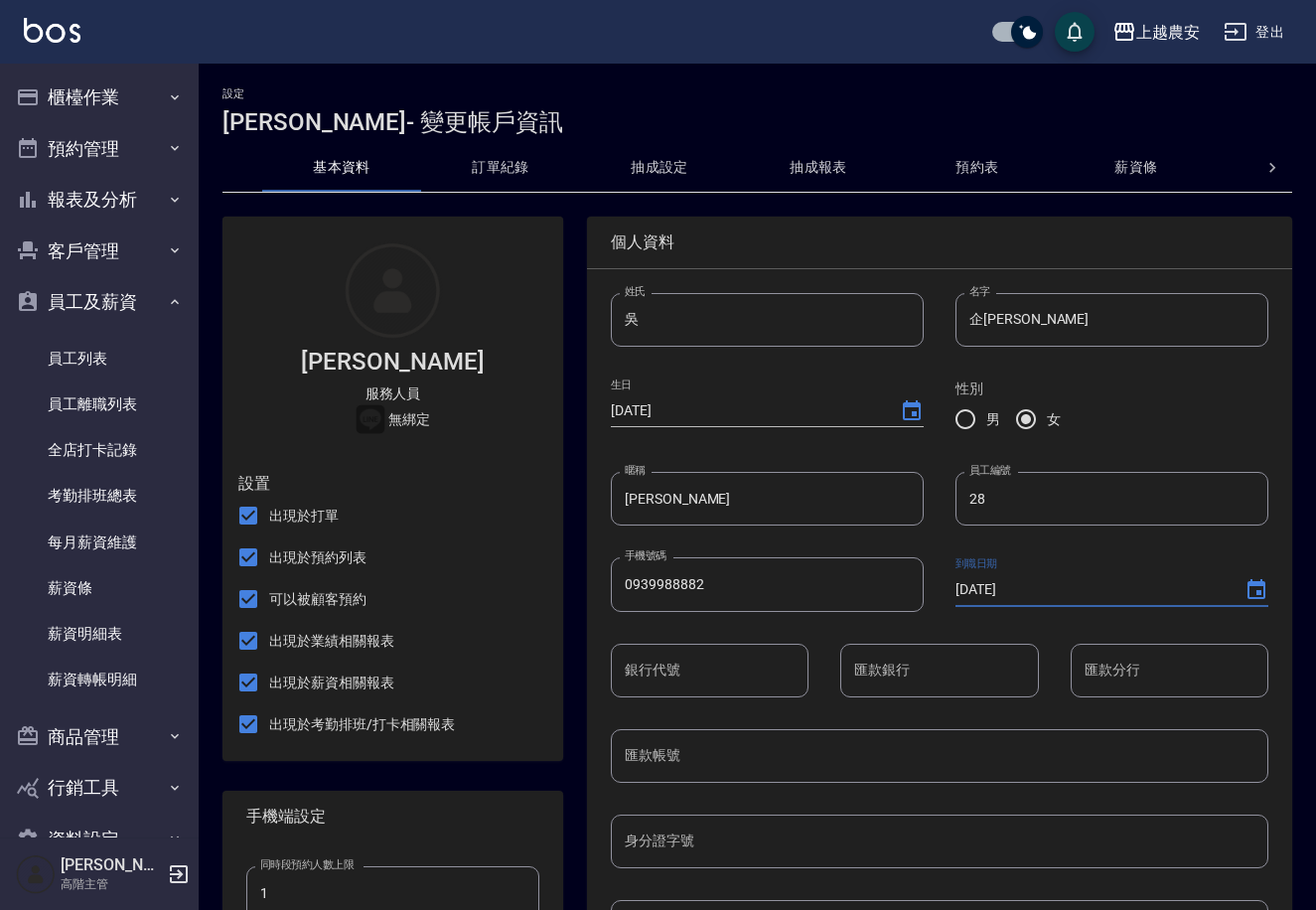 type on "[DATE]" 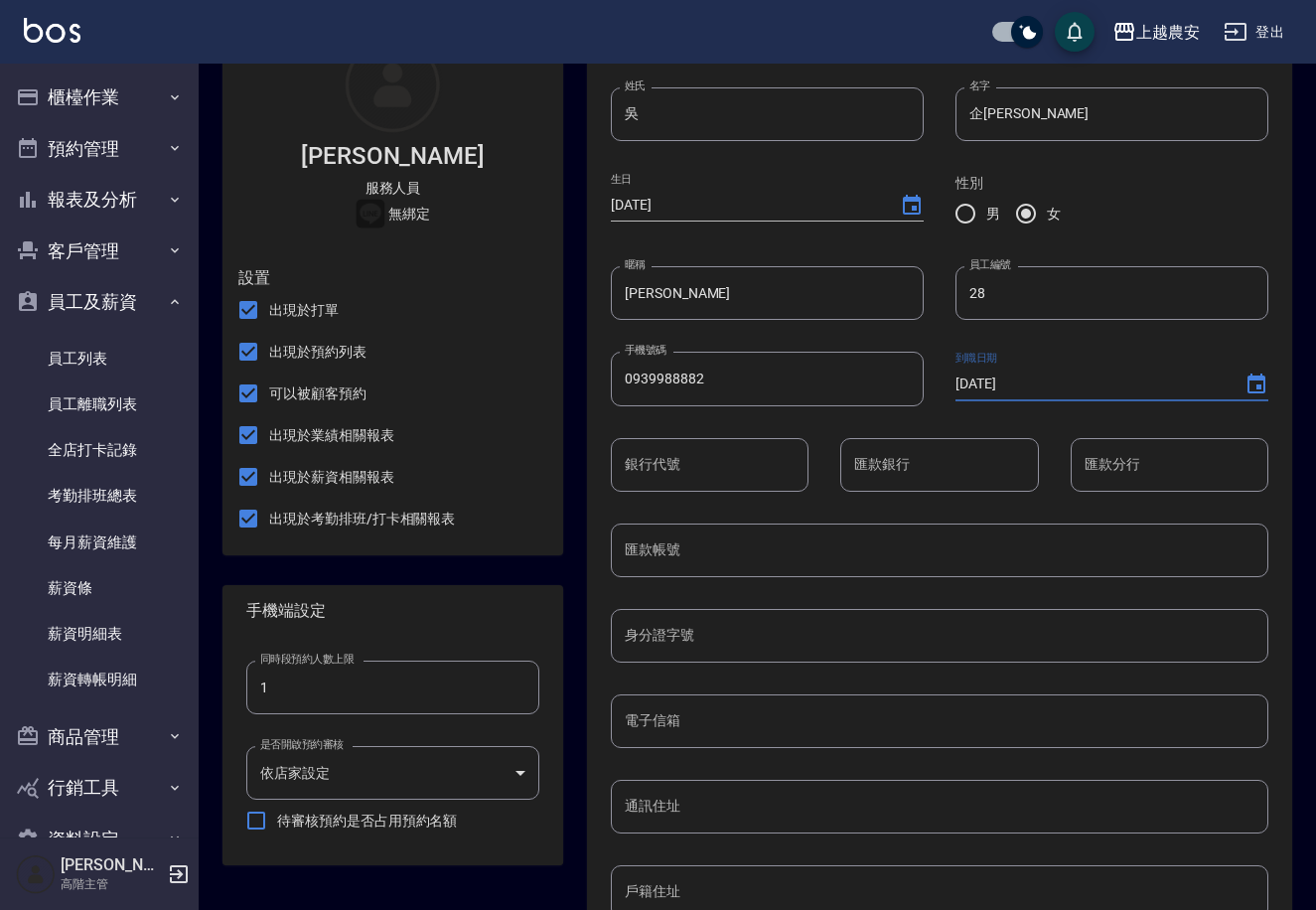scroll, scrollTop: 228, scrollLeft: 0, axis: vertical 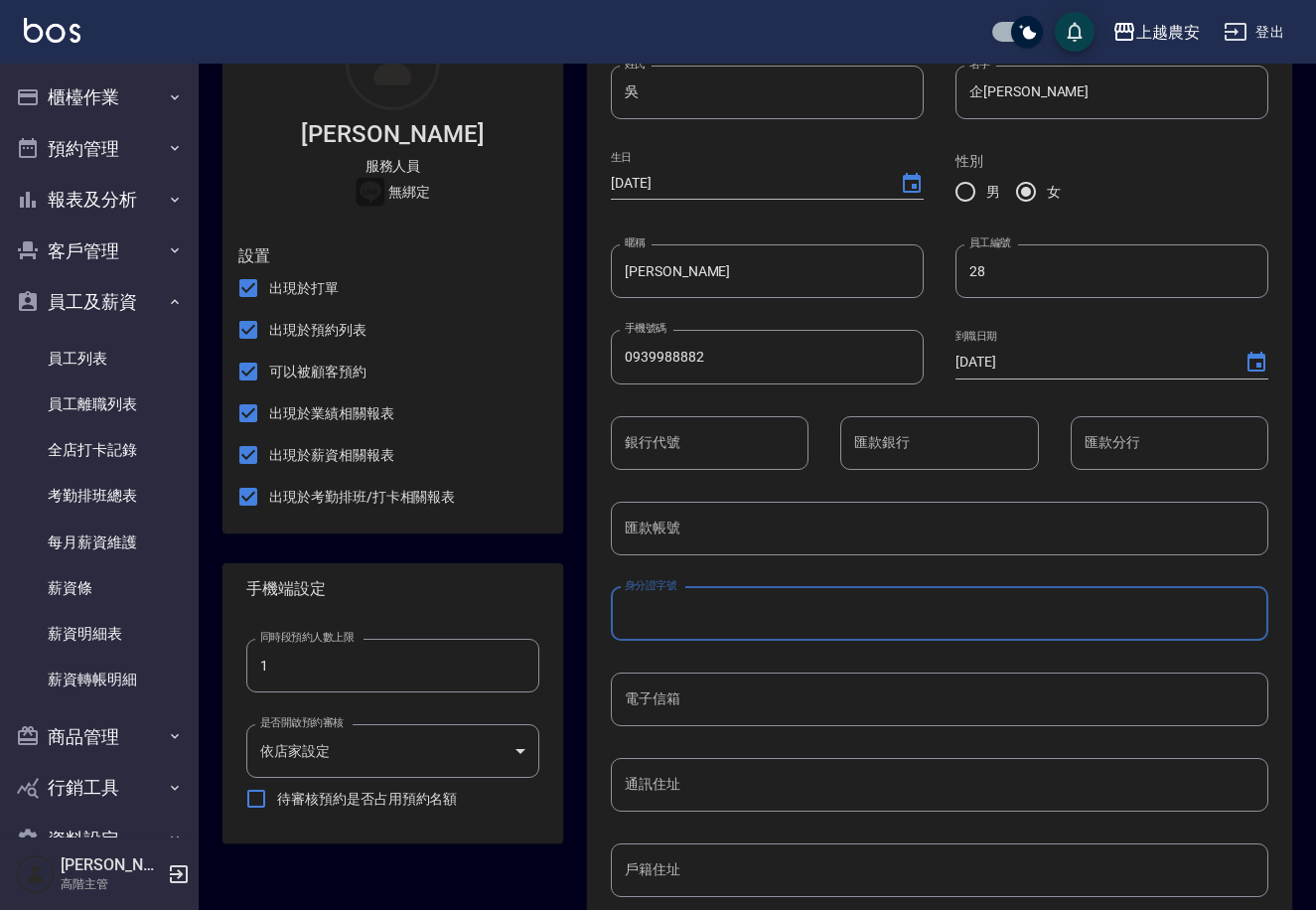 click on "身分證字號" at bounding box center (940, 614) 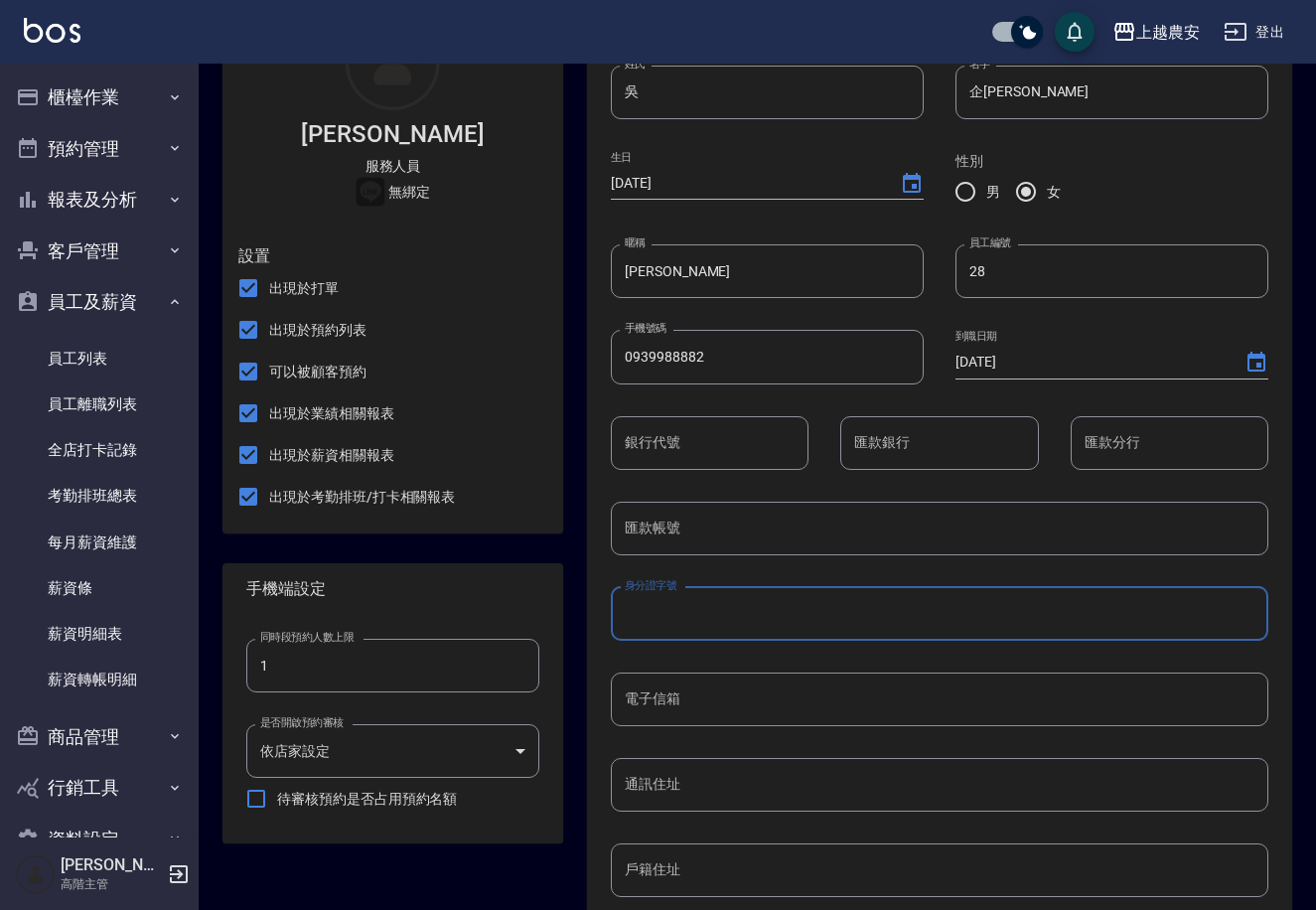 type on "ㄑ" 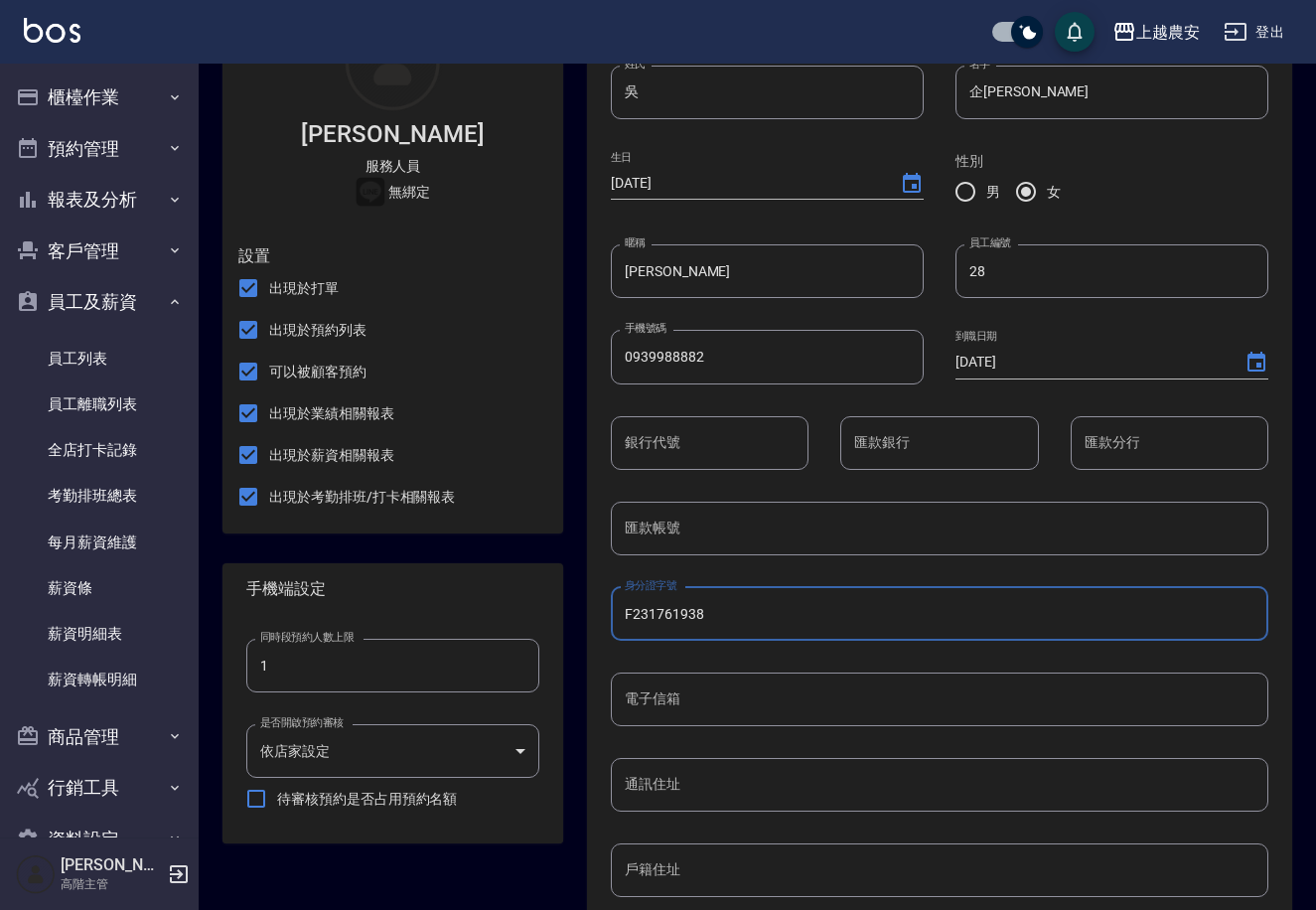 type on "F231761938" 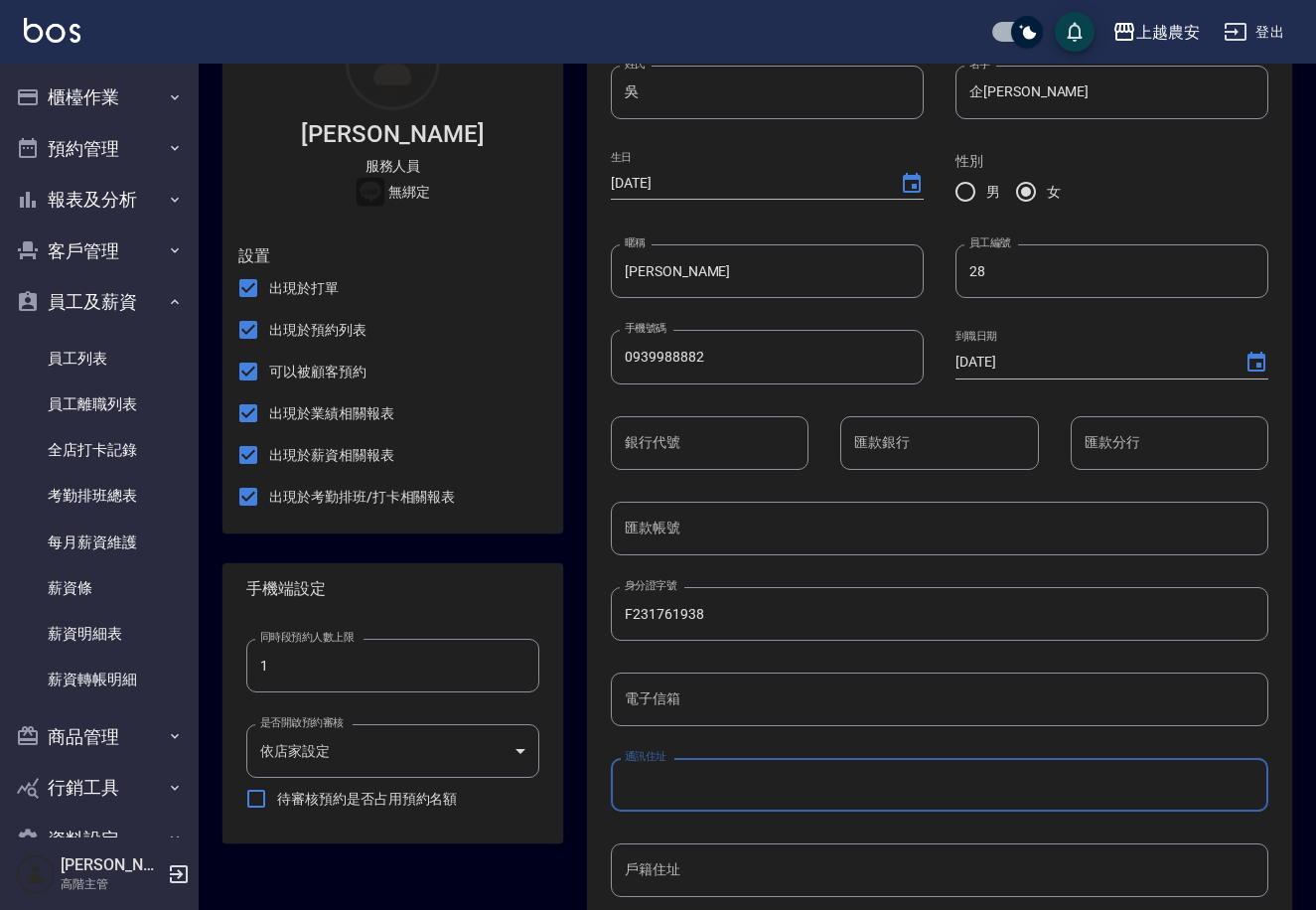 click on "通訊住址" at bounding box center (940, 785) 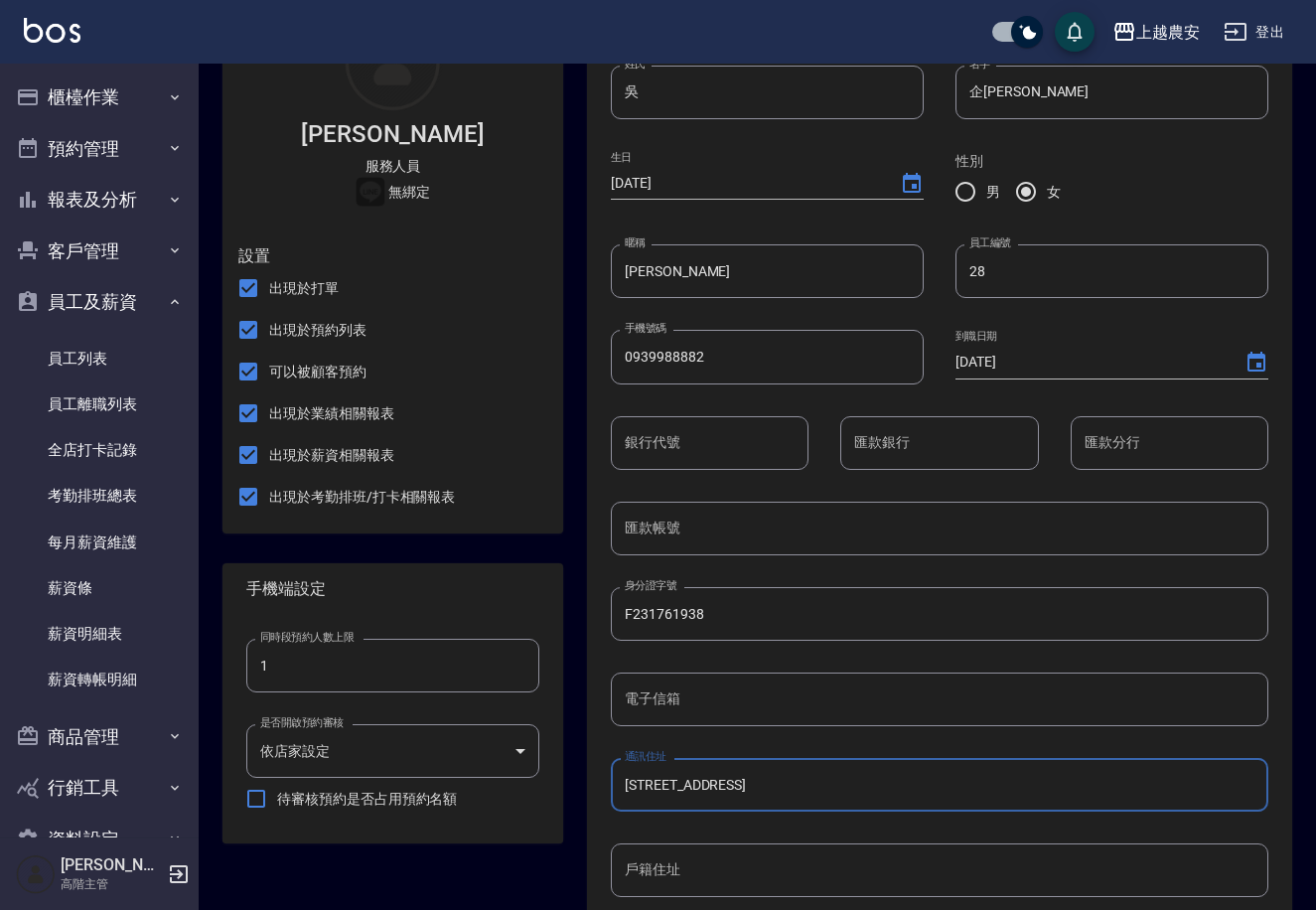 click on "新北市樹林區復興路390巷21號4樓-3" at bounding box center (940, 785) 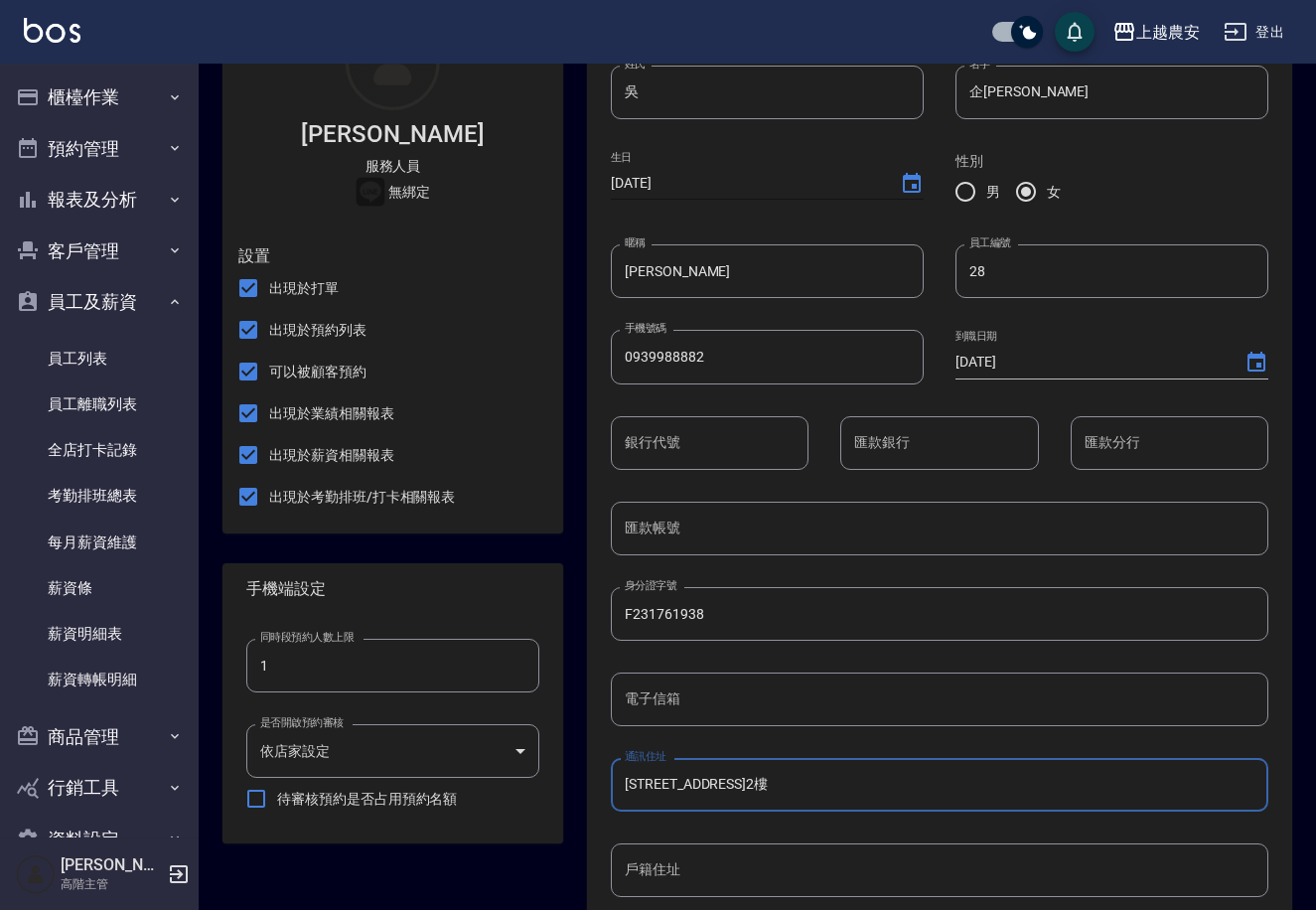 type on "新北市樹林區太順街79巷15弄3號2樓" 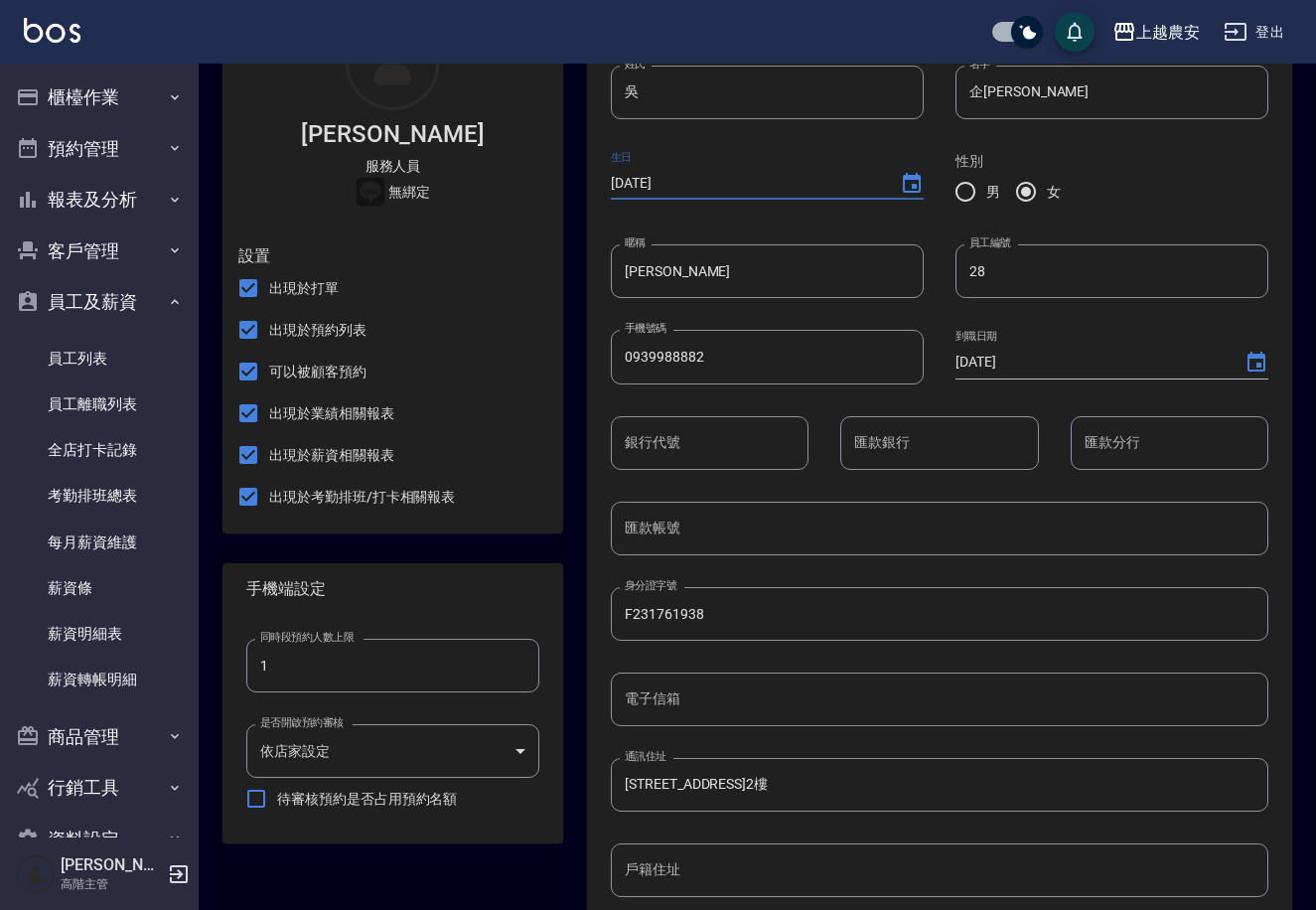 click on "1970/01/01" at bounding box center (745, 183) 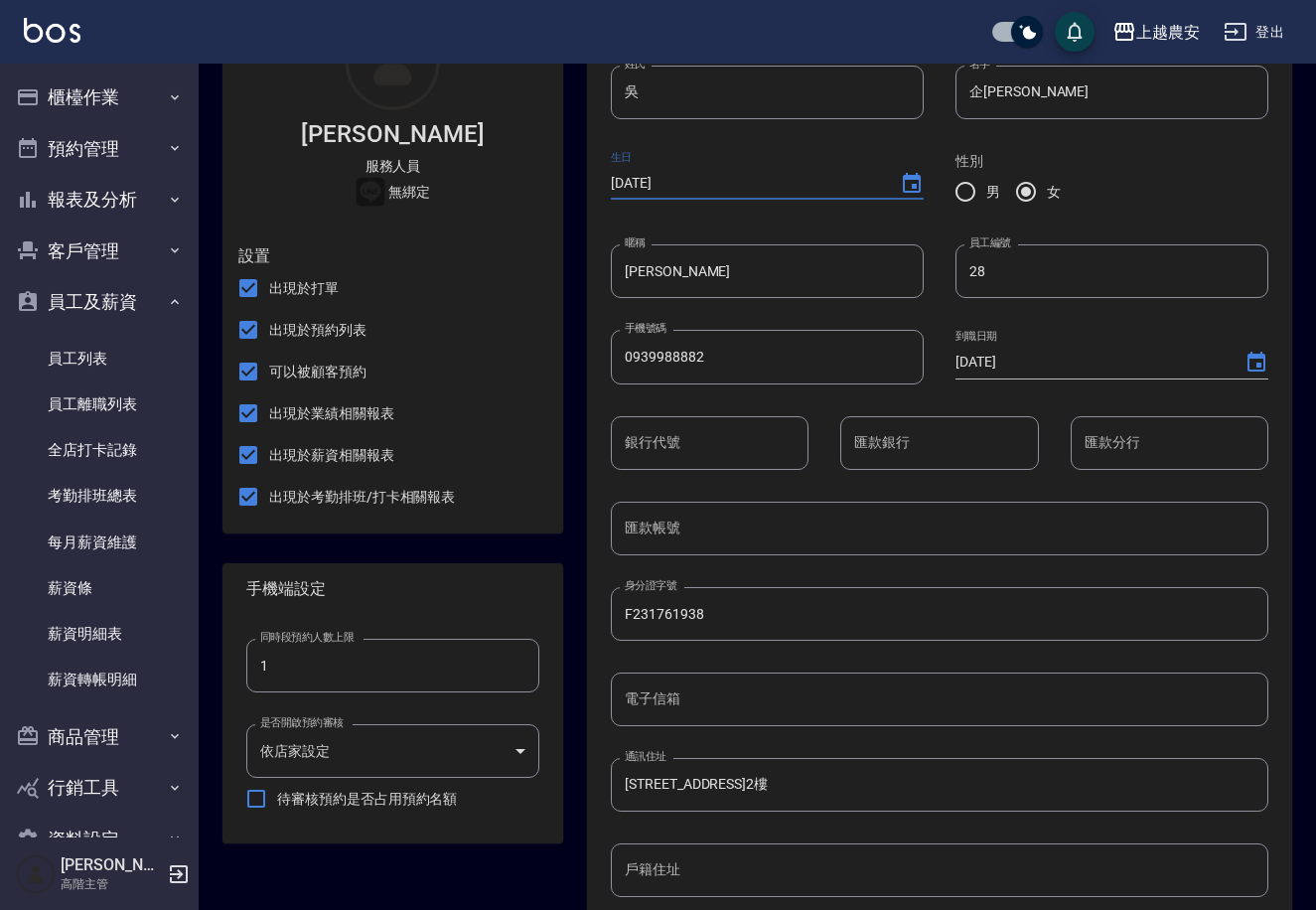 type on "2007/04/09" 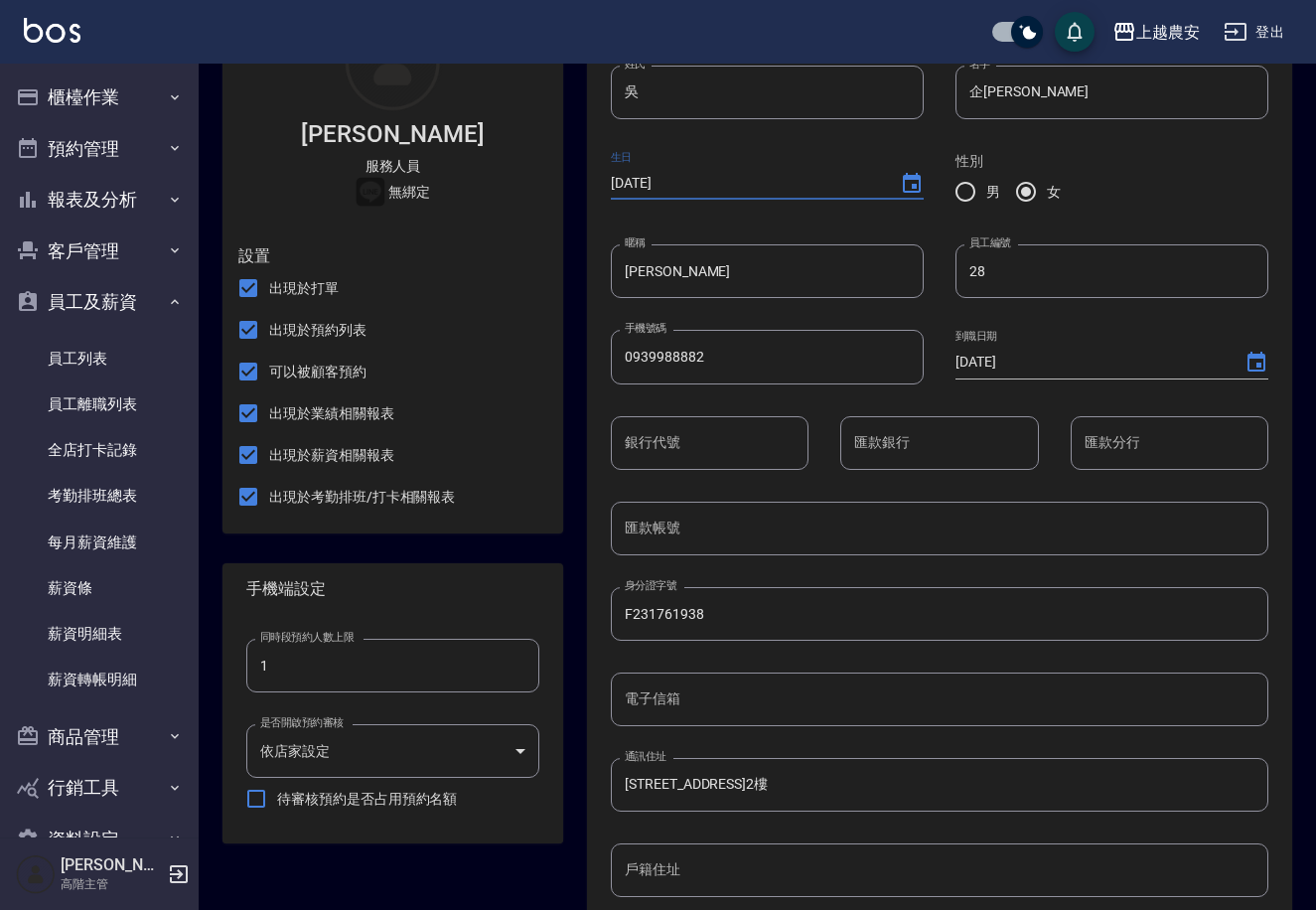 scroll, scrollTop: 674, scrollLeft: 0, axis: vertical 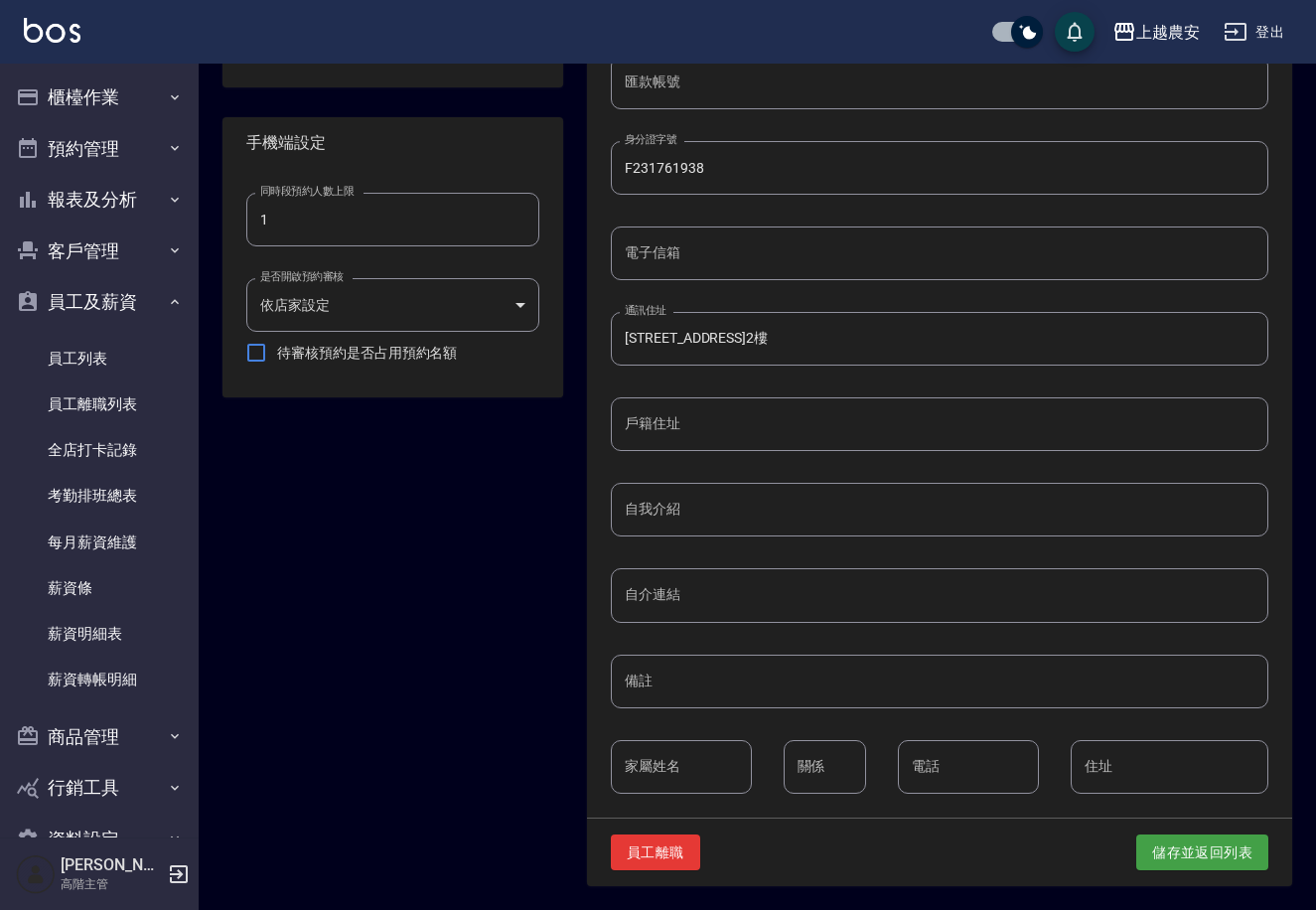 click on "家屬姓名" at bounding box center (681, 767) 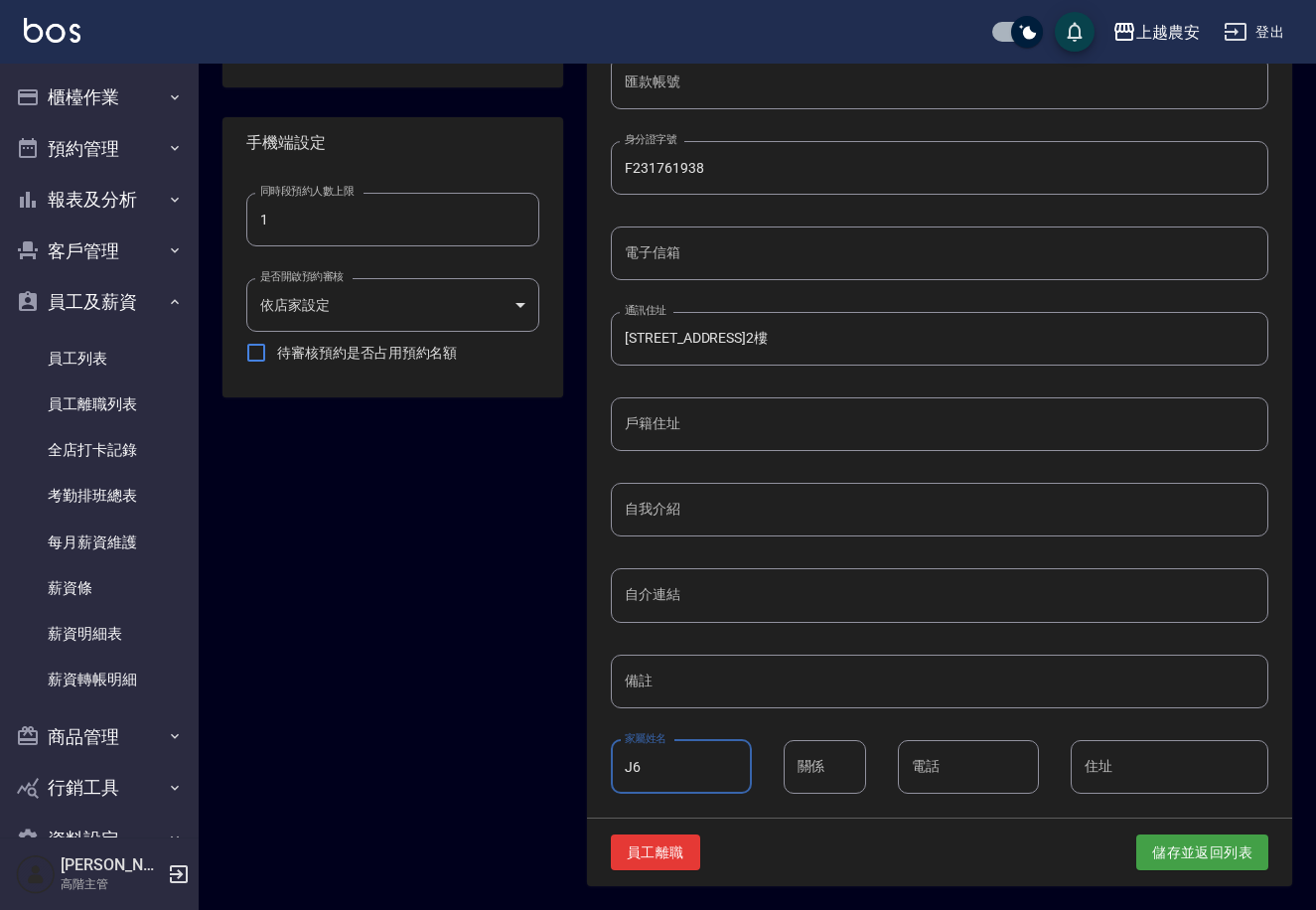 type on "J" 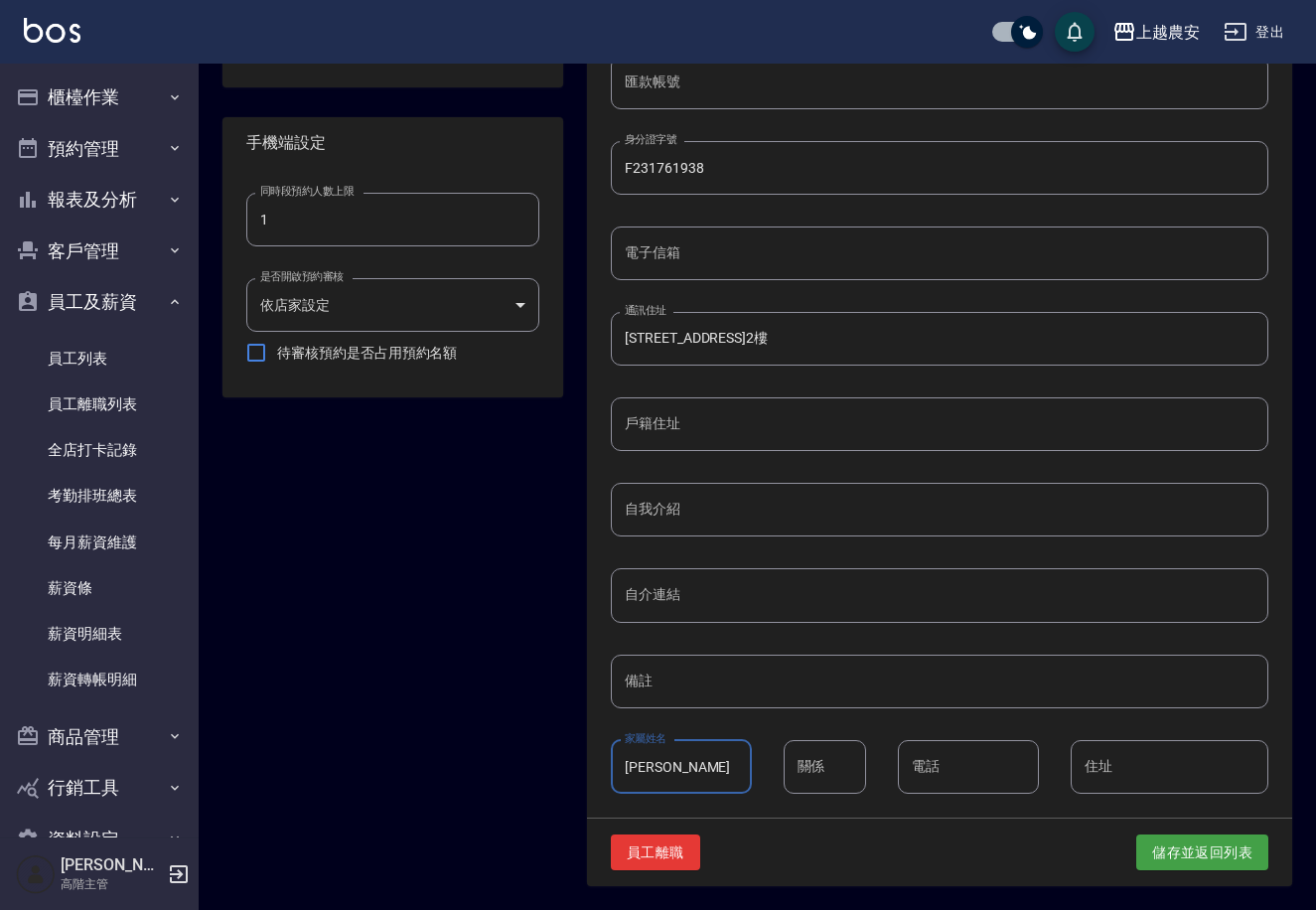 type on "吳漢清" 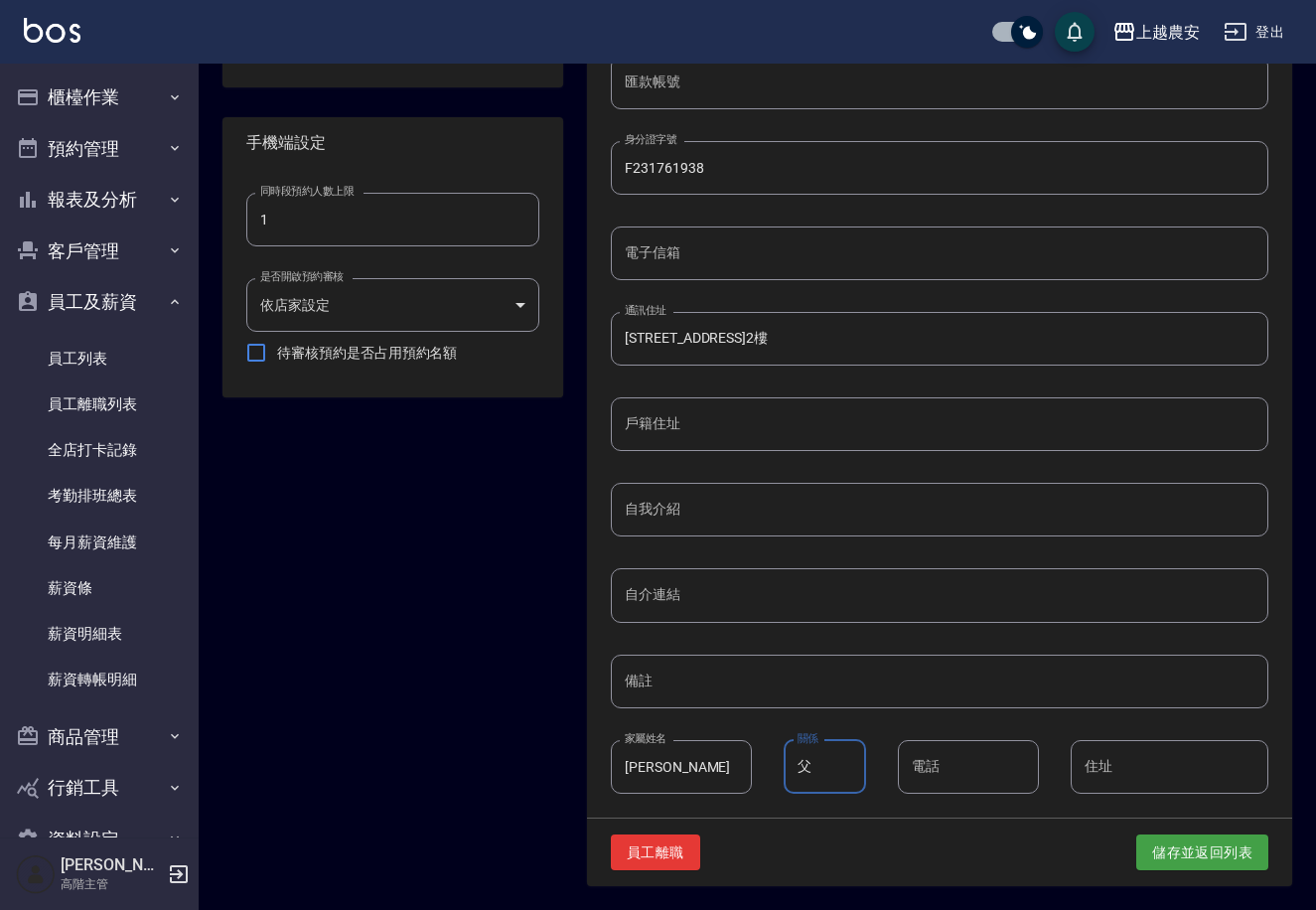 type on "父" 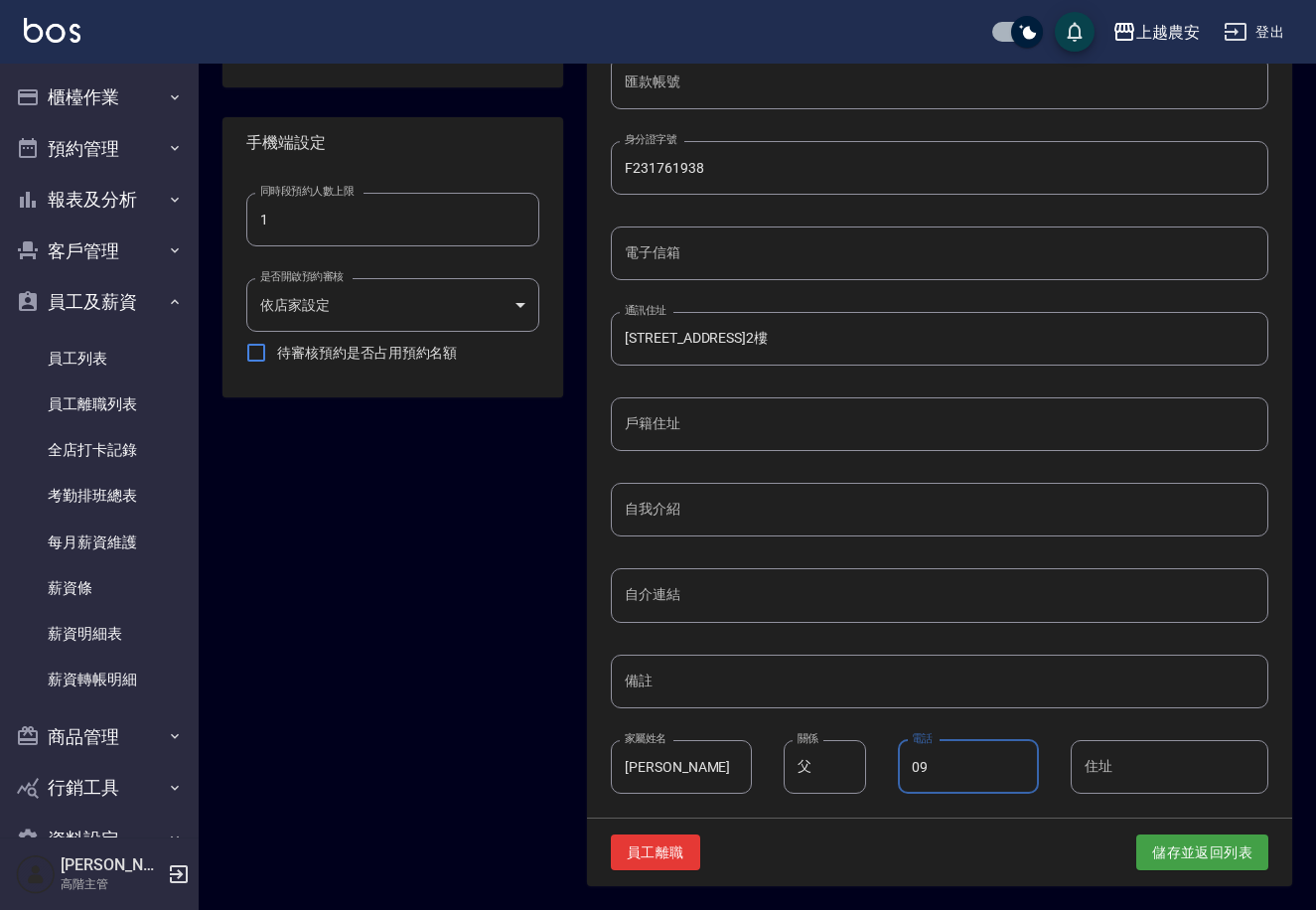 type on "0" 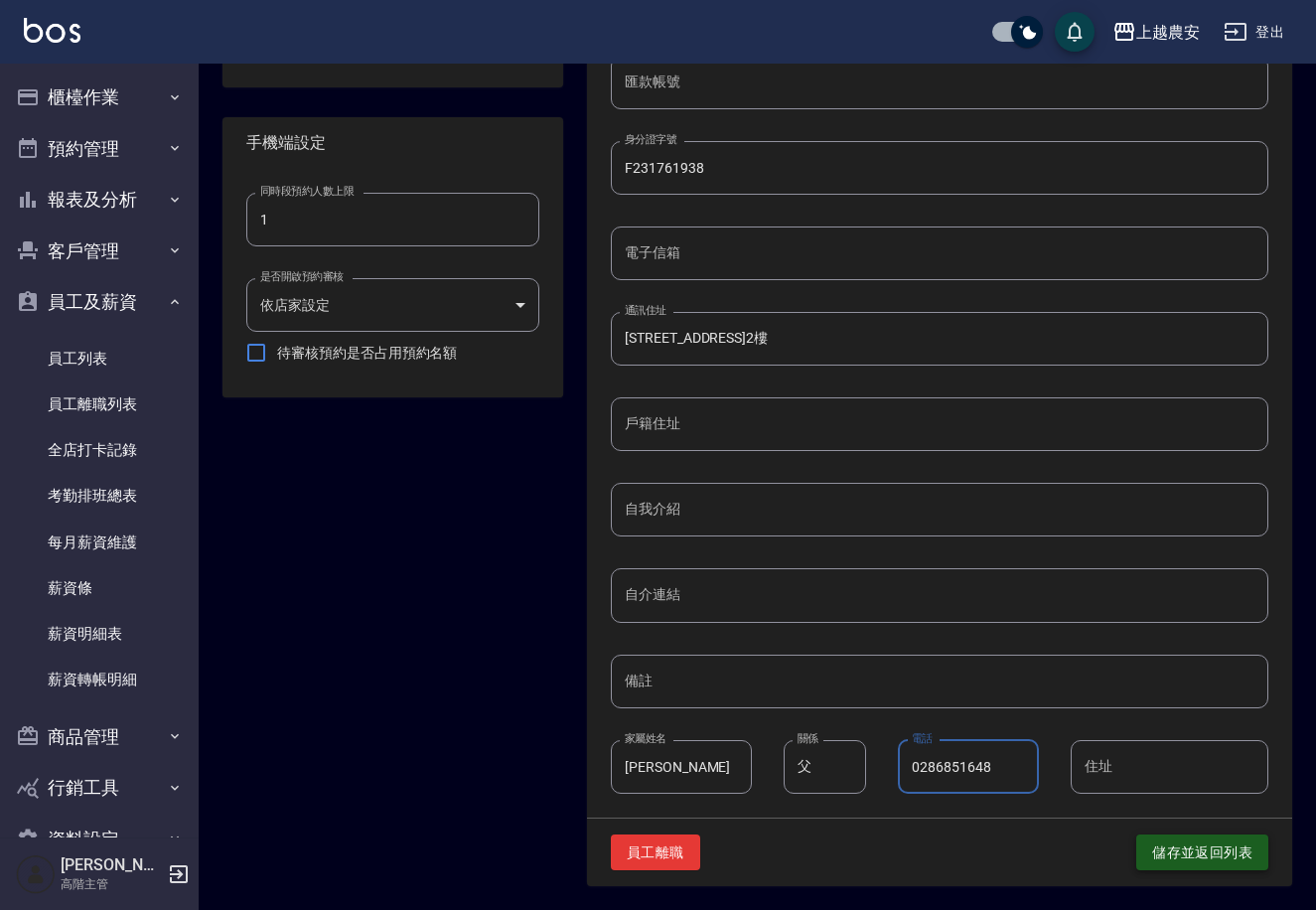 type on "0286851648" 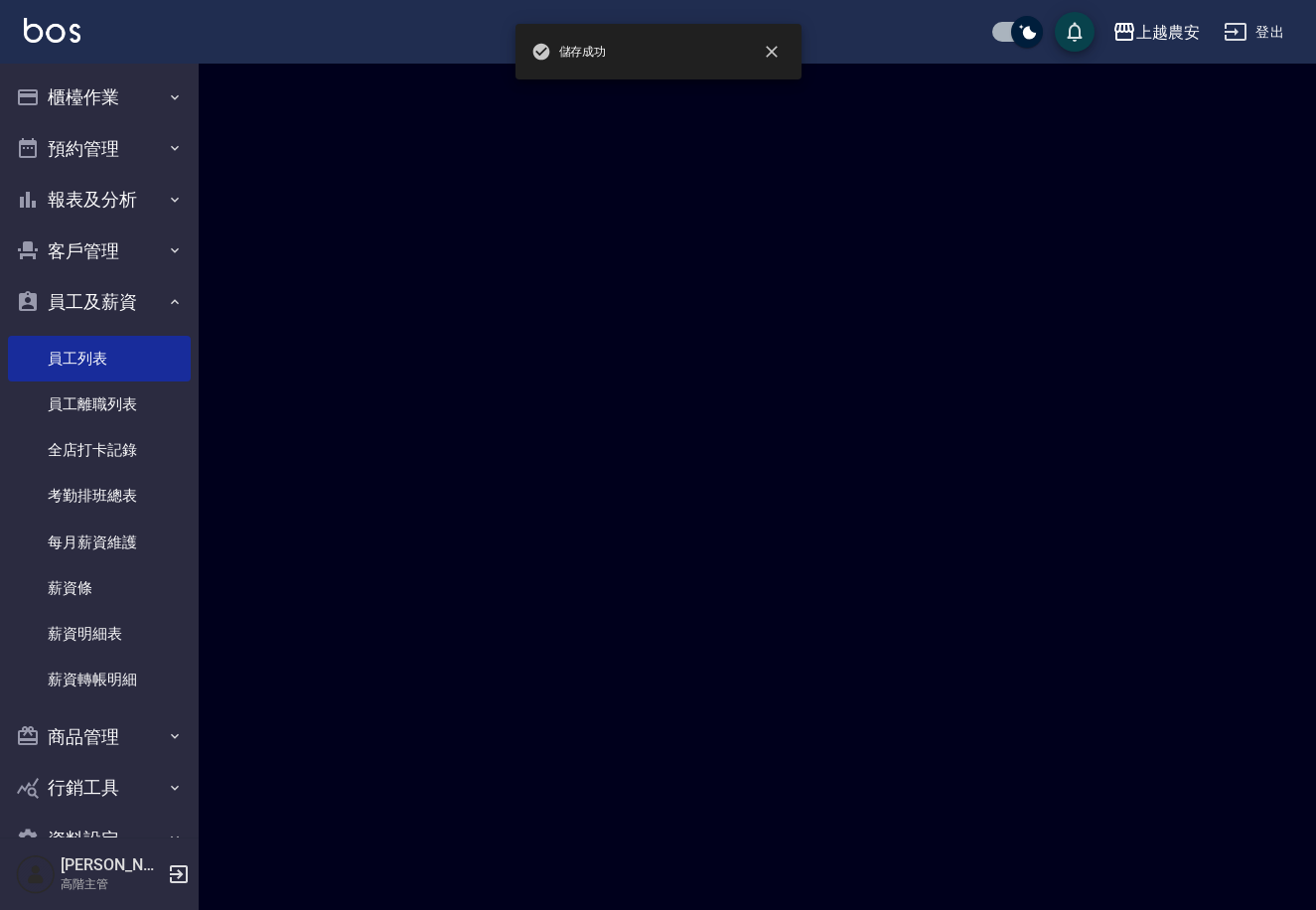 scroll, scrollTop: 0, scrollLeft: 0, axis: both 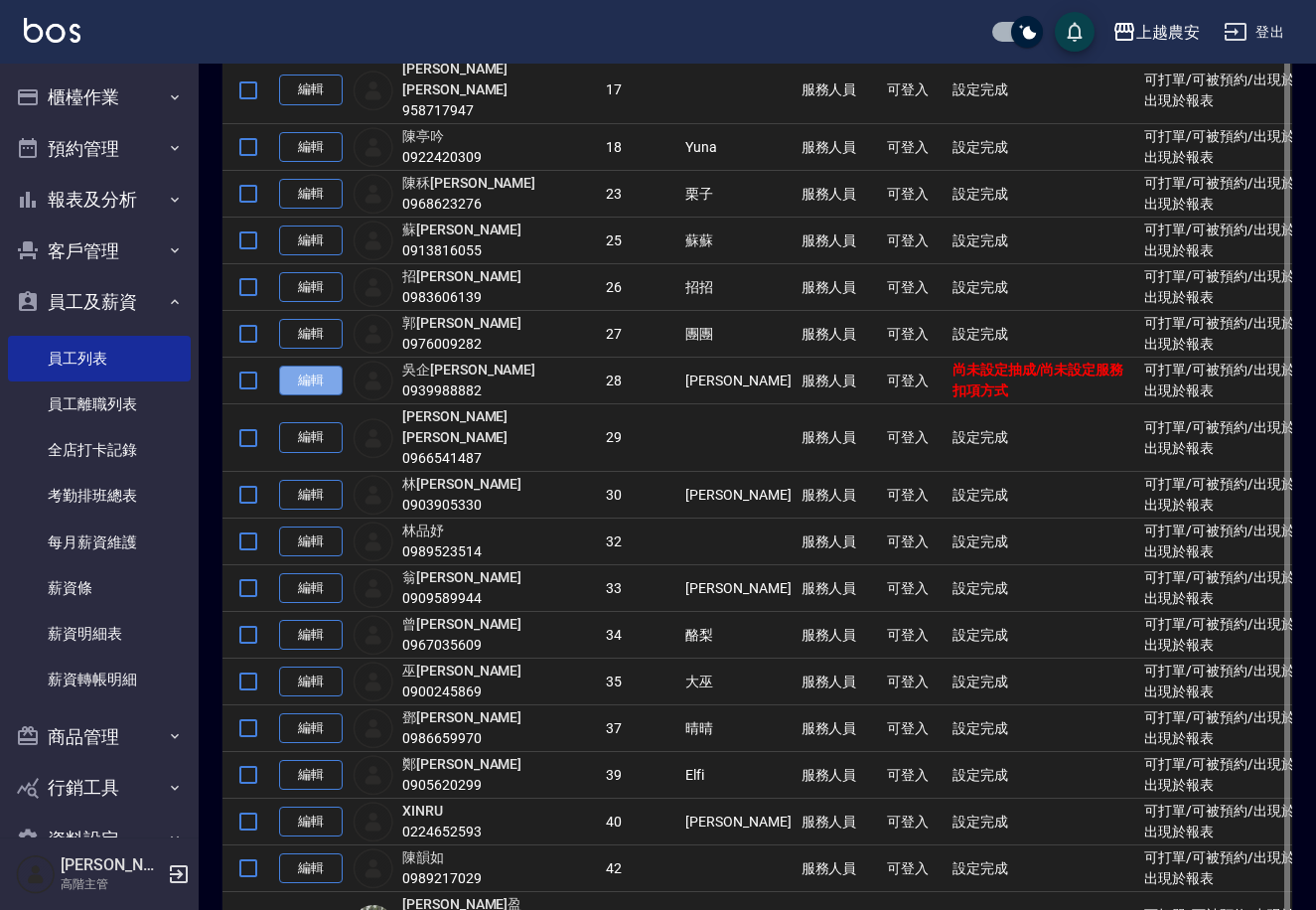 click on "編輯" at bounding box center (311, 380) 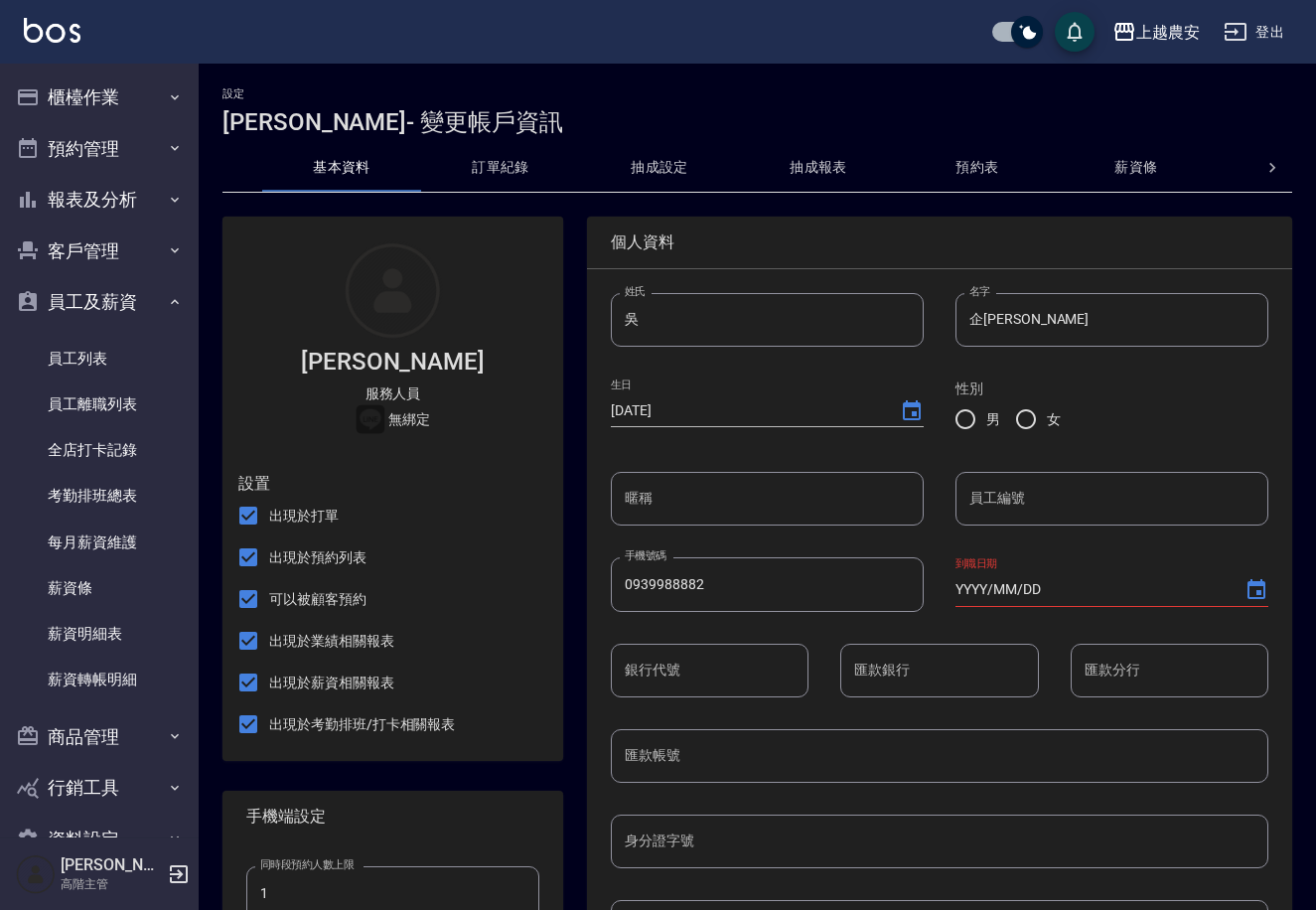 type on "2007/04/09" 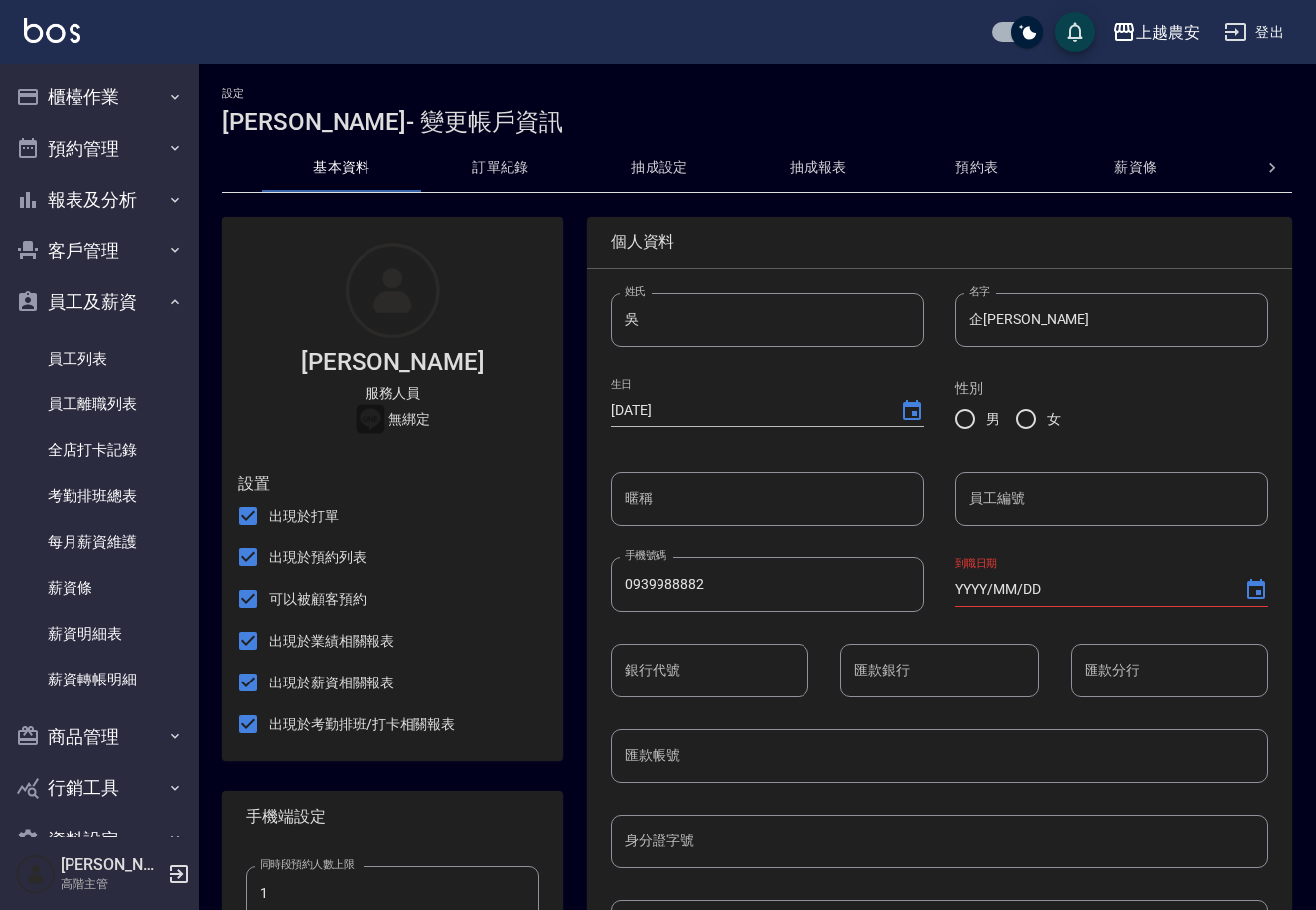 radio on "true" 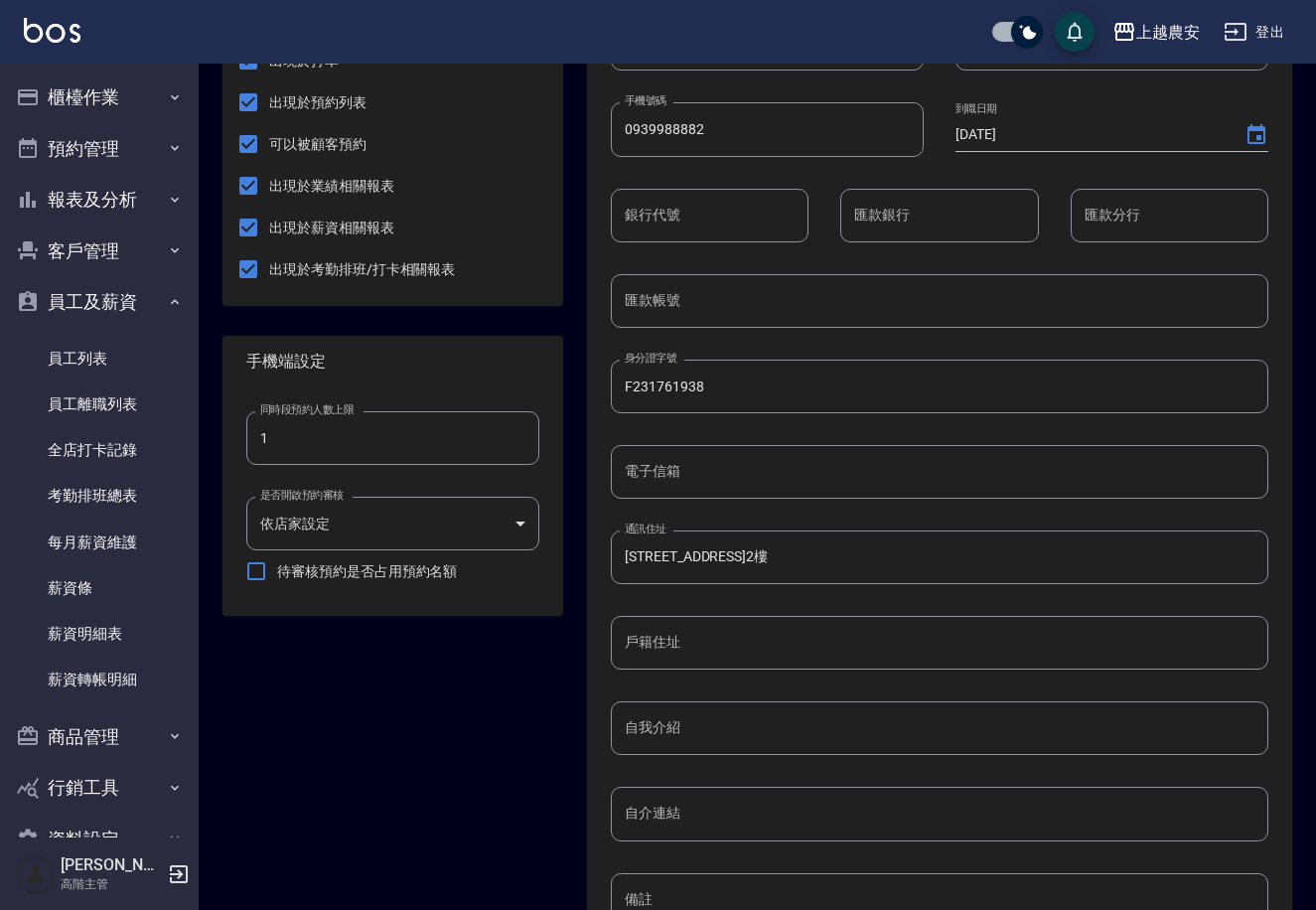 scroll, scrollTop: 457, scrollLeft: 0, axis: vertical 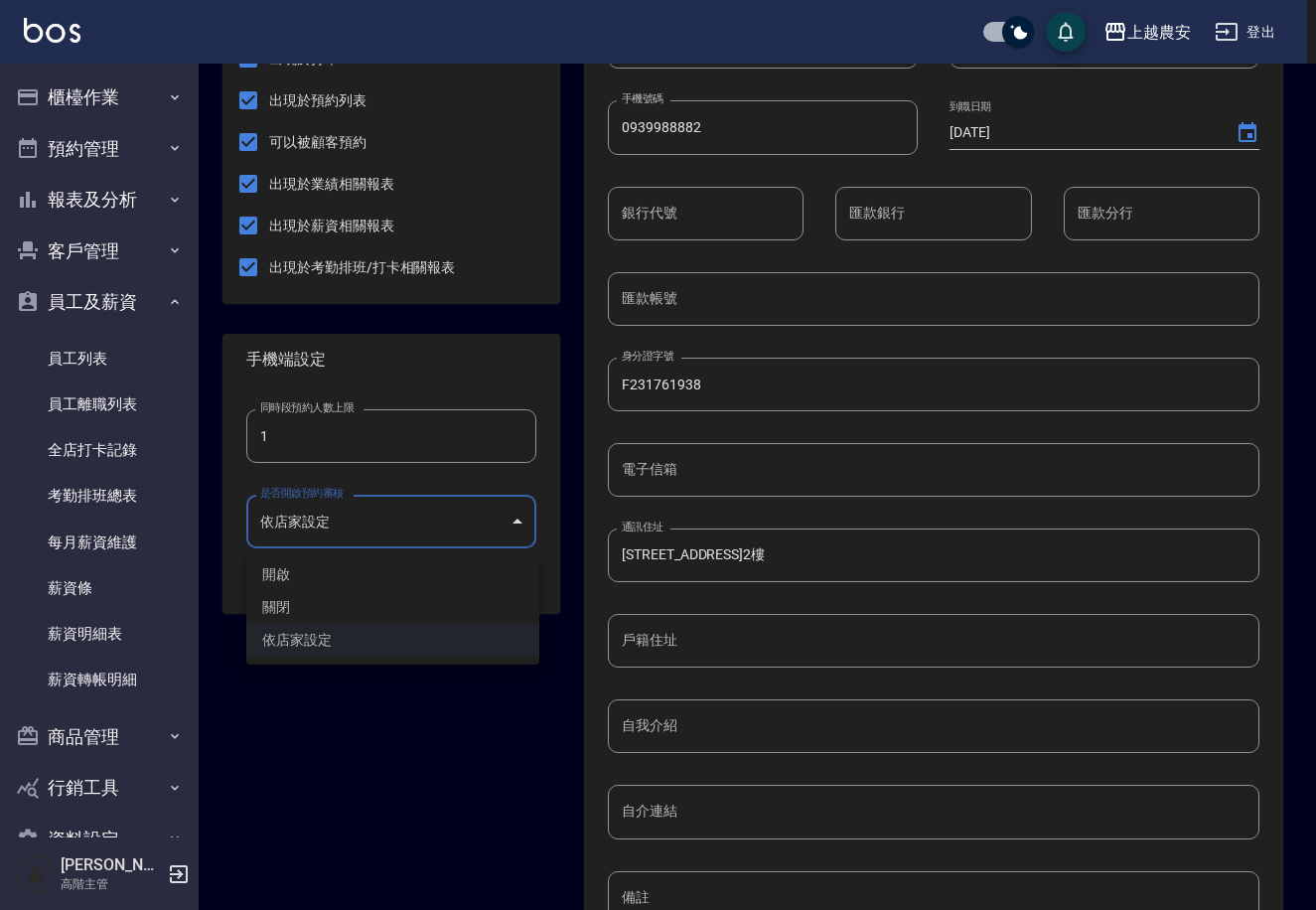 click on "上越農安 登出 櫃檯作業 打帳單 帳單列表 掛單列表 座位開單 營業儀表板 現金收支登錄 高階收支登錄 材料自購登錄 每日結帳 排班表 現場電腦打卡 掃碼打卡 預約管理 預約管理 單日預約紀錄 單週預約紀錄 報表及分析 報表目錄 消費分析儀表板 店家區間累計表 店家日報表 店家排行榜 互助日報表 互助月報表 互助排行榜 互助點數明細 互助業績報表 全店業績分析表 每日業績分析表 營業統計分析表 營業項目月分析表 設計師業績表 設計師日報表 設計師業績分析表 設計師業績月報表 設計師抽成報表 設計師排行榜 商品銷售排行榜 商品消耗明細 商品進銷貨報表 商品庫存表 商品庫存盤點表 會員卡銷售報表 服務扣項明細表 單一服務項目查詢 店販抽成明細 店販分類抽成明細 顧客入金餘額表 顧客卡券餘額表 每日非現金明細 每日收支明細 收支分類明細表 收支匯款表 1" at bounding box center (658, 335) 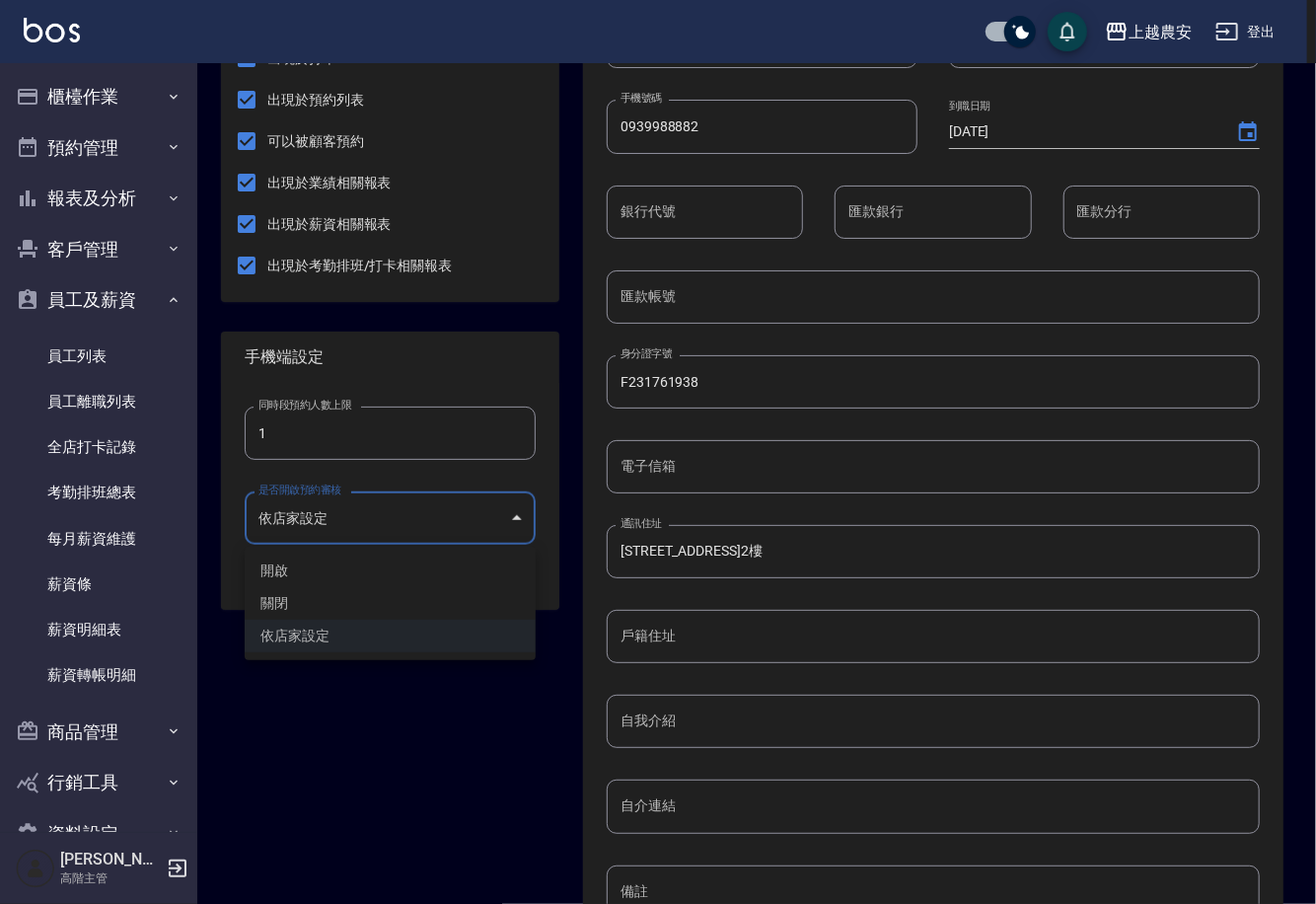 click at bounding box center [658, 452] 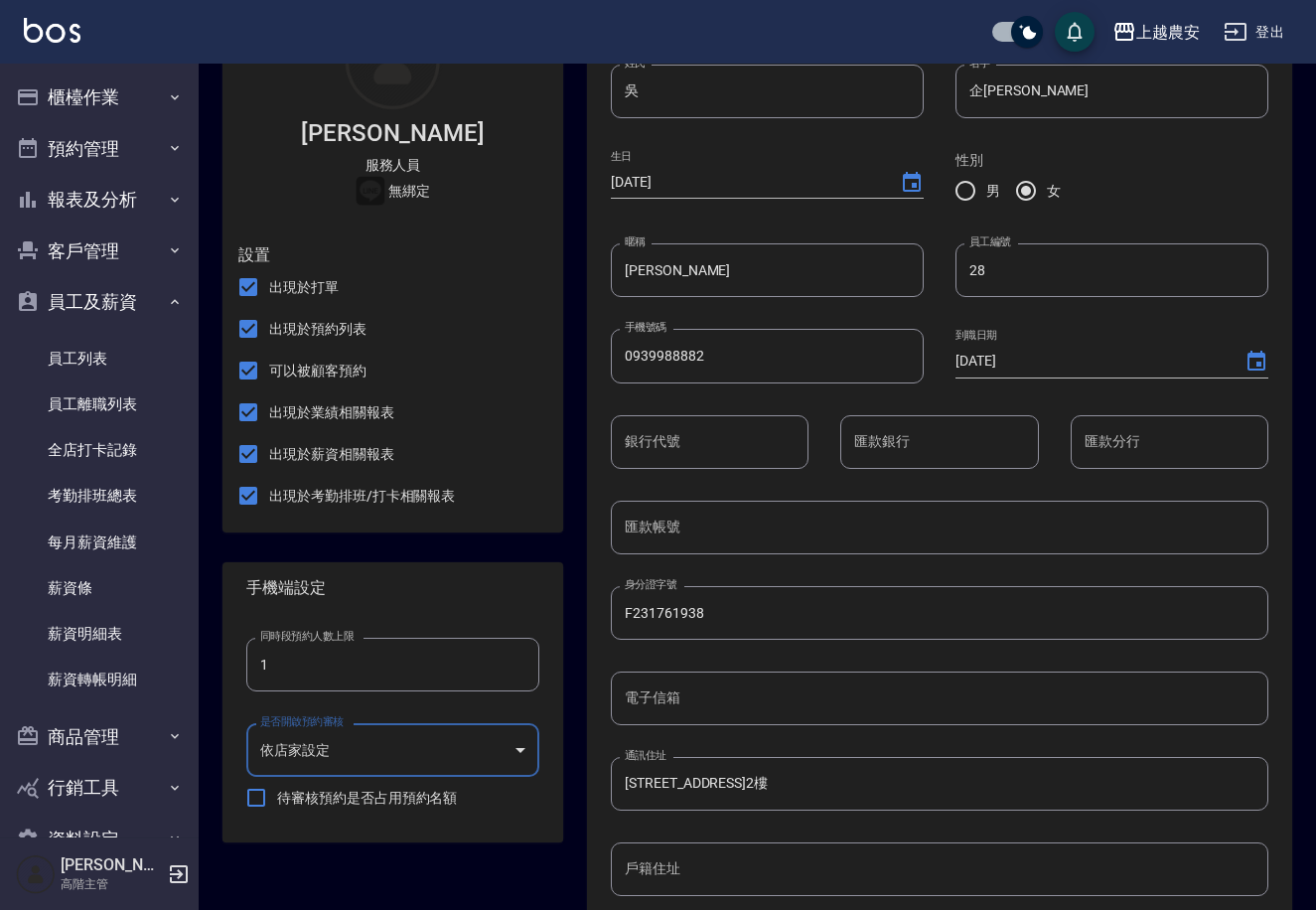 scroll, scrollTop: 0, scrollLeft: 0, axis: both 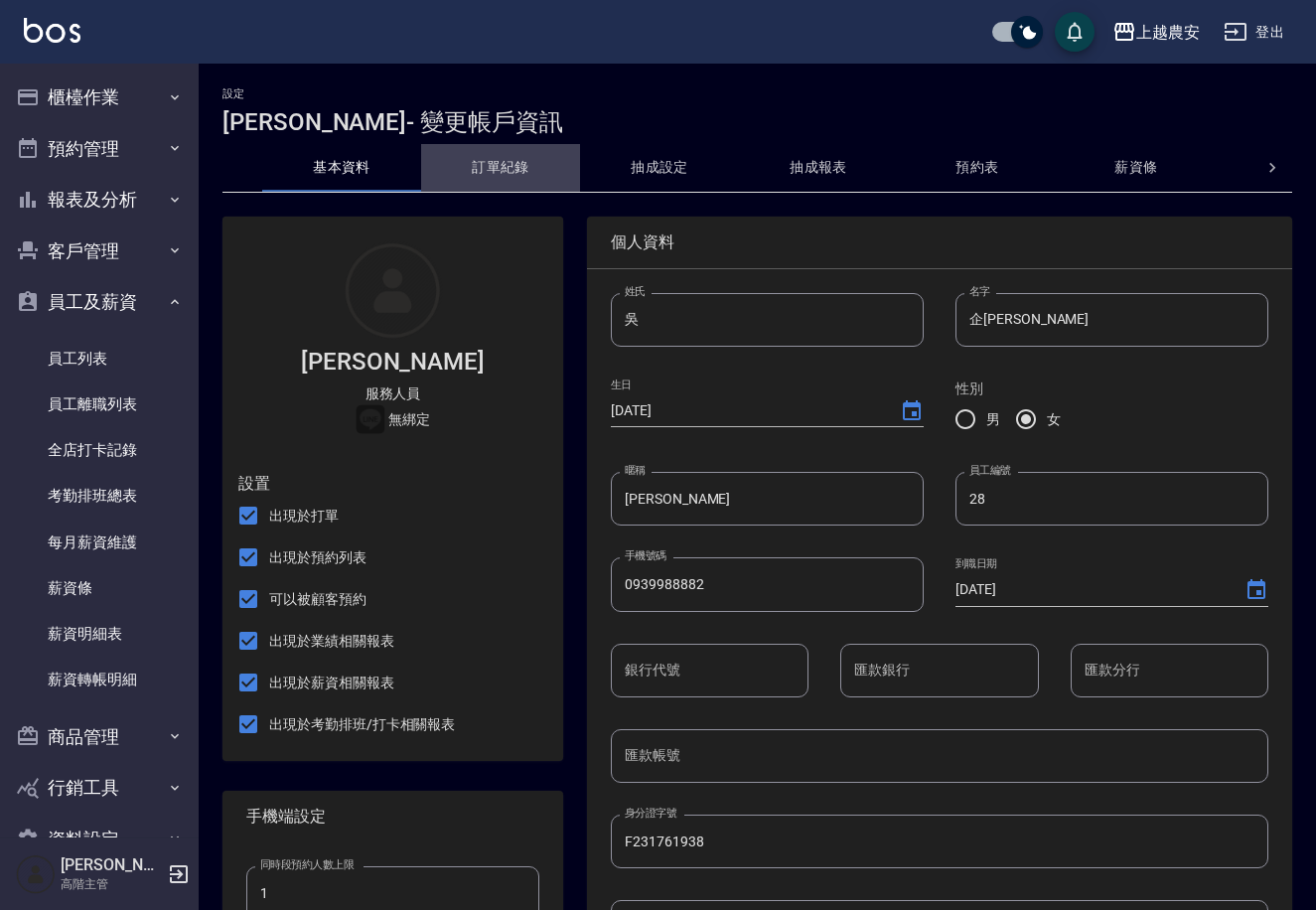 click on "訂單紀錄" at bounding box center [501, 168] 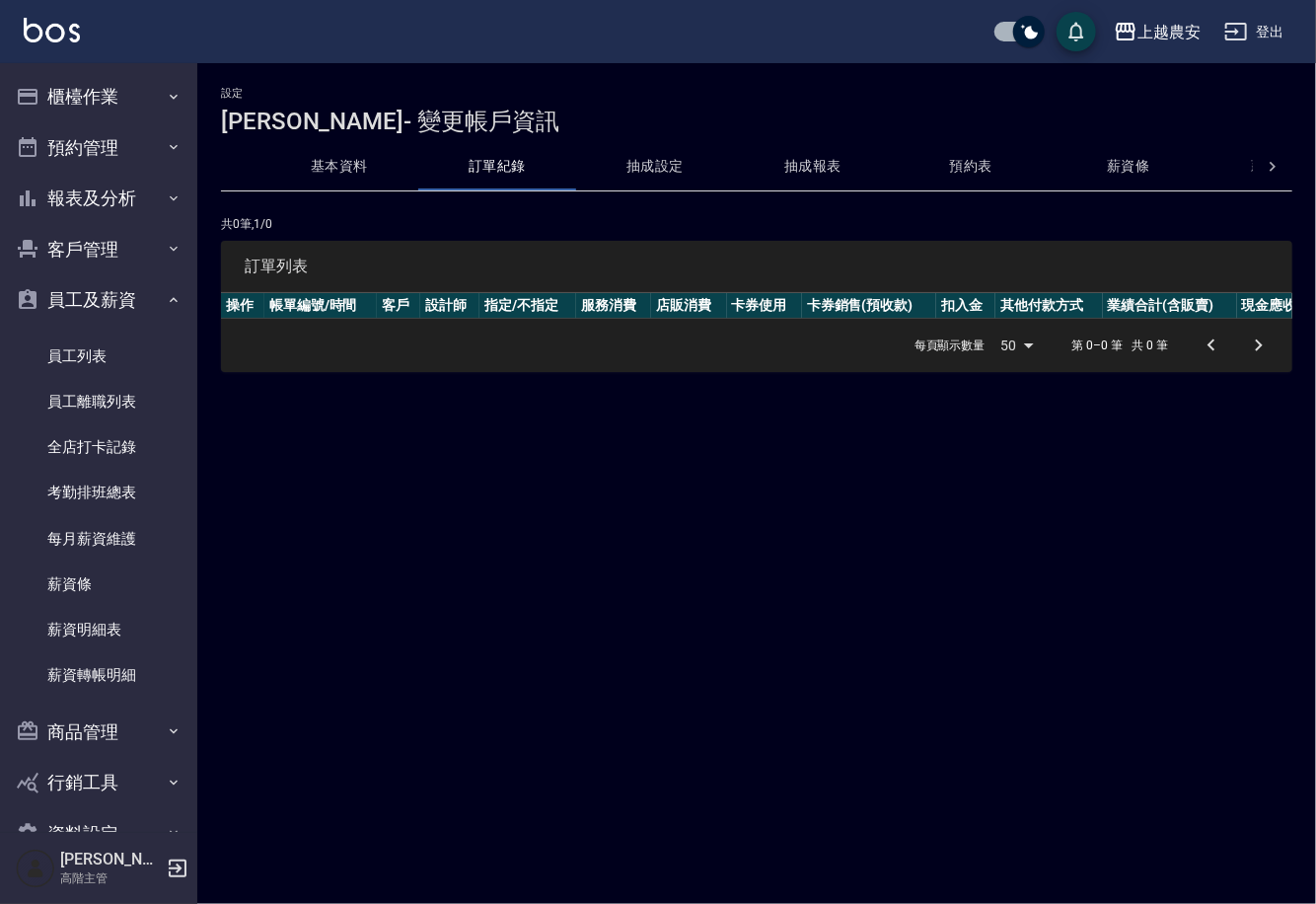 click on "抽成設定" at bounding box center [655, 167] 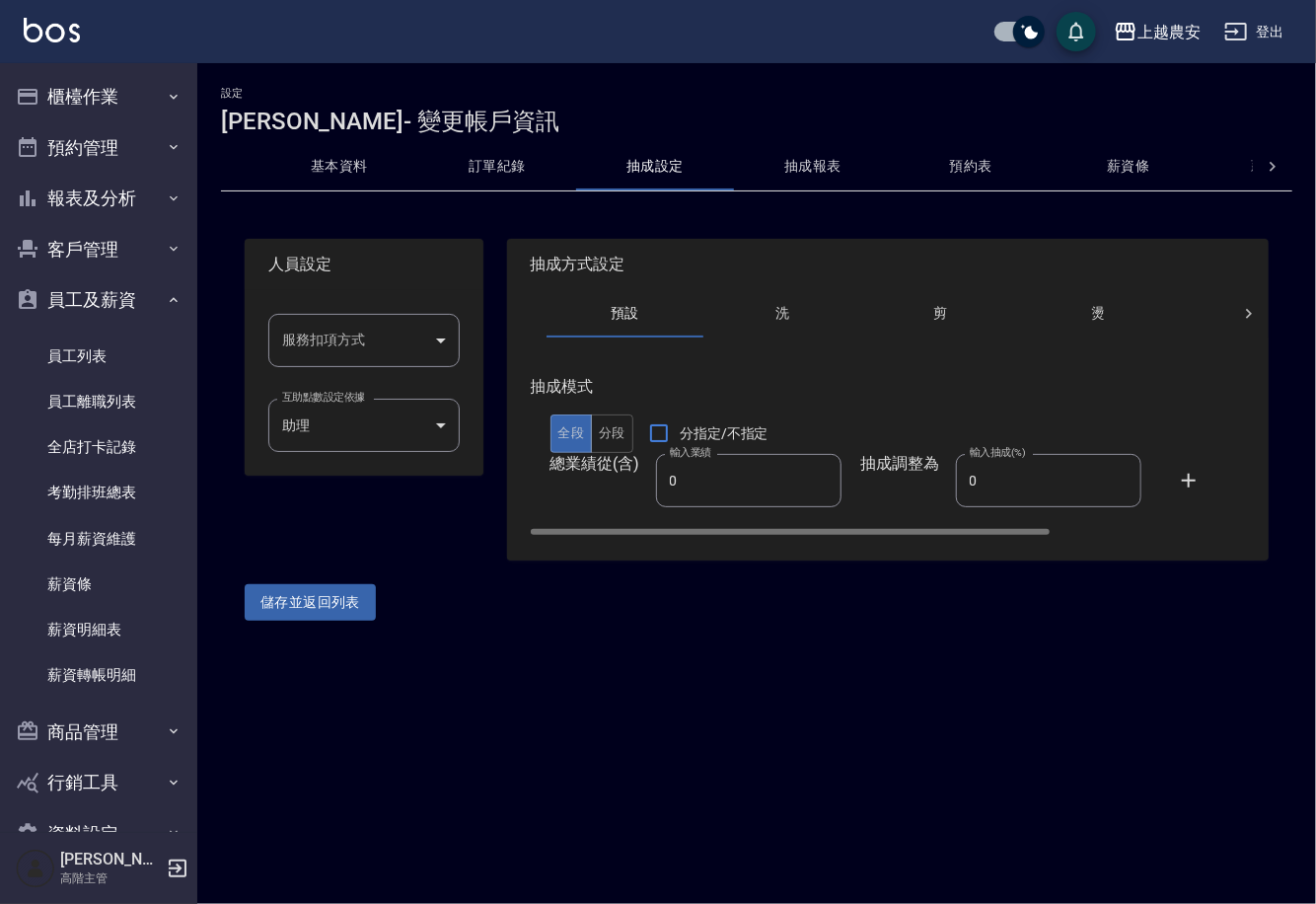 click on "0" at bounding box center (1049, 481) 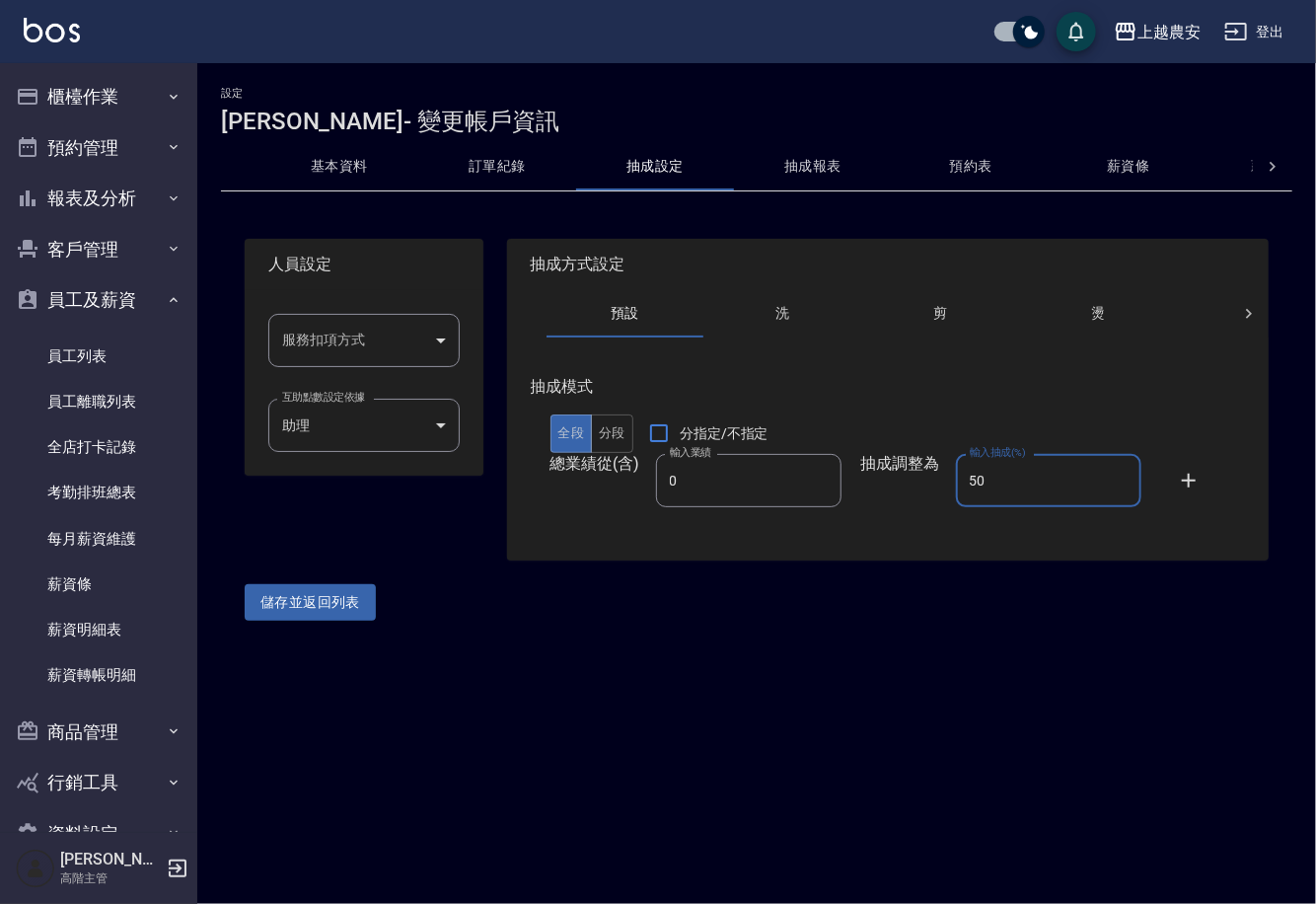 type on "50" 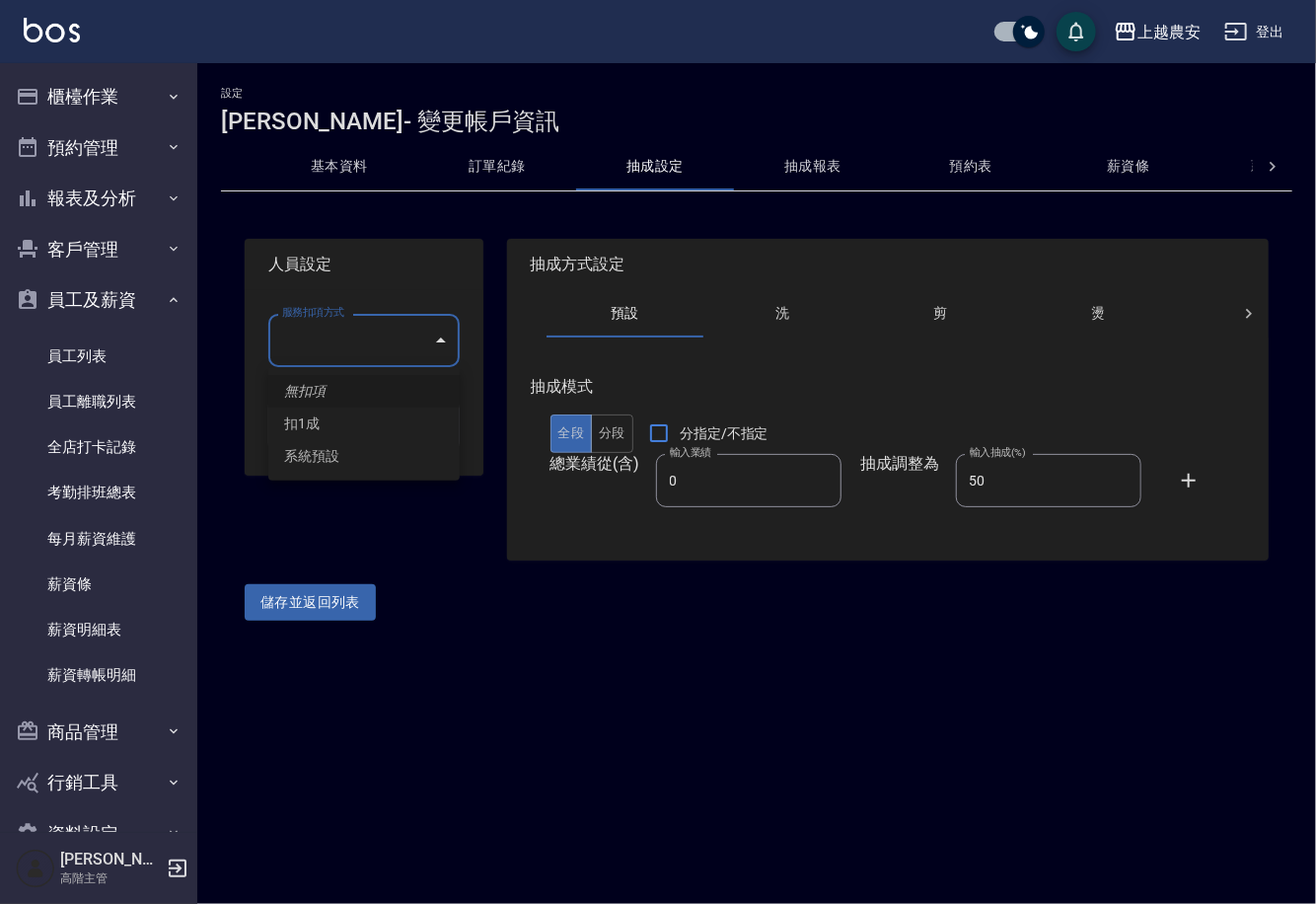 click on "上越農安 登出 櫃檯作業 打帳單 帳單列表 掛單列表 座位開單 營業儀表板 現金收支登錄 高階收支登錄 材料自購登錄 每日結帳 排班表 現場電腦打卡 掃碼打卡 預約管理 預約管理 單日預約紀錄 單週預約紀錄 報表及分析 報表目錄 消費分析儀表板 店家區間累計表 店家日報表 店家排行榜 互助日報表 互助月報表 互助排行榜 互助點數明細 互助業績報表 全店業績分析表 每日業績分析表 營業統計分析表 營業項目月分析表 設計師業績表 設計師日報表 設計師業績分析表 設計師業績月報表 設計師抽成報表 設計師排行榜 商品銷售排行榜 商品消耗明細 商品進銷貨報表 商品庫存表 商品庫存盤點表 會員卡銷售報表 服務扣項明細表 單一服務項目查詢 店販抽成明細 店販分類抽成明細 顧客入金餘額表 顧客卡券餘額表 每日非現金明細 每日收支明細 收支分類明細表 收支匯款表 0" at bounding box center (658, 452) 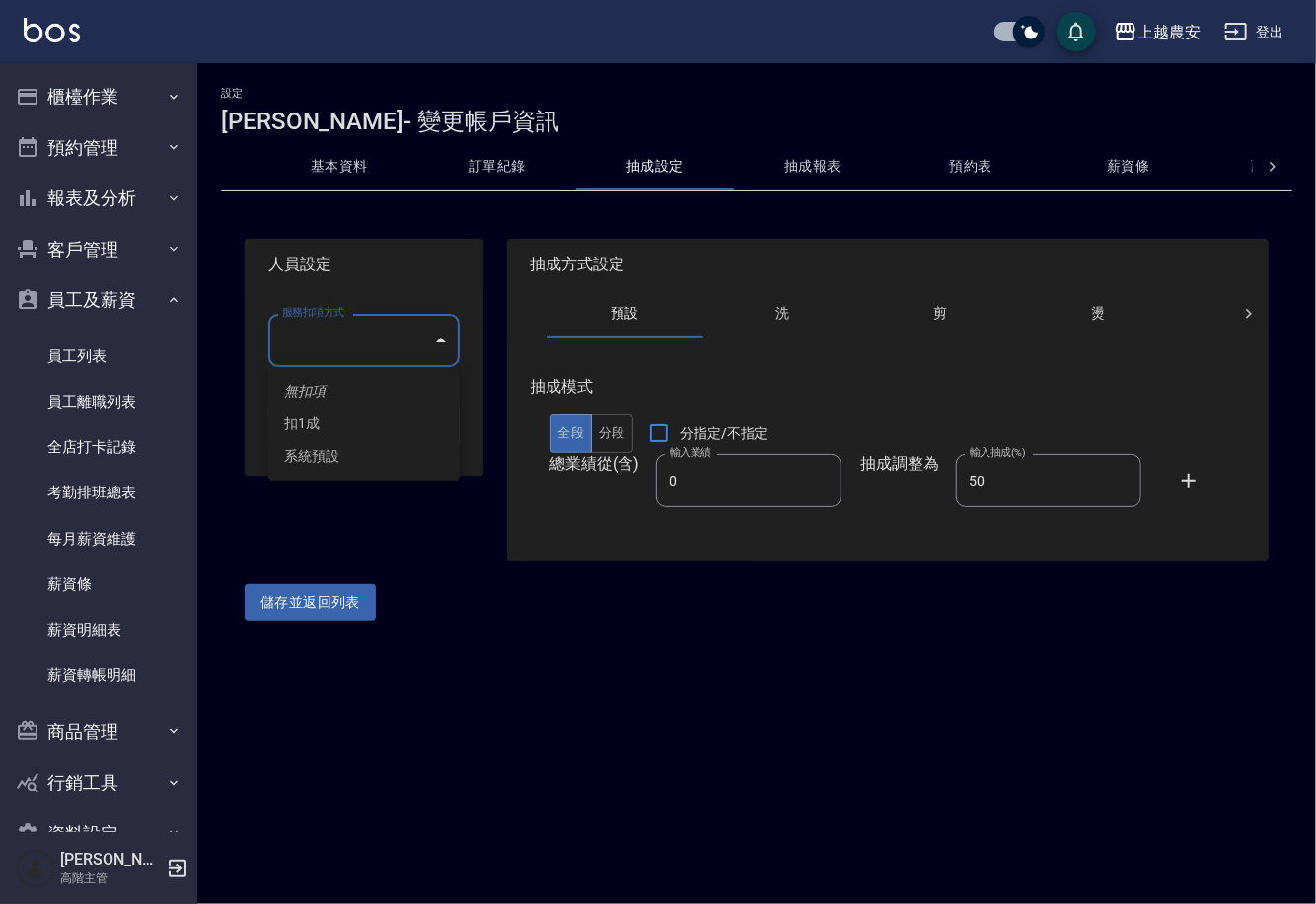 click at bounding box center [658, 452] 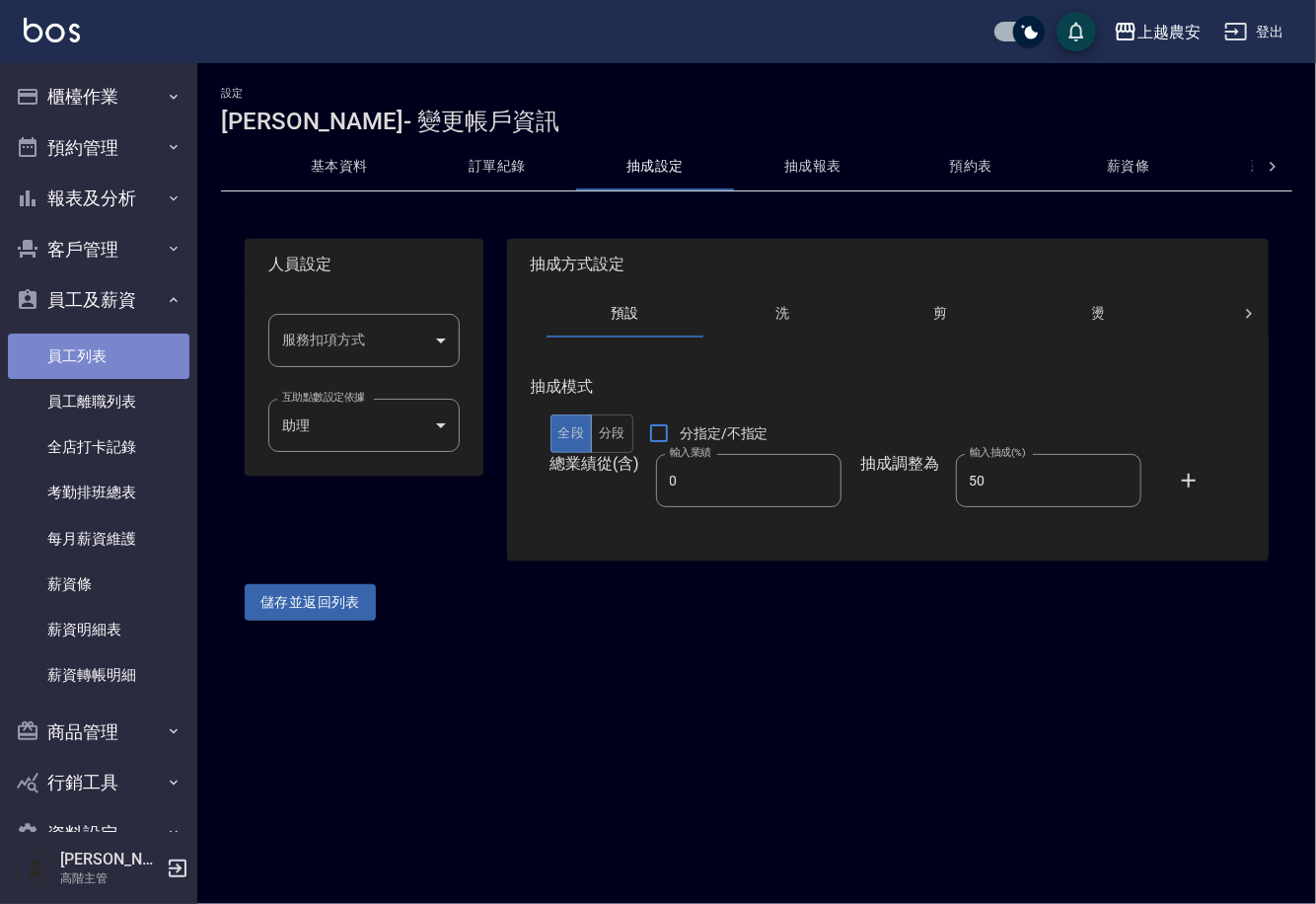 click on "員工列表" at bounding box center [99, 356] 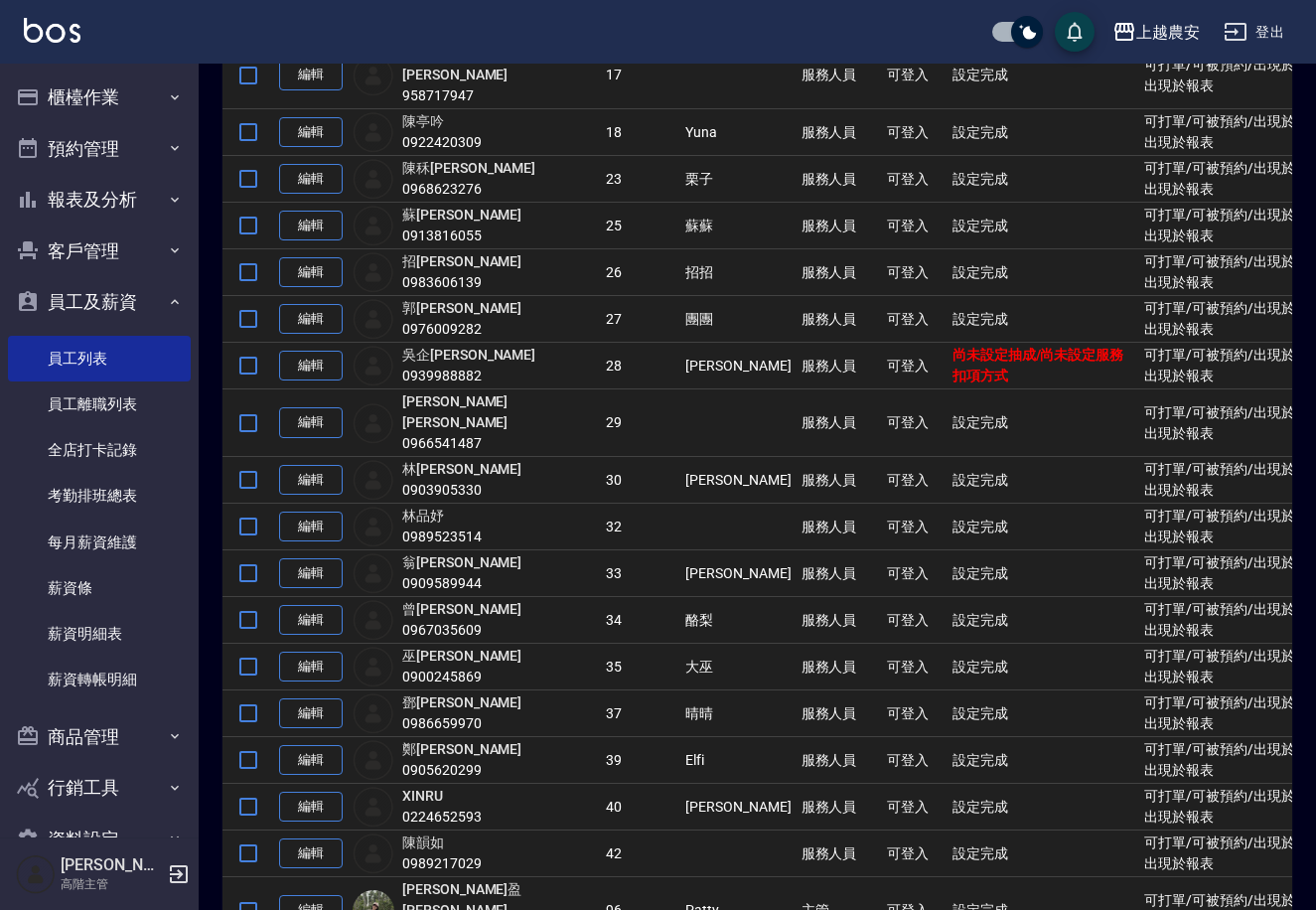 scroll, scrollTop: 775, scrollLeft: 0, axis: vertical 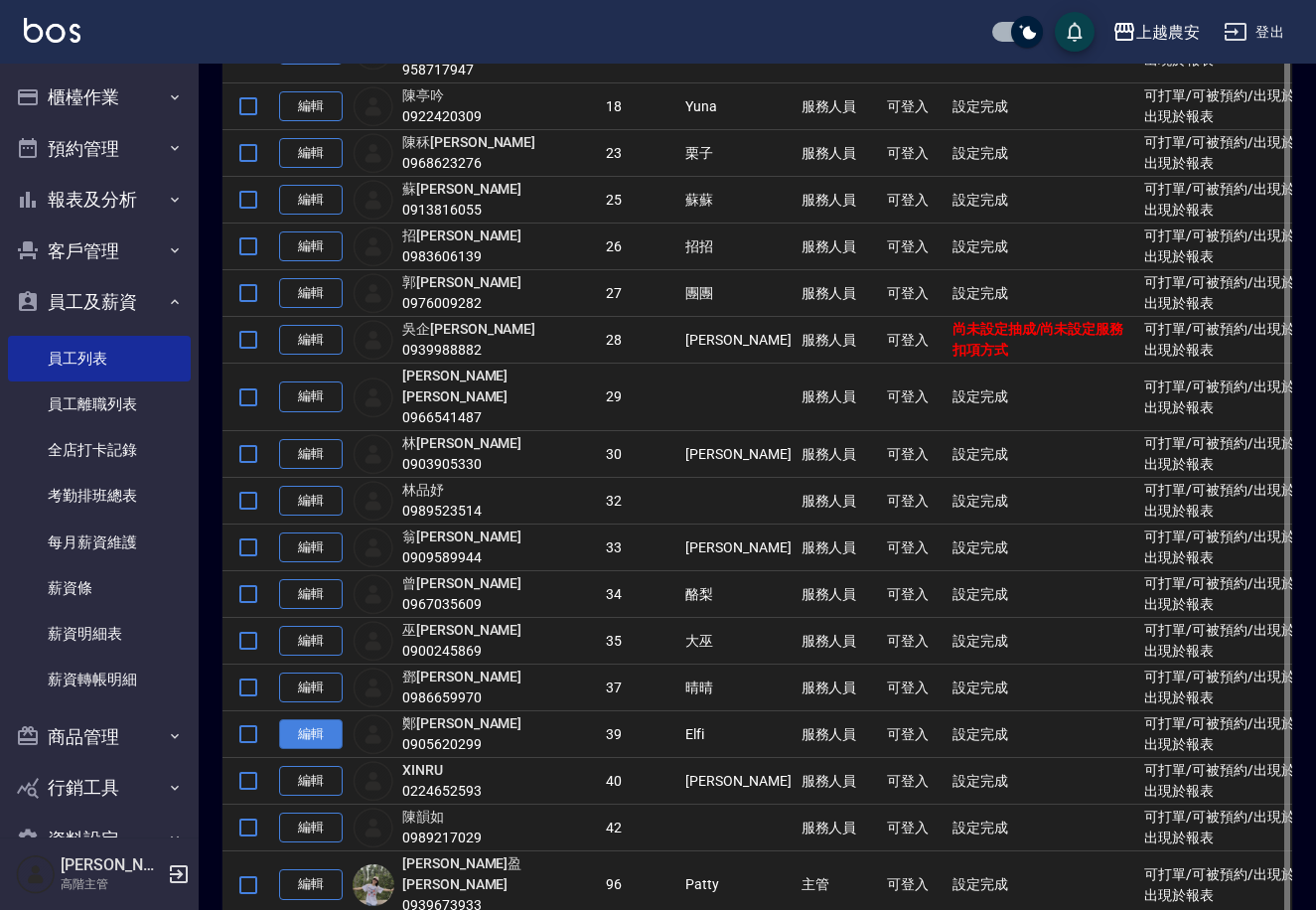 click on "編輯" at bounding box center (311, 734) 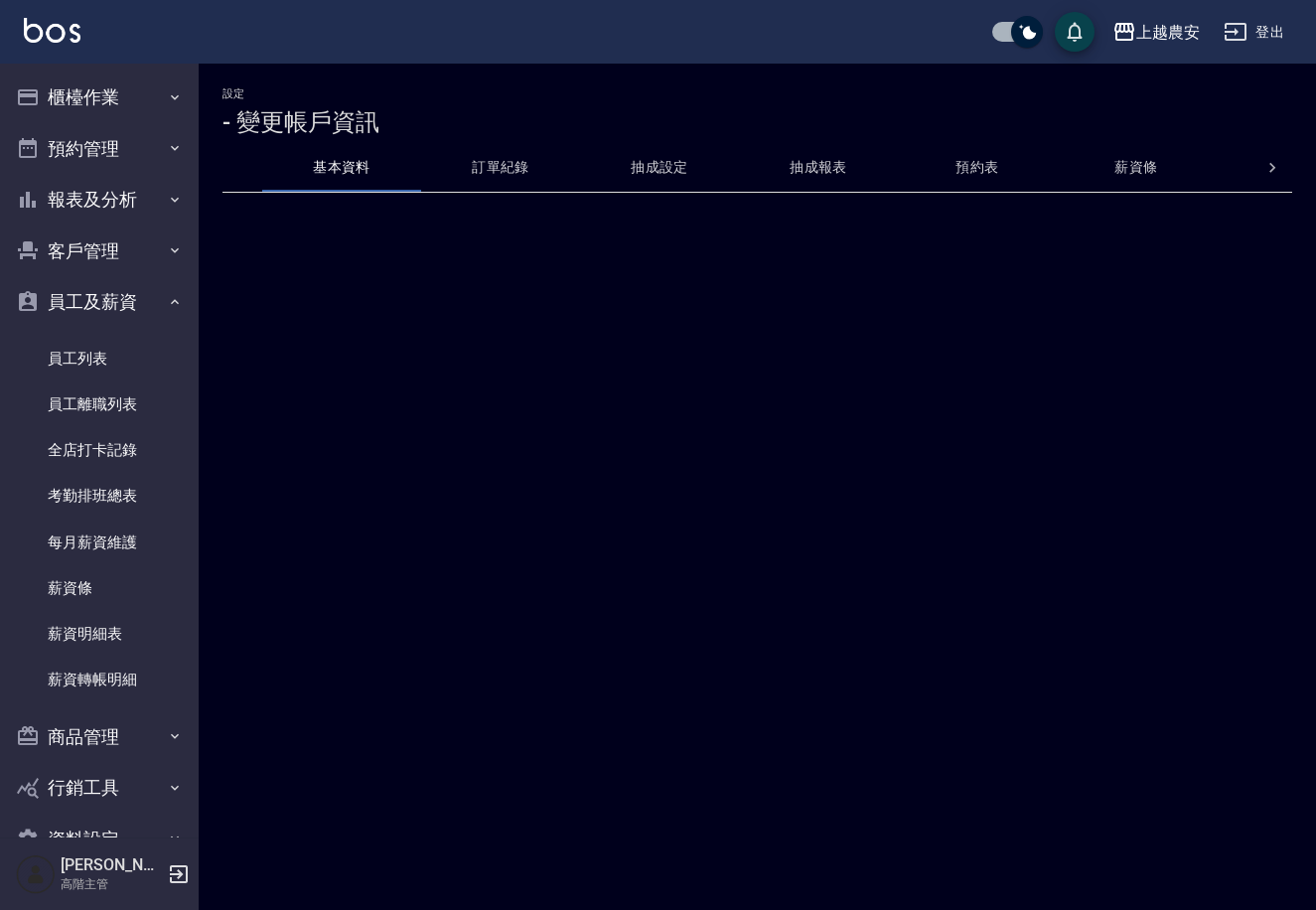 scroll, scrollTop: 0, scrollLeft: 0, axis: both 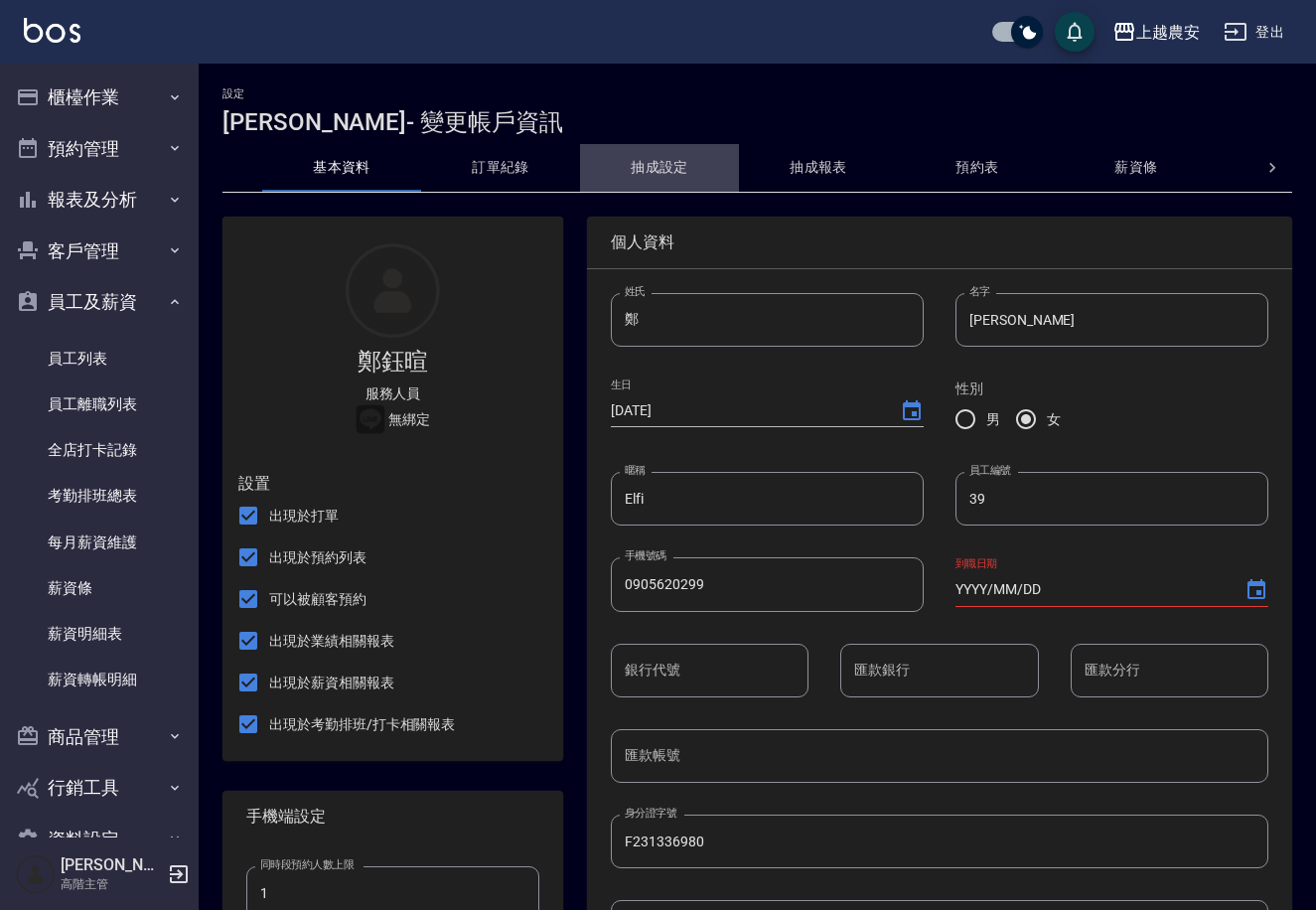 click on "抽成設定" at bounding box center [659, 168] 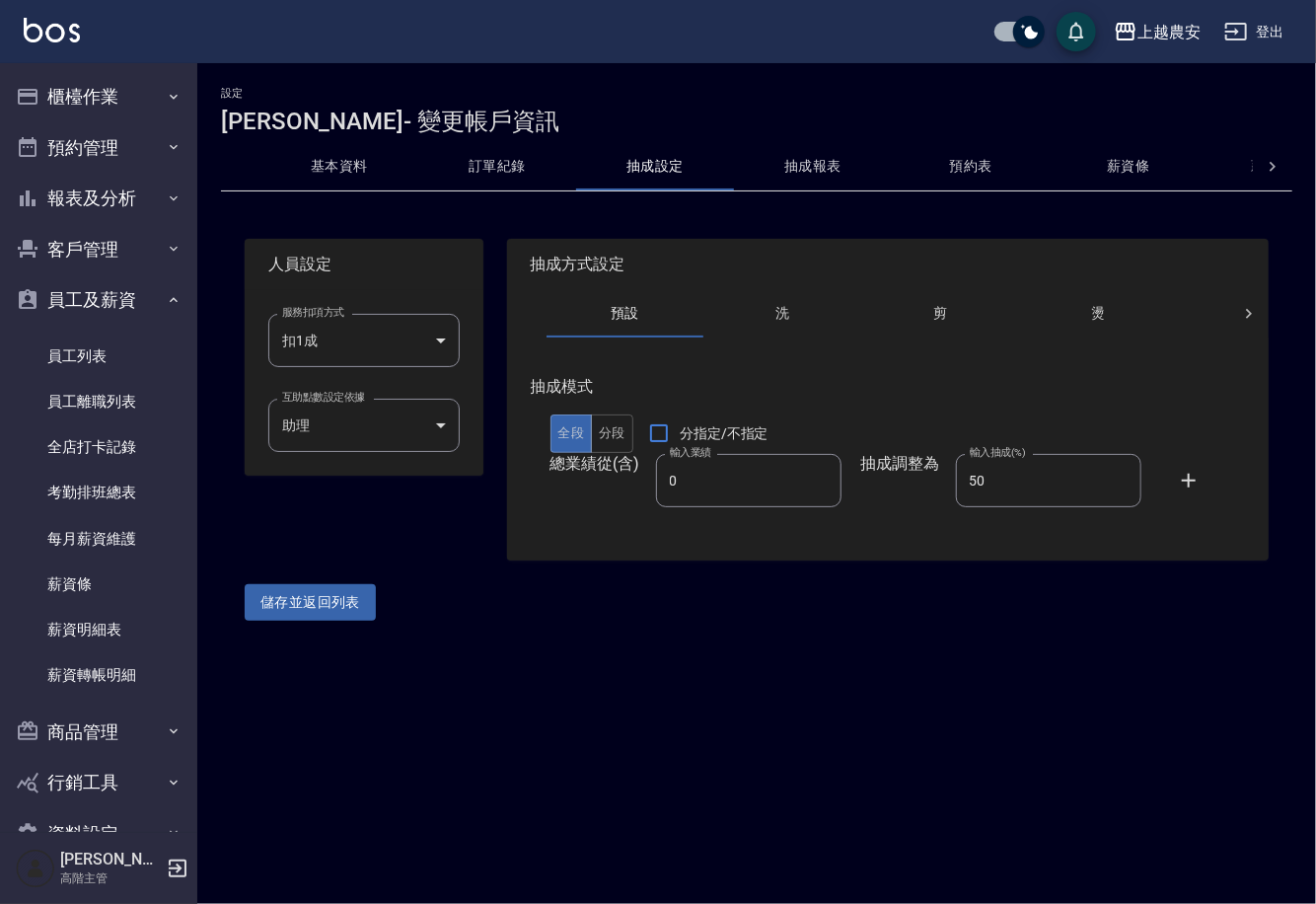 click on "基本資料" at bounding box center (339, 167) 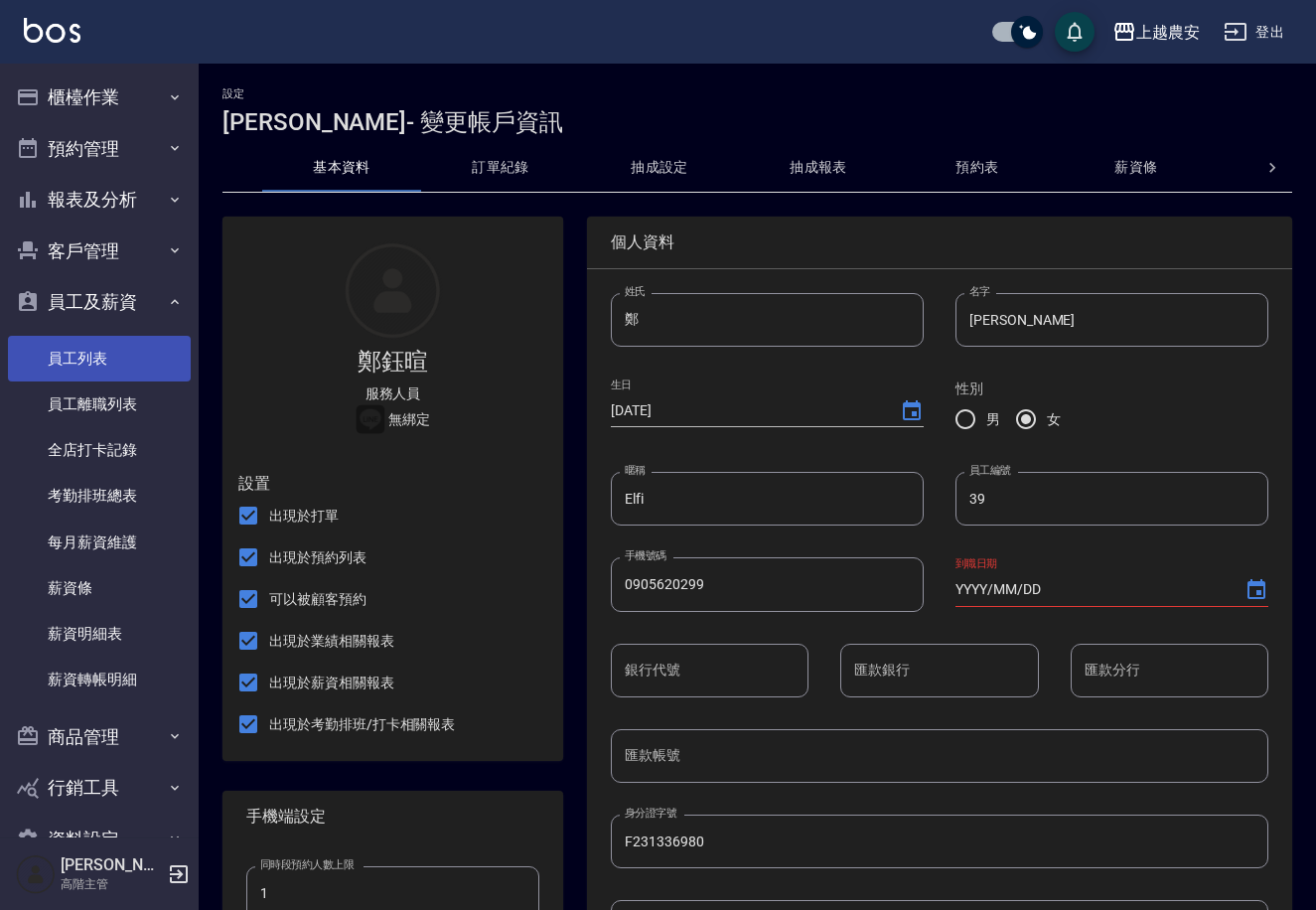 click on "員工列表" at bounding box center [99, 359] 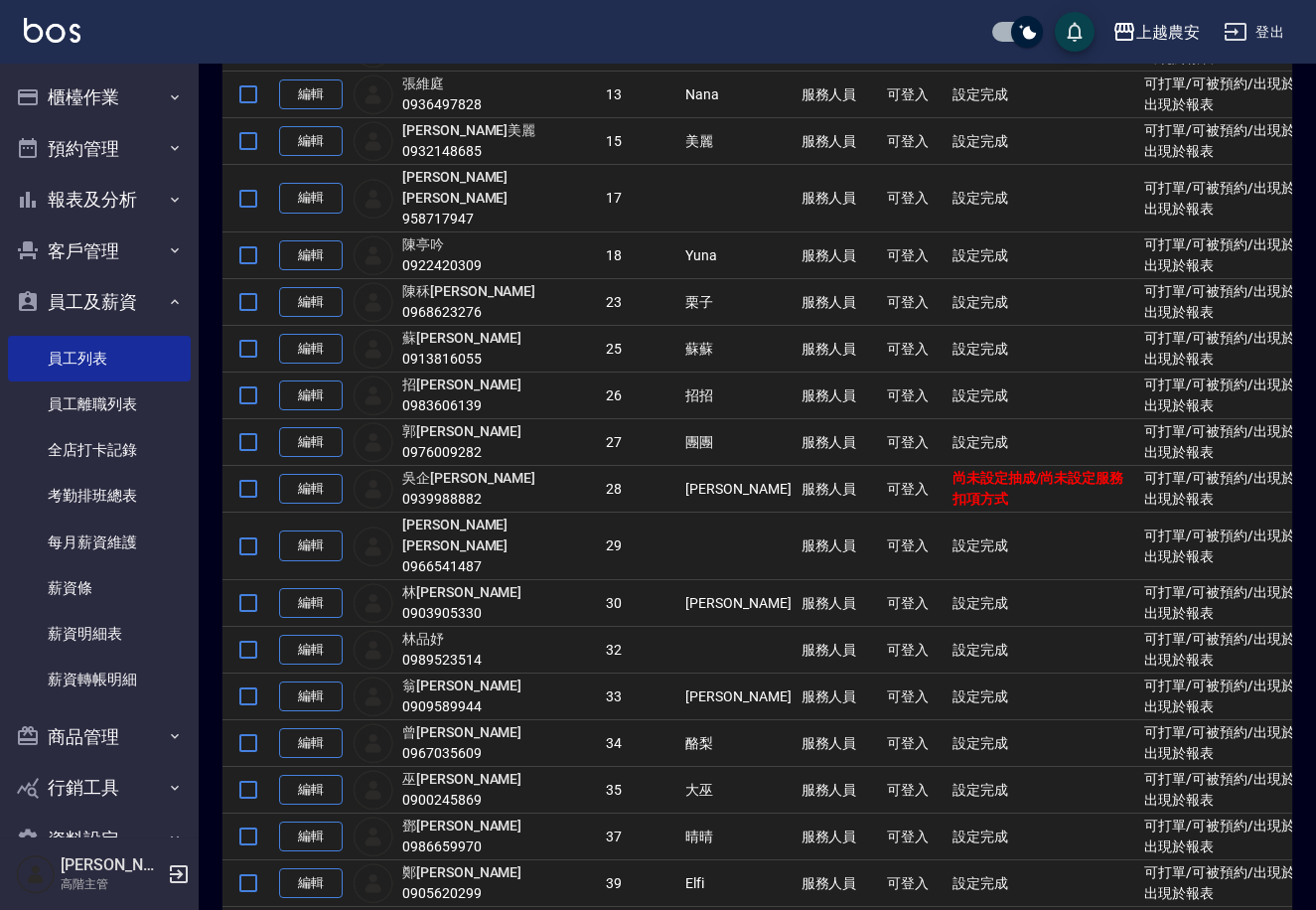 scroll, scrollTop: 571, scrollLeft: 0, axis: vertical 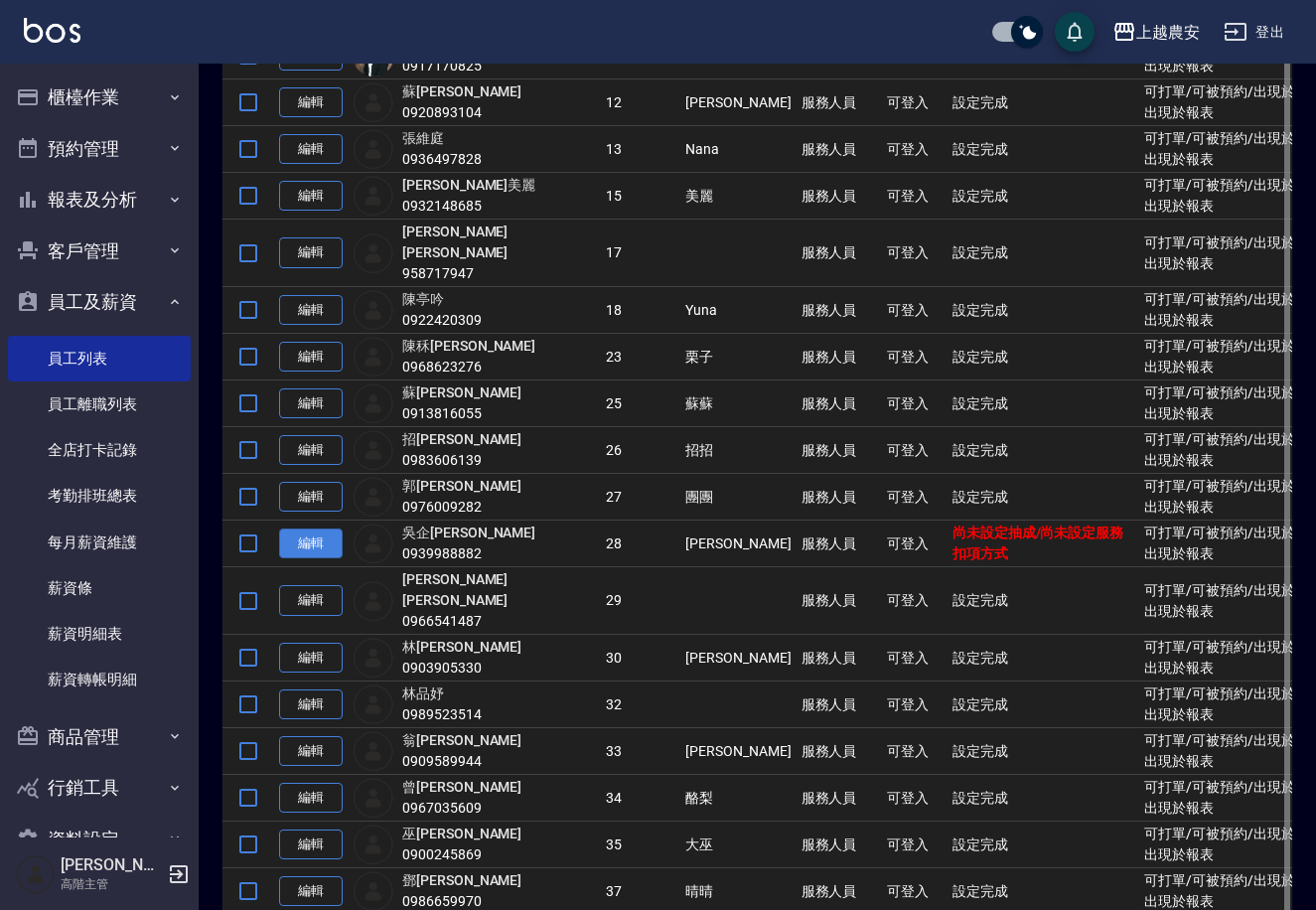 click on "編輯" at bounding box center (311, 543) 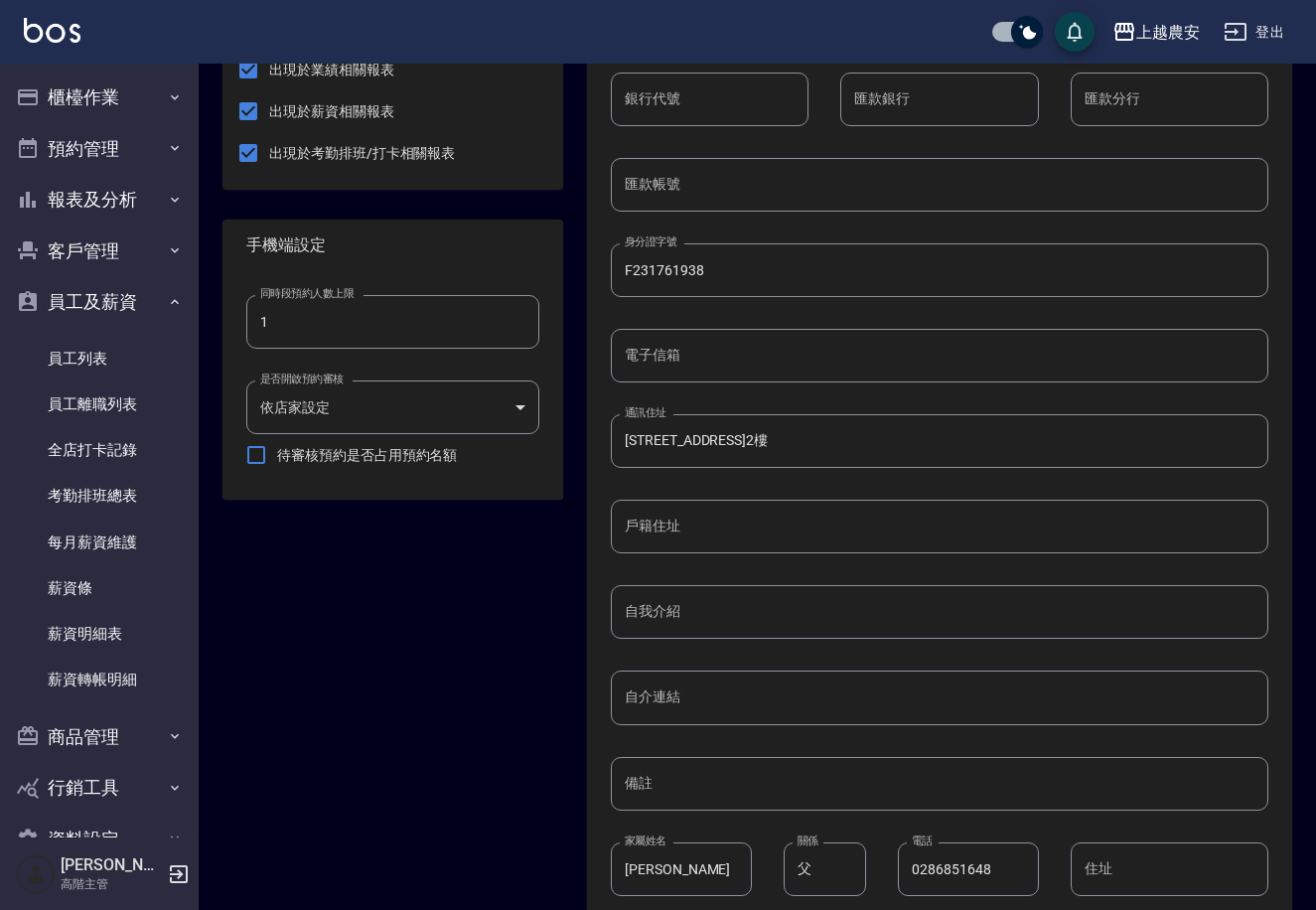 scroll, scrollTop: 0, scrollLeft: 0, axis: both 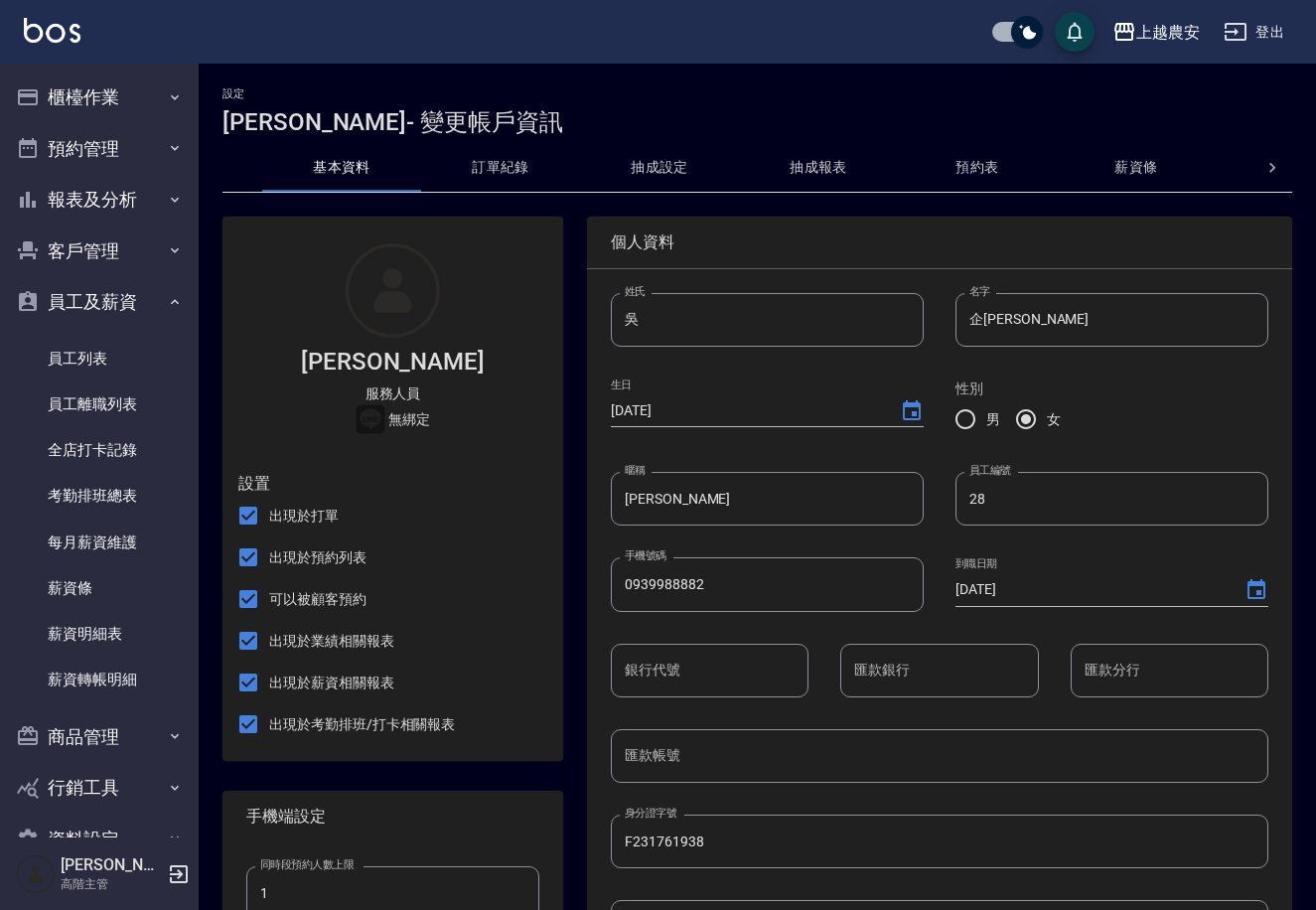 click on "抽成設定" at bounding box center (659, 168) 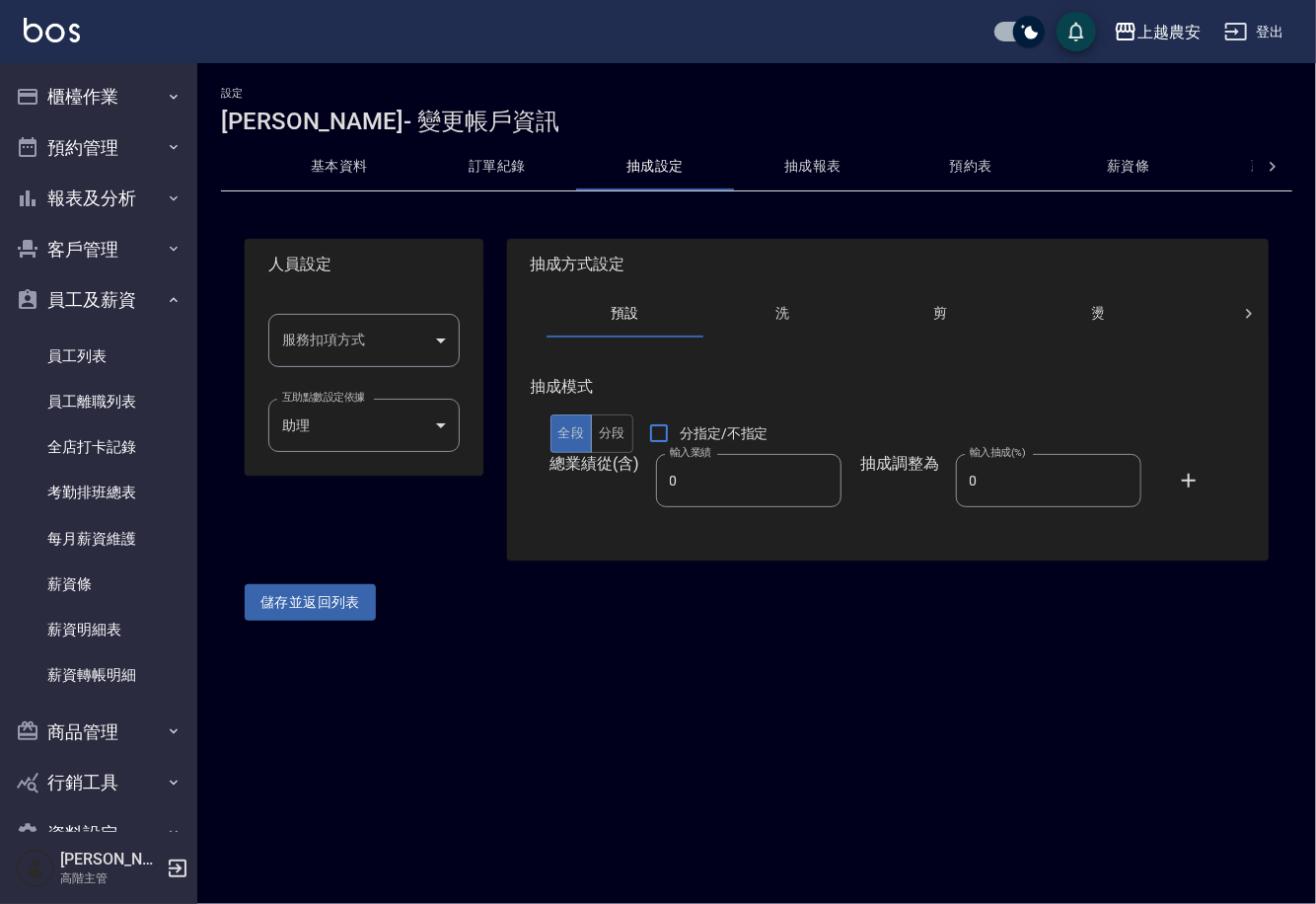 click on "上越農安 登出 櫃檯作業 打帳單 帳單列表 掛單列表 座位開單 營業儀表板 現金收支登錄 高階收支登錄 材料自購登錄 每日結帳 排班表 現場電腦打卡 掃碼打卡 預約管理 預約管理 單日預約紀錄 單週預約紀錄 報表及分析 報表目錄 消費分析儀表板 店家區間累計表 店家日報表 店家排行榜 互助日報表 互助月報表 互助排行榜 互助點數明細 互助業績報表 全店業績分析表 每日業績分析表 營業統計分析表 營業項目月分析表 設計師業績表 設計師日報表 設計師業績分析表 設計師業績月報表 設計師抽成報表 設計師排行榜 商品銷售排行榜 商品消耗明細 商品進銷貨報表 商品庫存表 商品庫存盤點表 會員卡銷售報表 服務扣項明細表 單一服務項目查詢 店販抽成明細 店販分類抽成明細 顧客入金餘額表 顧客卡券餘額表 每日非現金明細 每日收支明細 收支分類明細表 收支匯款表 0" at bounding box center [658, 452] 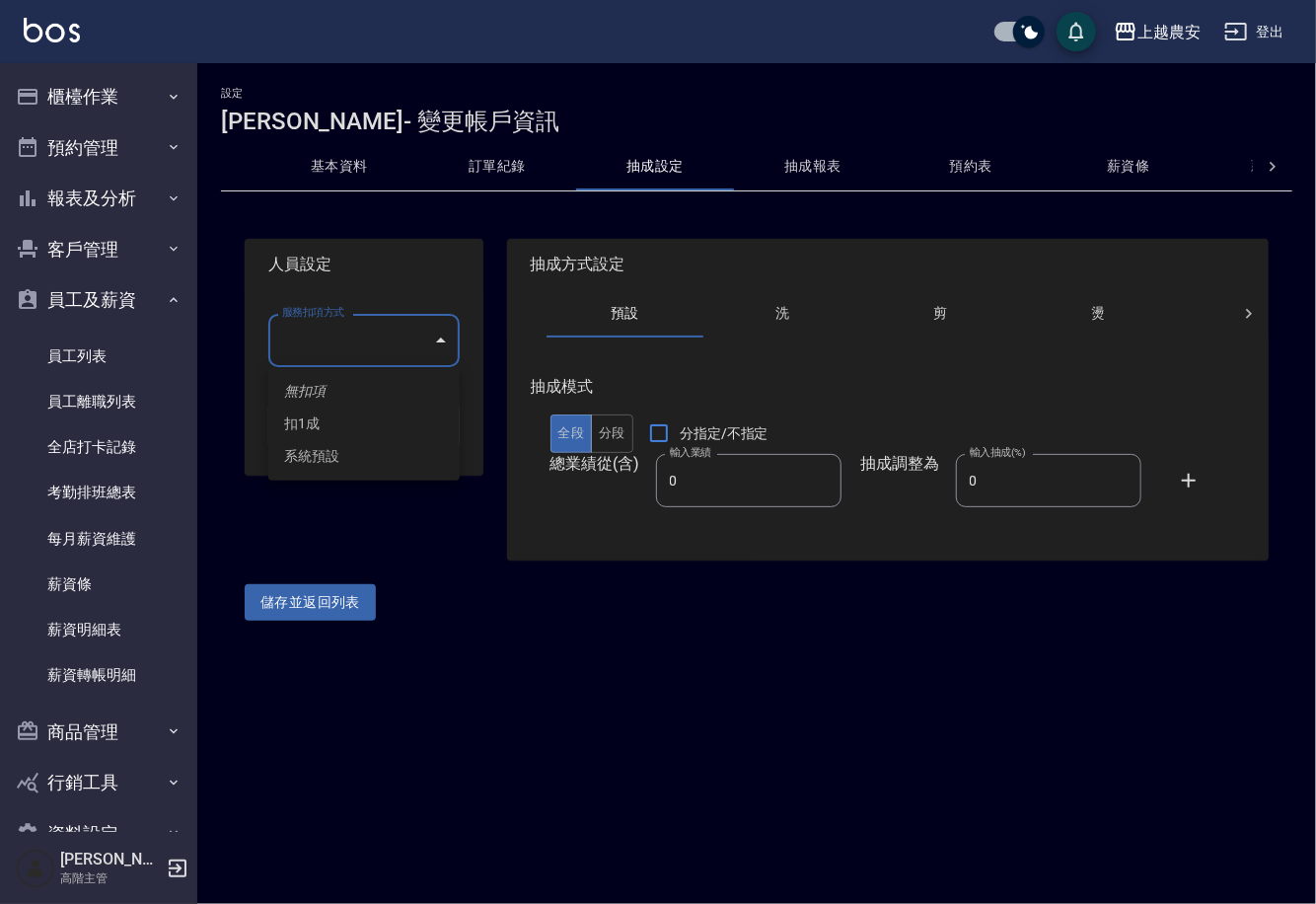 click on "扣1成" at bounding box center (364, 423) 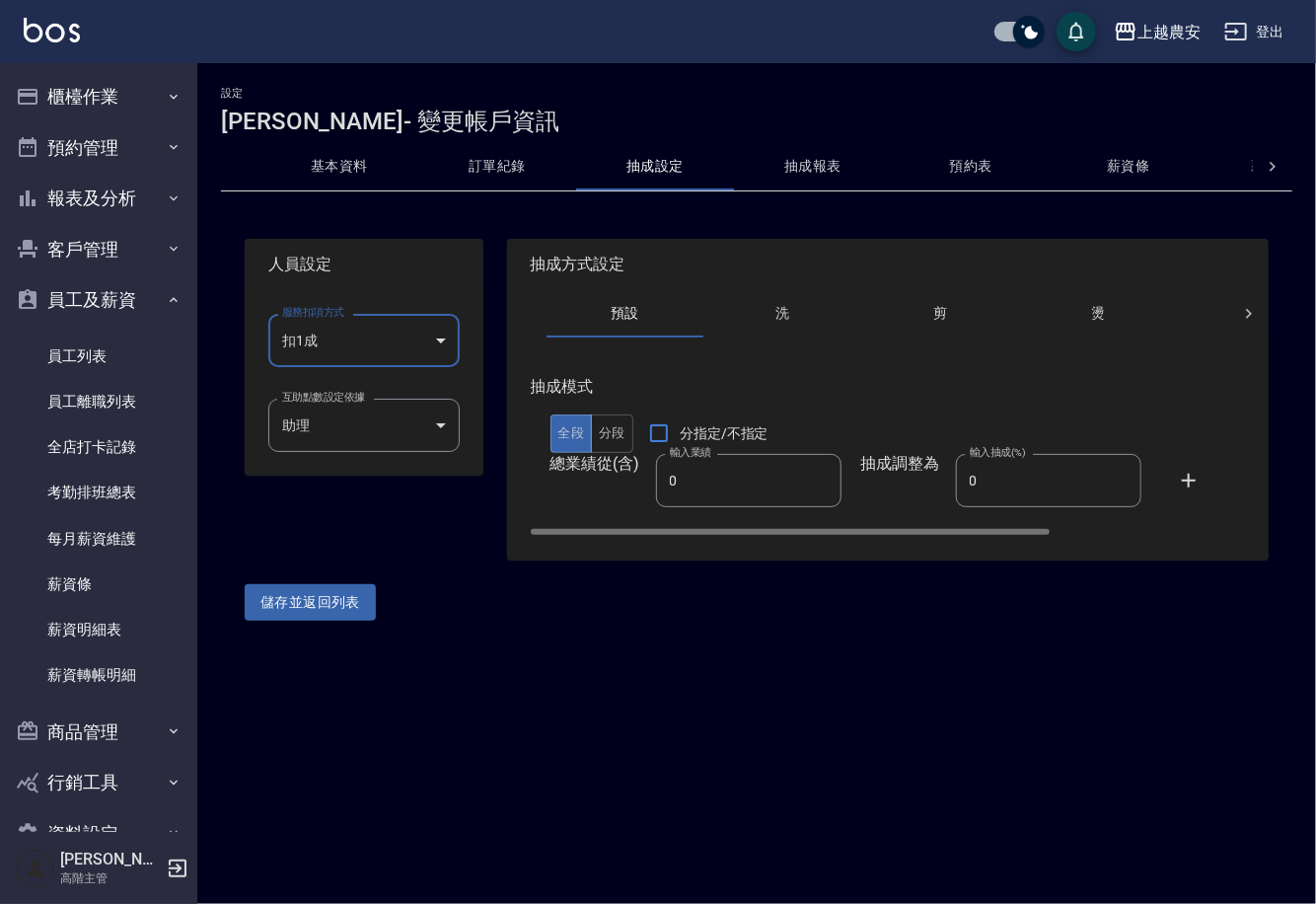 click on "0" at bounding box center (1049, 481) 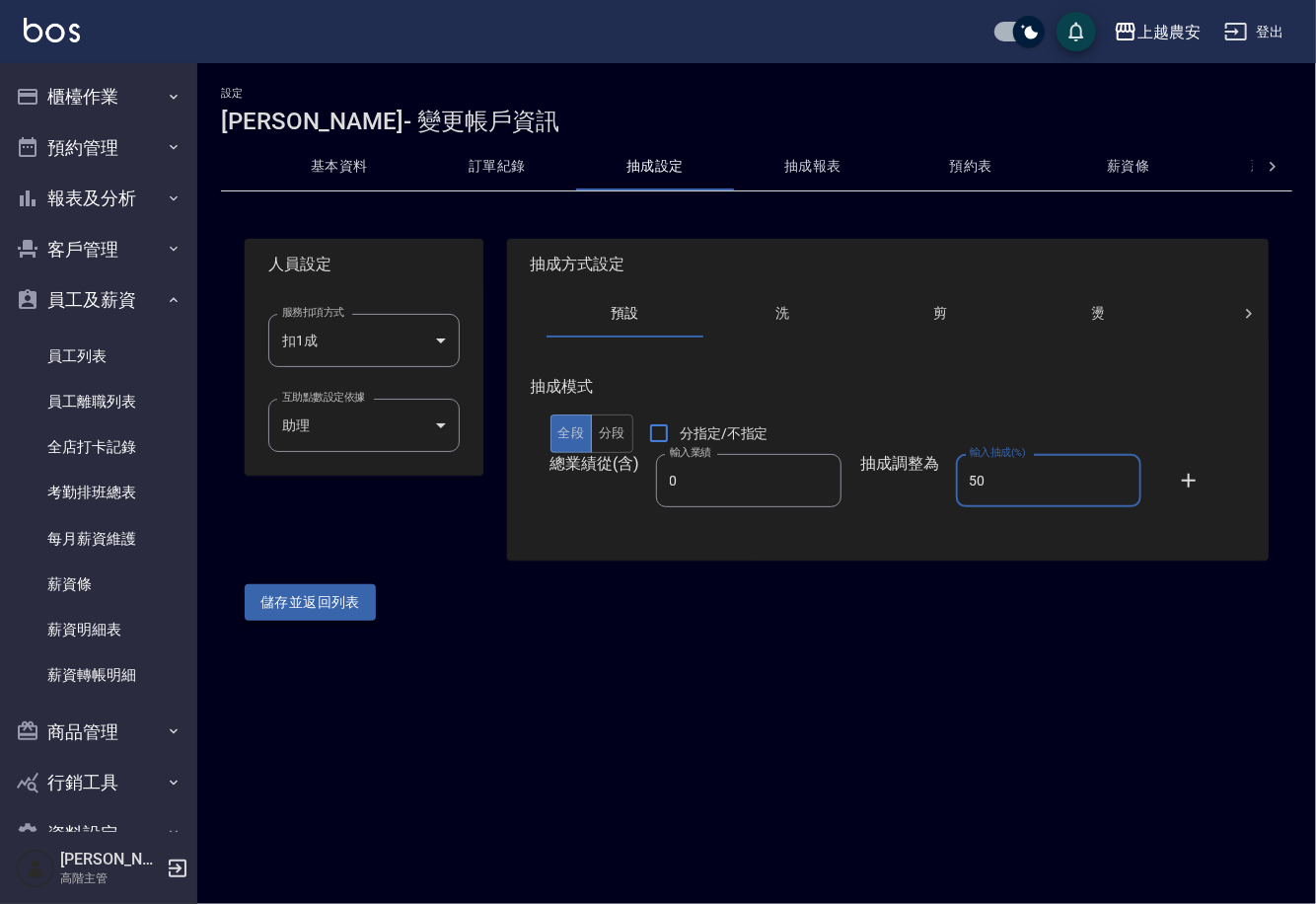 type on "50" 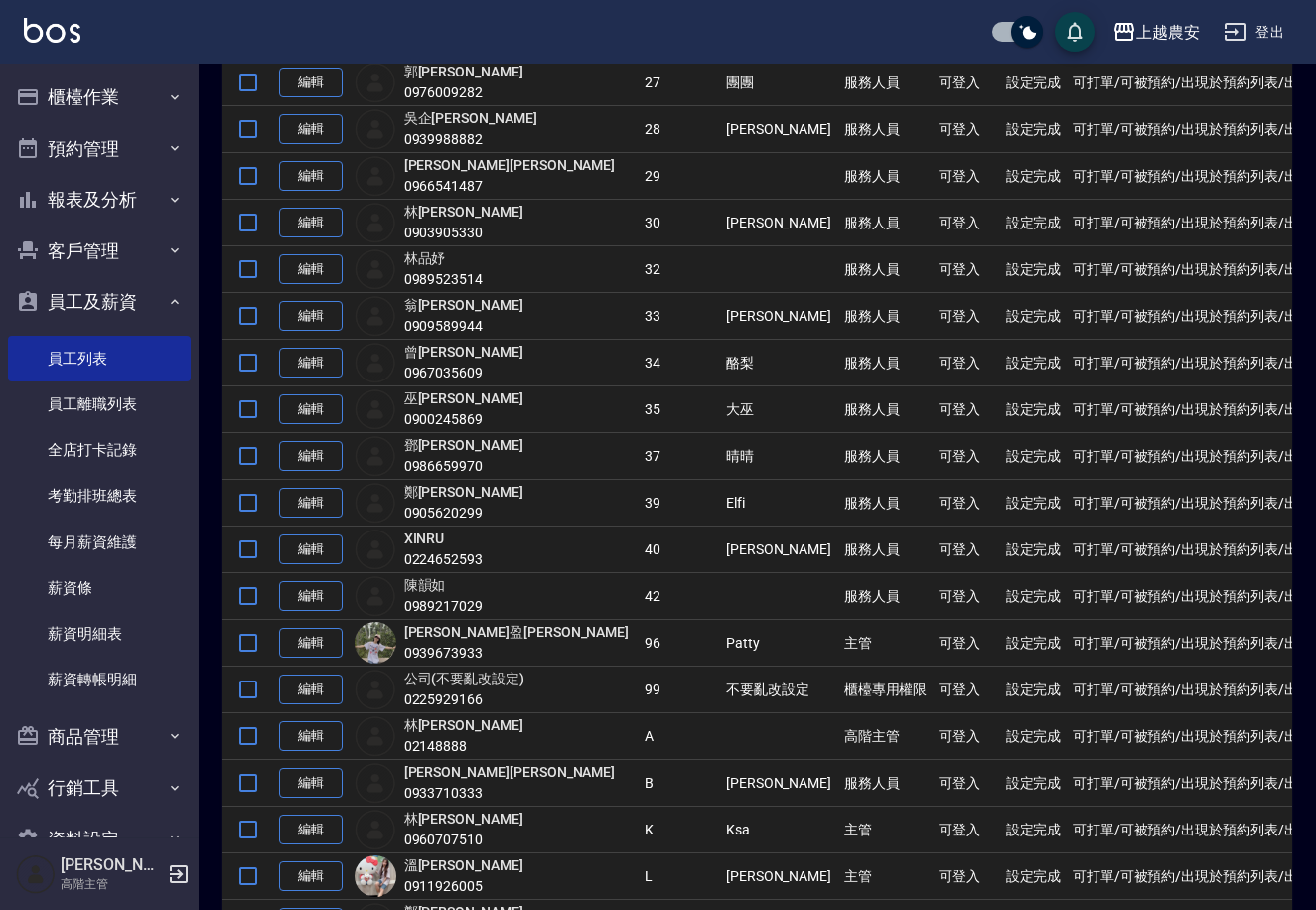scroll, scrollTop: 922, scrollLeft: 0, axis: vertical 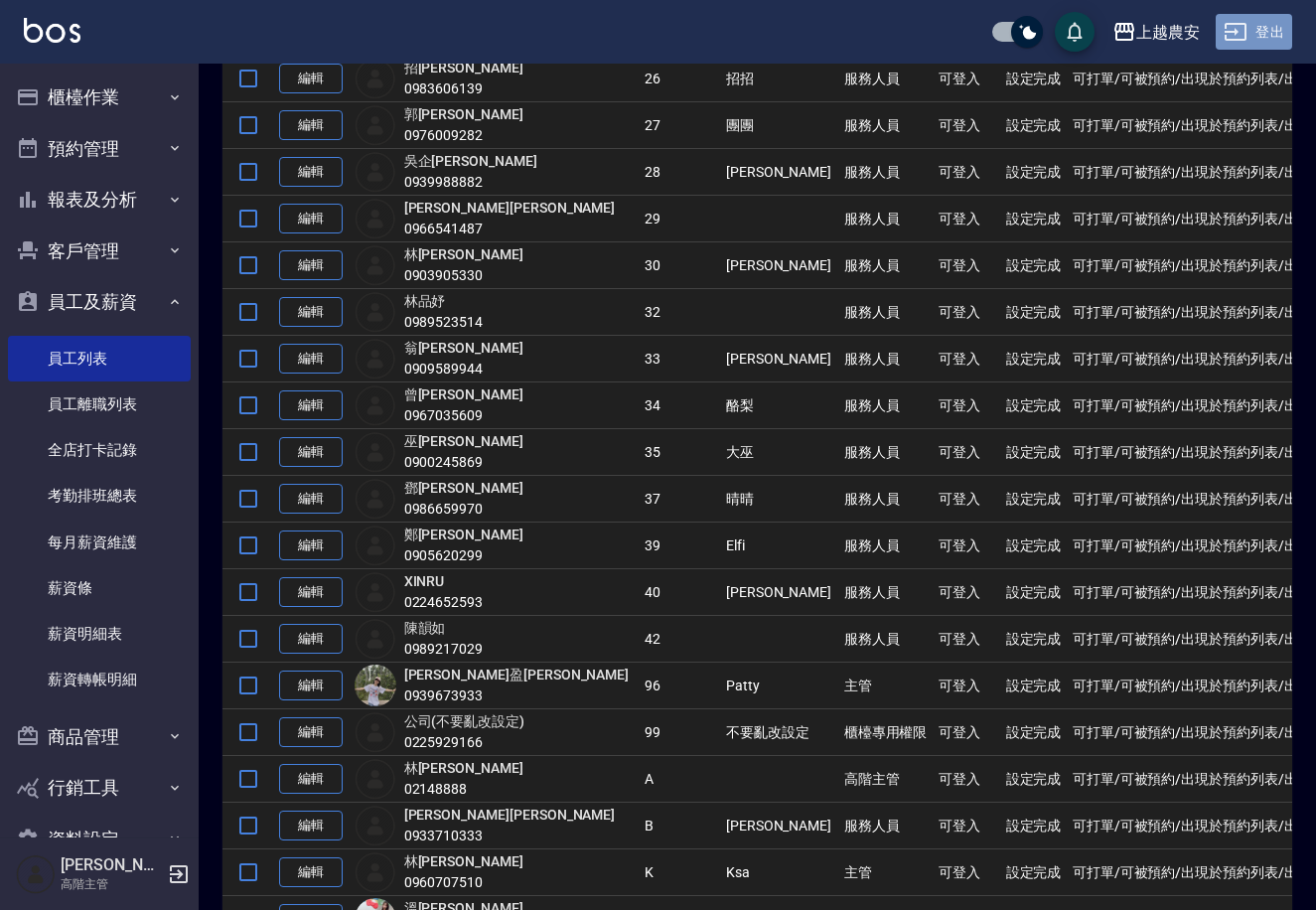 click on "登出" at bounding box center (1253, 32) 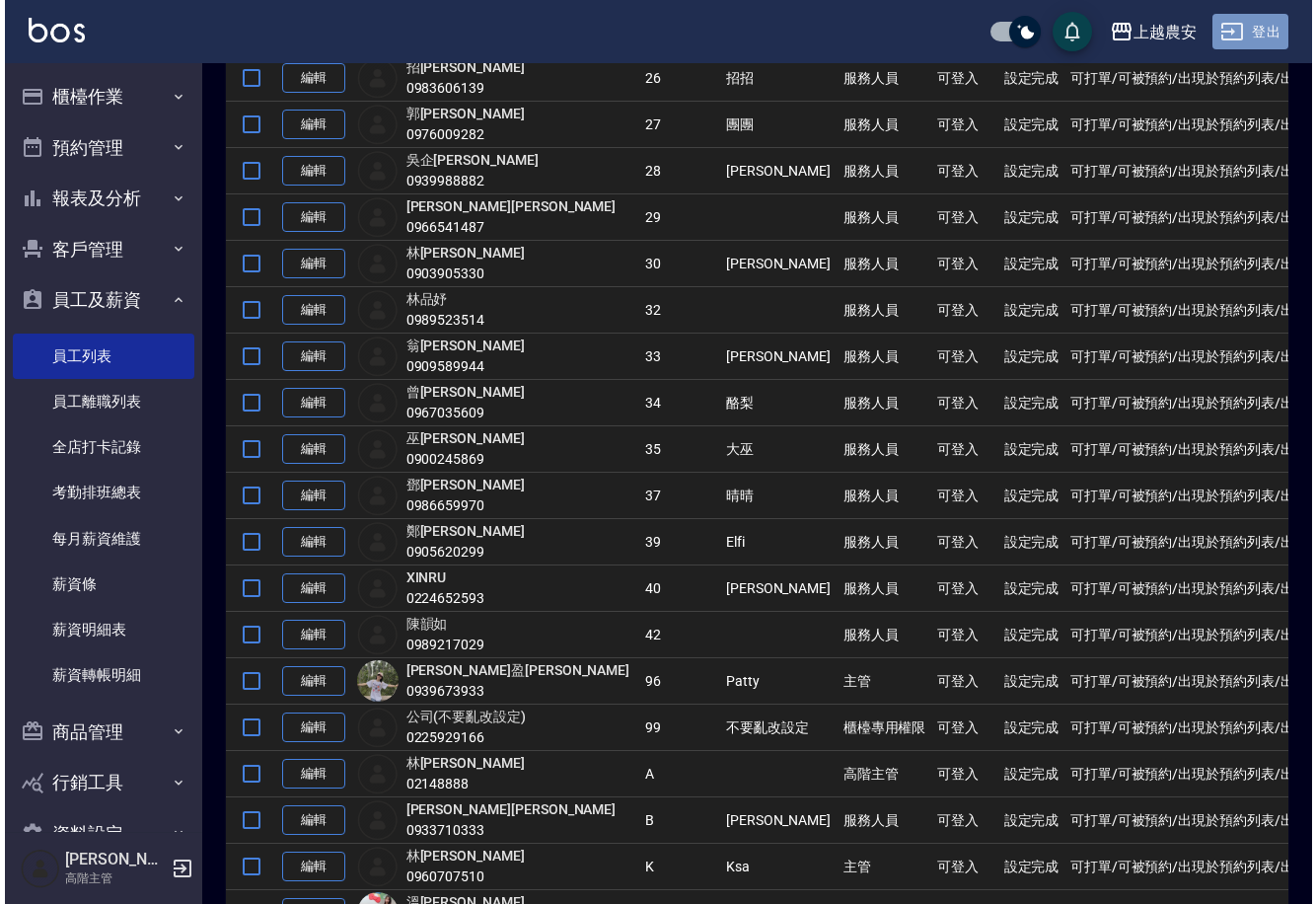 scroll, scrollTop: 0, scrollLeft: 0, axis: both 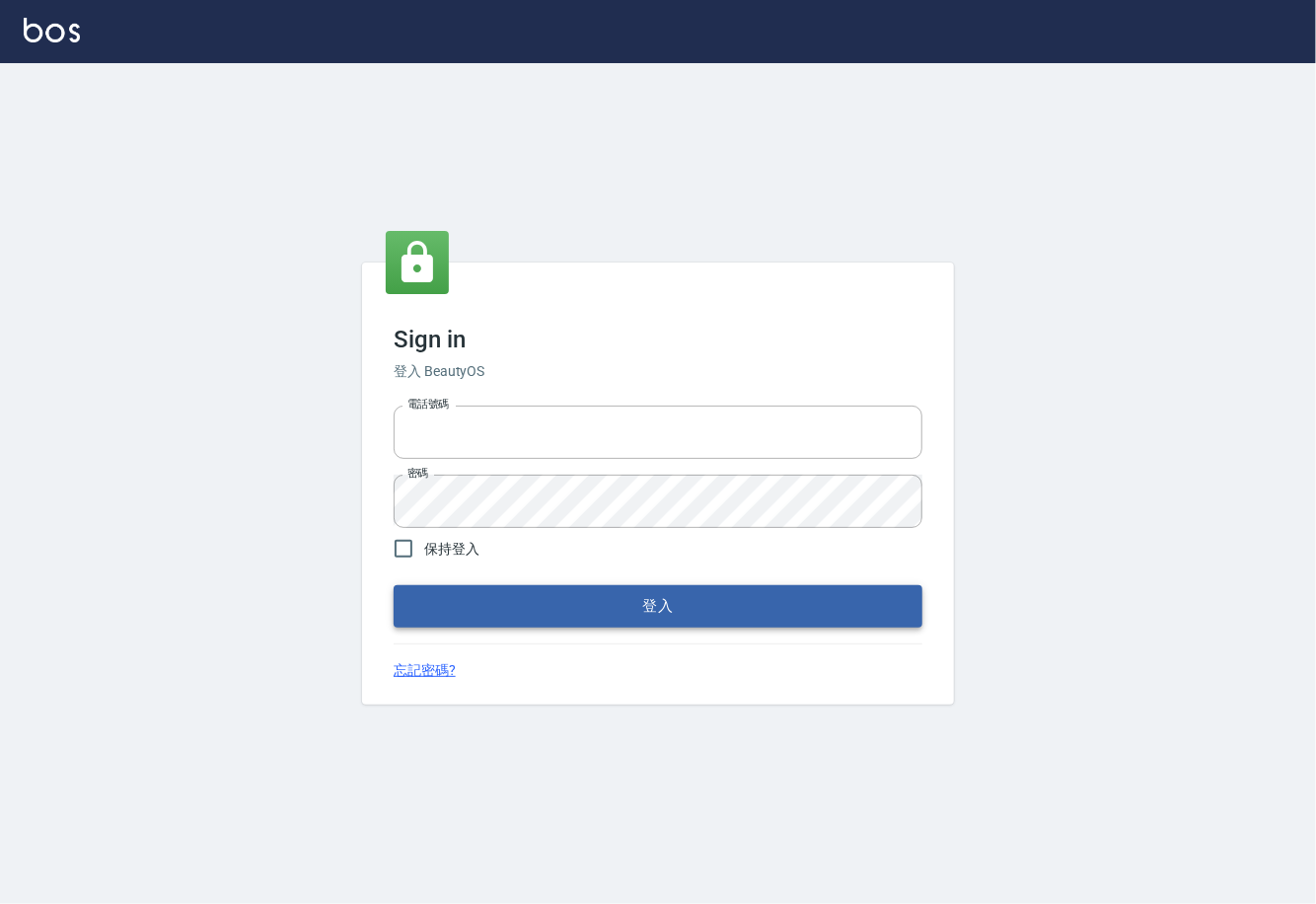type on "0225929166" 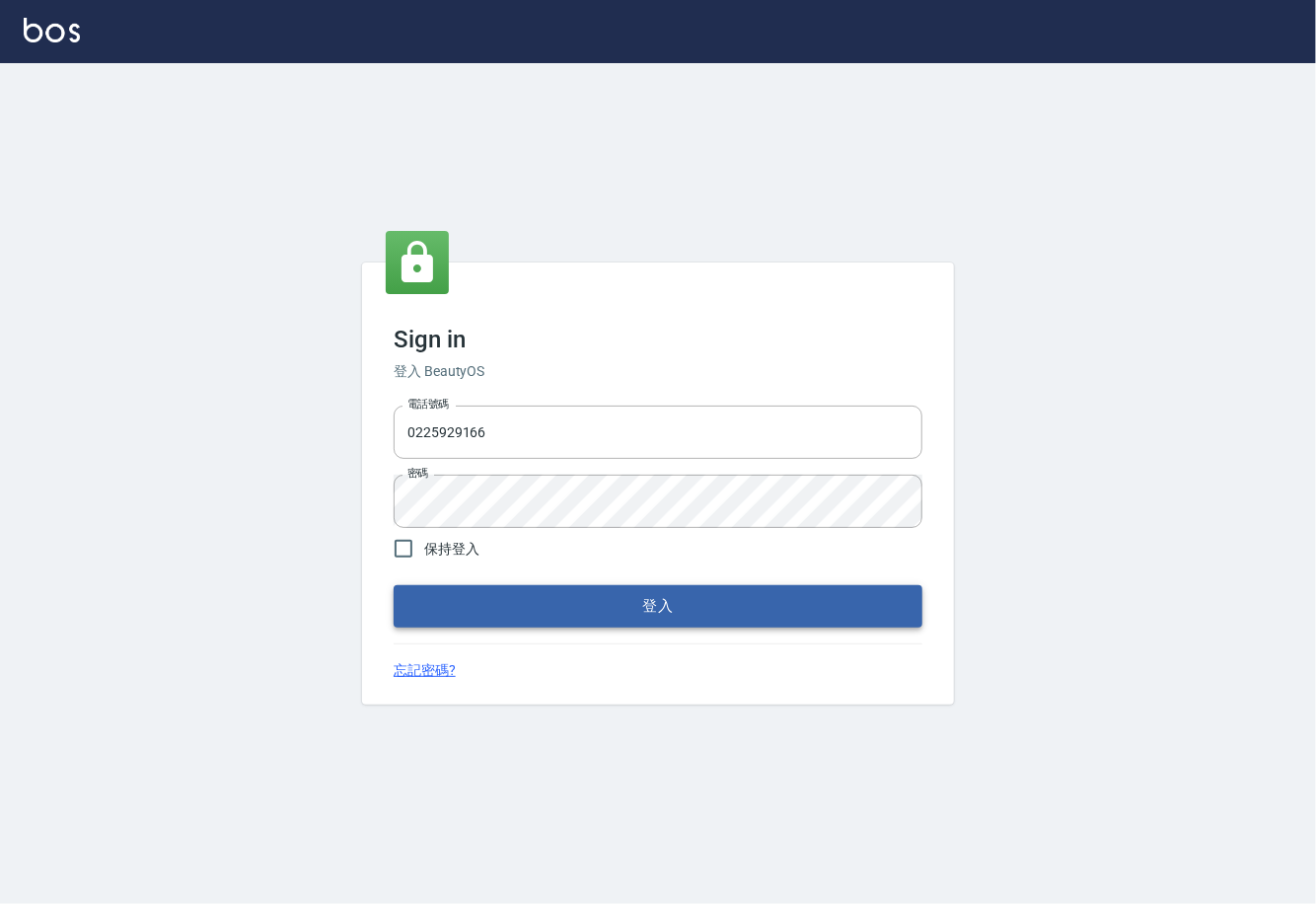 click on "登入" at bounding box center (658, 606) 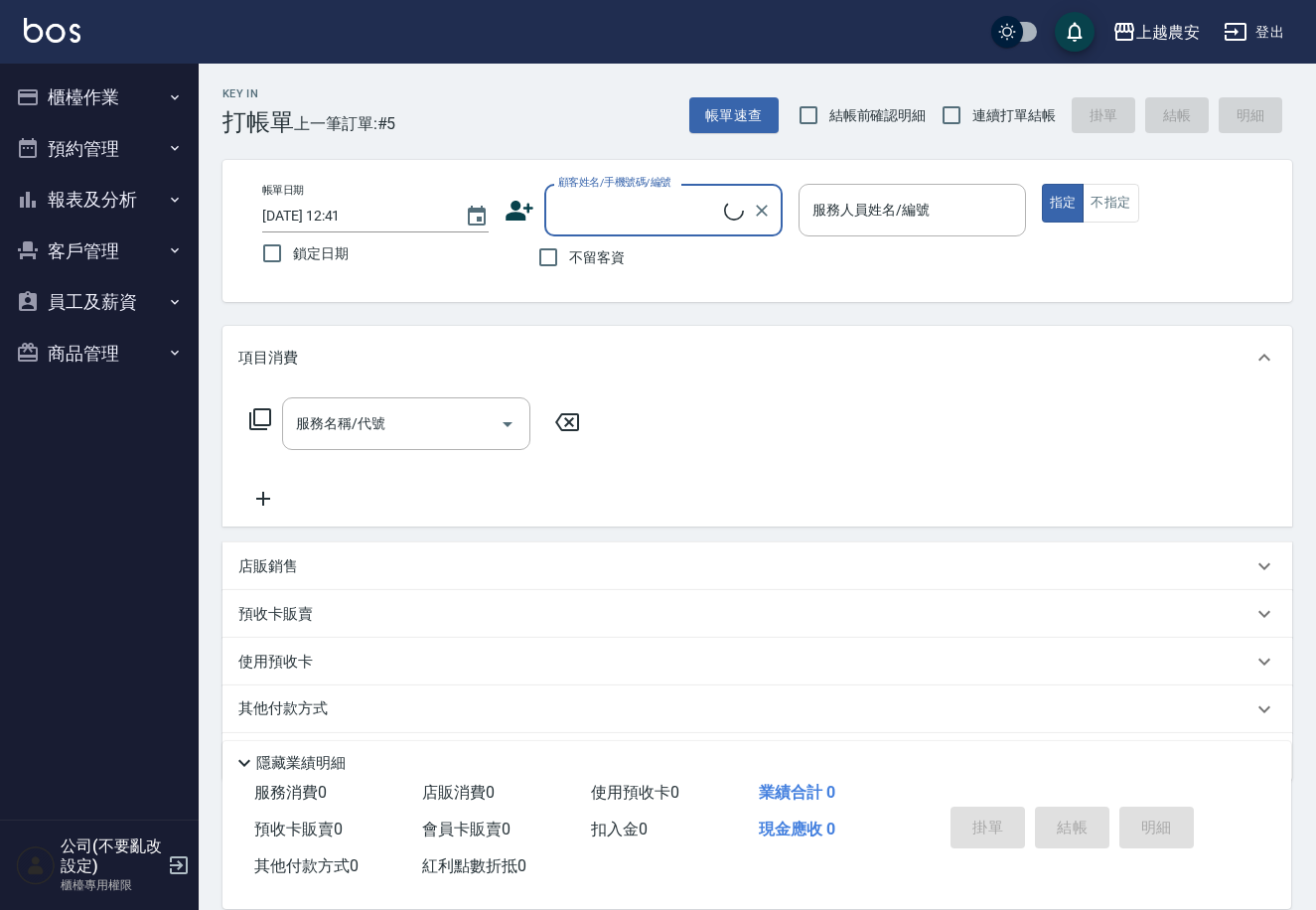 click on "櫃檯作業" at bounding box center [99, 97] 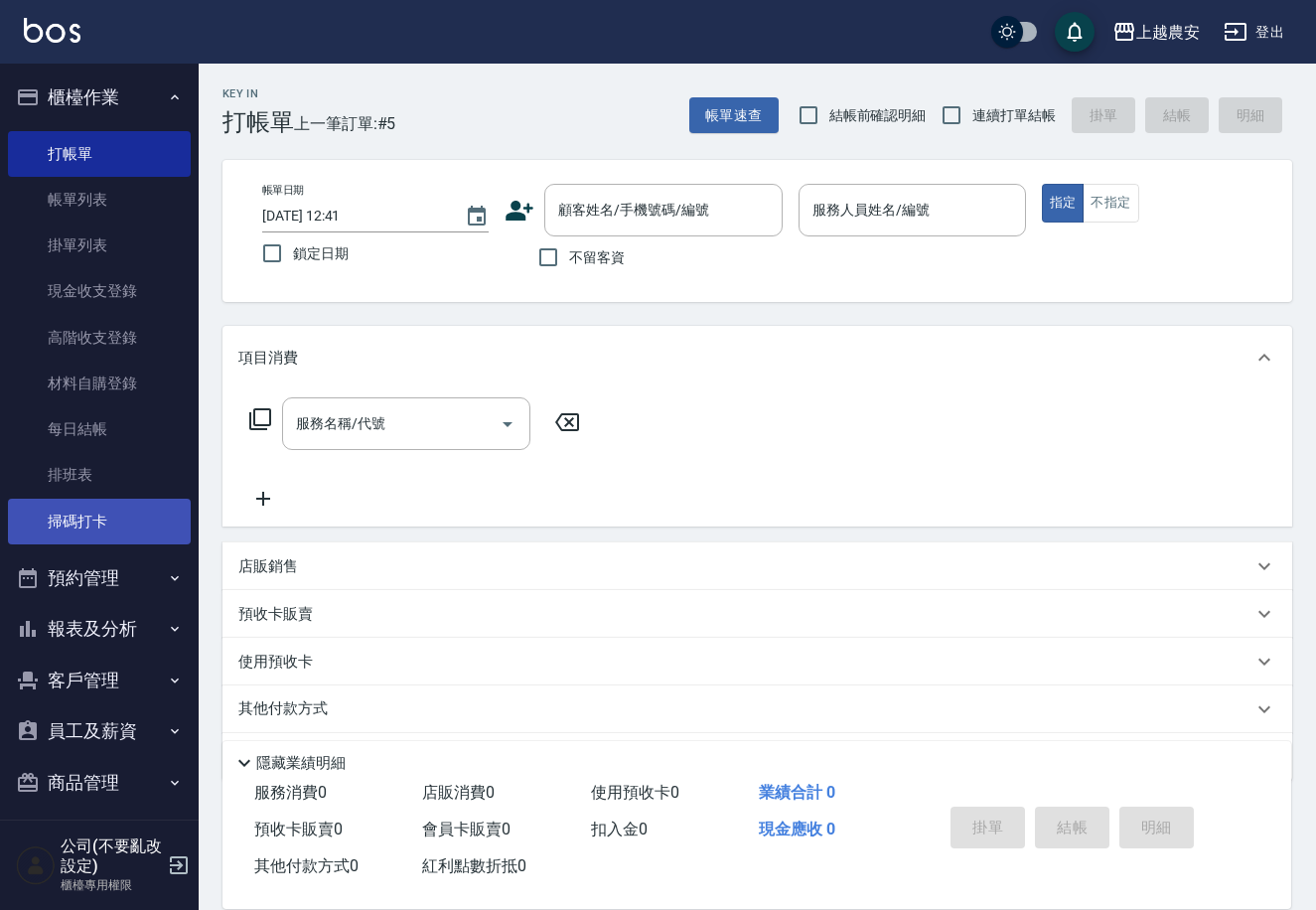 click on "掃碼打卡" at bounding box center (99, 522) 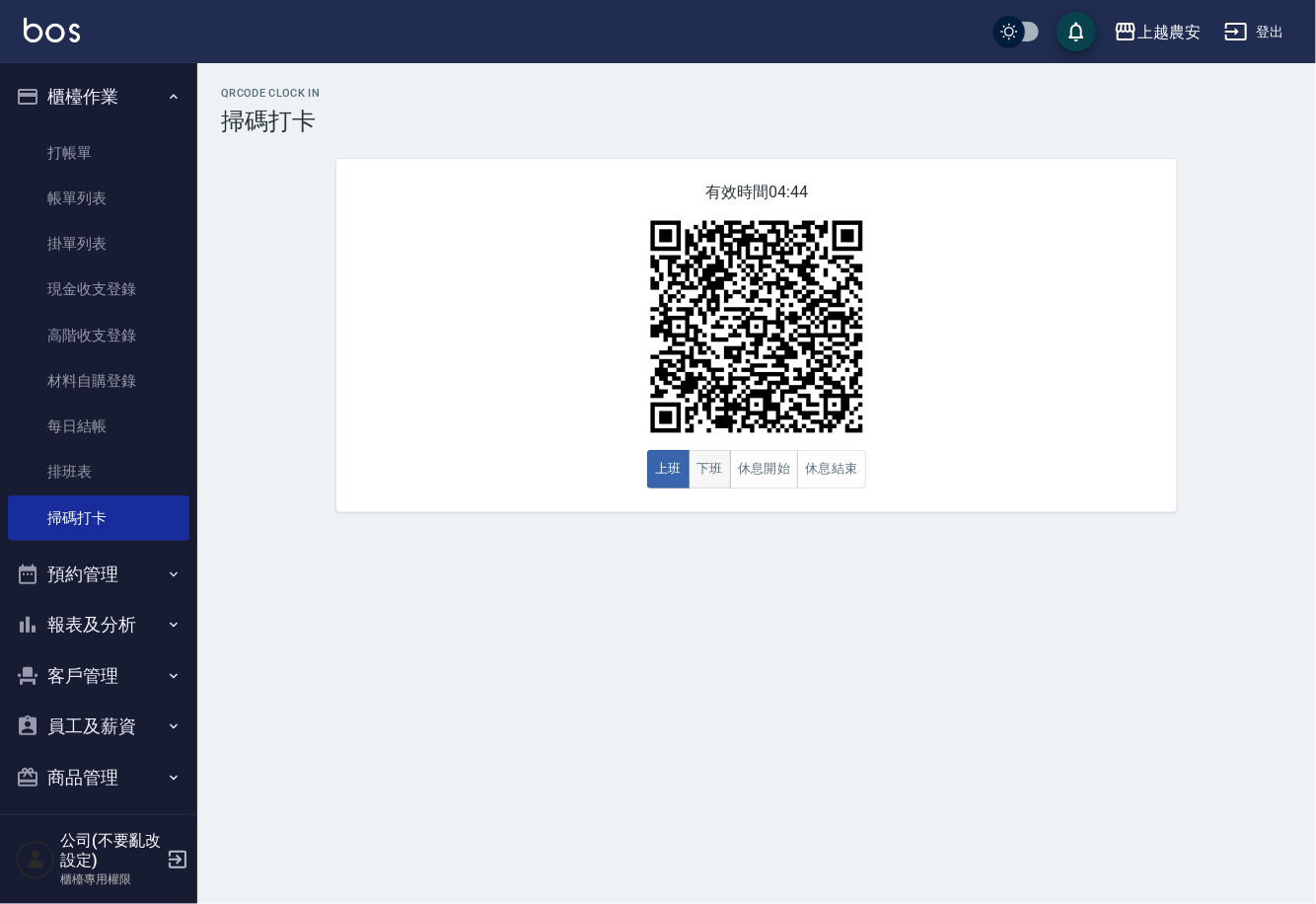 click on "下班" at bounding box center (709, 469) 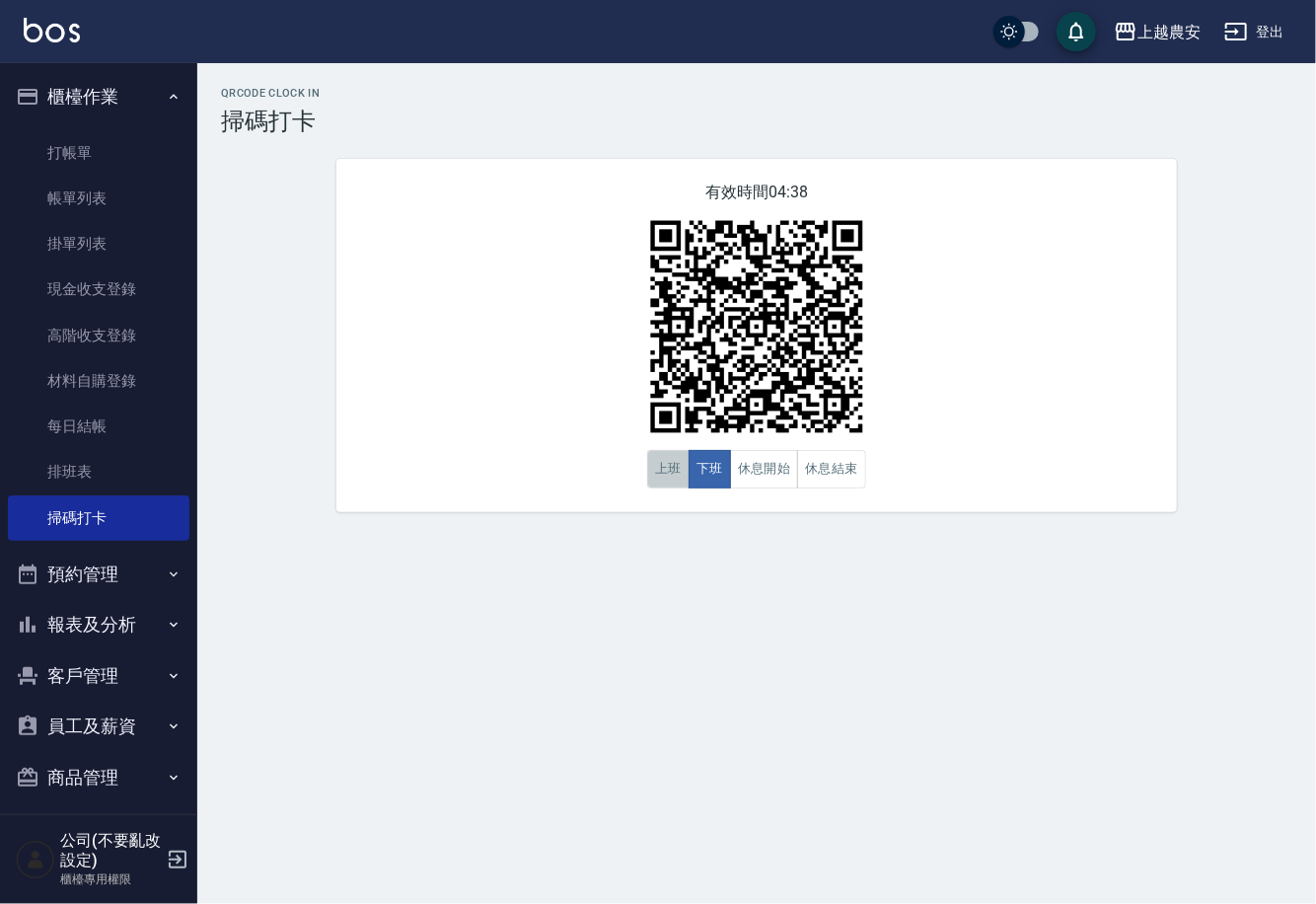 click on "上班" at bounding box center (668, 469) 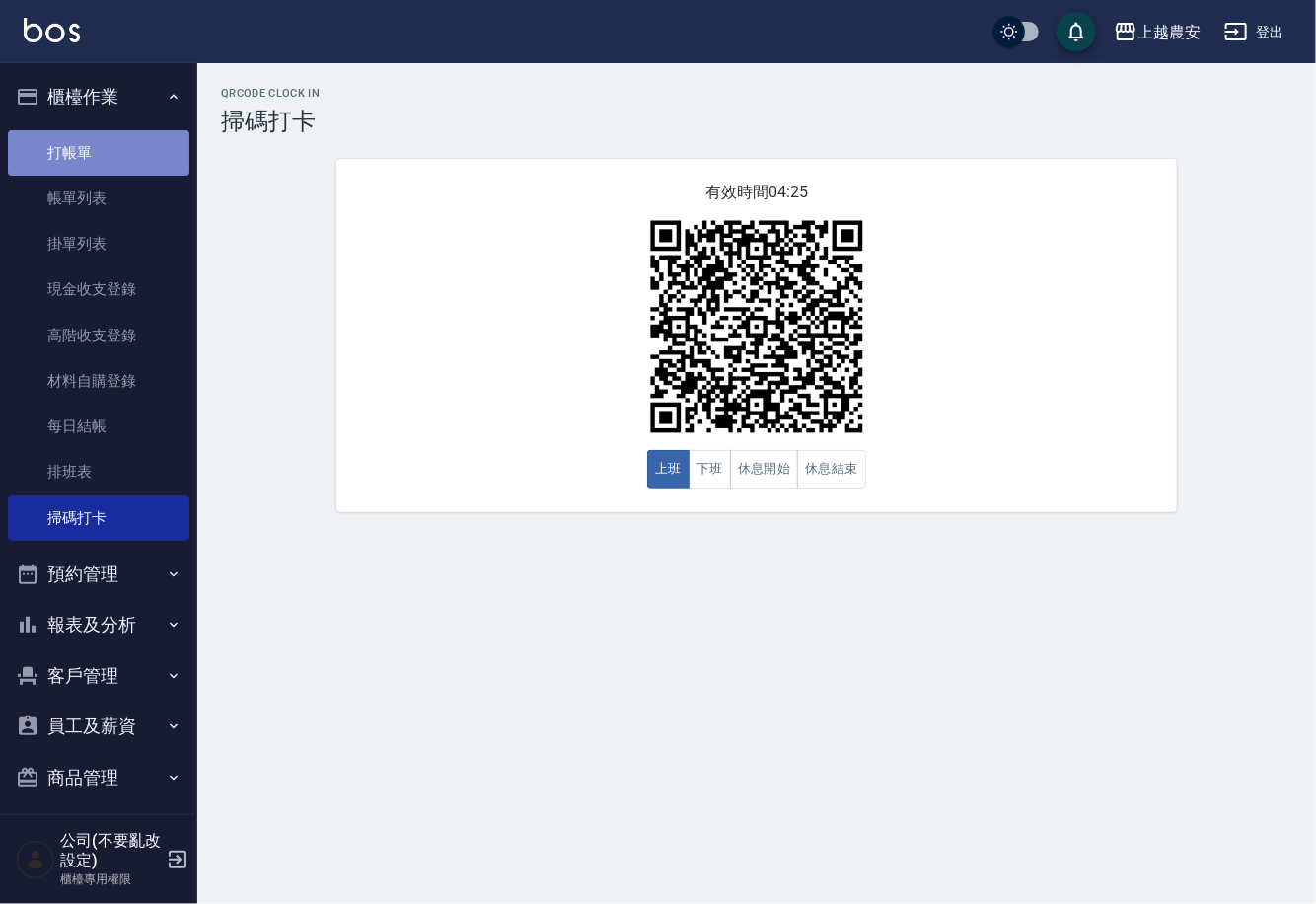click on "打帳單" at bounding box center (99, 153) 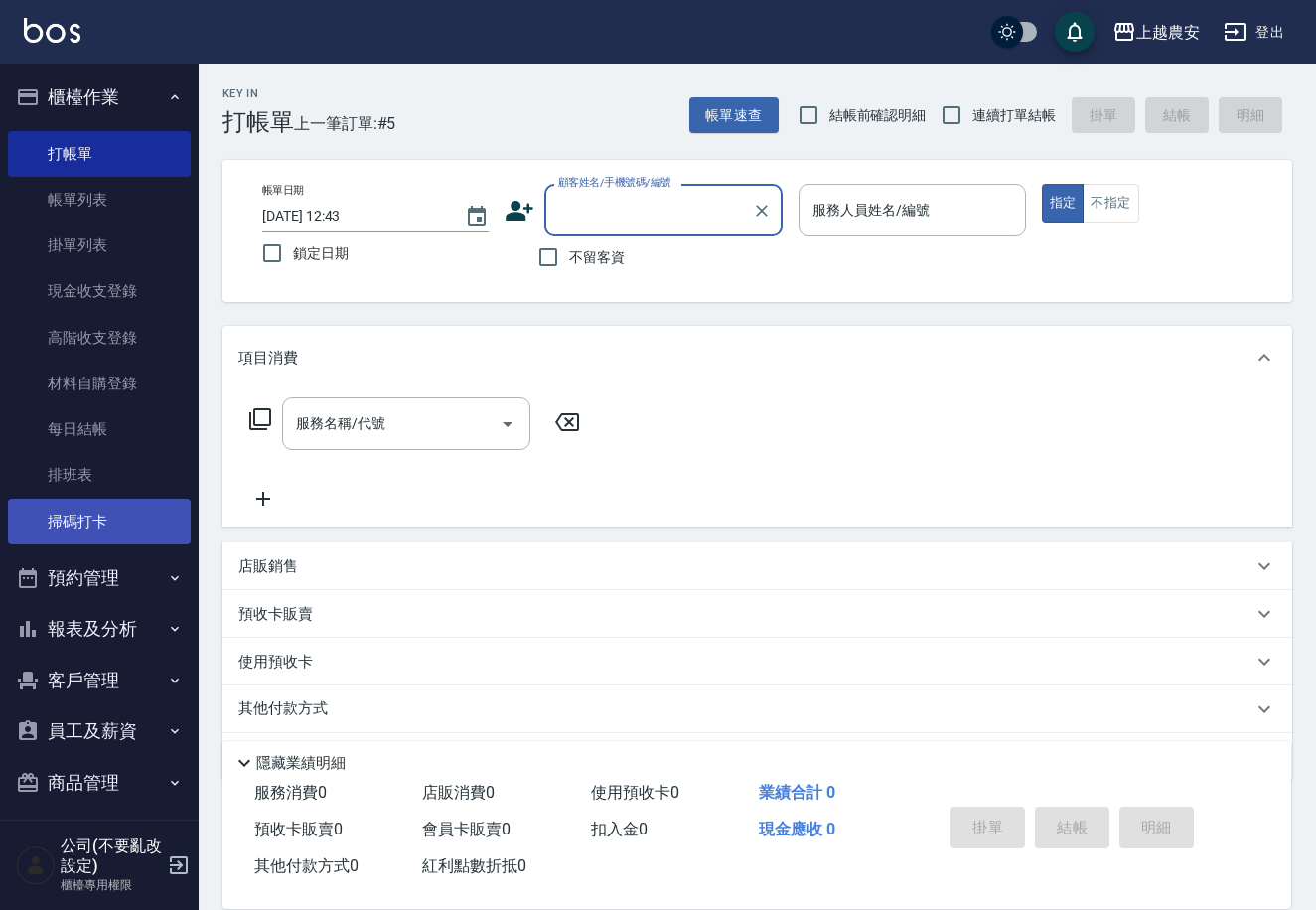 click on "掃碼打卡" at bounding box center (99, 522) 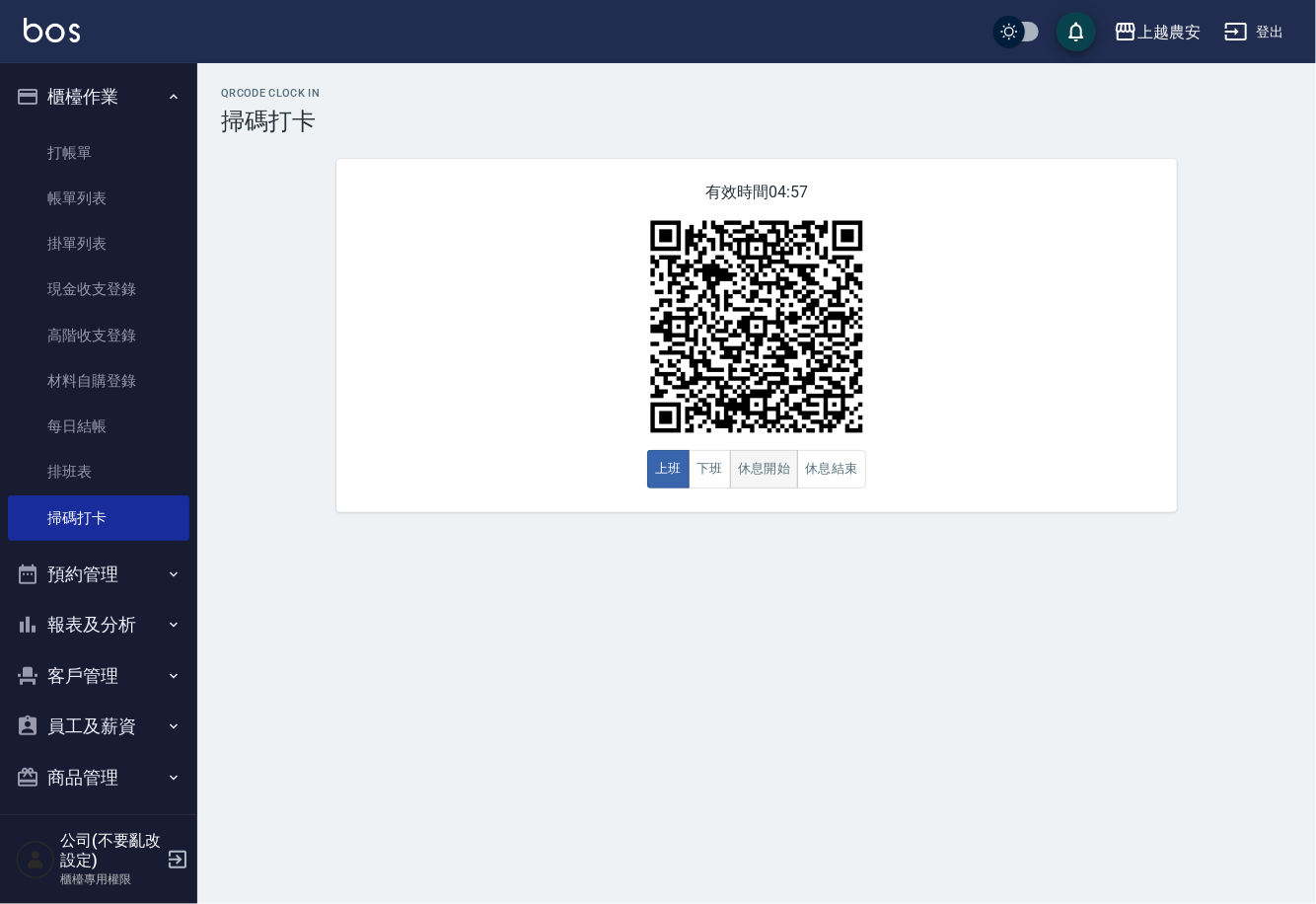 click on "休息開始" at bounding box center [765, 469] 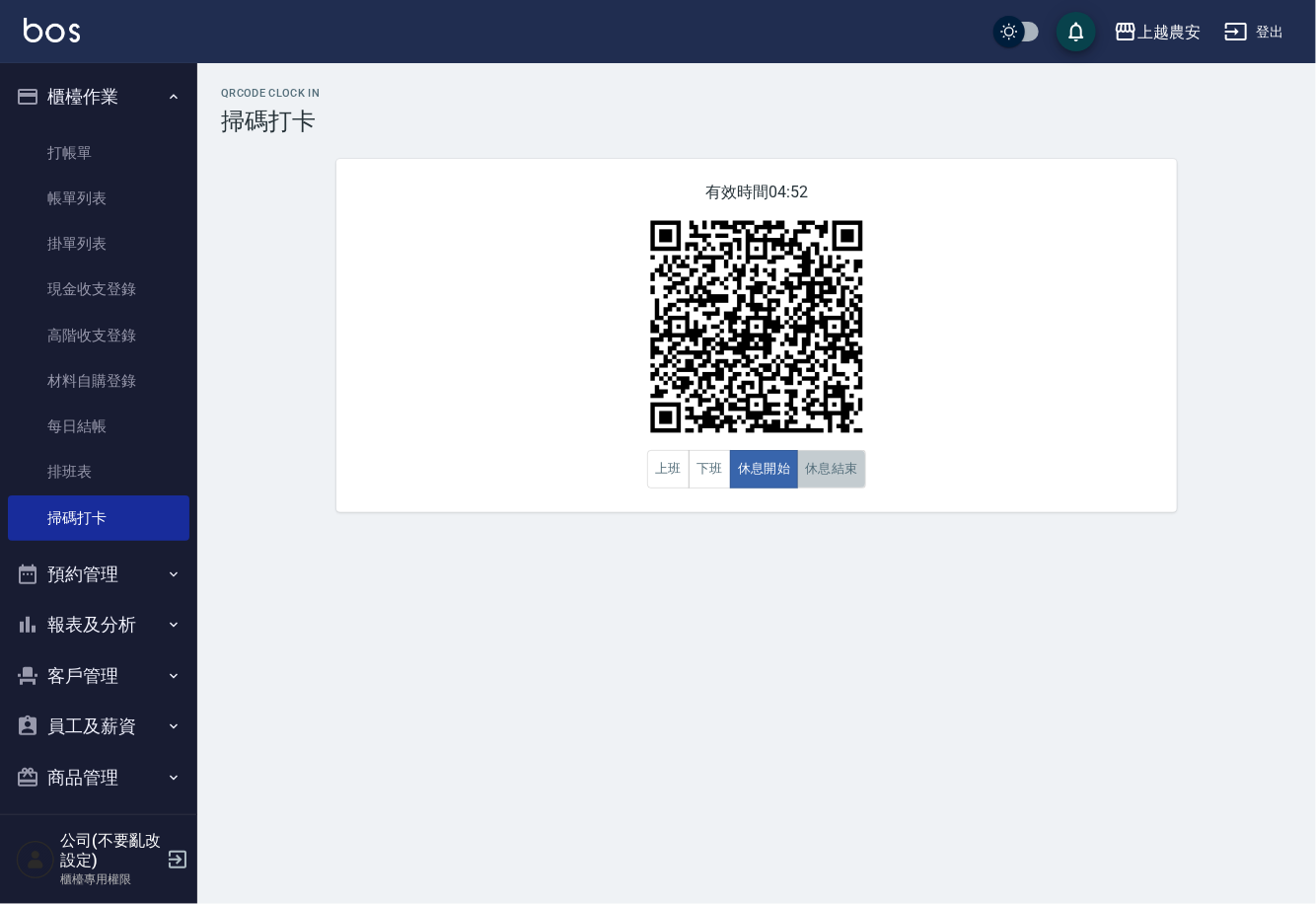 click on "休息結束" at bounding box center (832, 469) 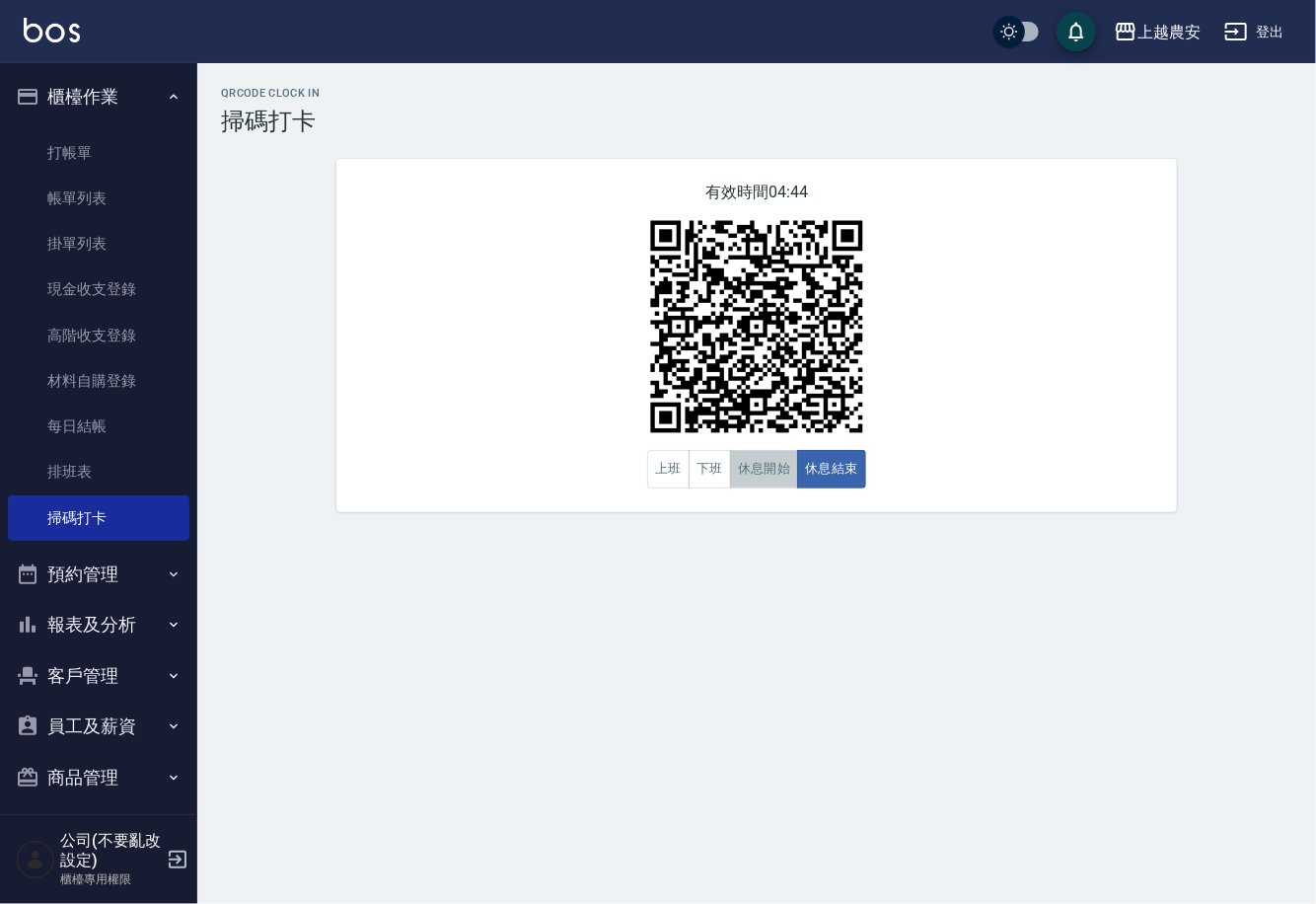 click on "休息開始" at bounding box center (765, 469) 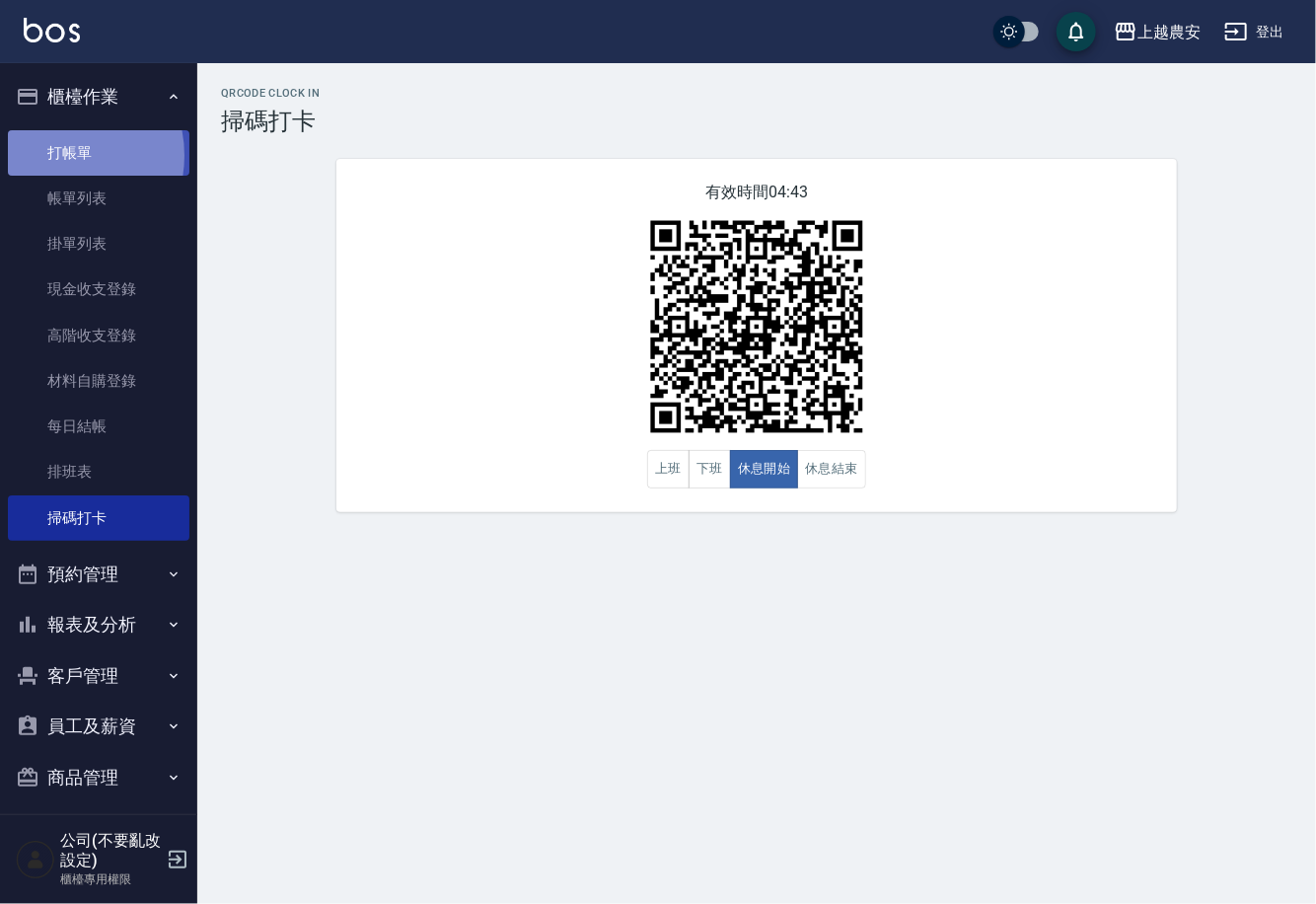 click on "打帳單" at bounding box center (99, 153) 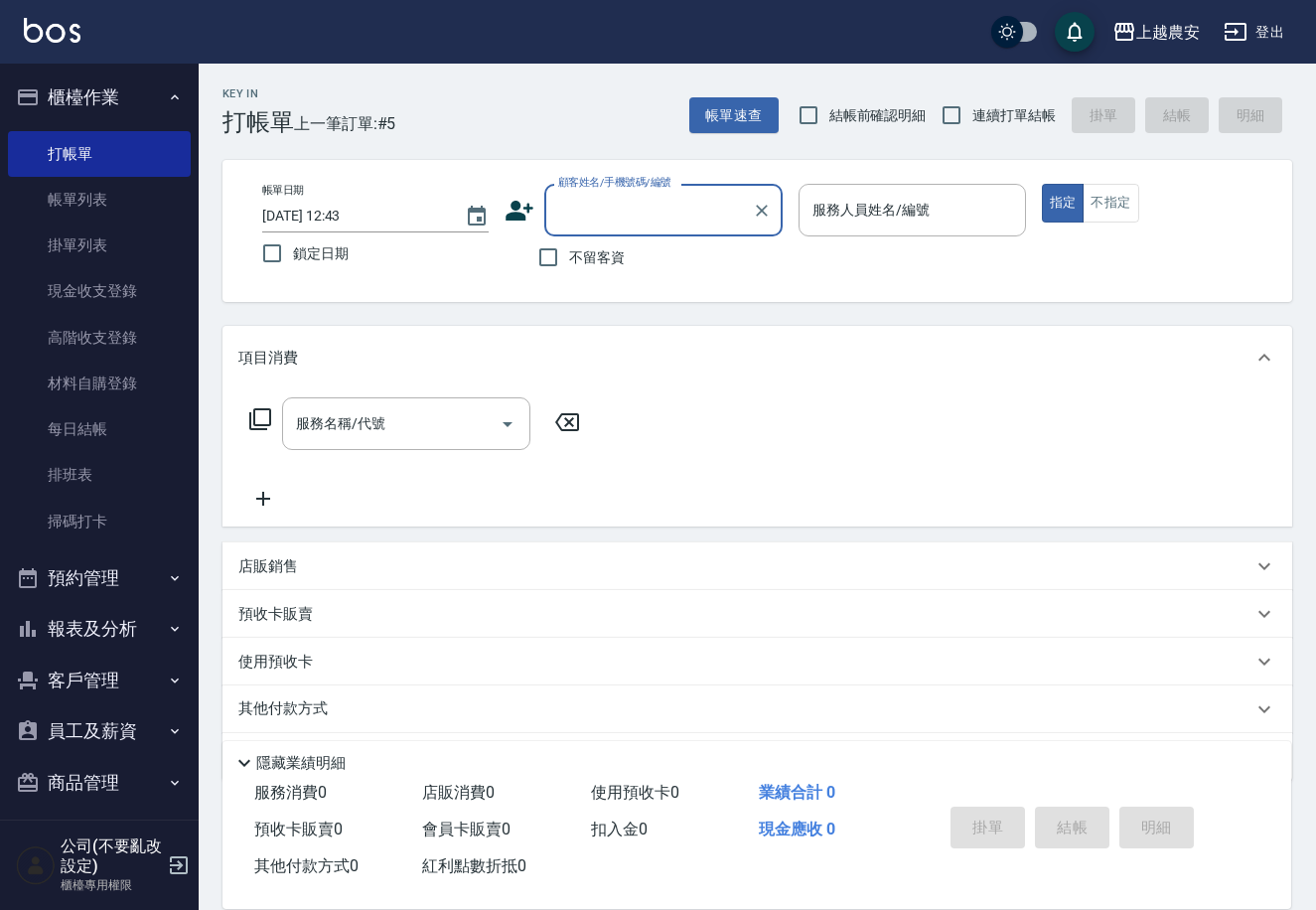click on "顧客姓名/手機號碼/編號" at bounding box center (649, 210) 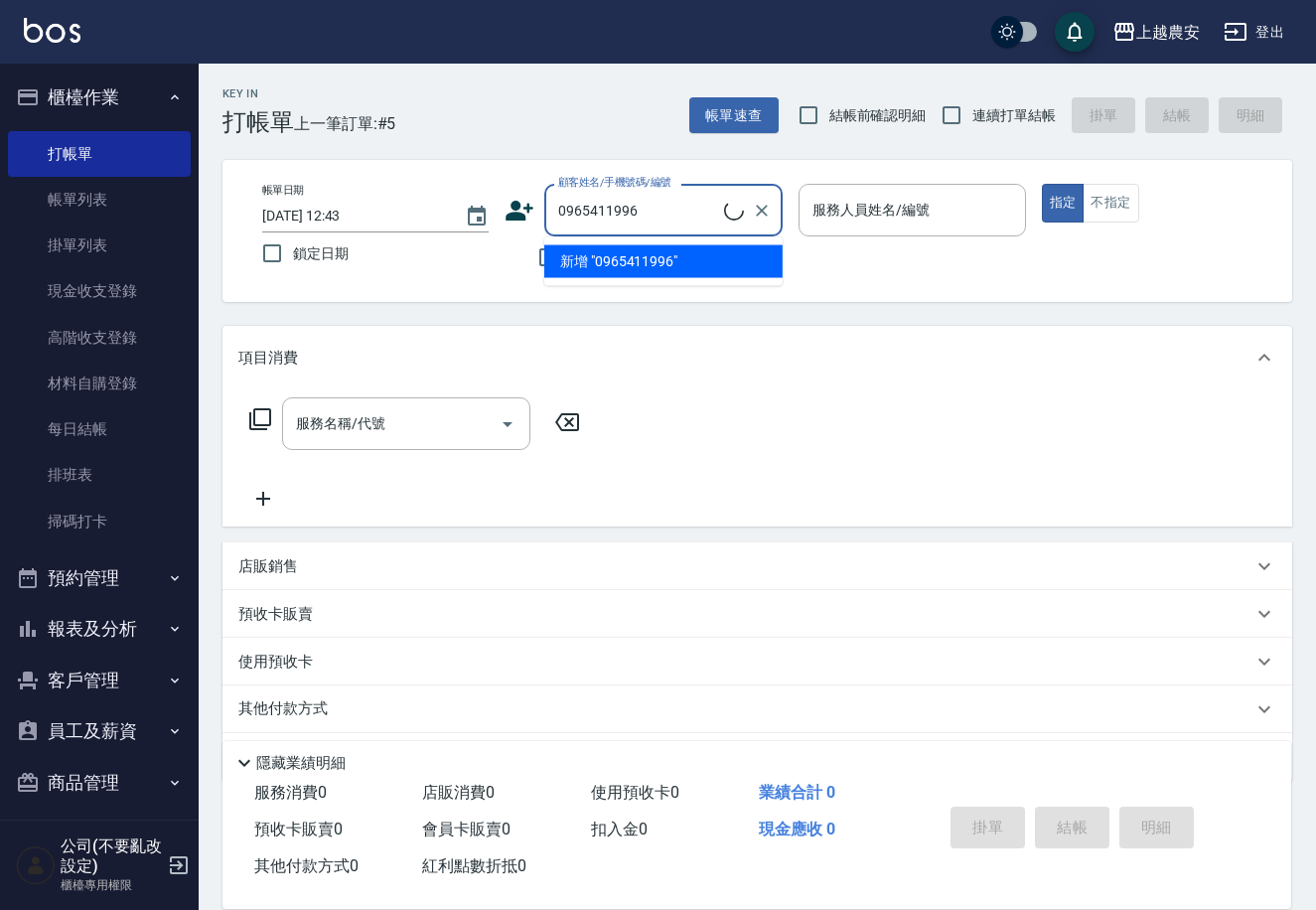 click on "新增 "0965411996"" at bounding box center (663, 261) 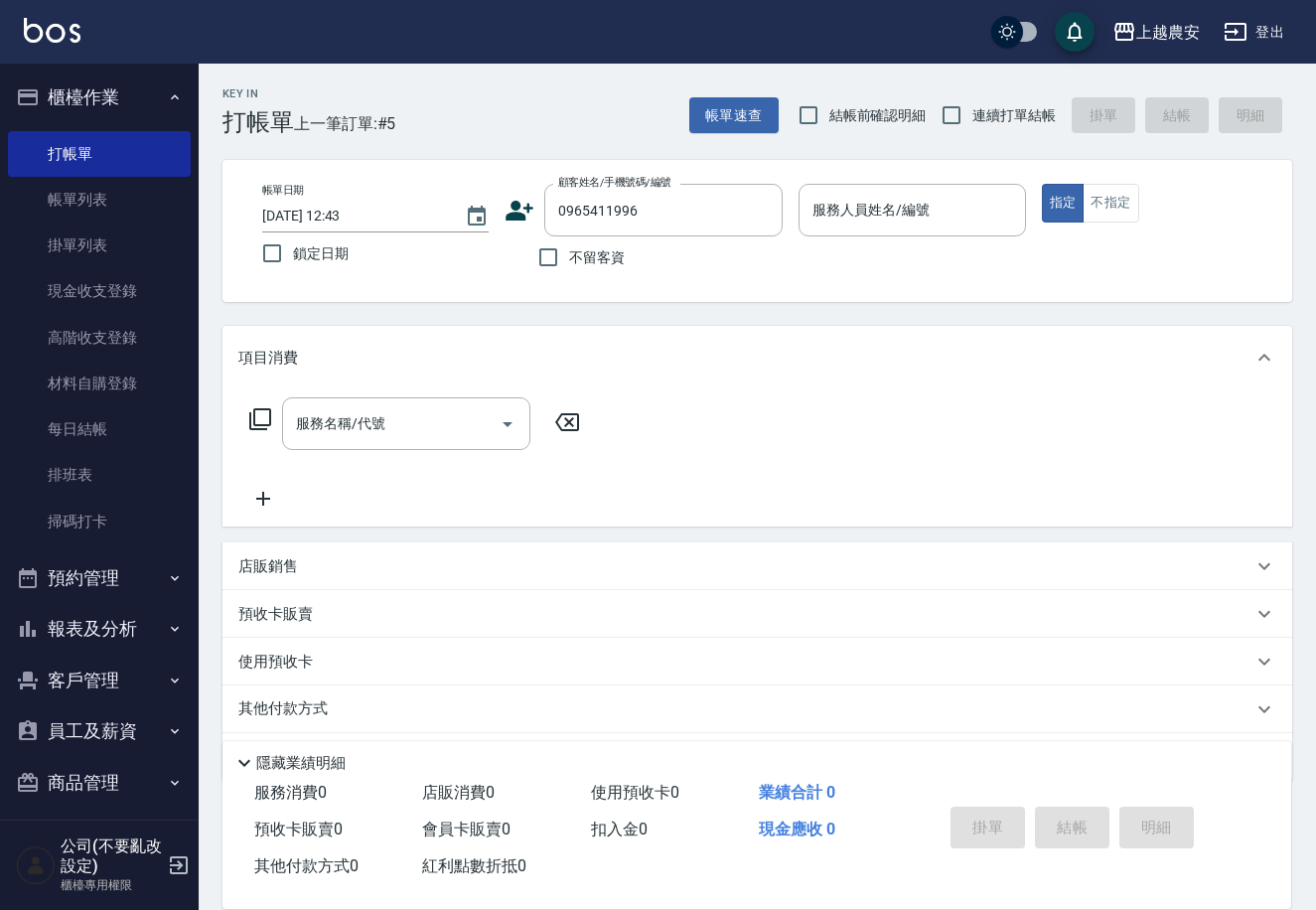 click 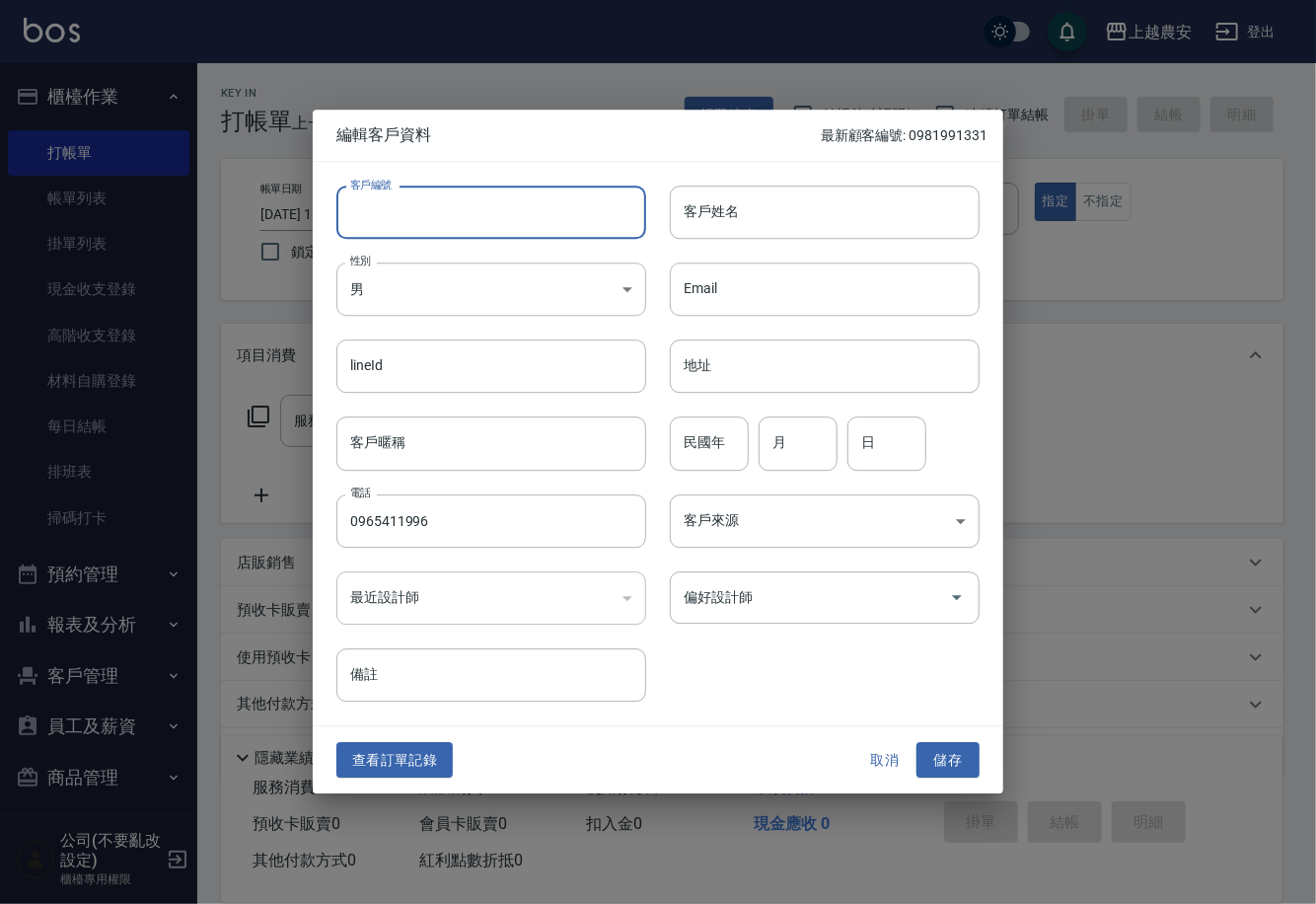 click on "客戶編號" at bounding box center [491, 212] 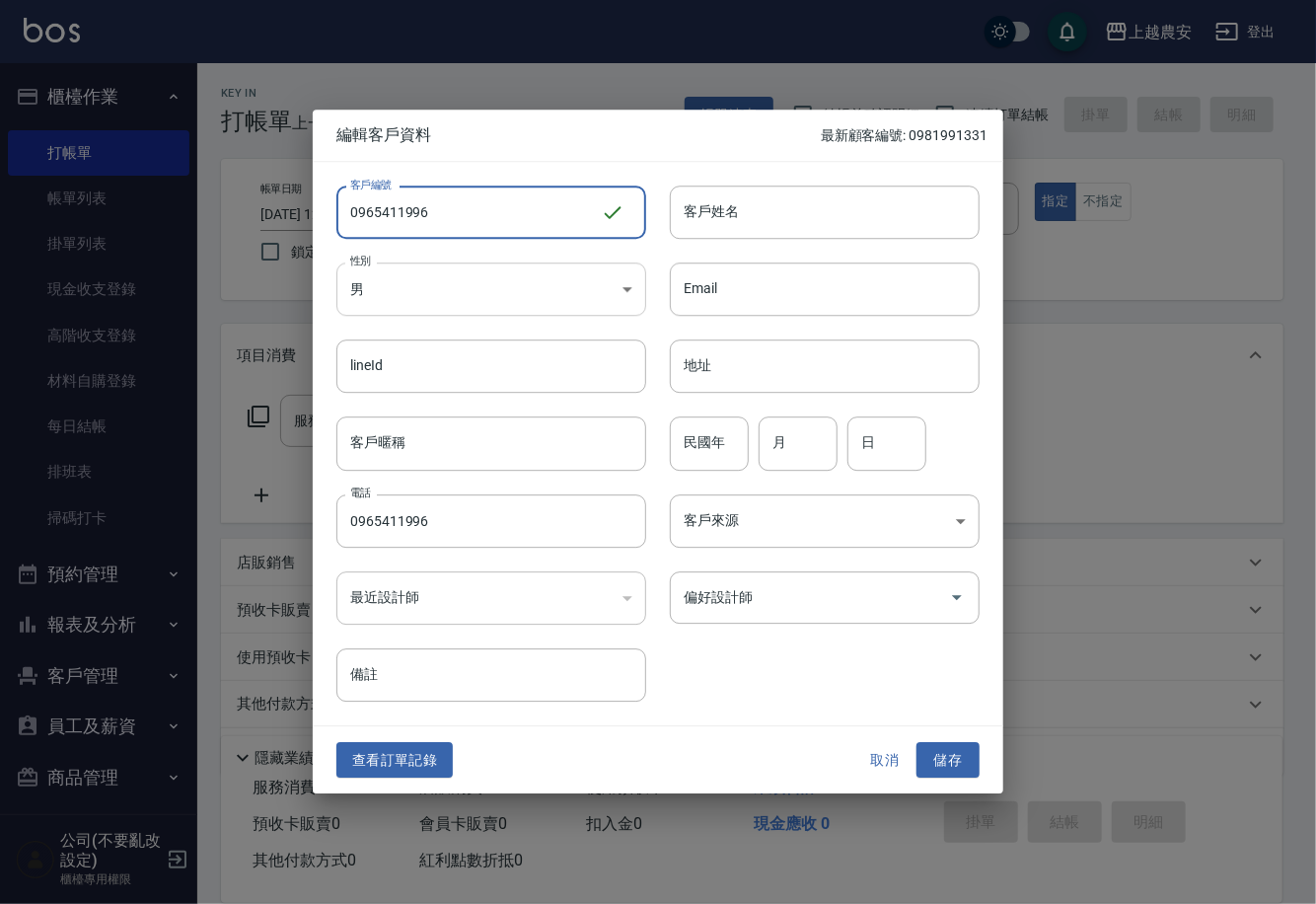 type on "0965411996" 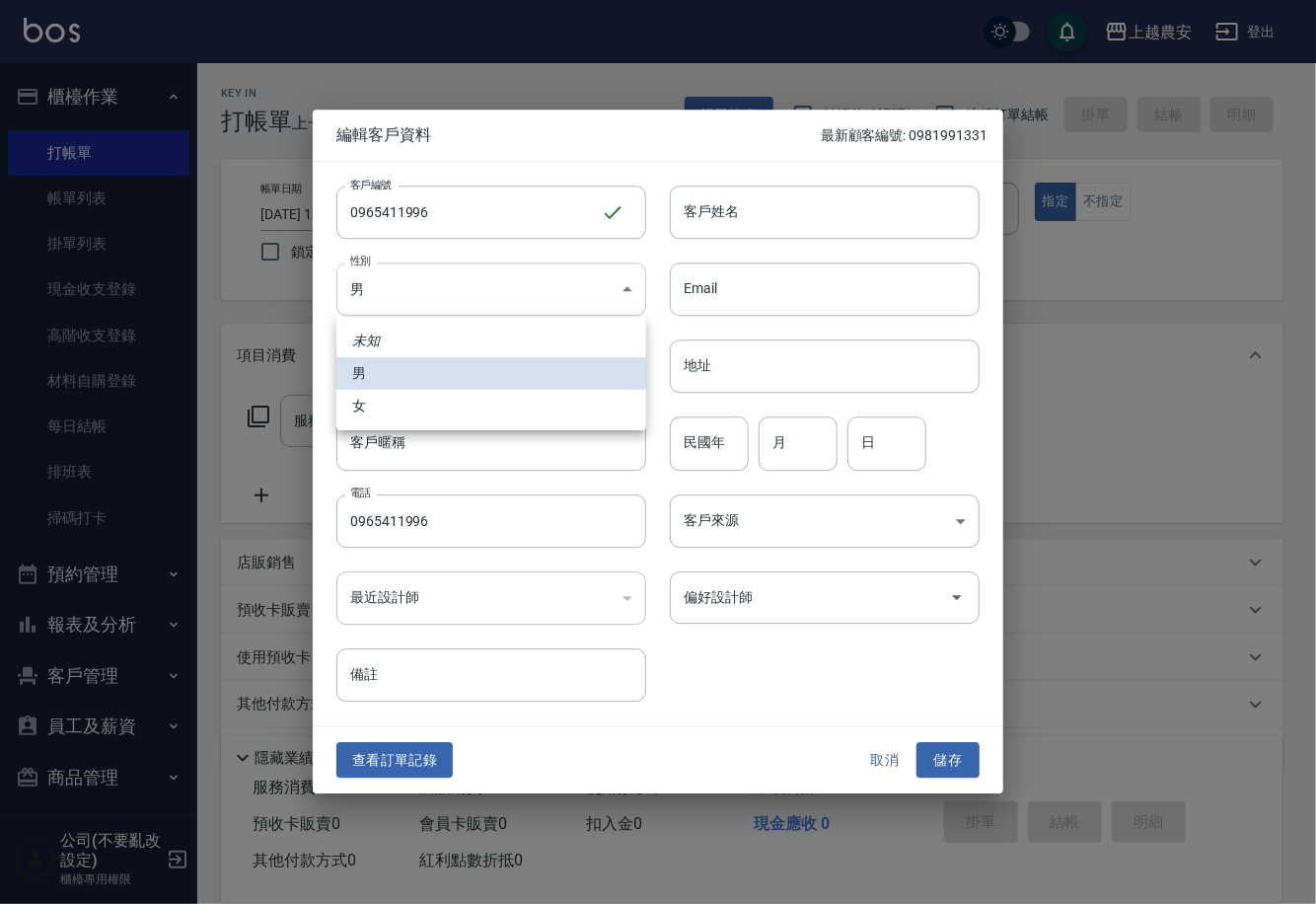 click on "上越農安 登出 櫃檯作業 打帳單 帳單列表 掛單列表 現金收支登錄 高階收支登錄 材料自購登錄 每日結帳 排班表 掃碼打卡 預約管理 預約管理 單日預約紀錄 單週預約紀錄 報表及分析 報表目錄 店家日報表 互助日報表 互助點數明細 設計師日報表 店販抽成明細 客戶管理 客戶列表 卡券管理 入金管理 員工及薪資 員工列表 商品管理 商品分類設定 商品列表 公司(不要亂改設定) 櫃檯專用權限 Key In 打帳單 上一筆訂單:#5 帳單速查 結帳前確認明細 連續打單結帳 掛單 結帳 明細 帳單日期 [DATE] 12:43 鎖定日期 顧客姓名/手機號碼/編號 0965411996 顧客姓名/手機號碼/編號 不留客資 服務人員姓名/編號 服務人員姓名/編號 指定 不指定 項目消費 服務名稱/代號 服務名稱/代號 店販銷售 服務人員姓名/編號 服務人員姓名/編號 商品代號/名稱 商品代號/名稱 預收卡販賣 卡券名稱/代號 0" at bounding box center (658, 481) 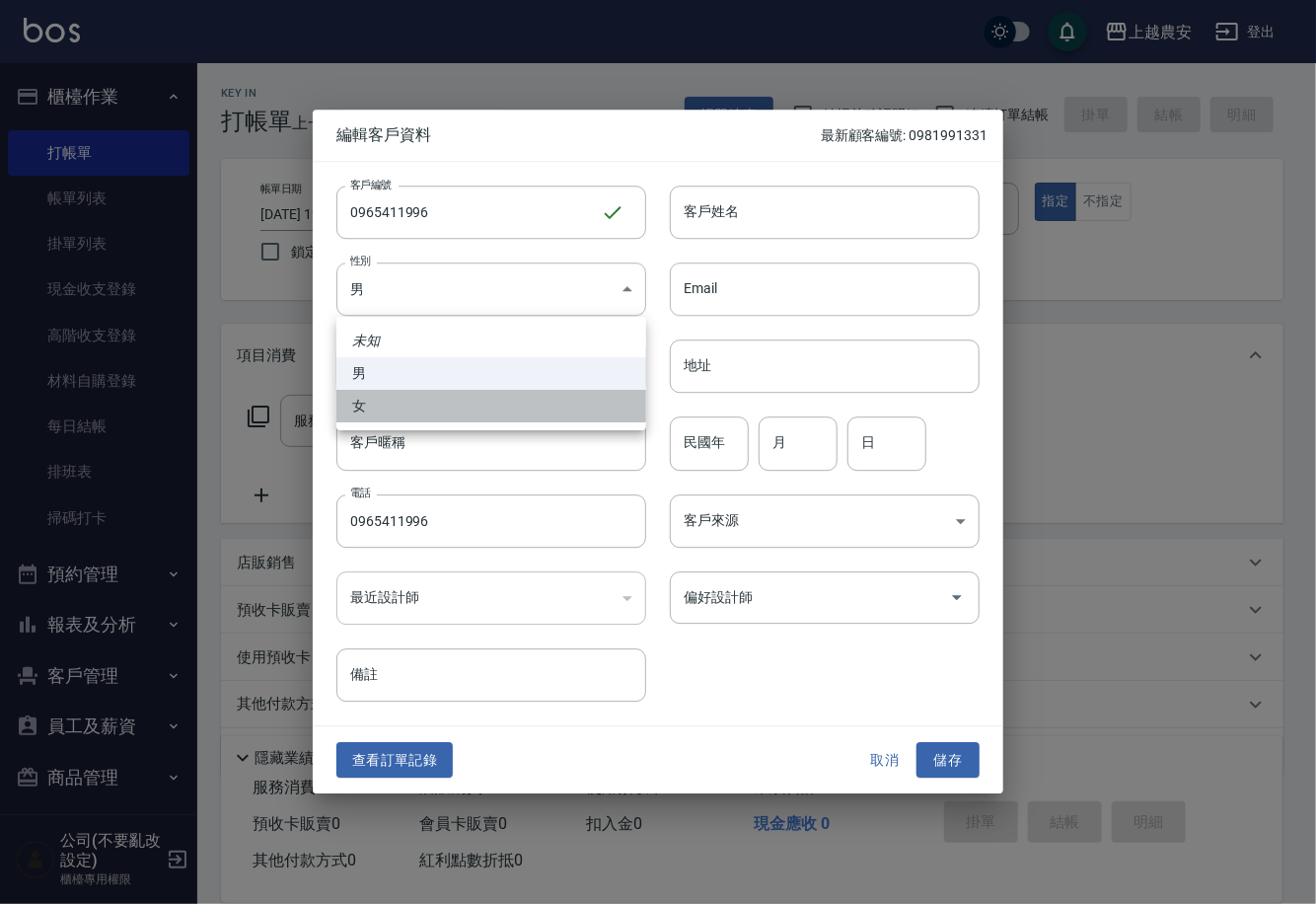 click on "女" at bounding box center [491, 406] 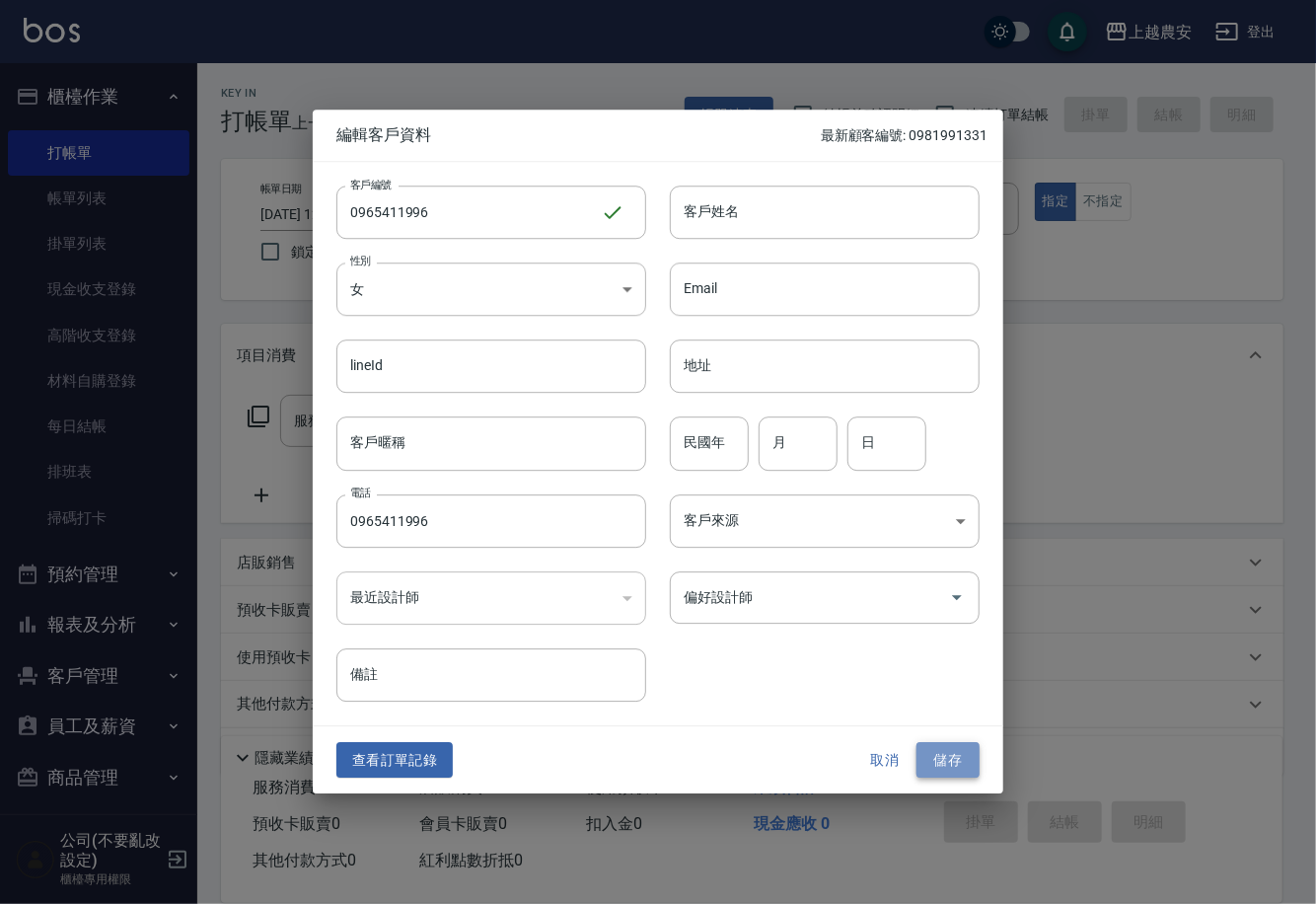 click on "儲存" at bounding box center (948, 760) 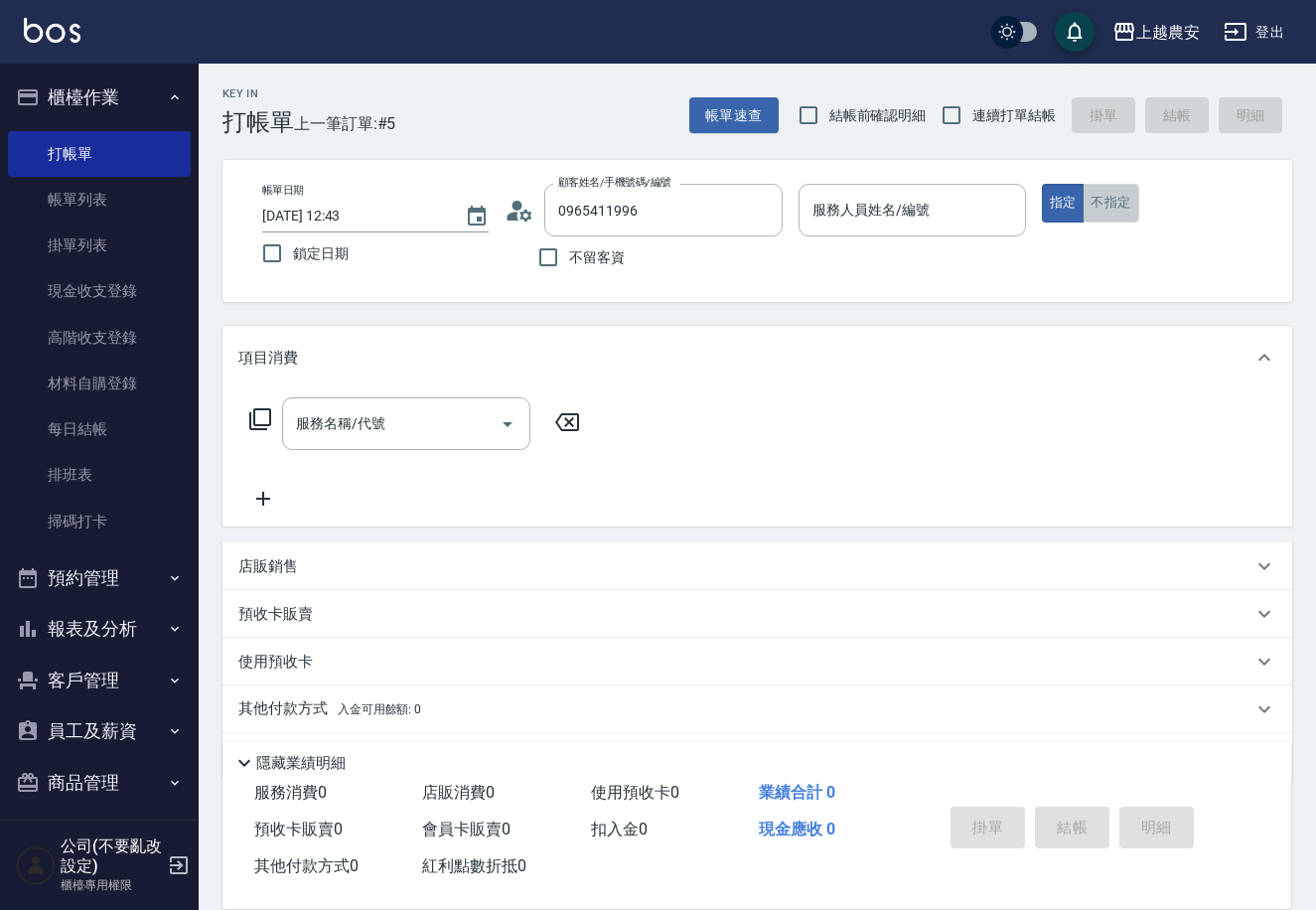 click on "不指定" at bounding box center (1110, 203) 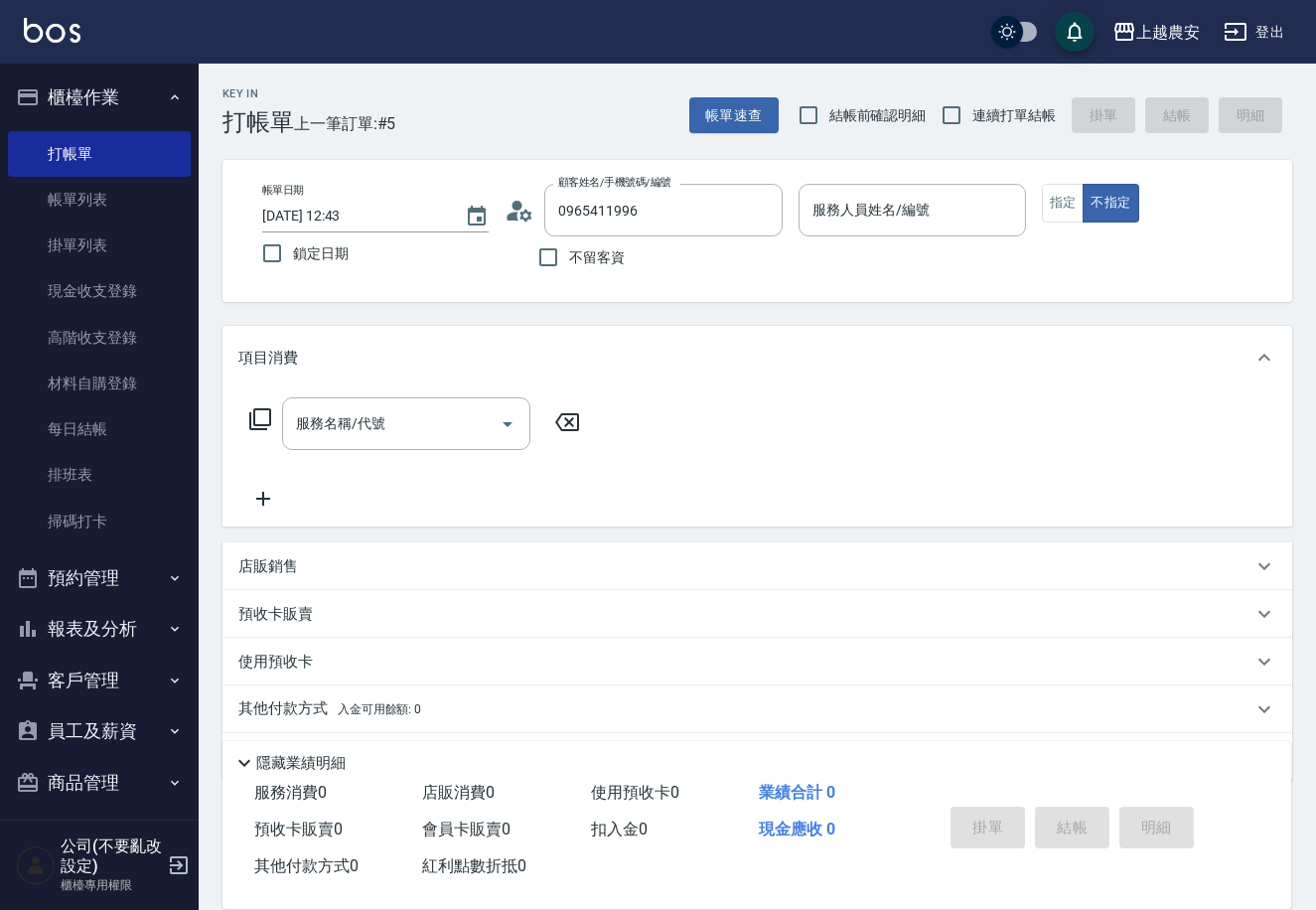 click 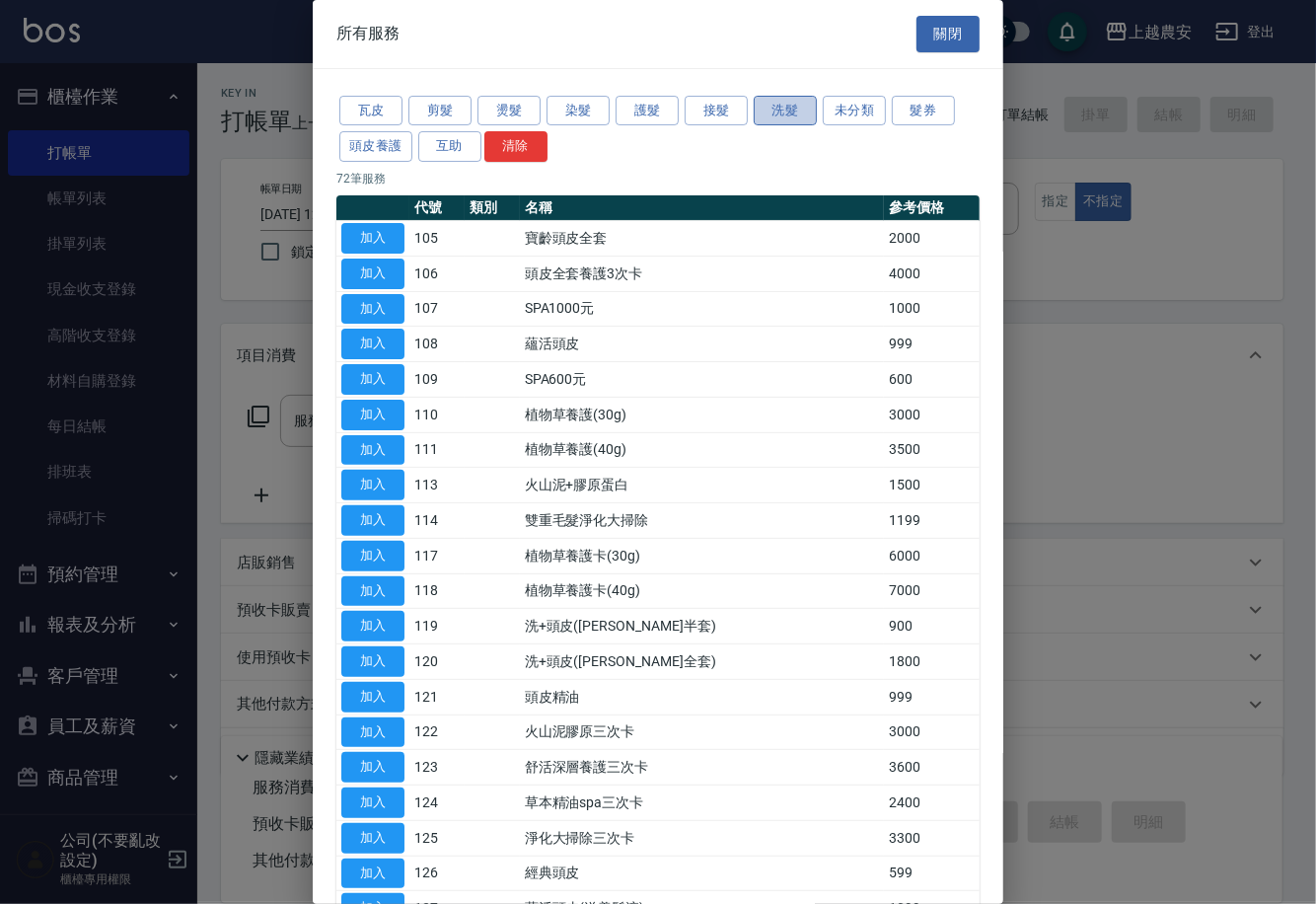 click on "洗髮" at bounding box center (785, 111) 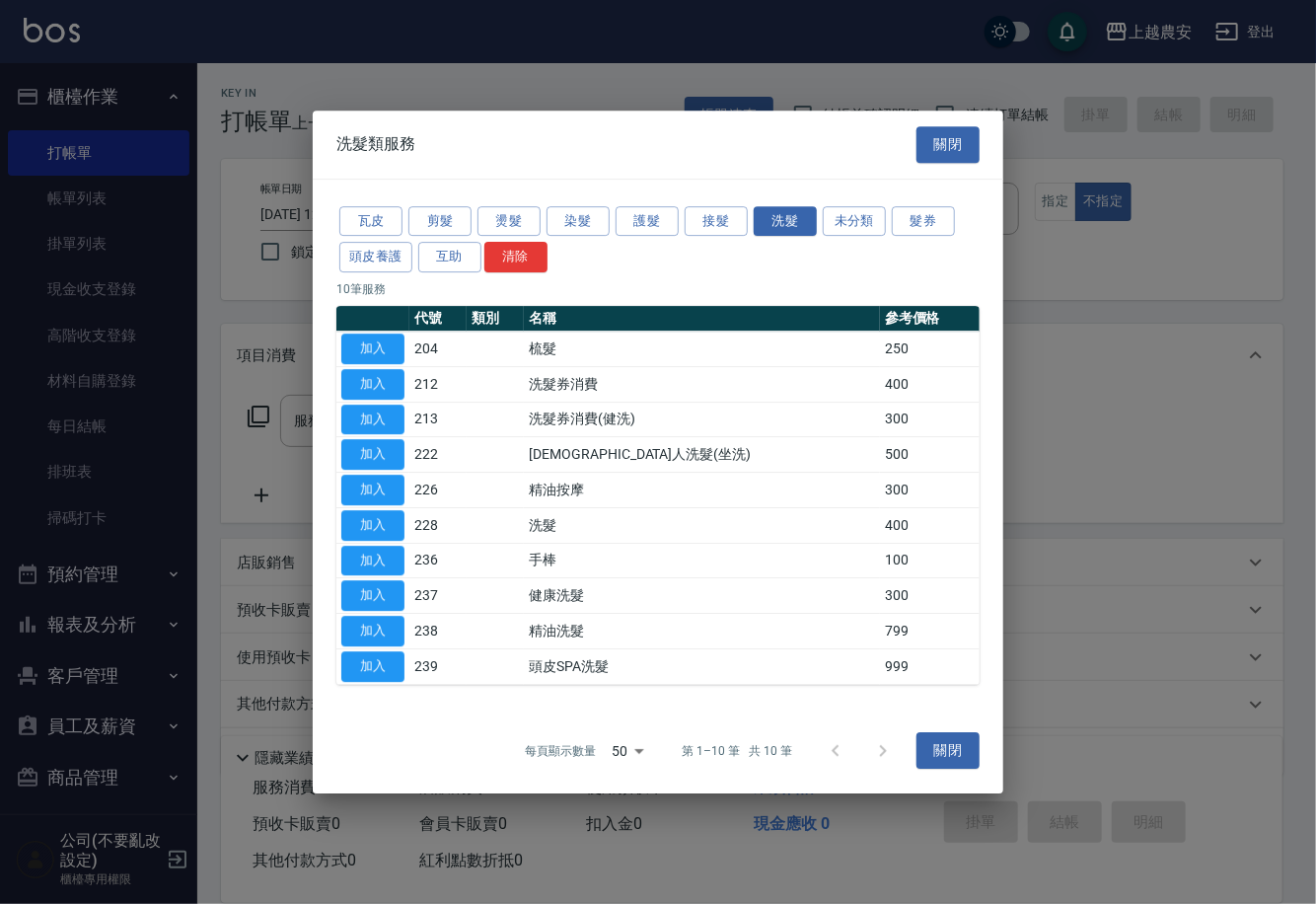 click at bounding box center [658, 452] 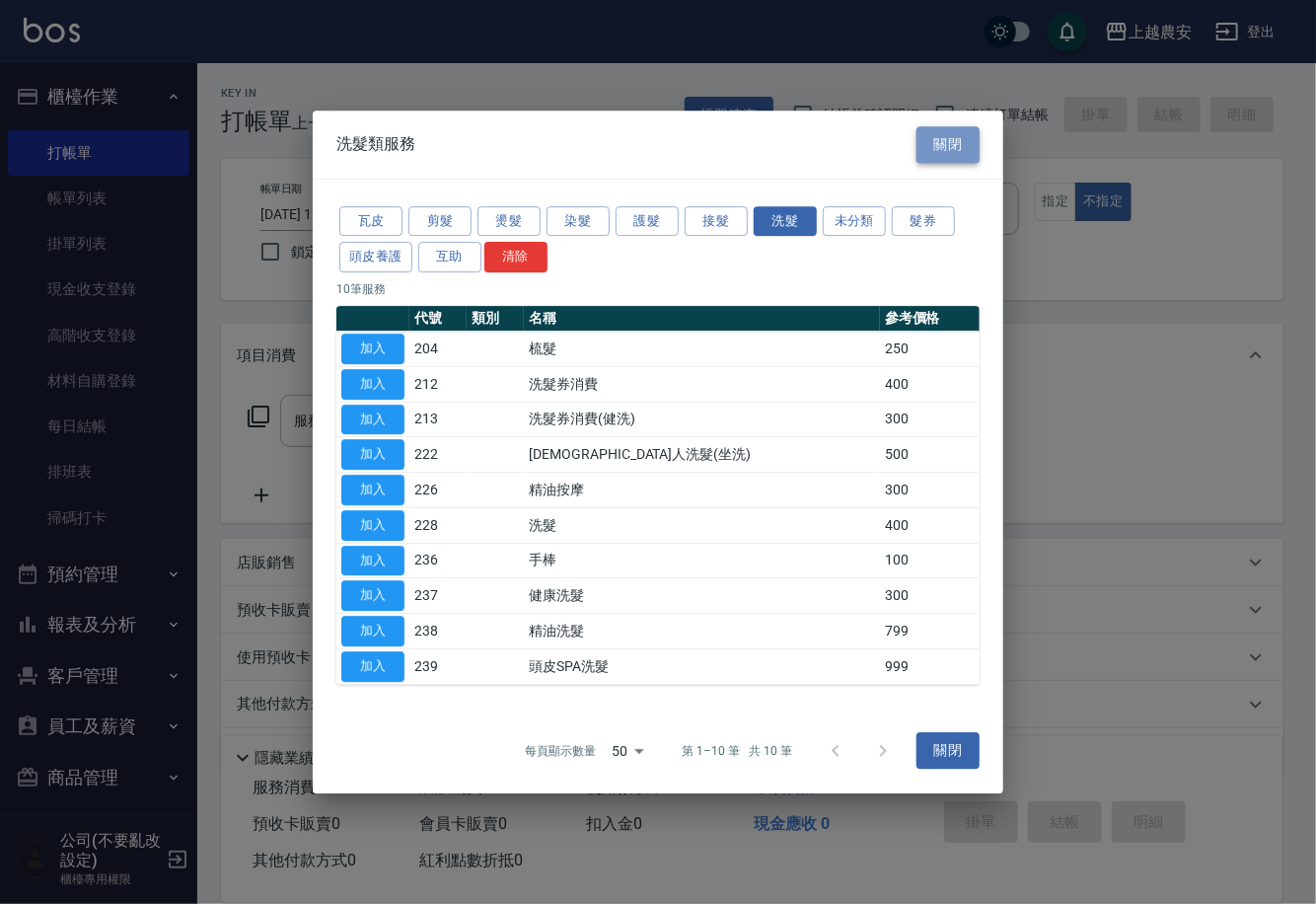 click on "關閉" at bounding box center (948, 144) 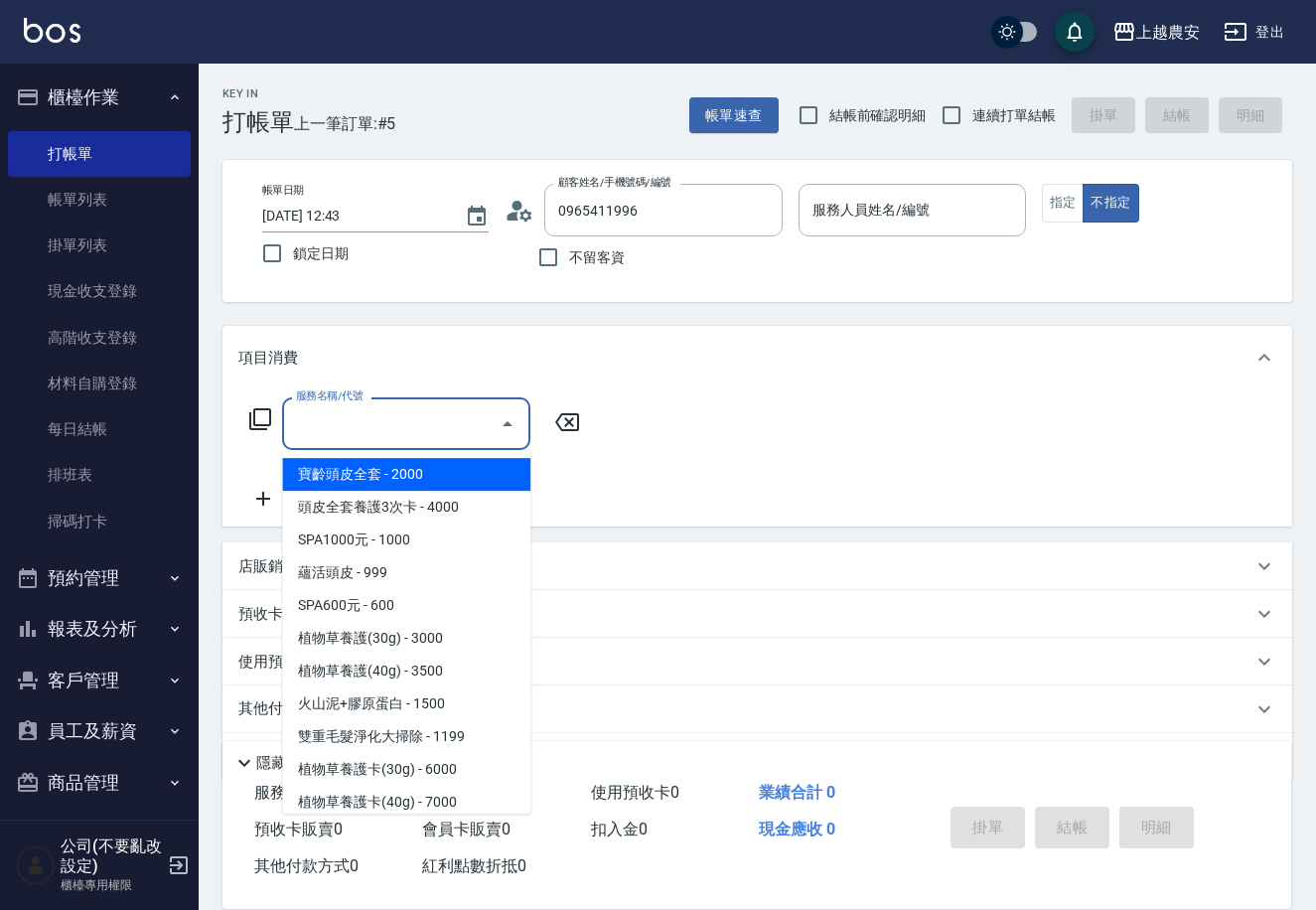 click on "服務名稱/代號" at bounding box center [391, 423] 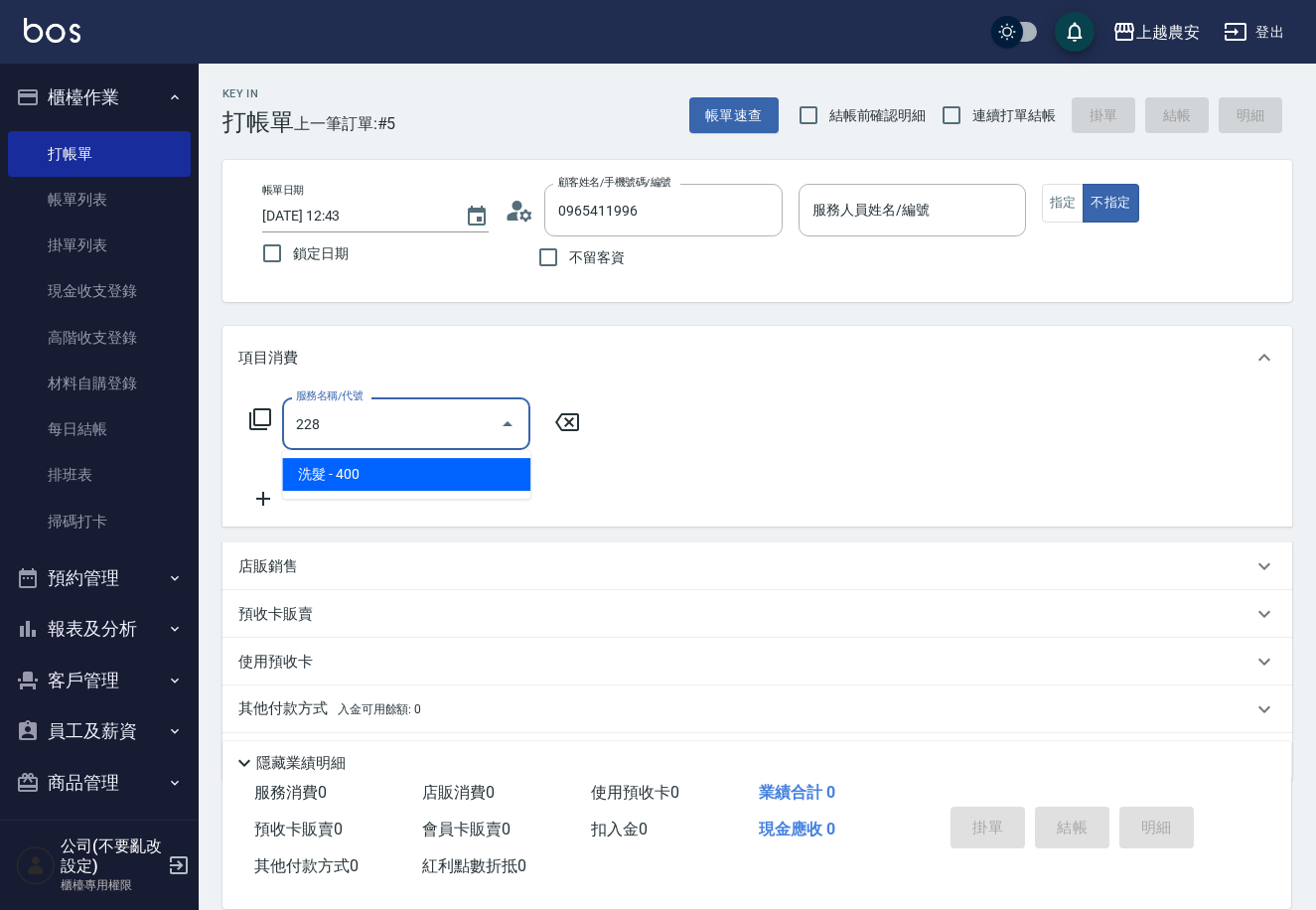click on "洗髮 - 400" at bounding box center (406, 474) 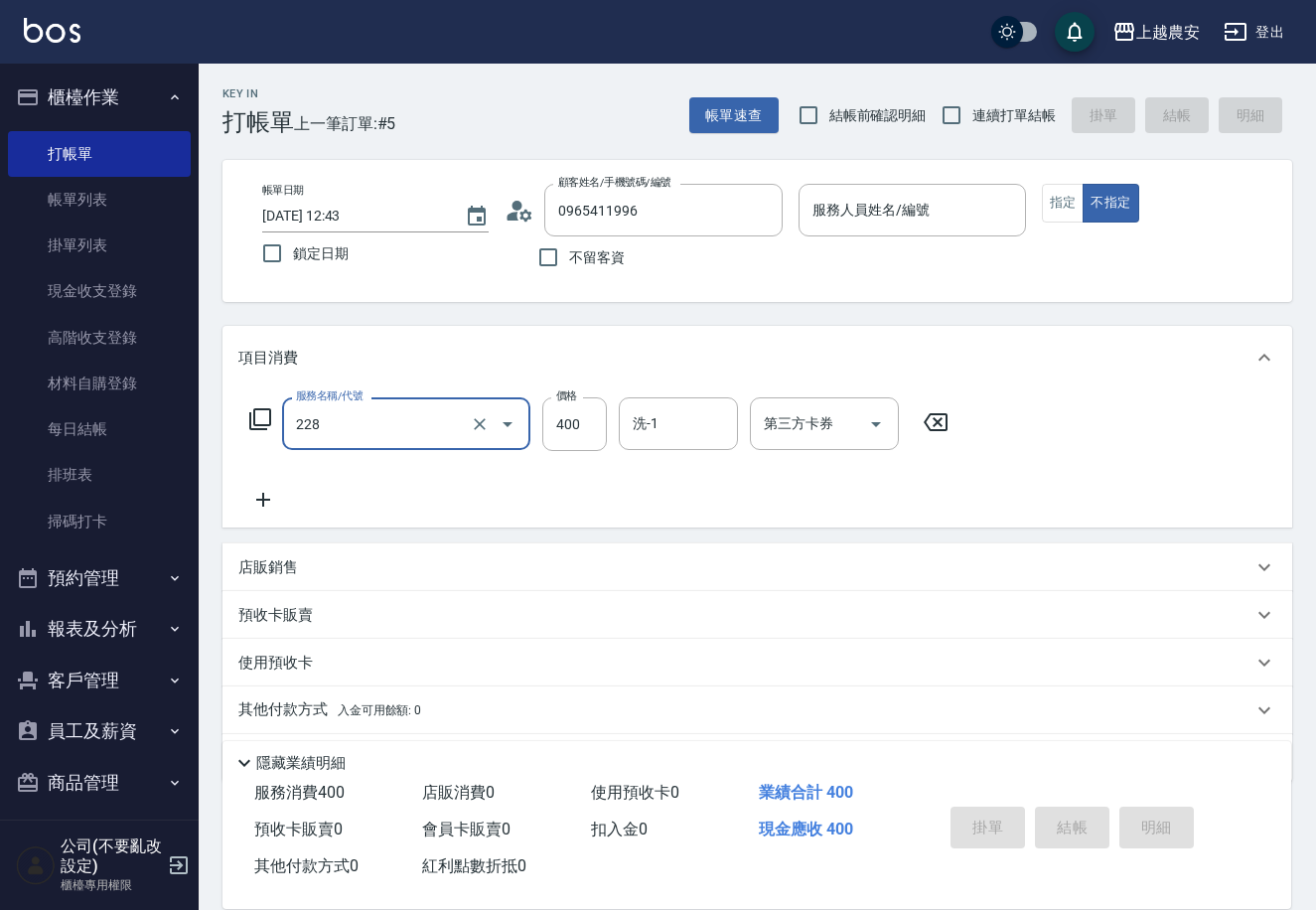 type on "洗髮(228)" 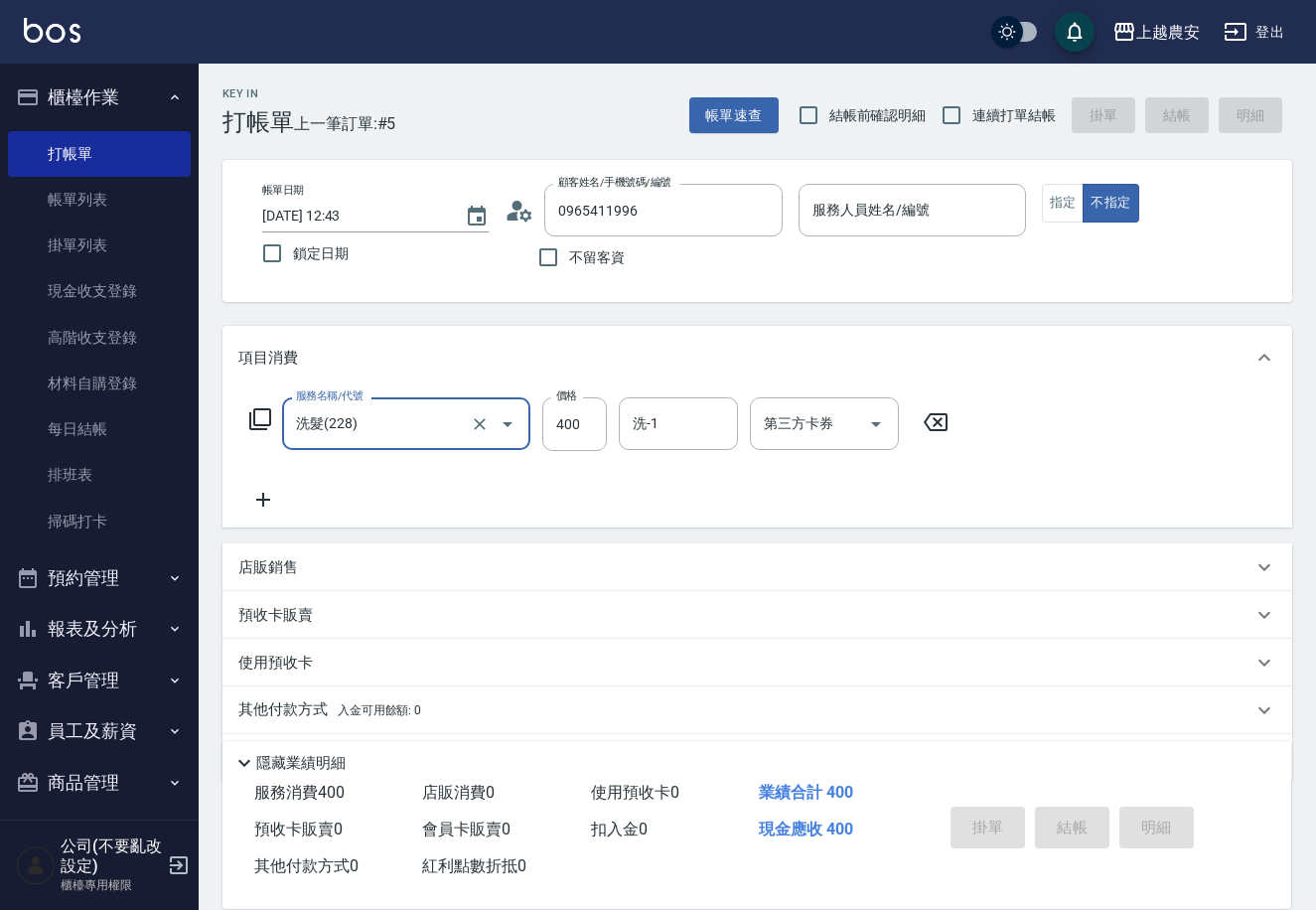 click 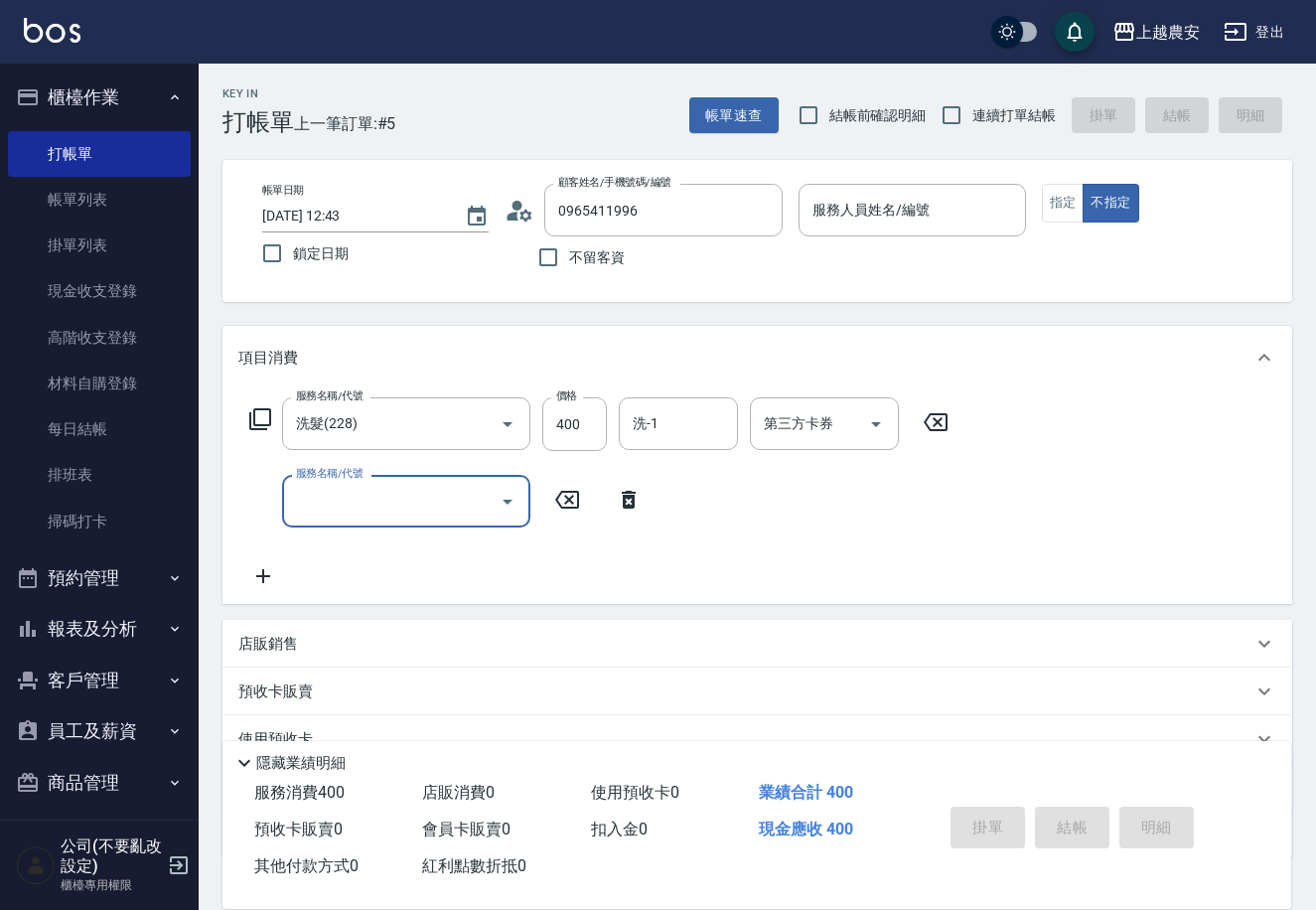 click on "服務名稱/代號" at bounding box center [391, 501] 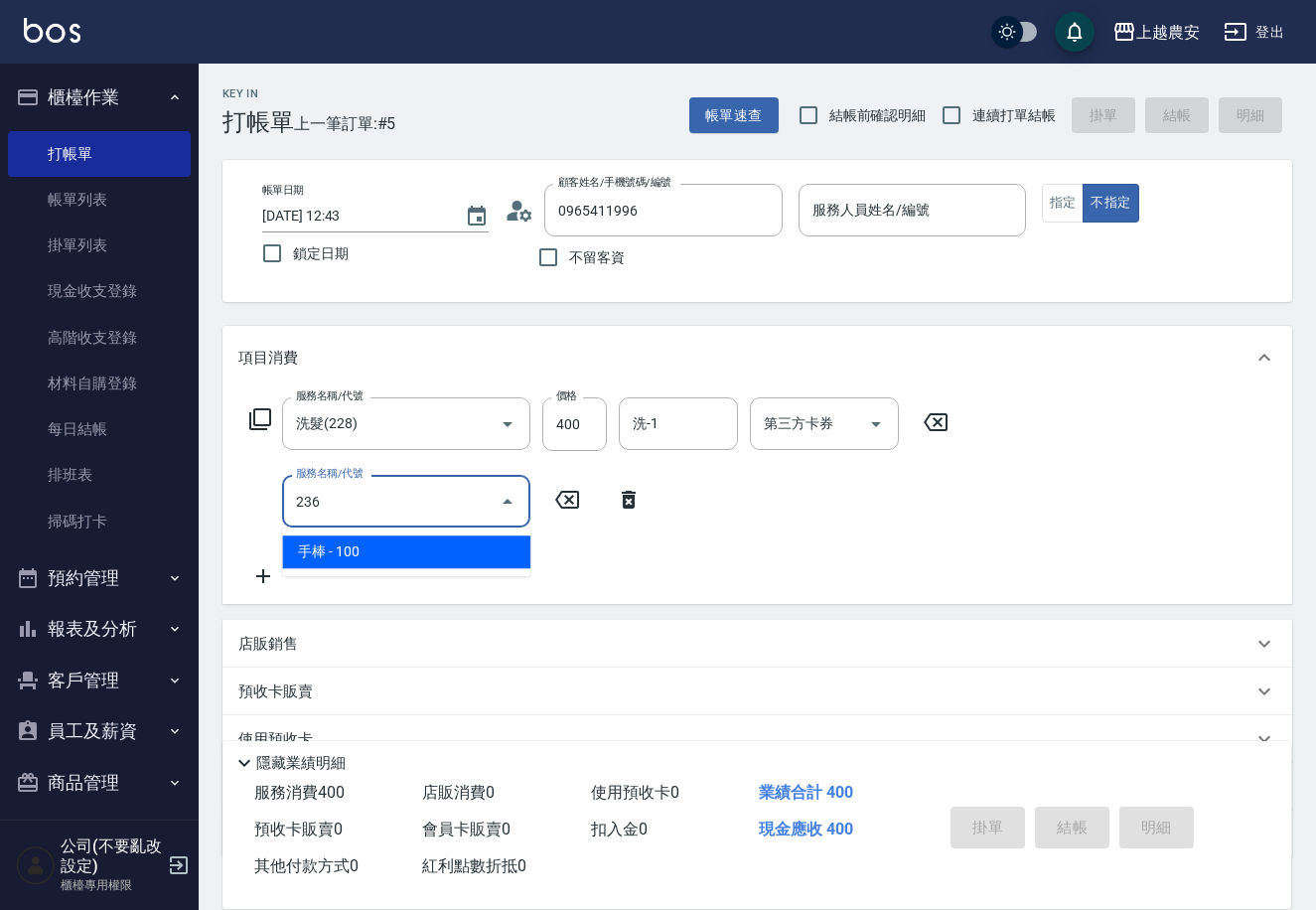 click on "手棒 - 100" at bounding box center (406, 551) 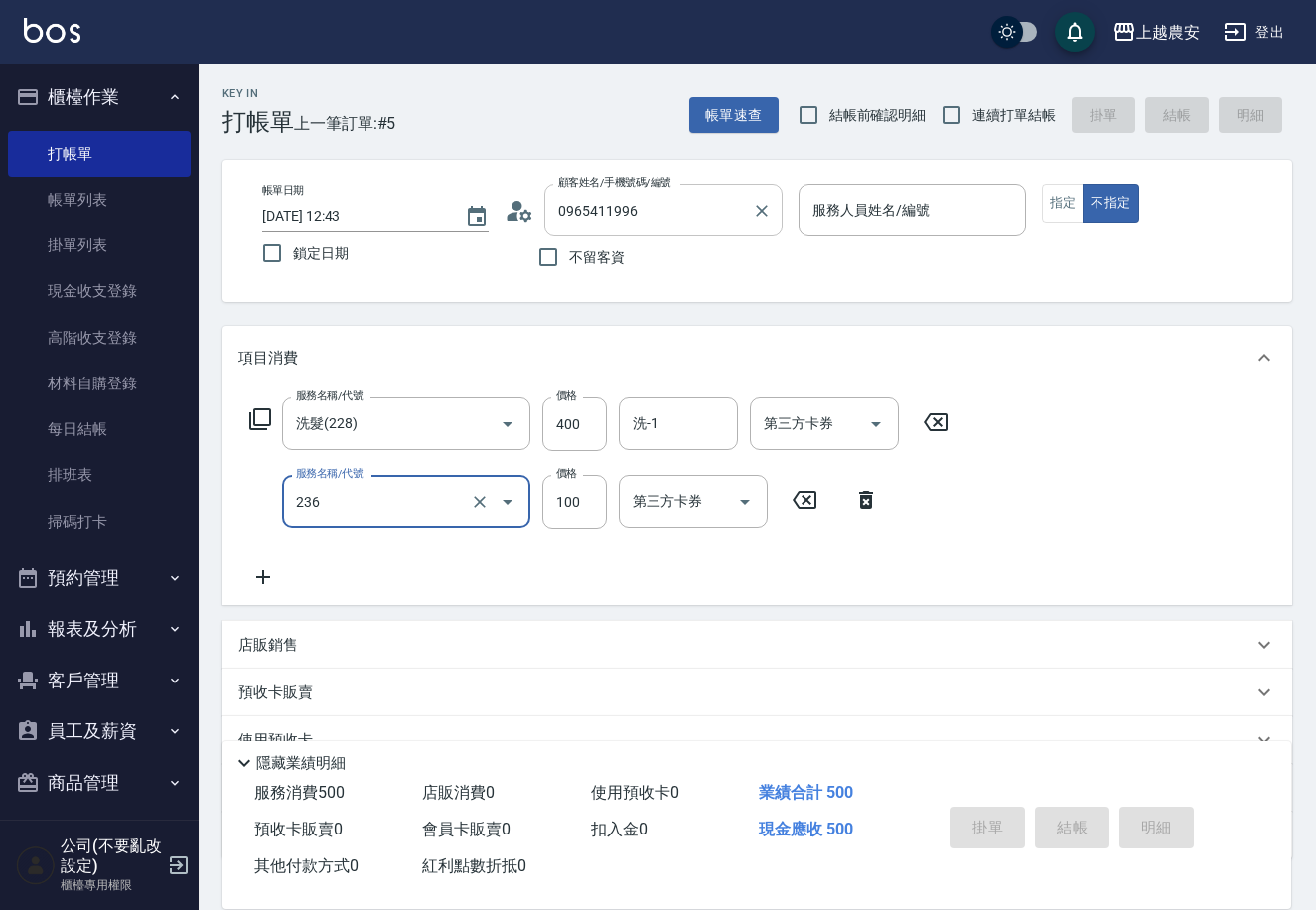 type on "手棒(236)" 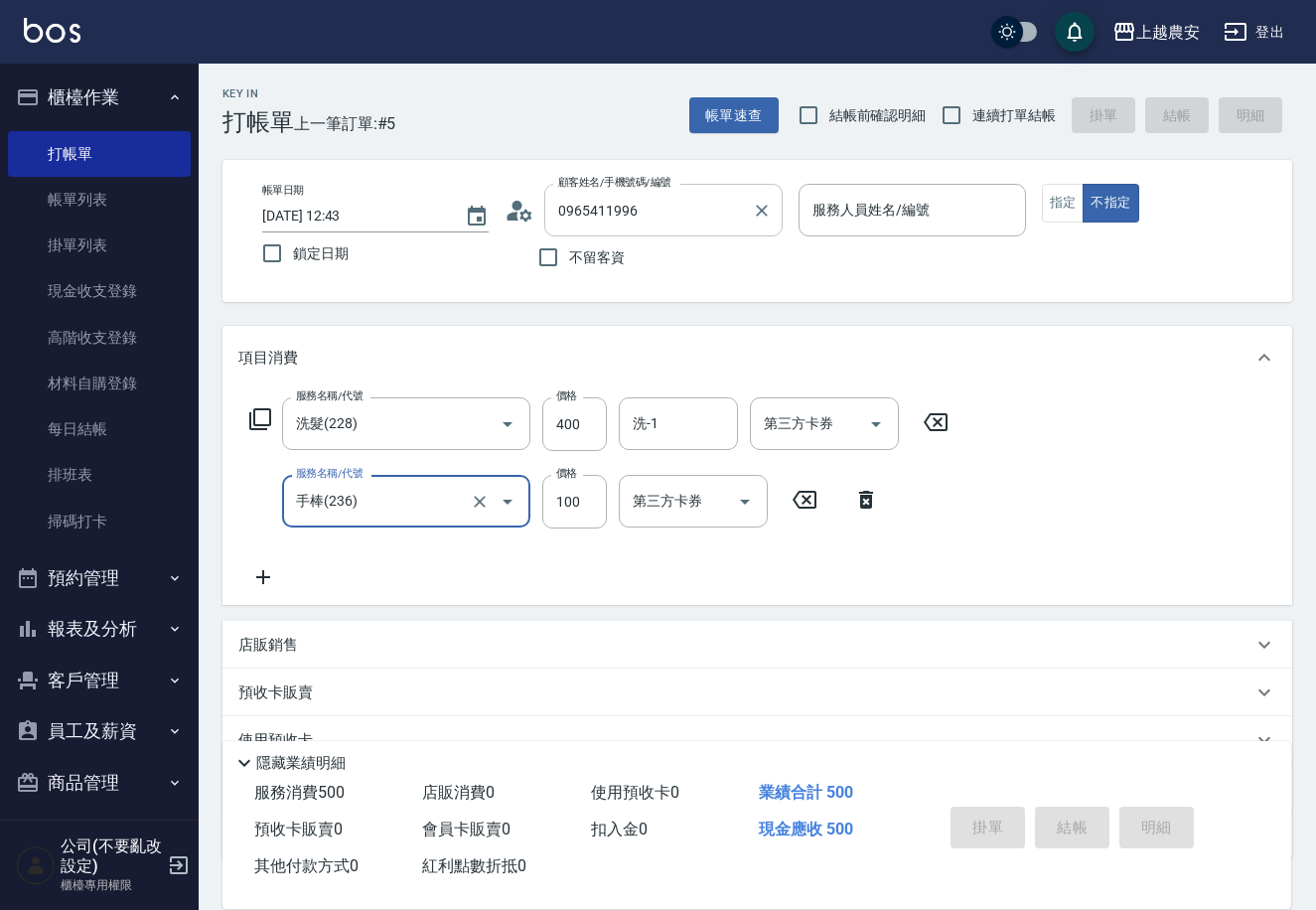 click on "0965411996" at bounding box center [649, 210] 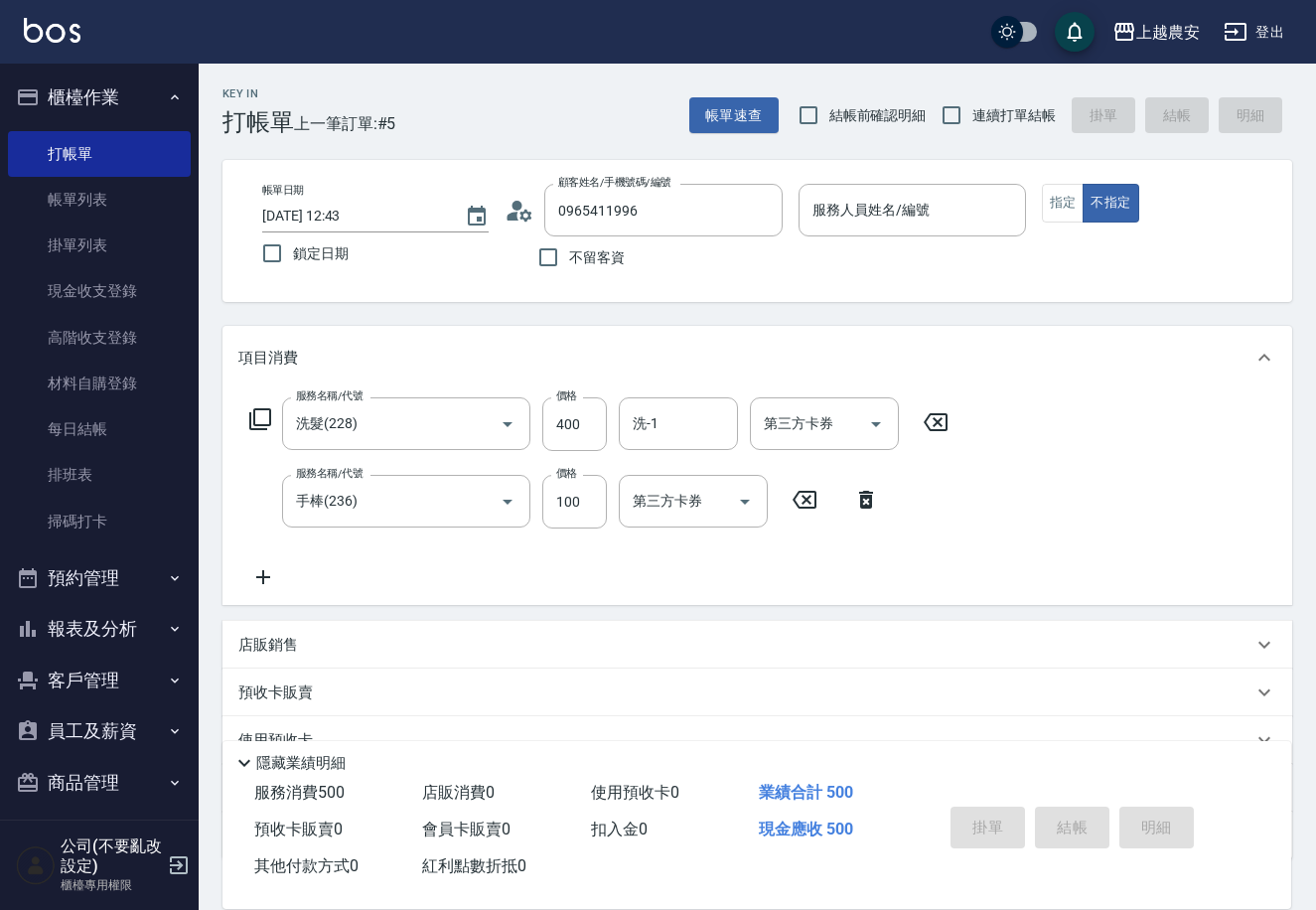 click 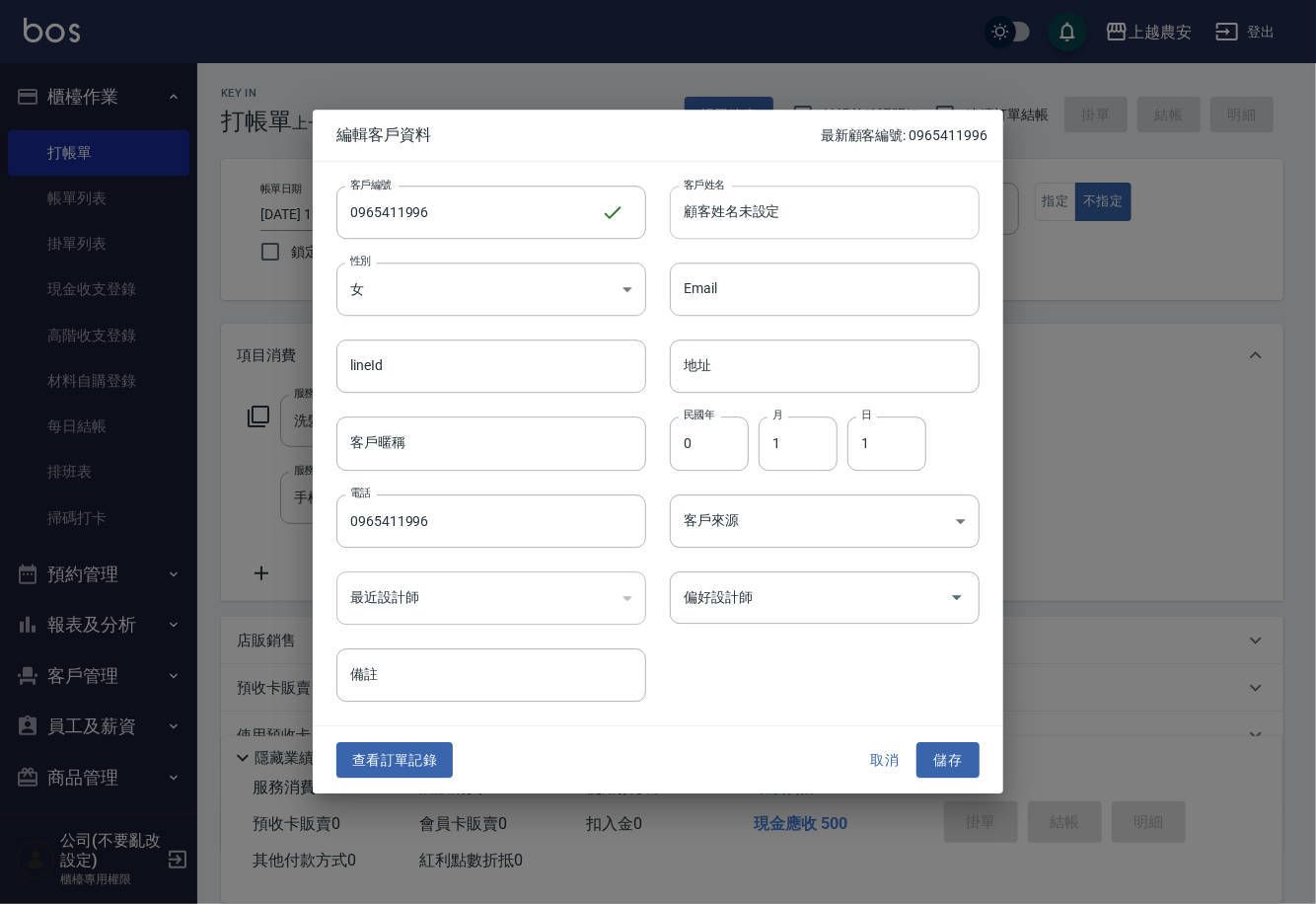 click on "顧客姓名未設定" at bounding box center [825, 212] 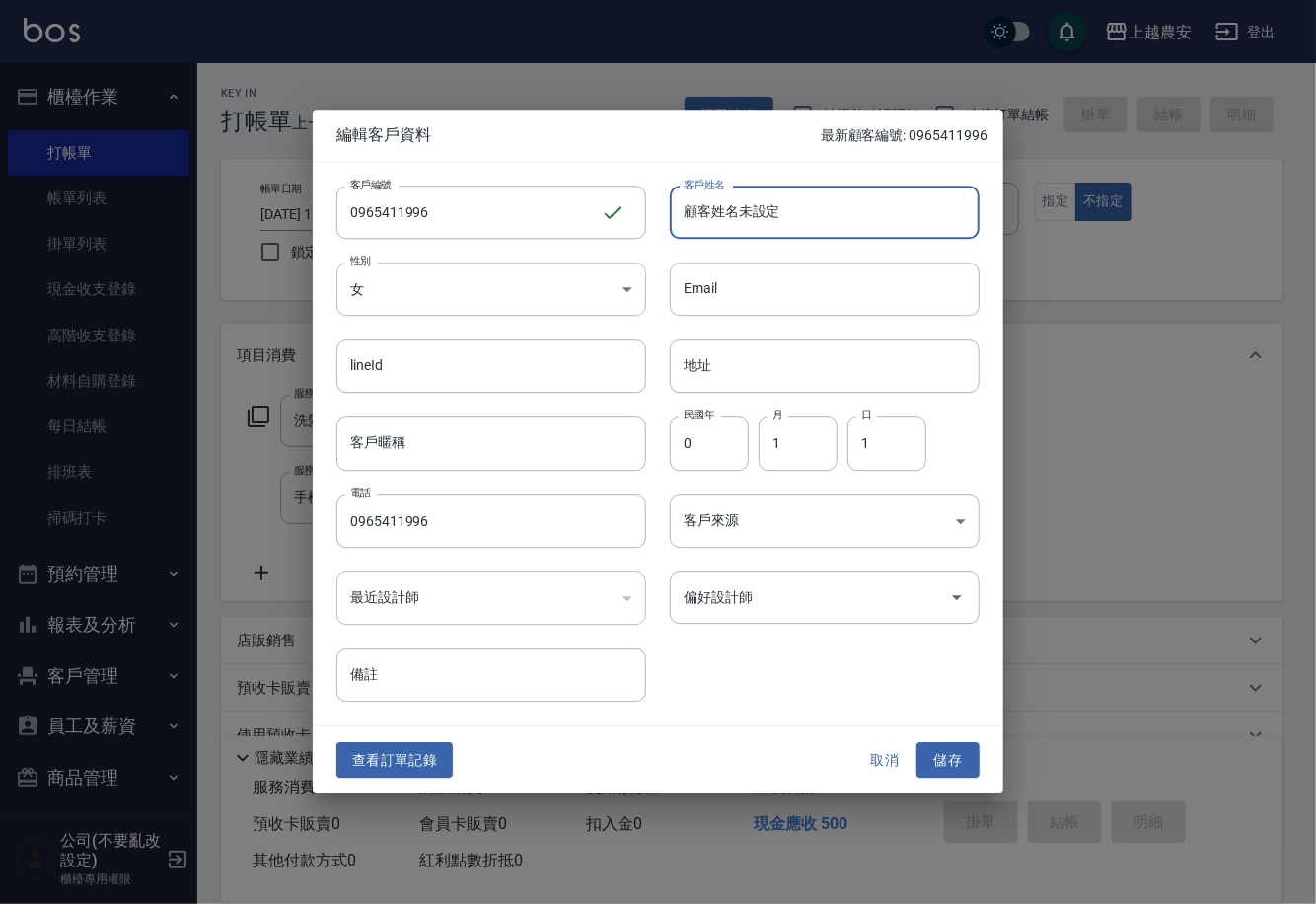 click on "顧客姓名未設定" at bounding box center (825, 212) 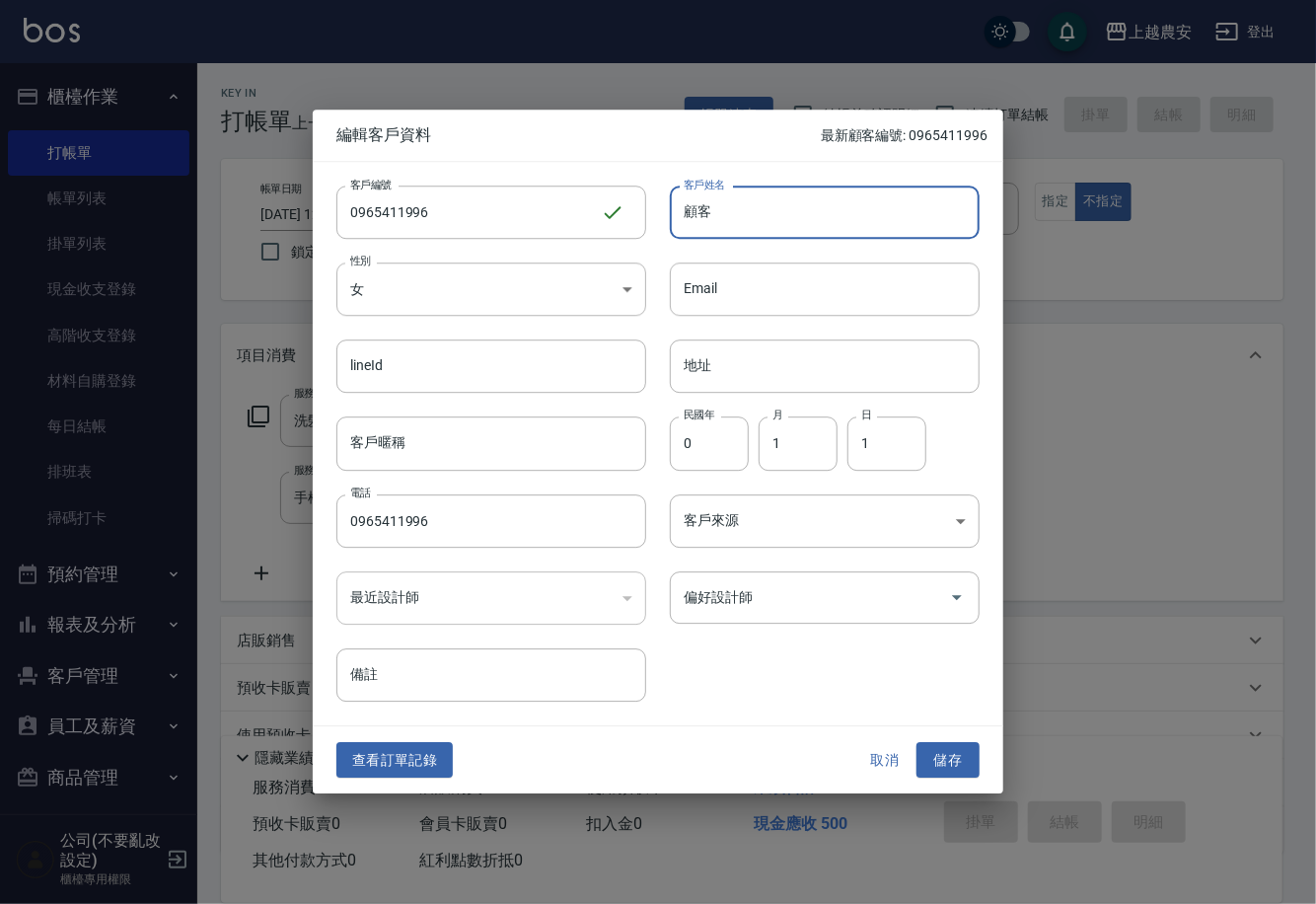 type on "顧" 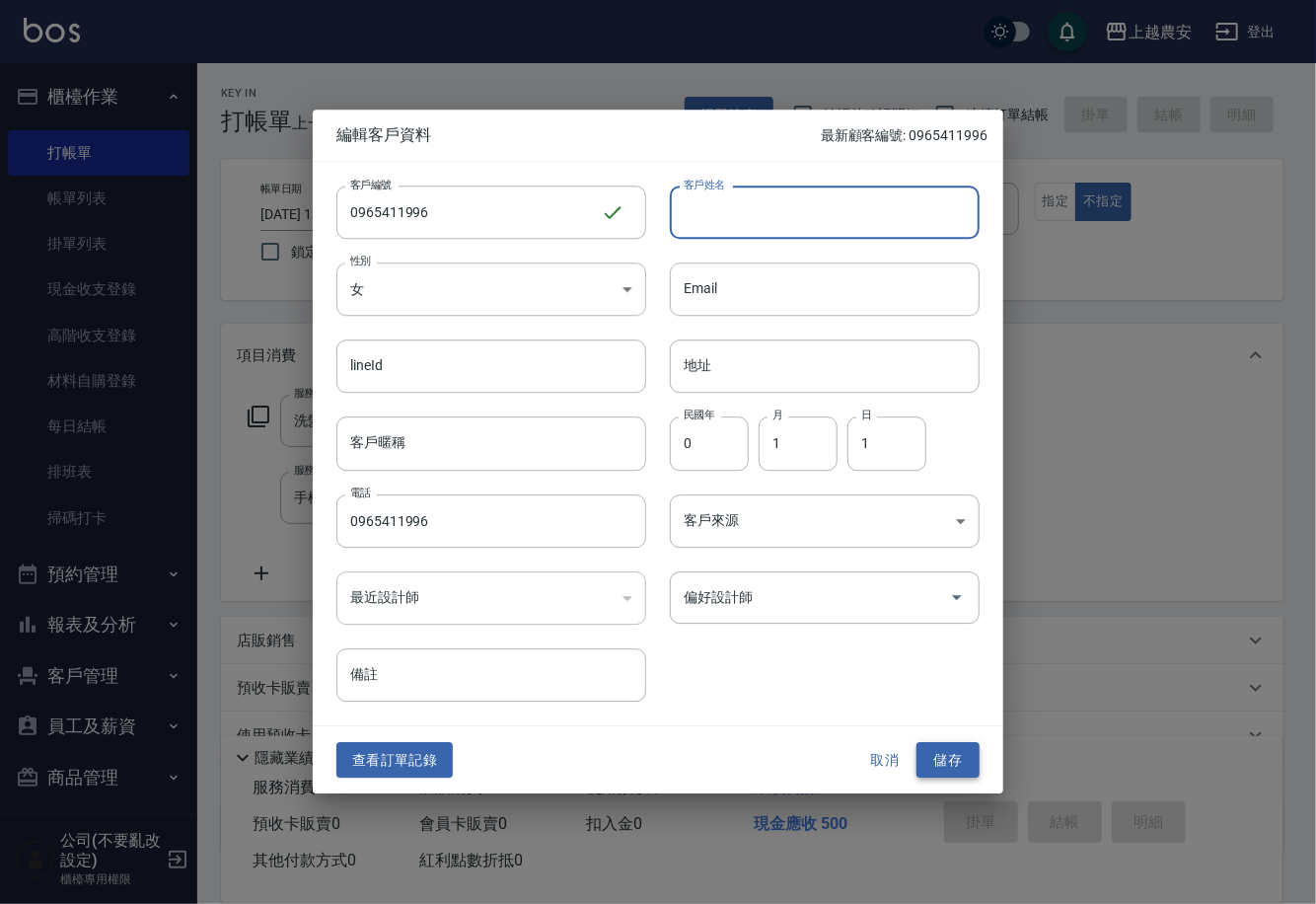 type 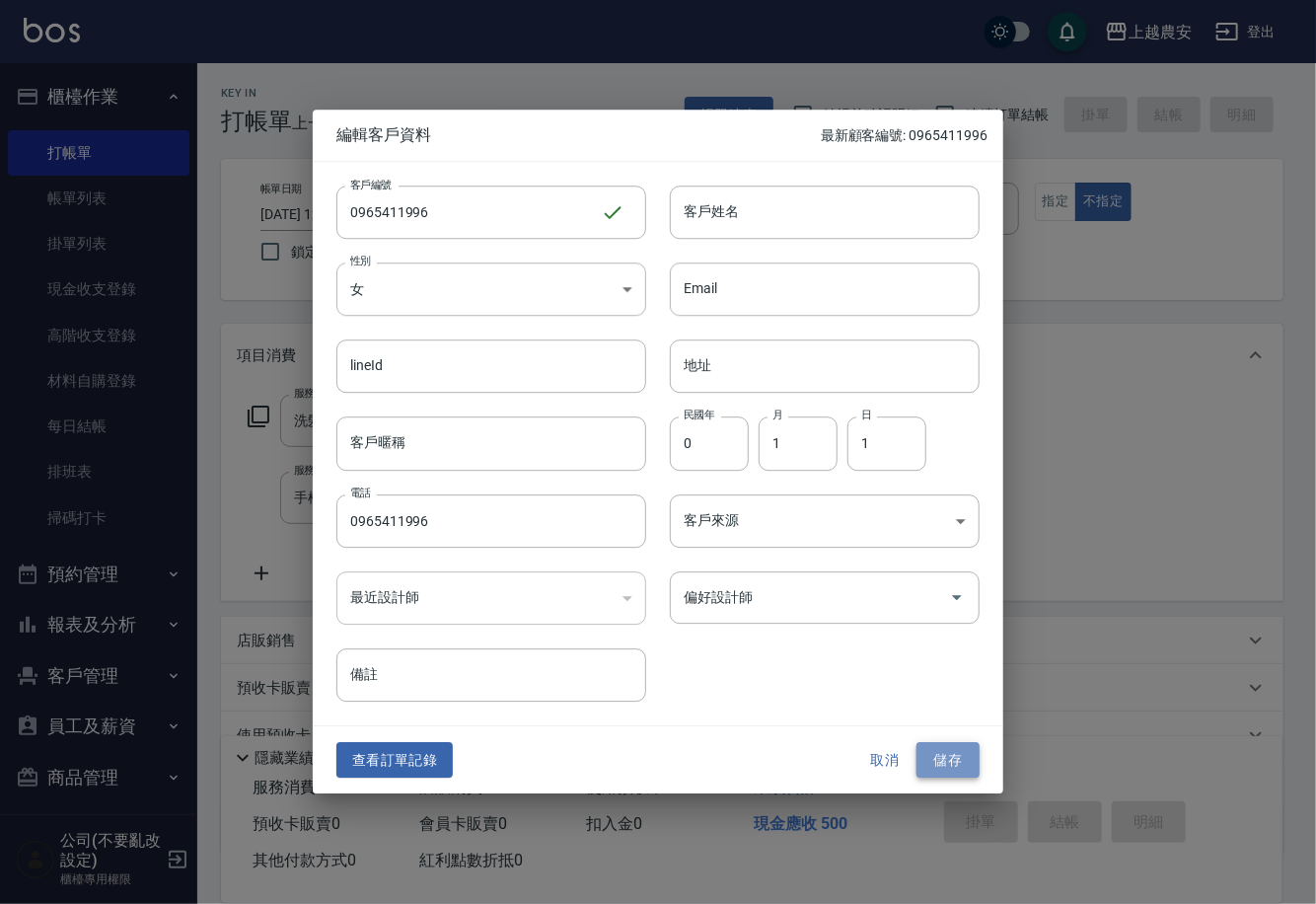 click on "儲存" at bounding box center (948, 760) 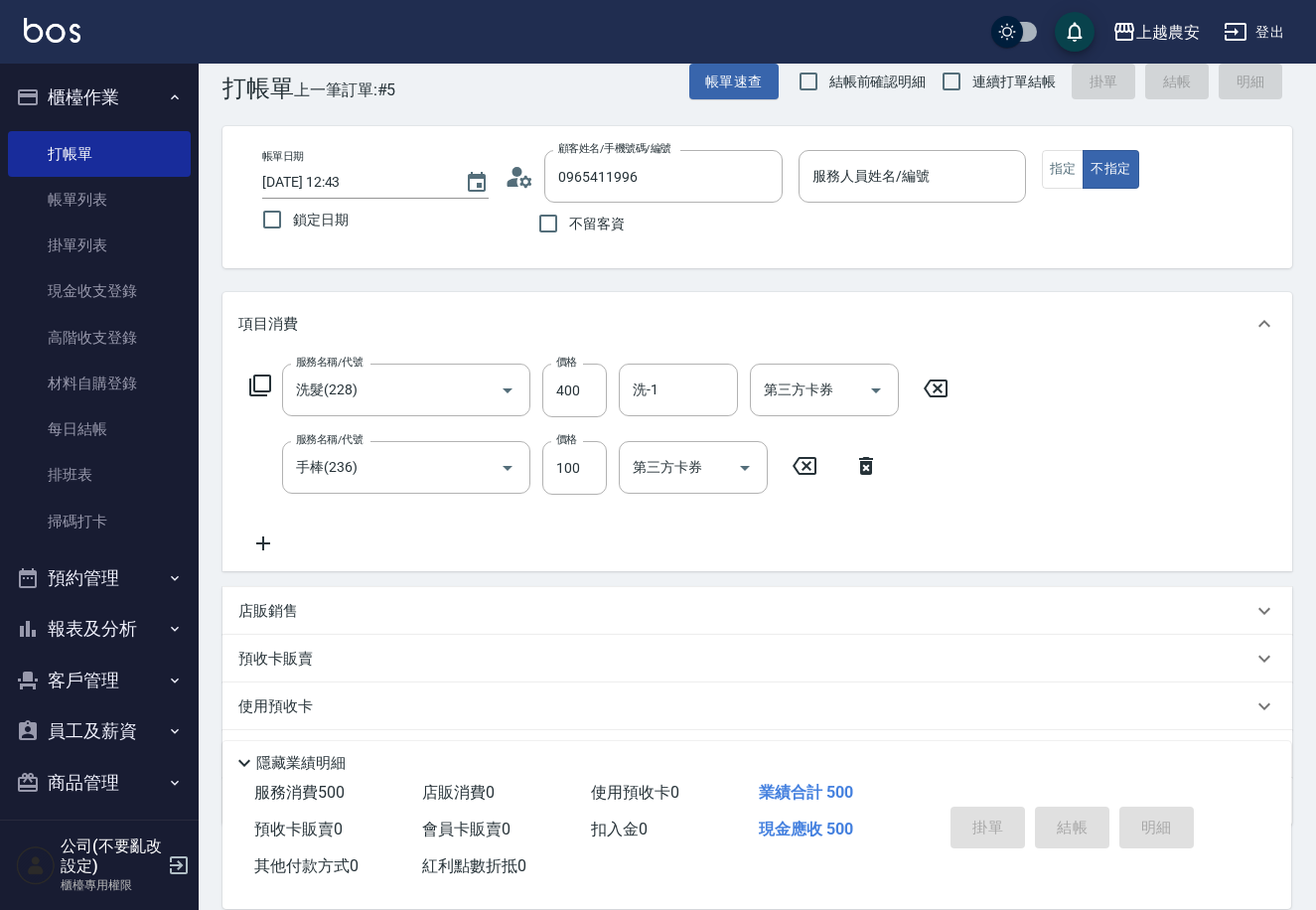 scroll, scrollTop: 0, scrollLeft: 0, axis: both 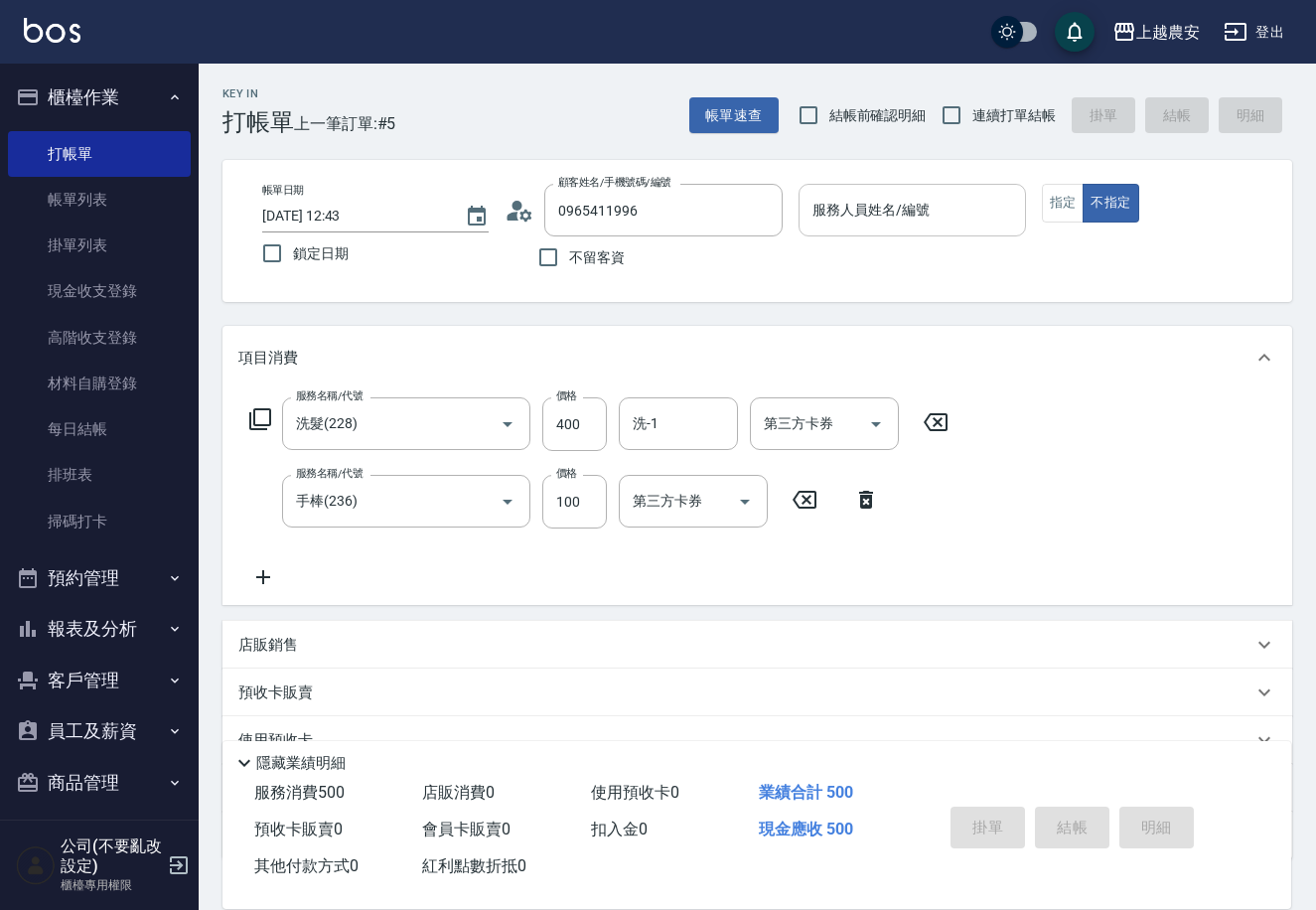 click on "服務人員姓名/編號" at bounding box center (912, 210) 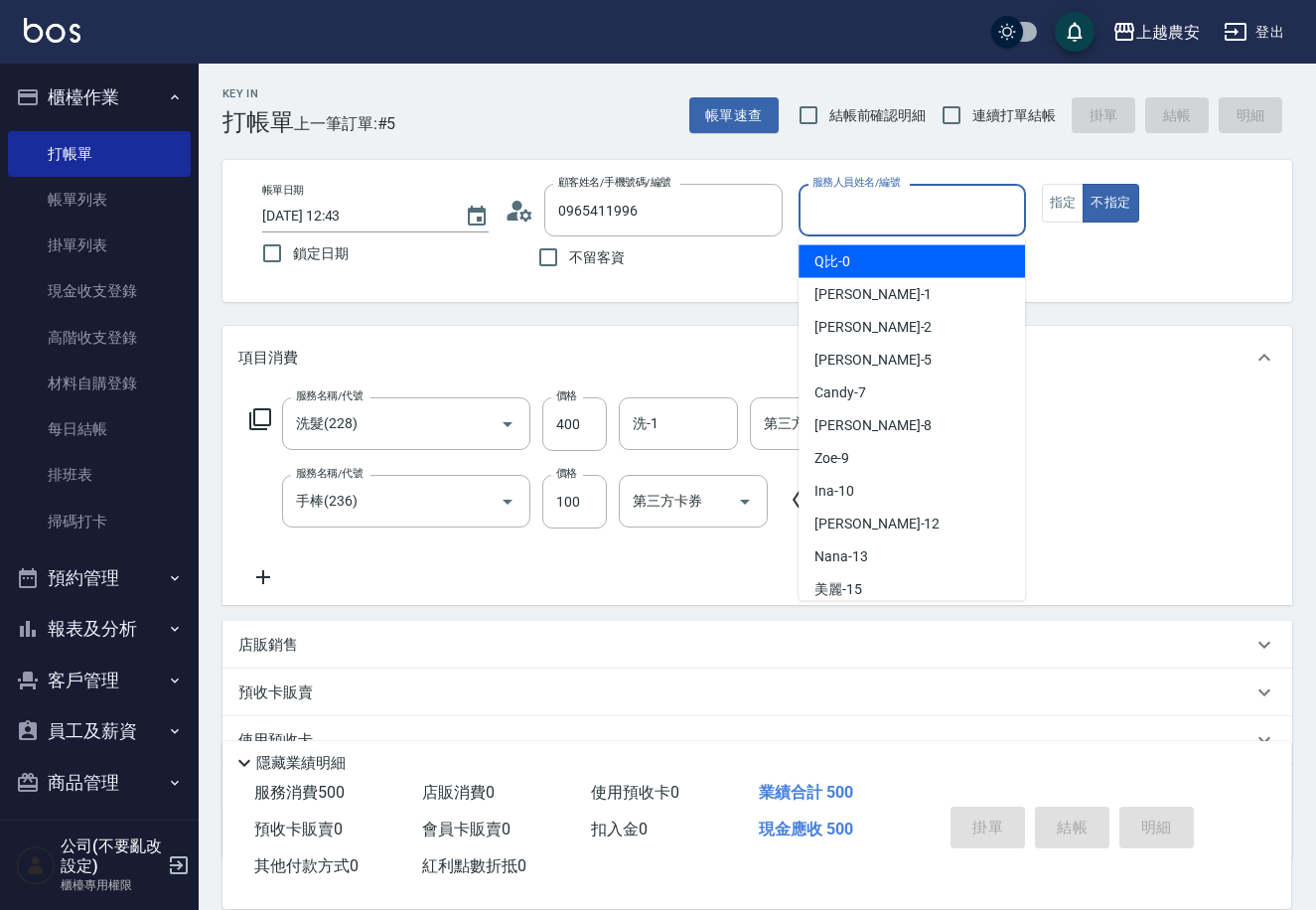click on "Q比 -0" at bounding box center [832, 261] 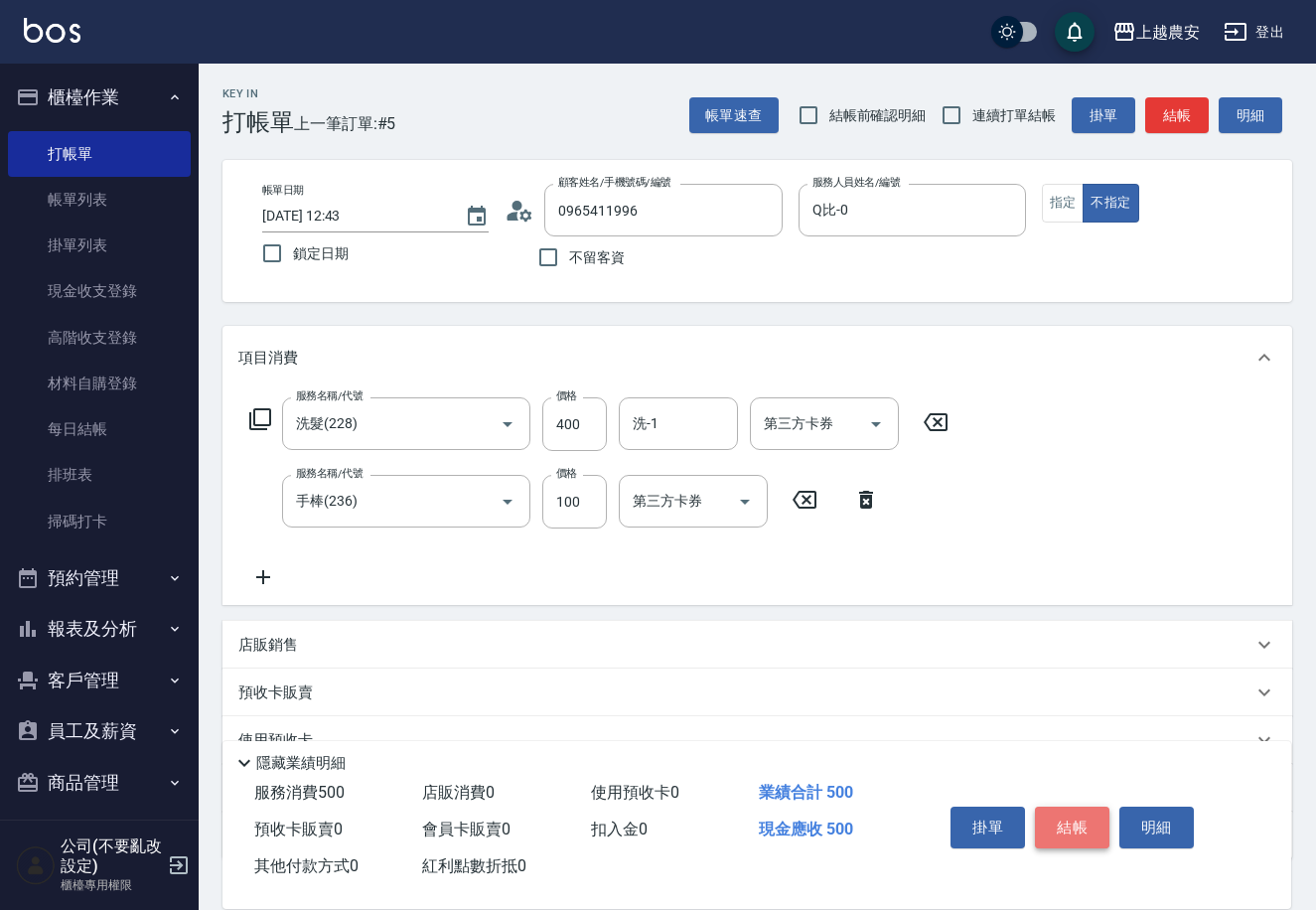click on "結帳" at bounding box center [1072, 828] 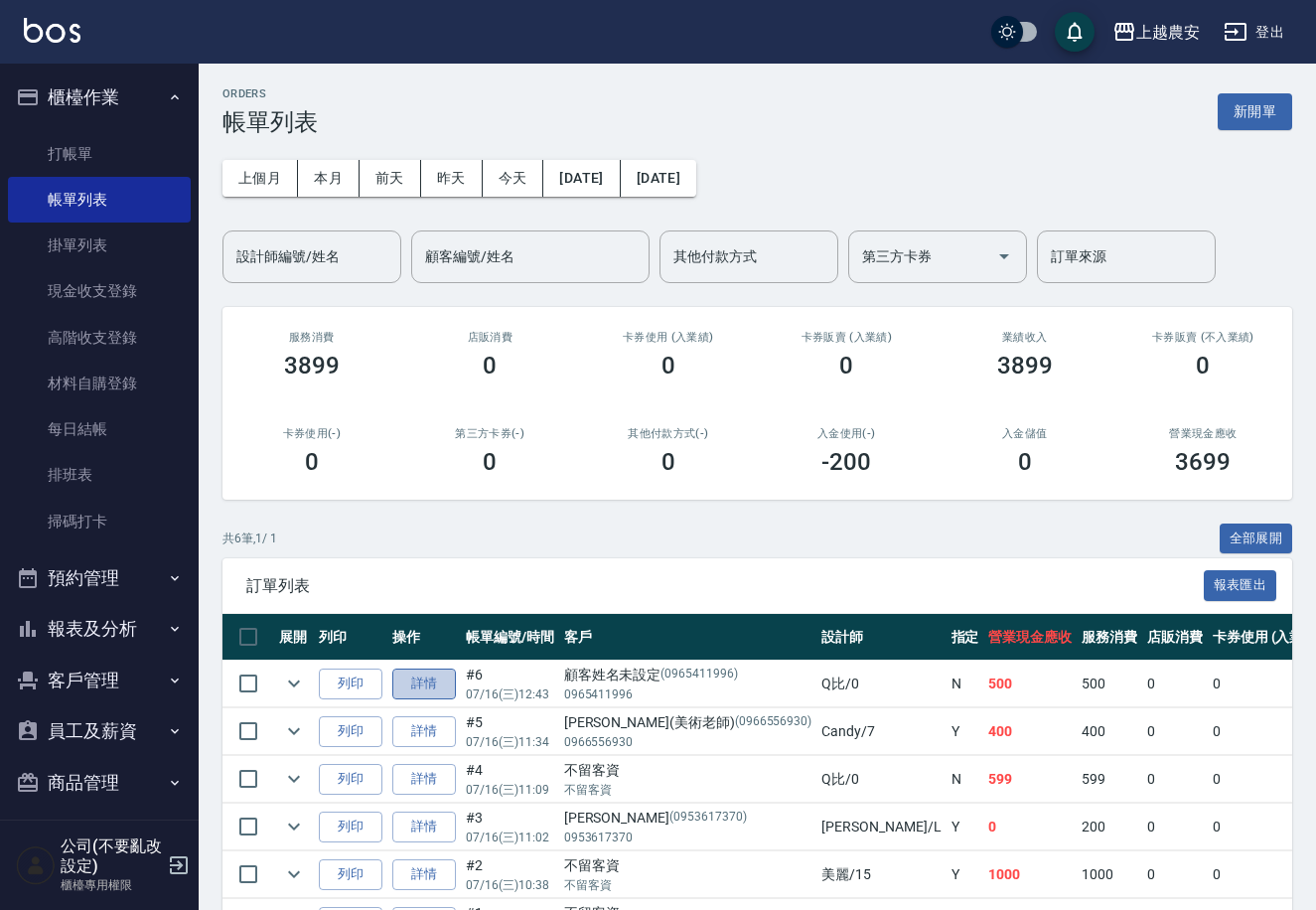 click on "詳情" at bounding box center (424, 683) 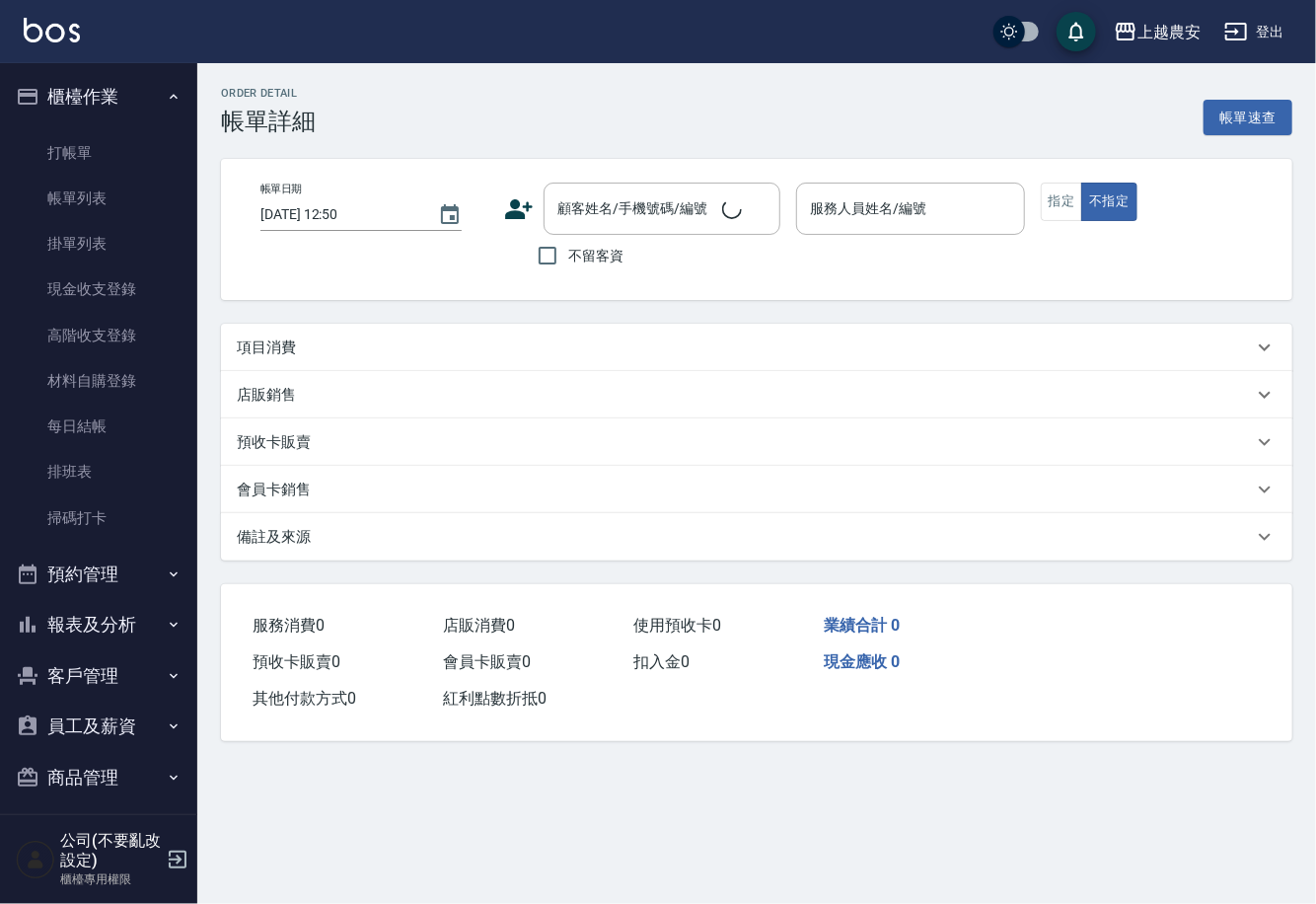 type on "[DATE] 12:43" 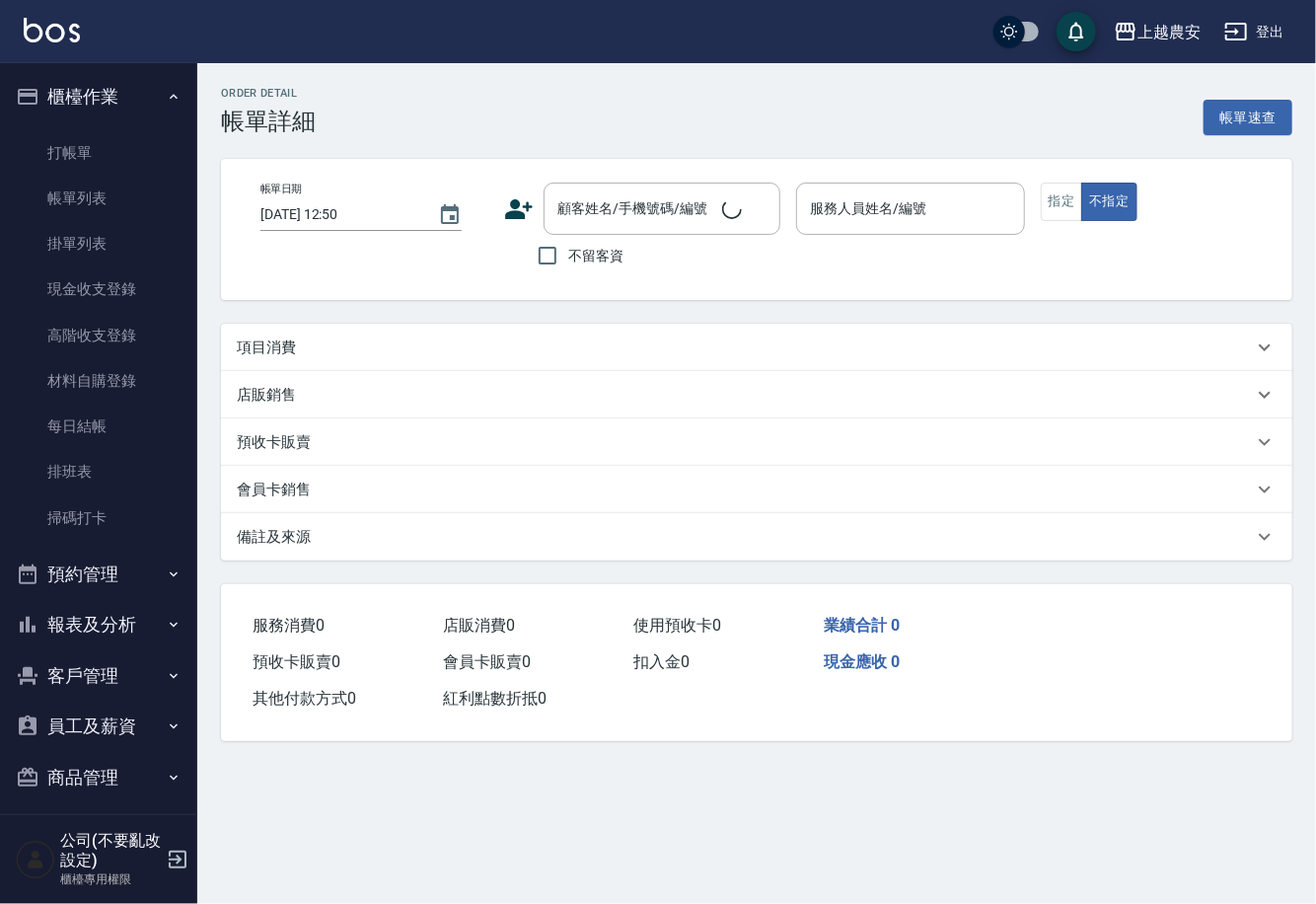 type on "Q比-0" 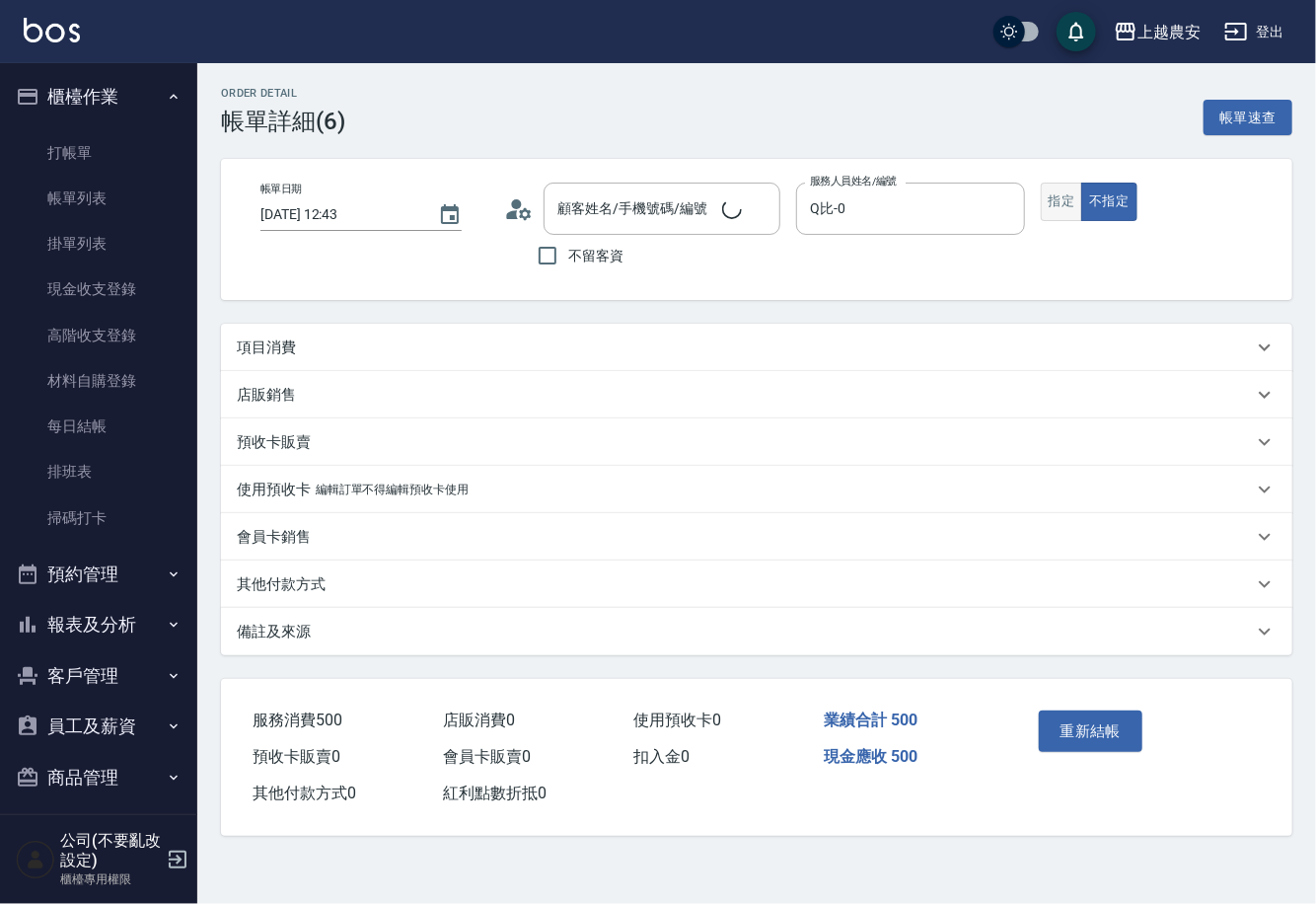 click on "指定" at bounding box center (1061, 201) 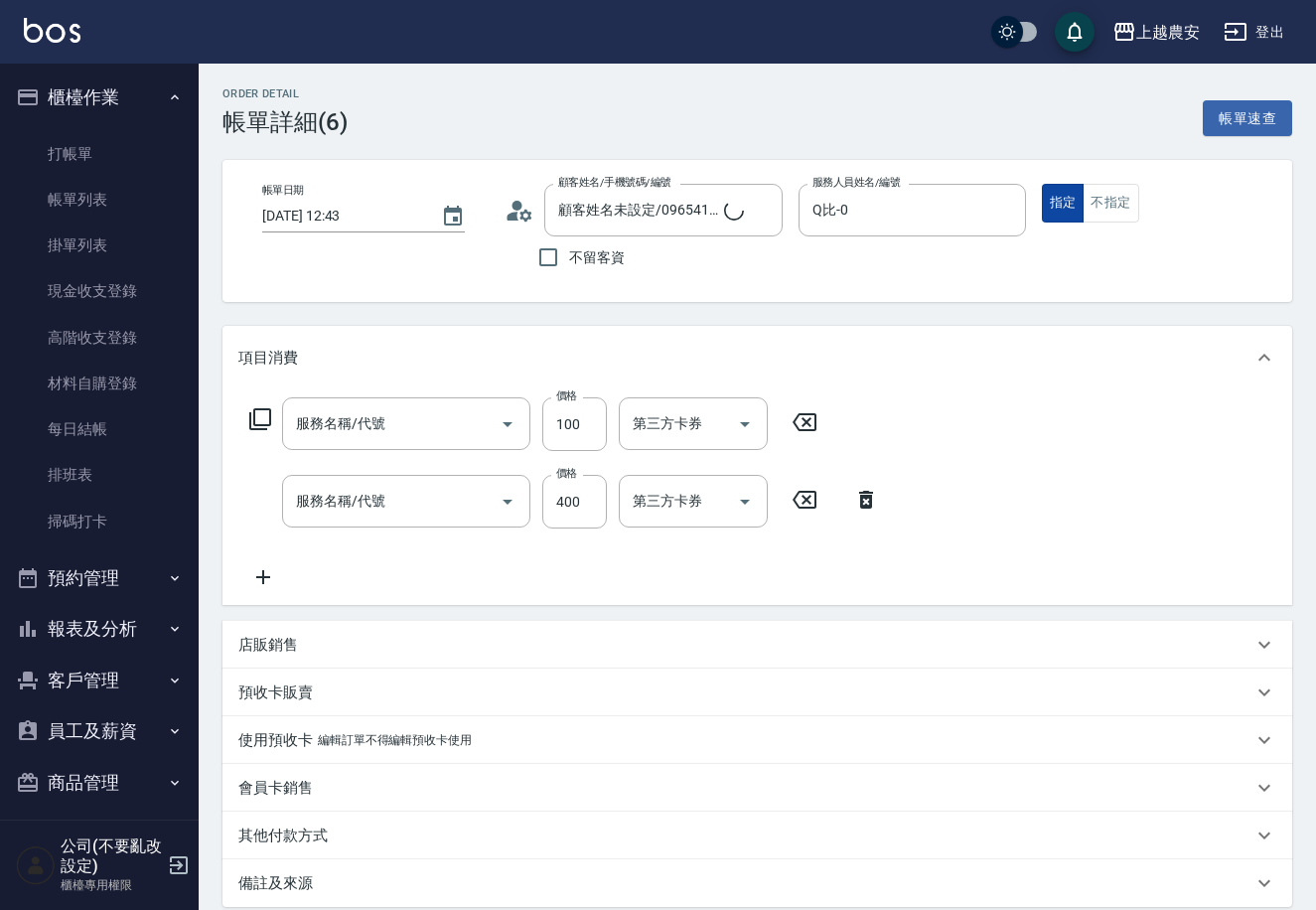 type on "顧客姓名未設定/0965411996/0965411996" 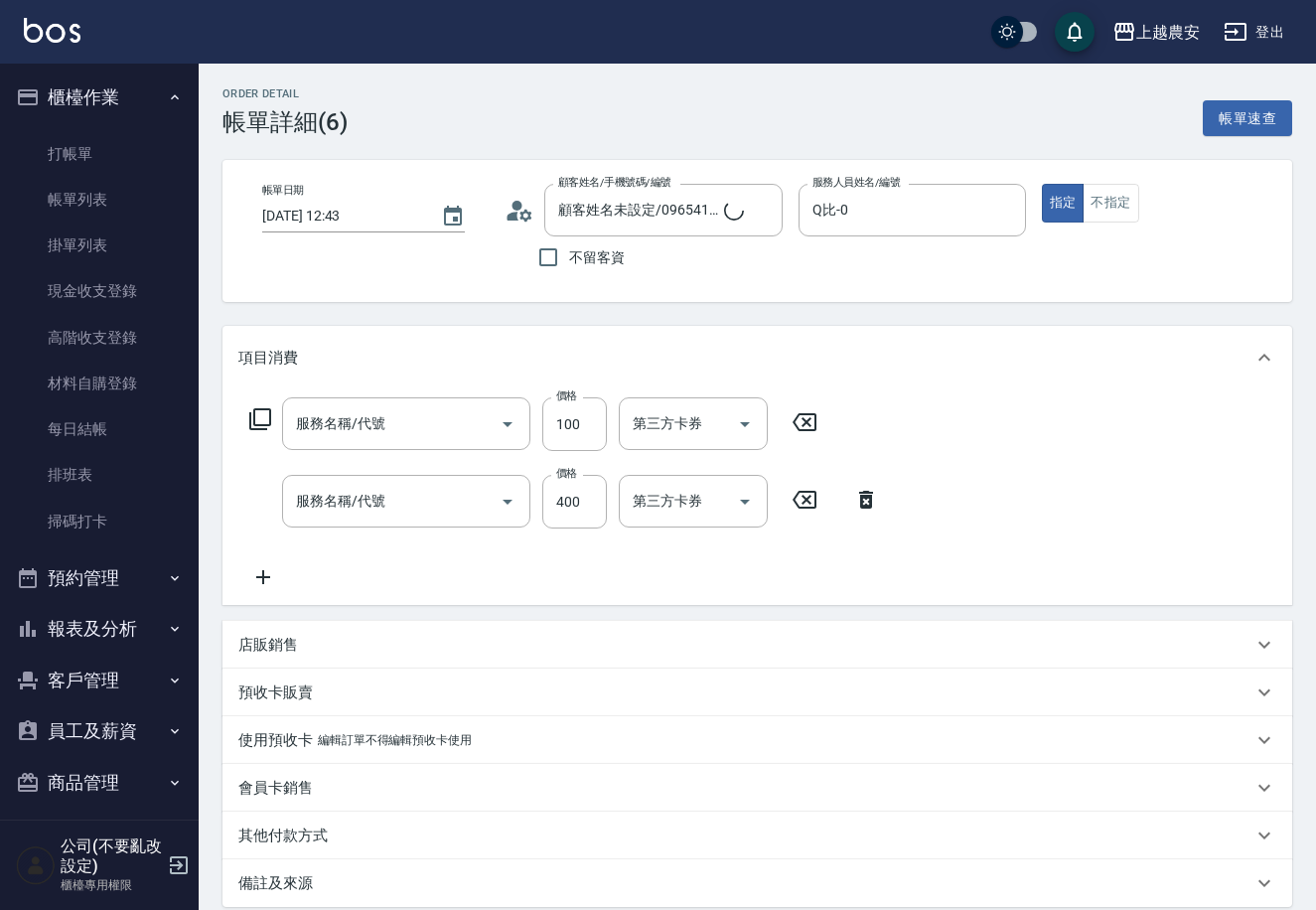 type on "手棒(236)" 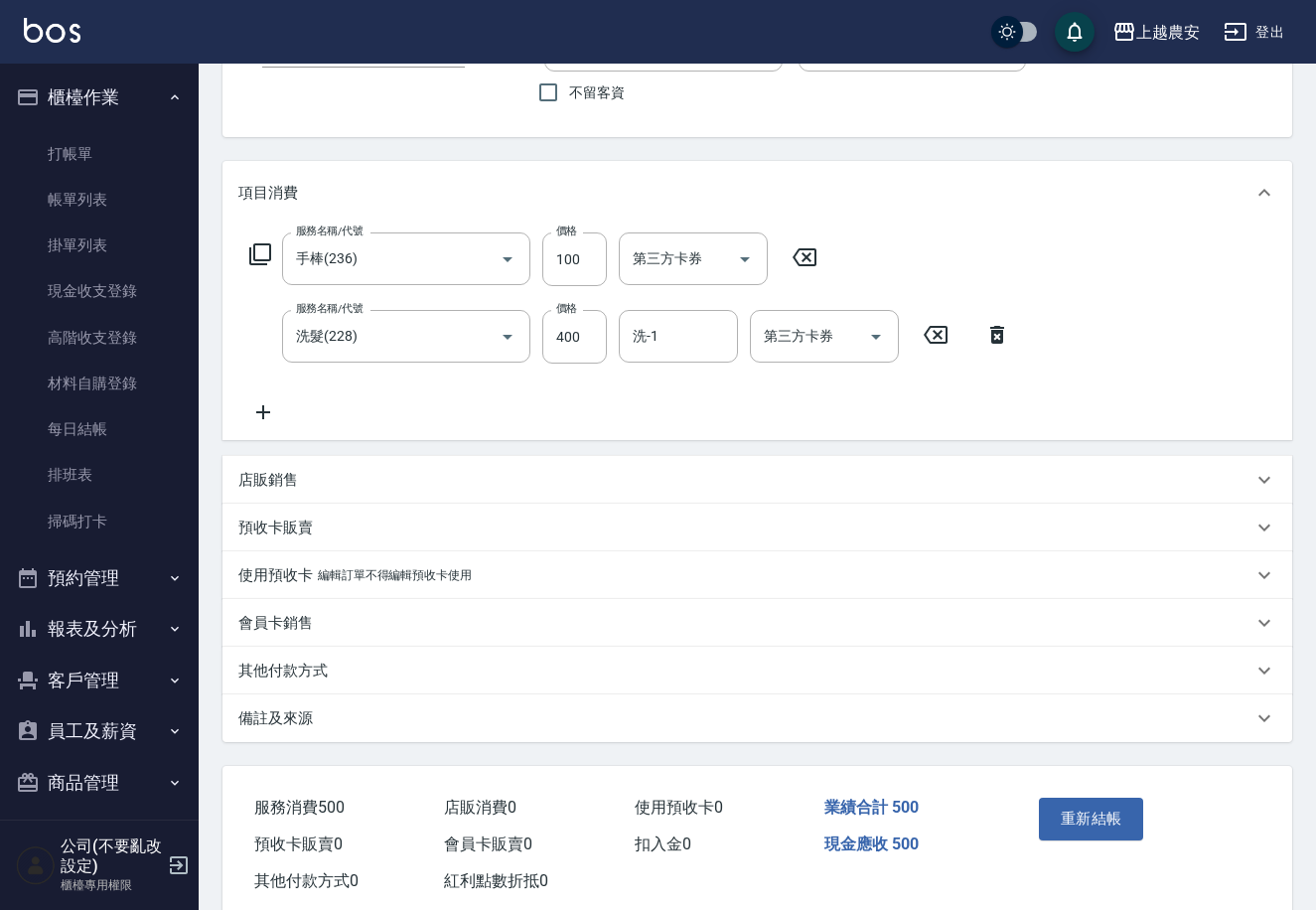 scroll, scrollTop: 208, scrollLeft: 0, axis: vertical 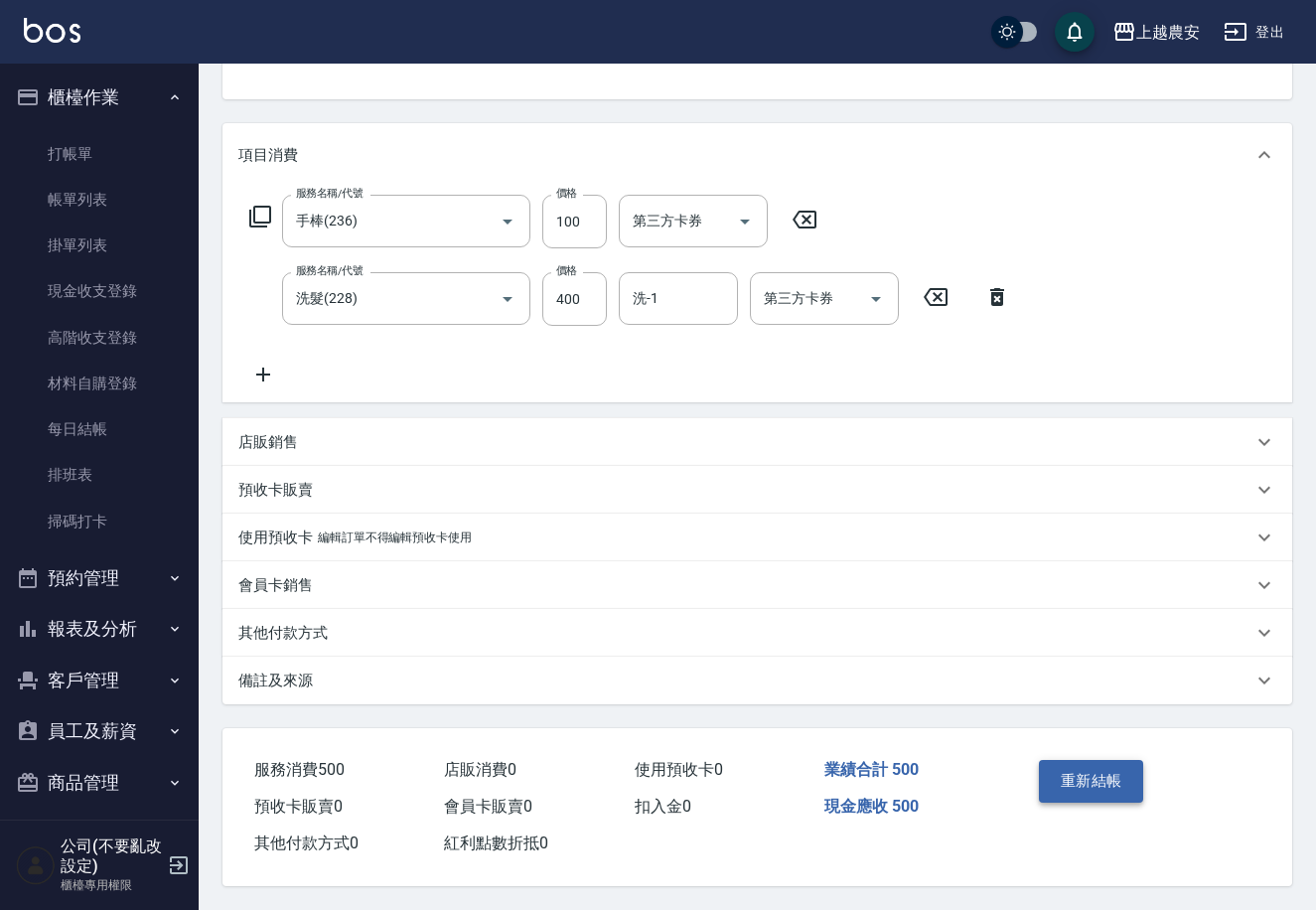 click on "重新結帳" at bounding box center (1092, 781) 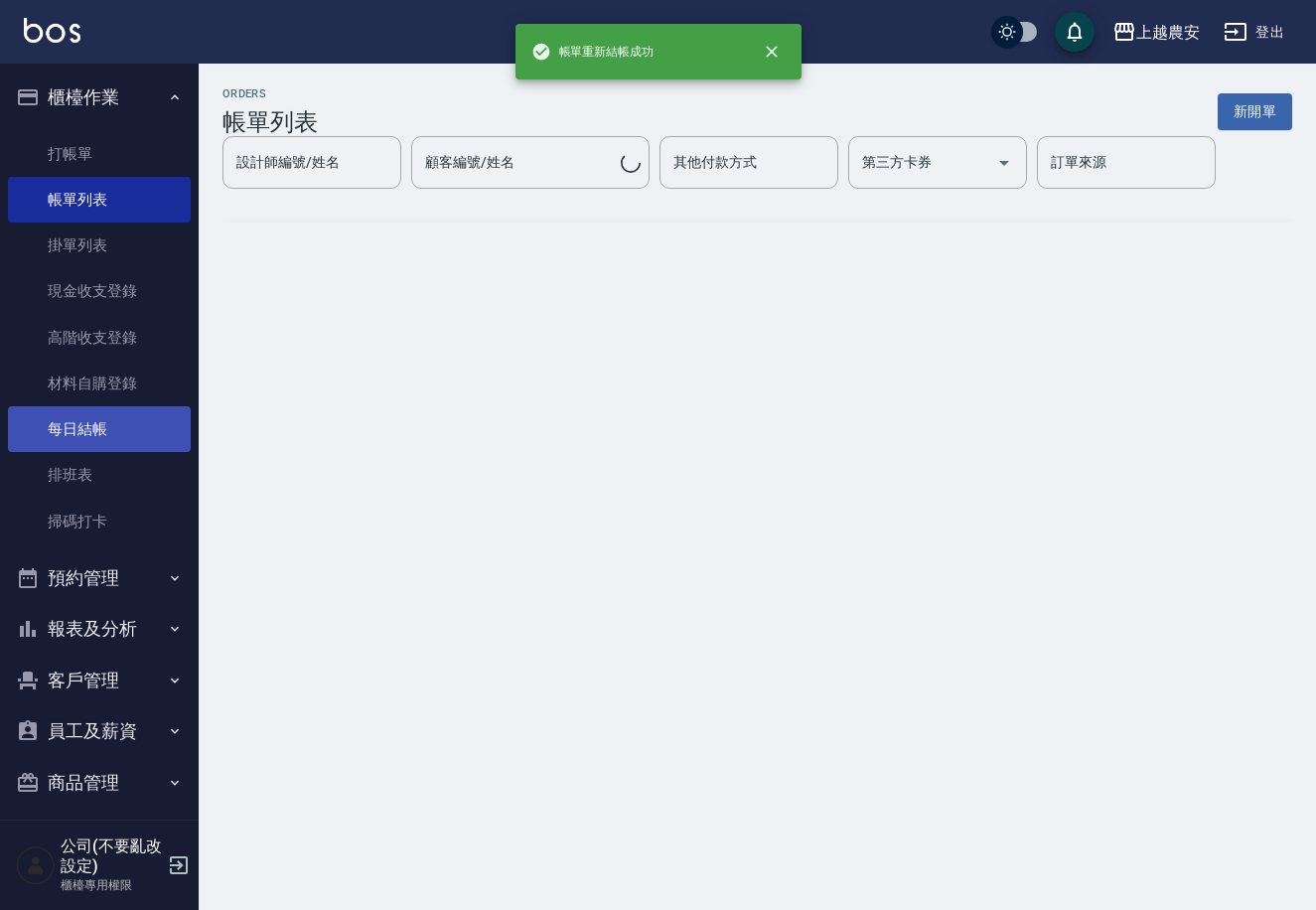 scroll, scrollTop: 0, scrollLeft: 0, axis: both 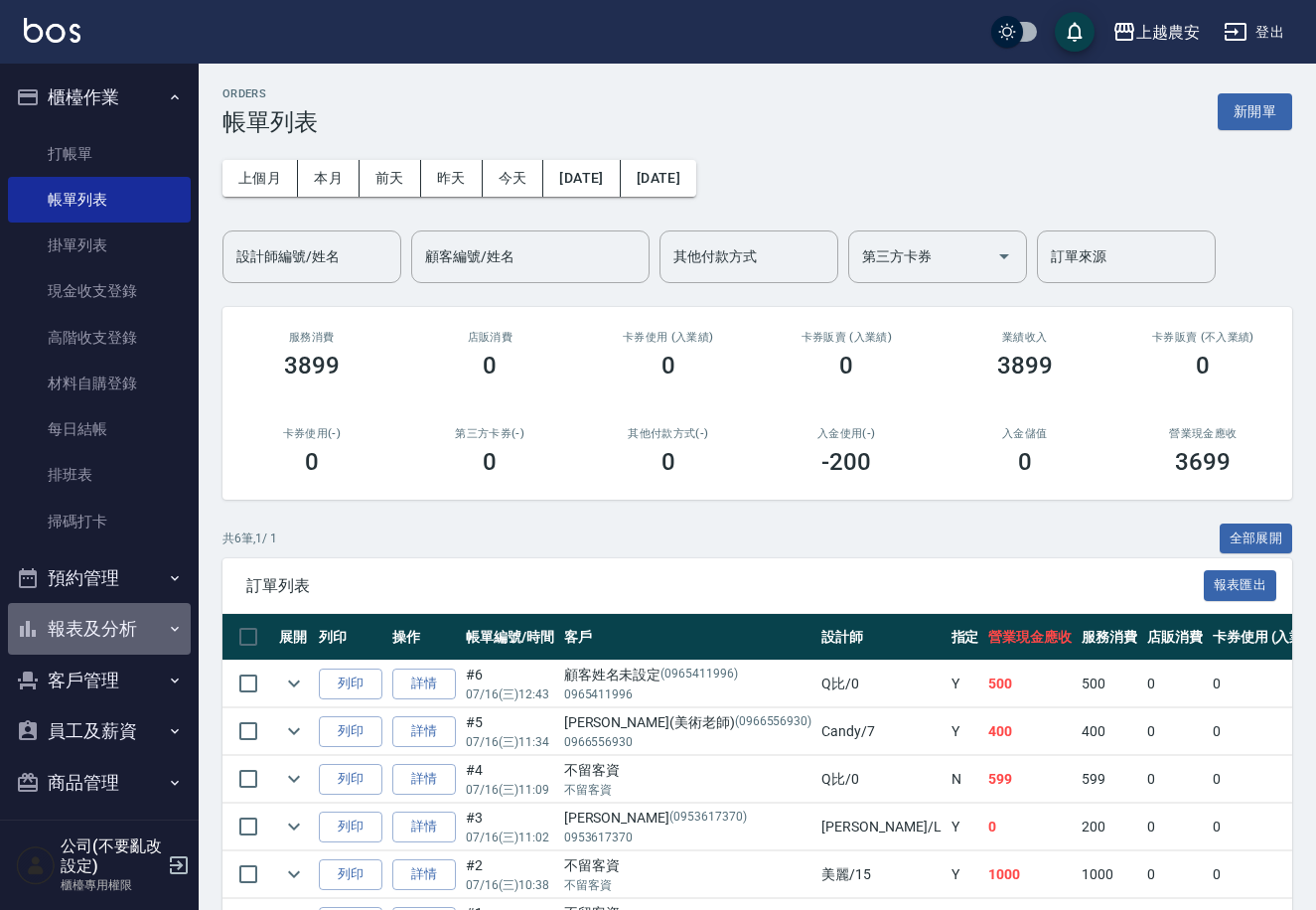 click on "報表及分析" at bounding box center [99, 629] 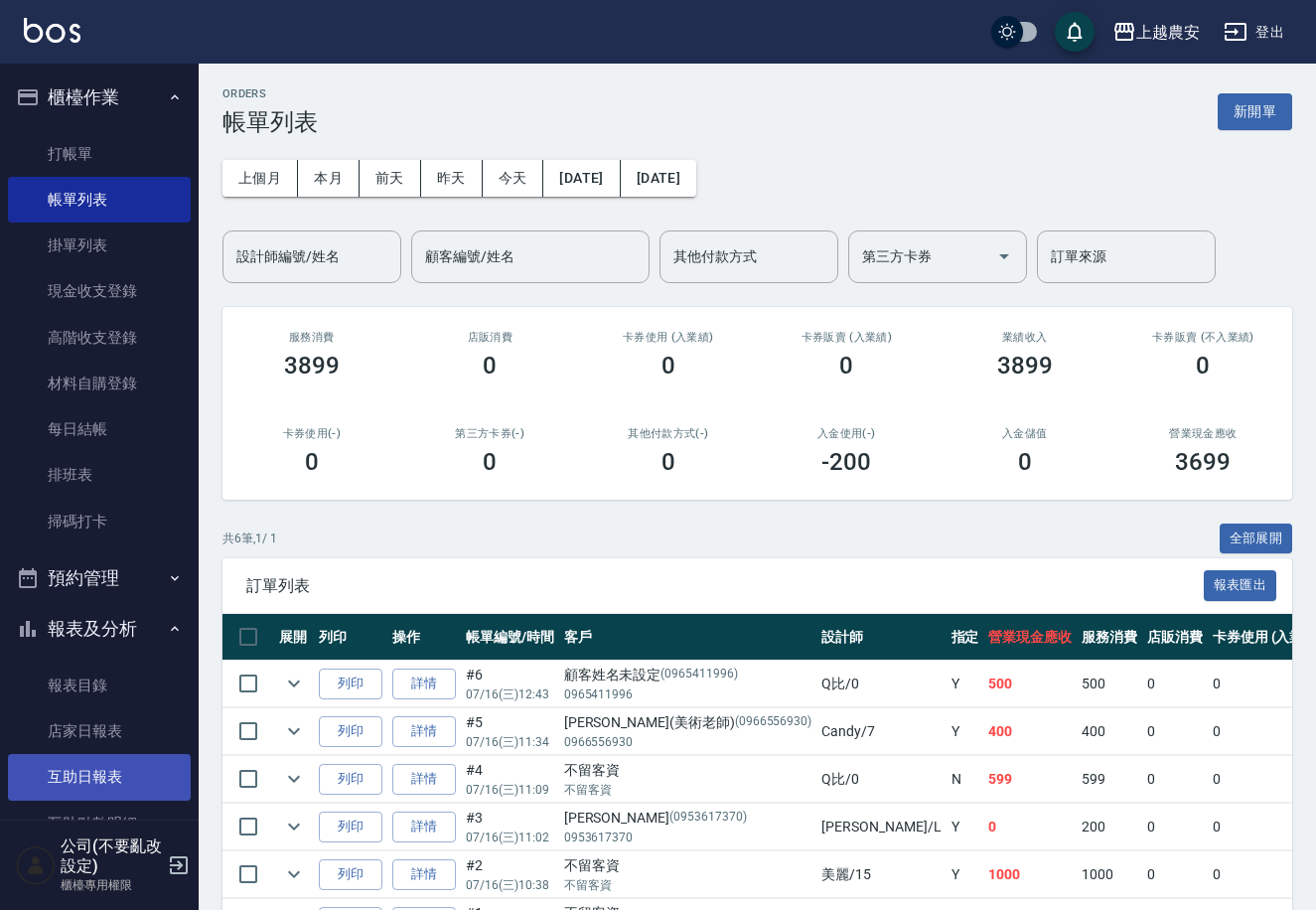 click on "互助日報表" at bounding box center [99, 777] 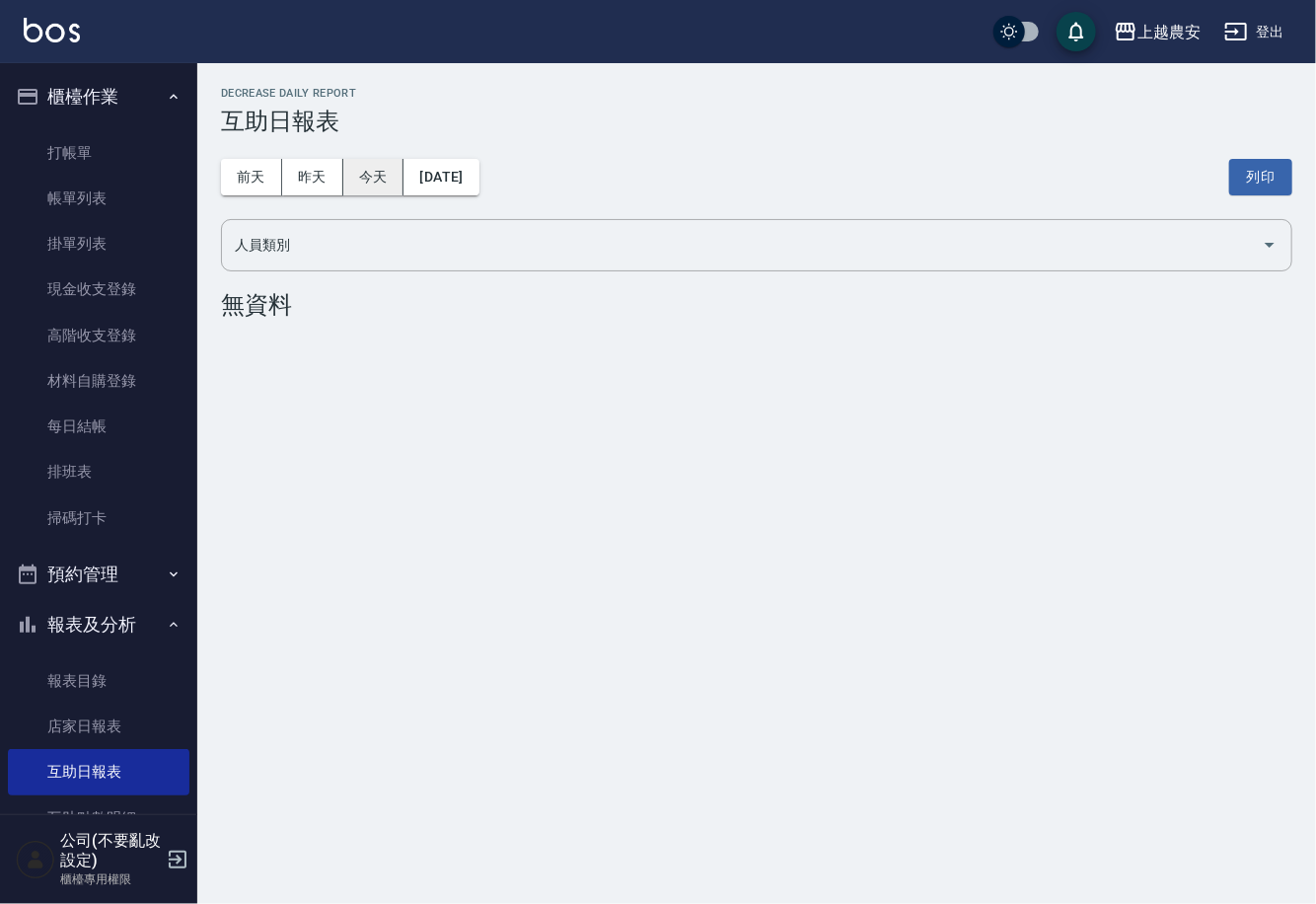 click on "今天" at bounding box center [374, 177] 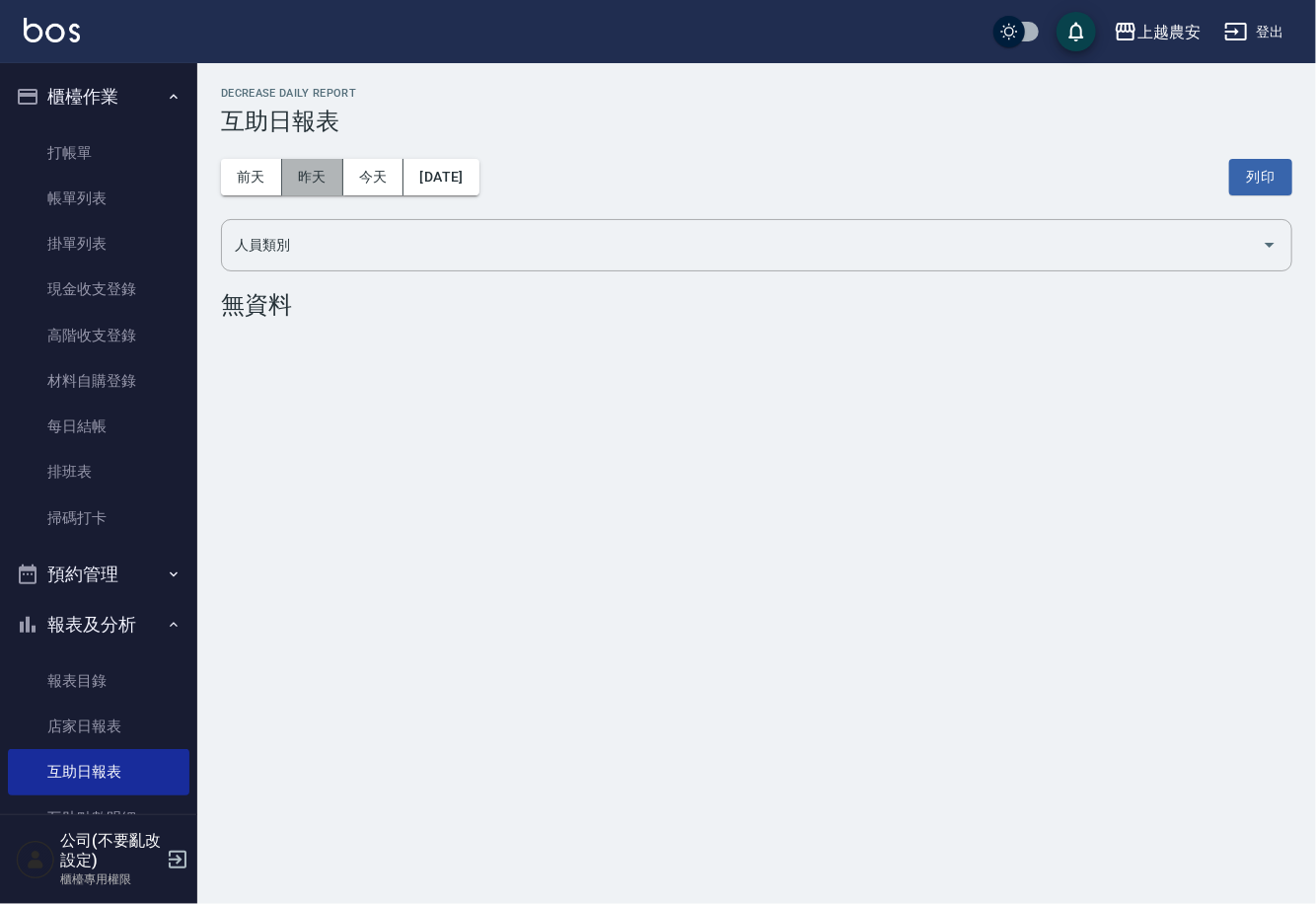 click on "昨天" at bounding box center [313, 177] 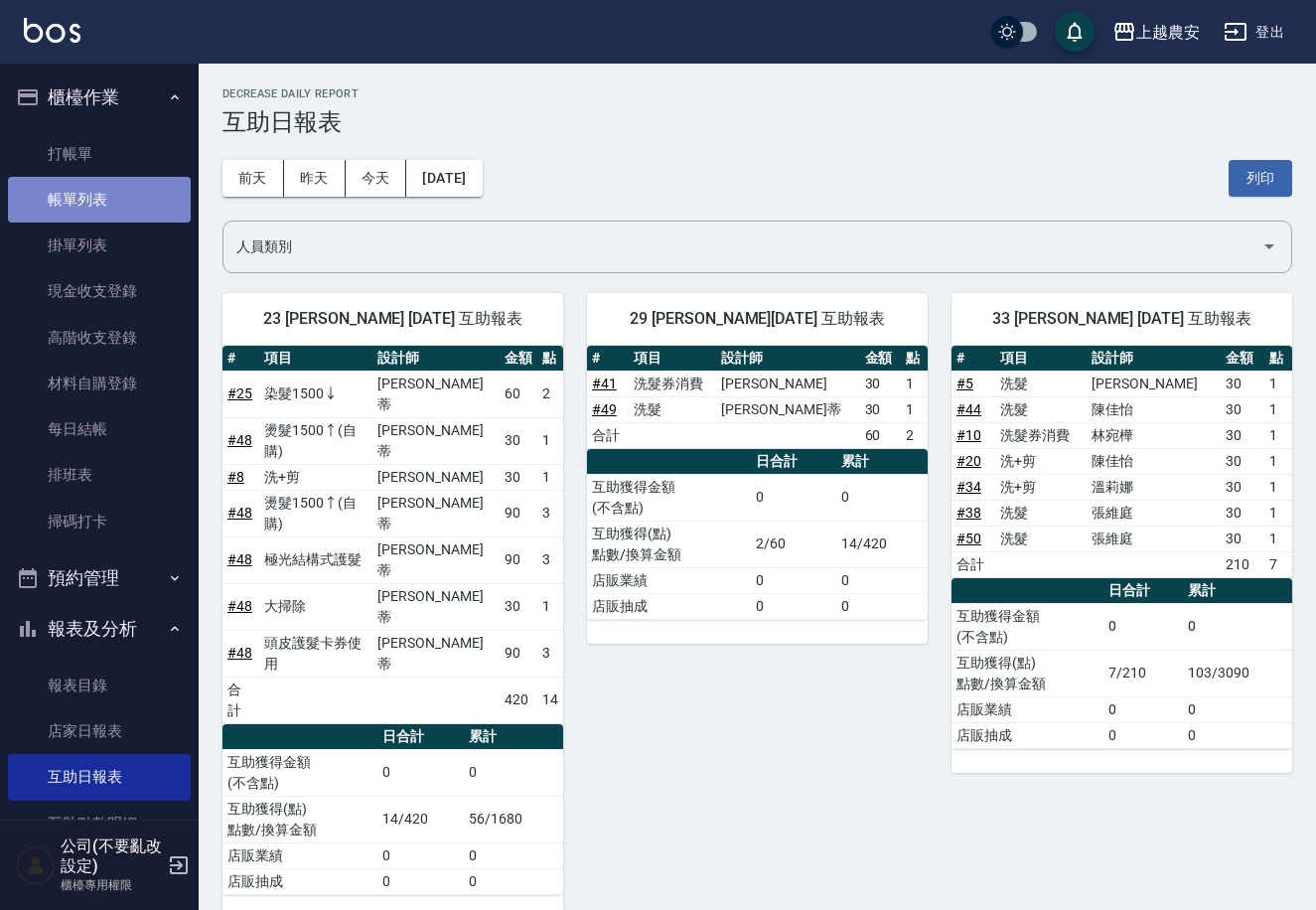 click on "帳單列表" at bounding box center [99, 200] 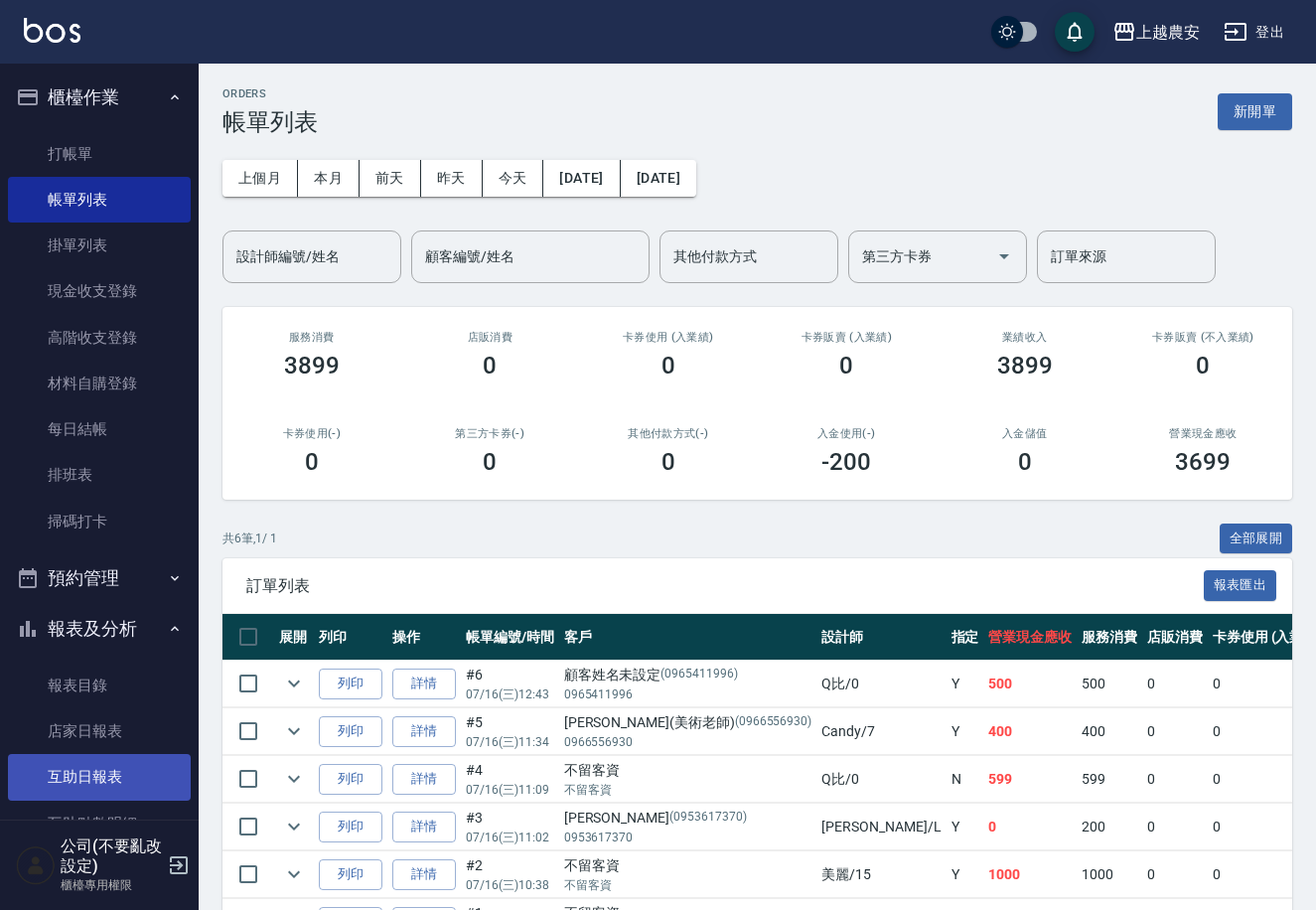 click on "互助日報表" at bounding box center [99, 777] 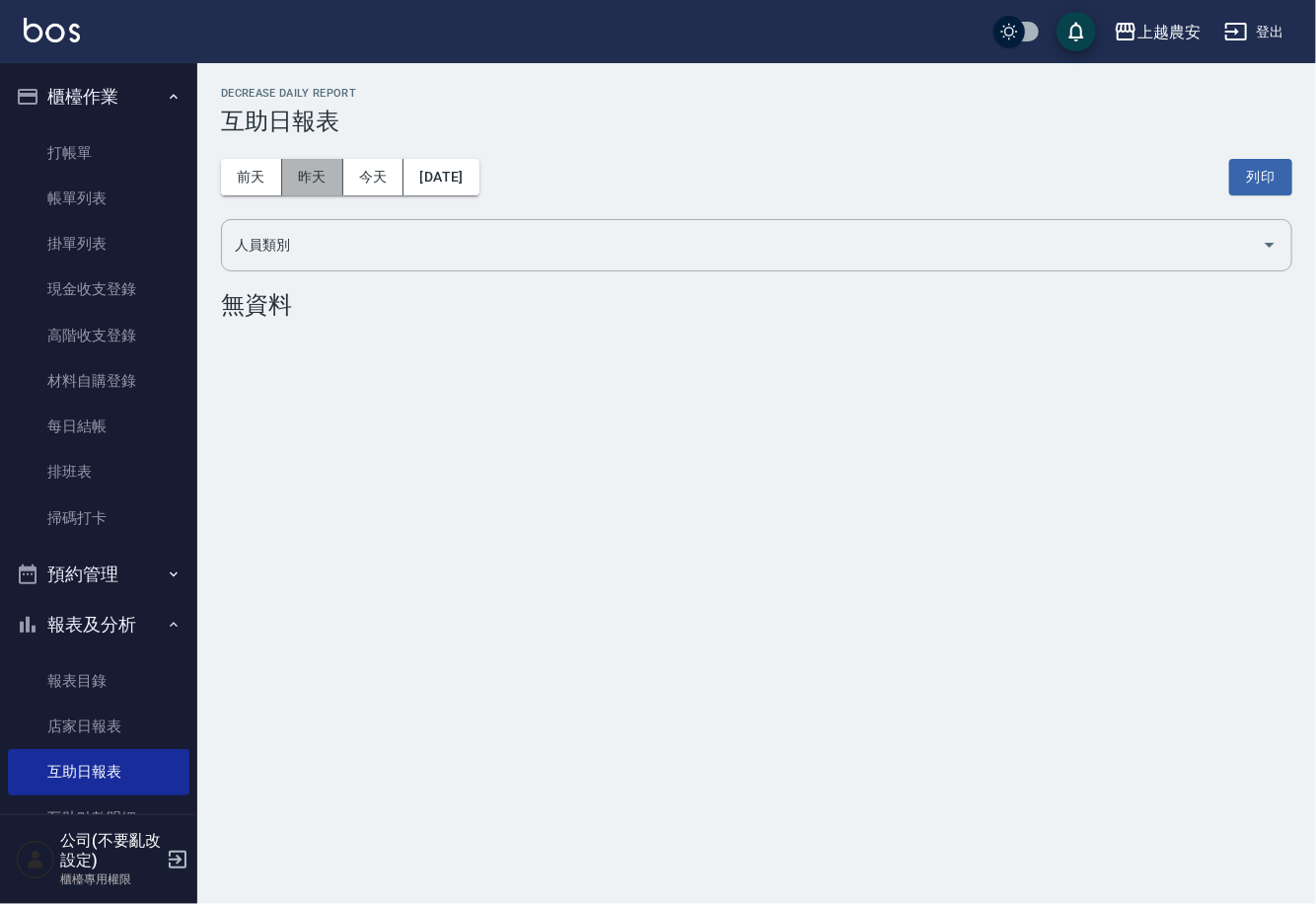 click on "昨天" at bounding box center [313, 177] 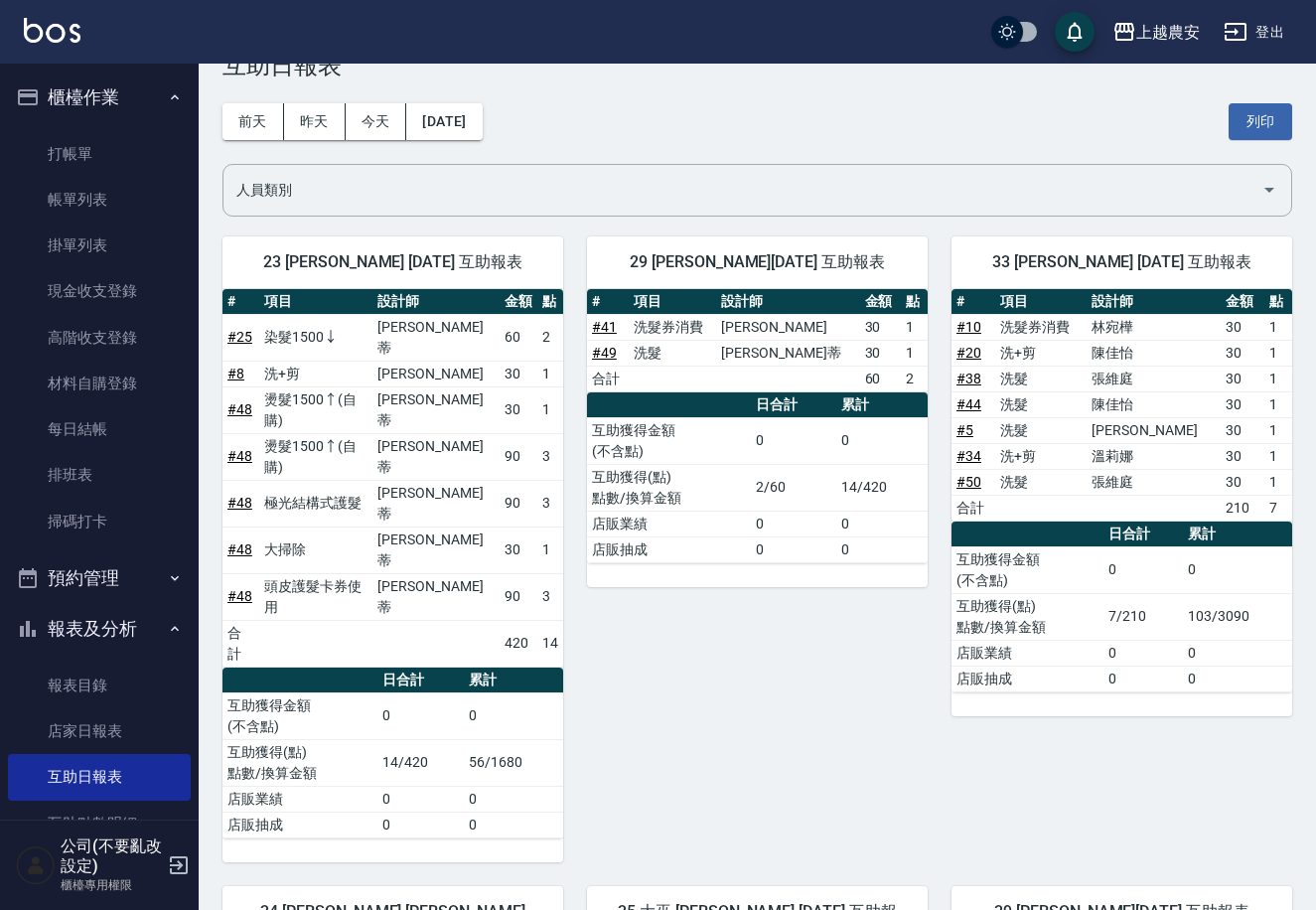 scroll, scrollTop: 13, scrollLeft: 0, axis: vertical 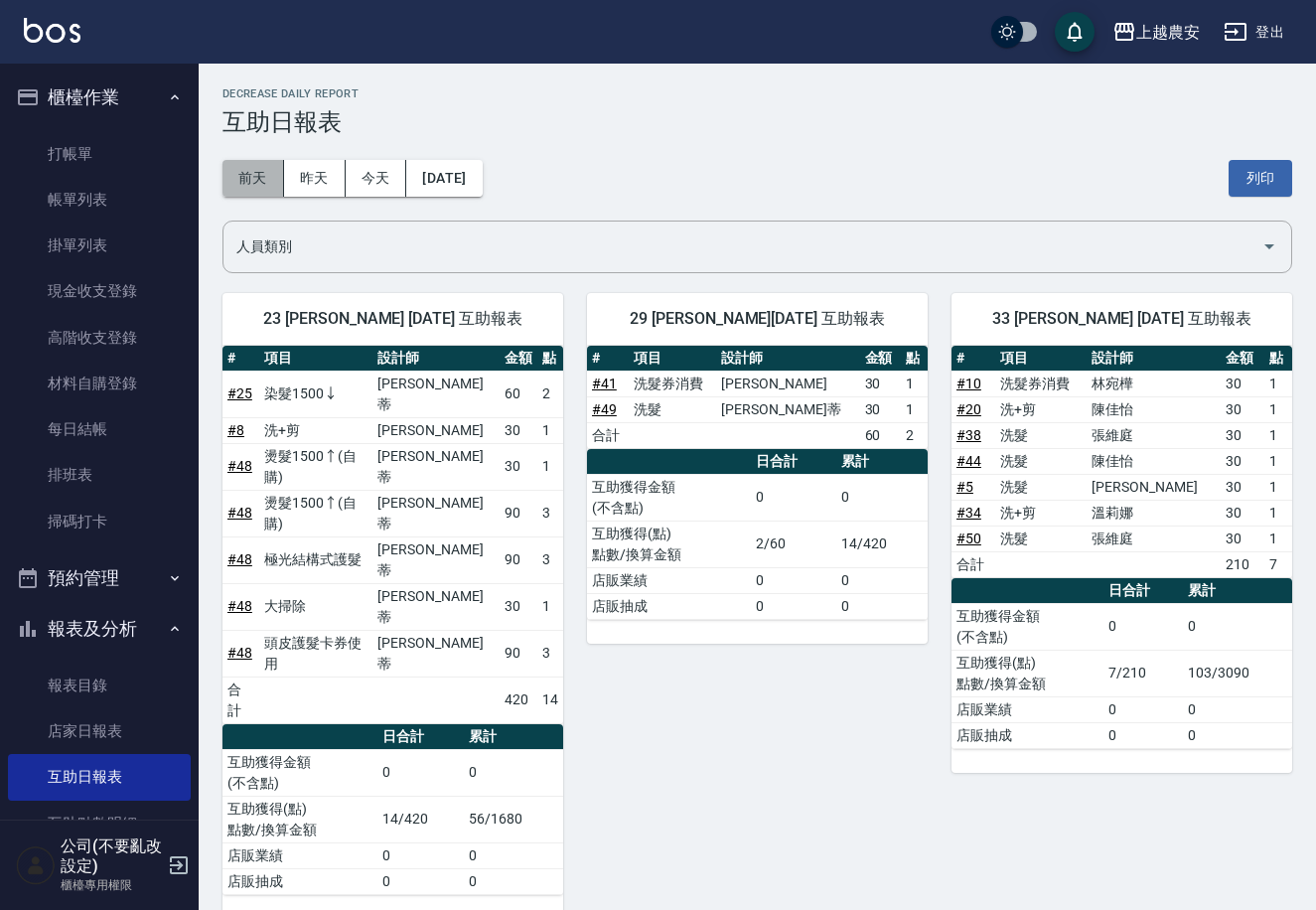 click on "前天" at bounding box center (253, 178) 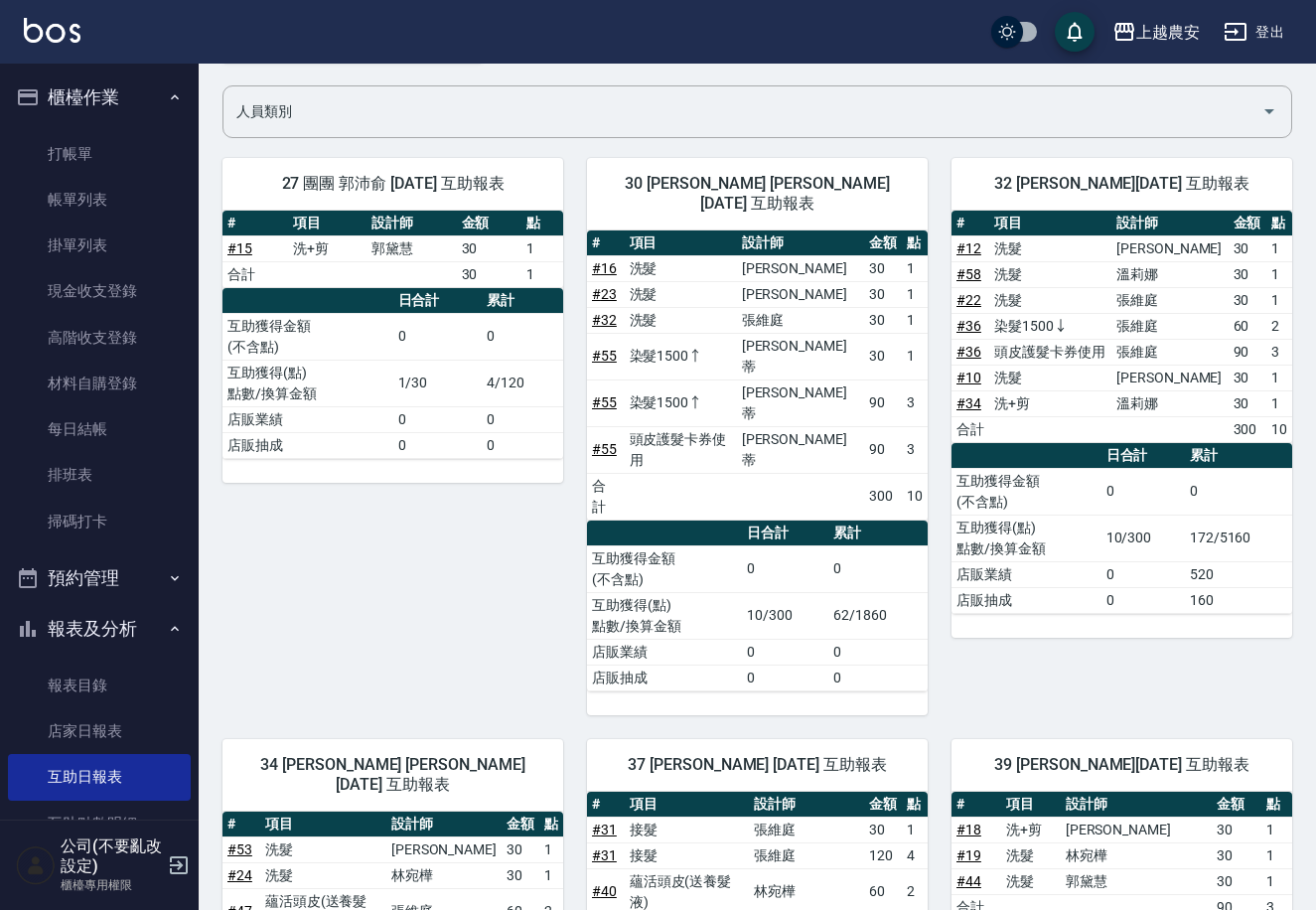 scroll, scrollTop: 118, scrollLeft: 0, axis: vertical 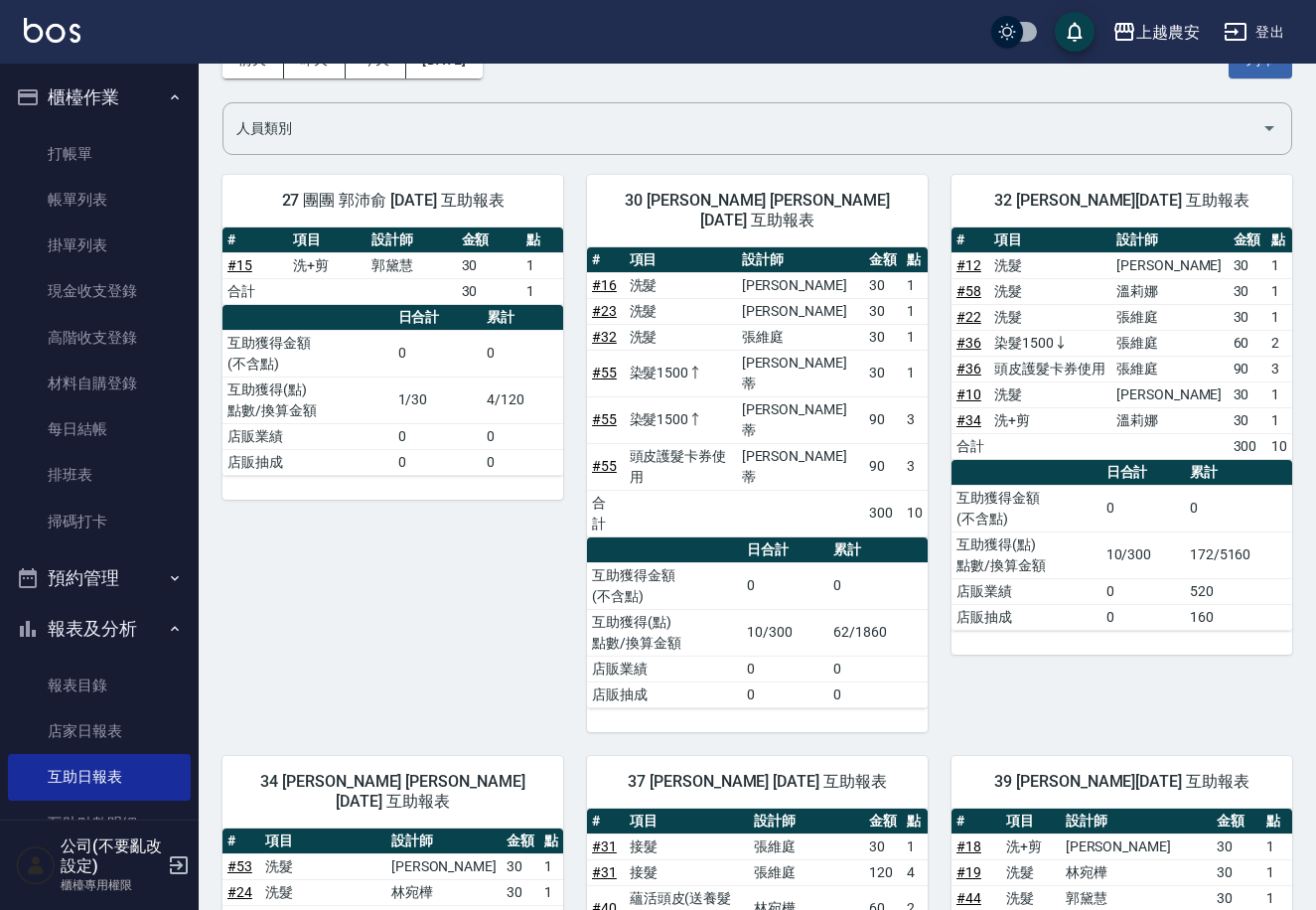 drag, startPoint x: 1299, startPoint y: 314, endPoint x: 1312, endPoint y: 350, distance: 38.27532 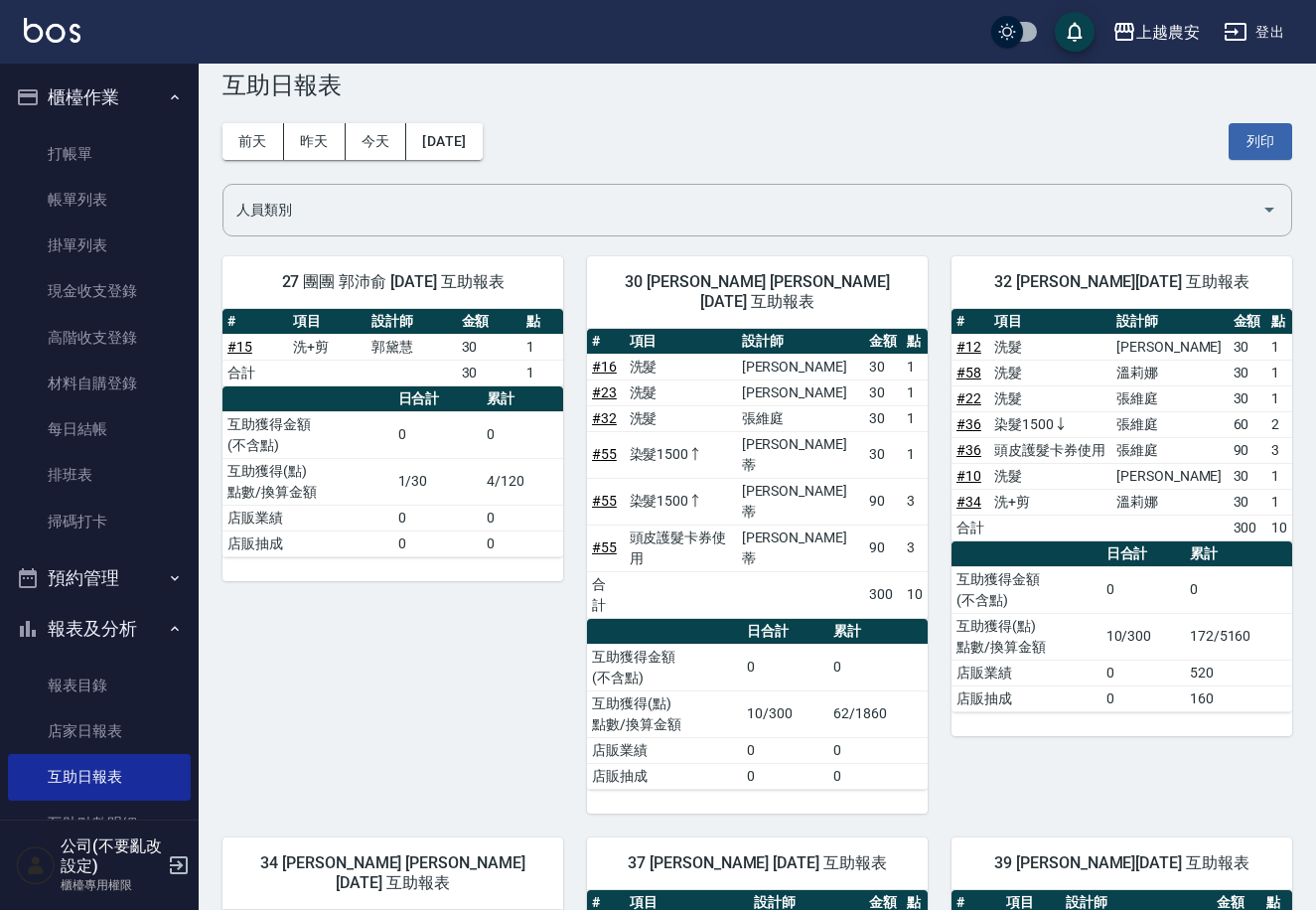 scroll, scrollTop: 0, scrollLeft: 0, axis: both 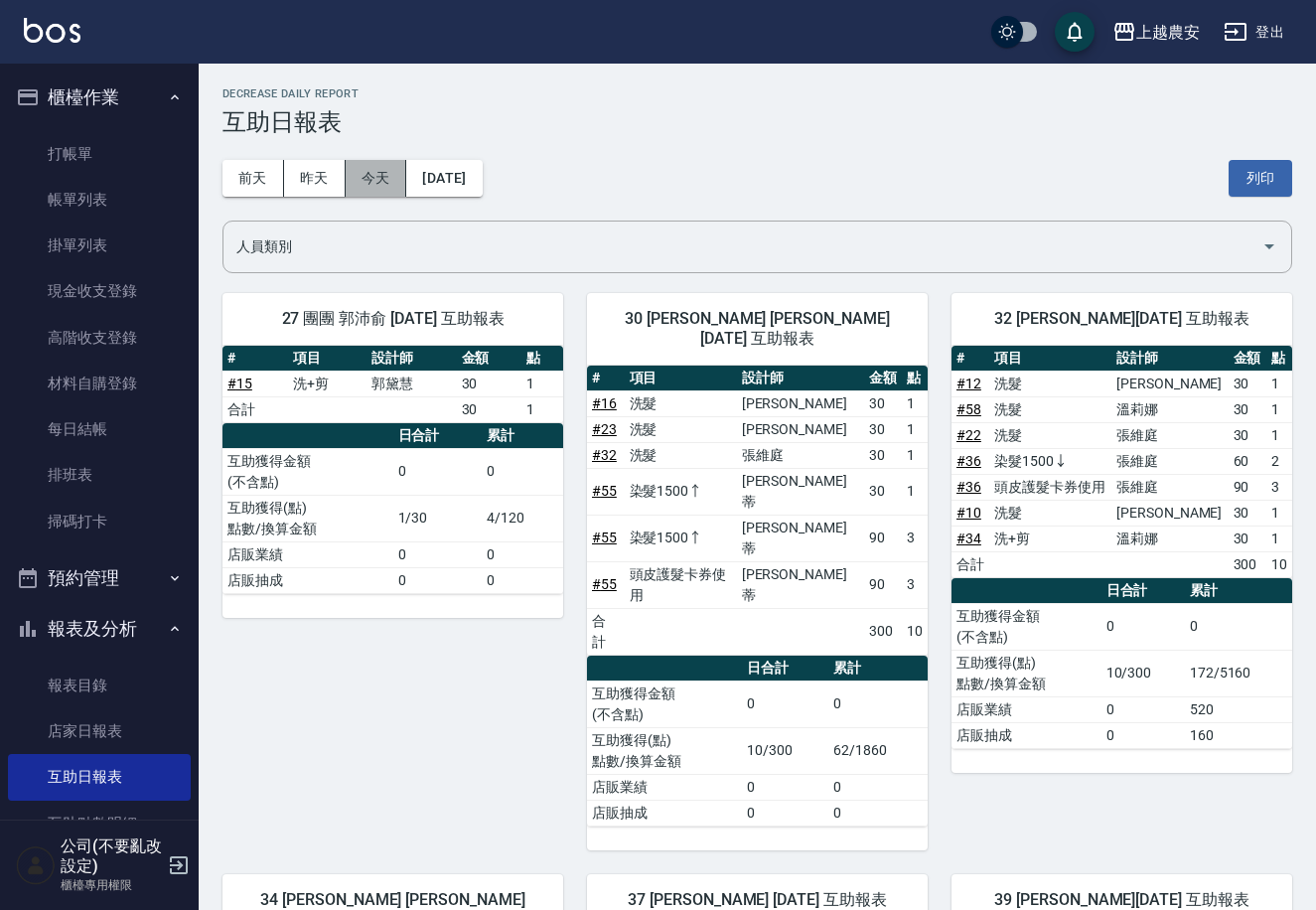 drag, startPoint x: 364, startPoint y: 165, endPoint x: 398, endPoint y: 169, distance: 34.23449 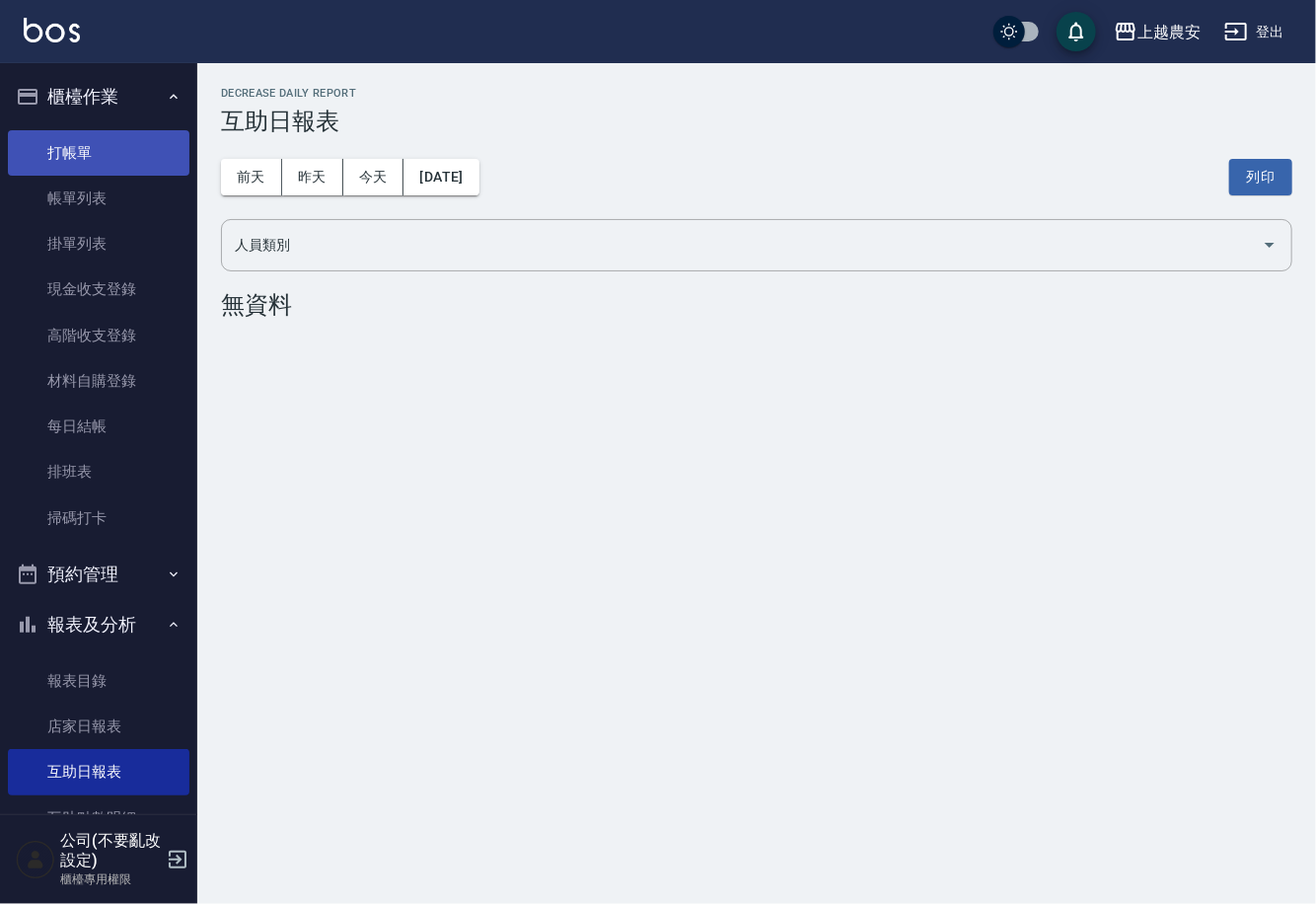 click on "打帳單" at bounding box center (99, 153) 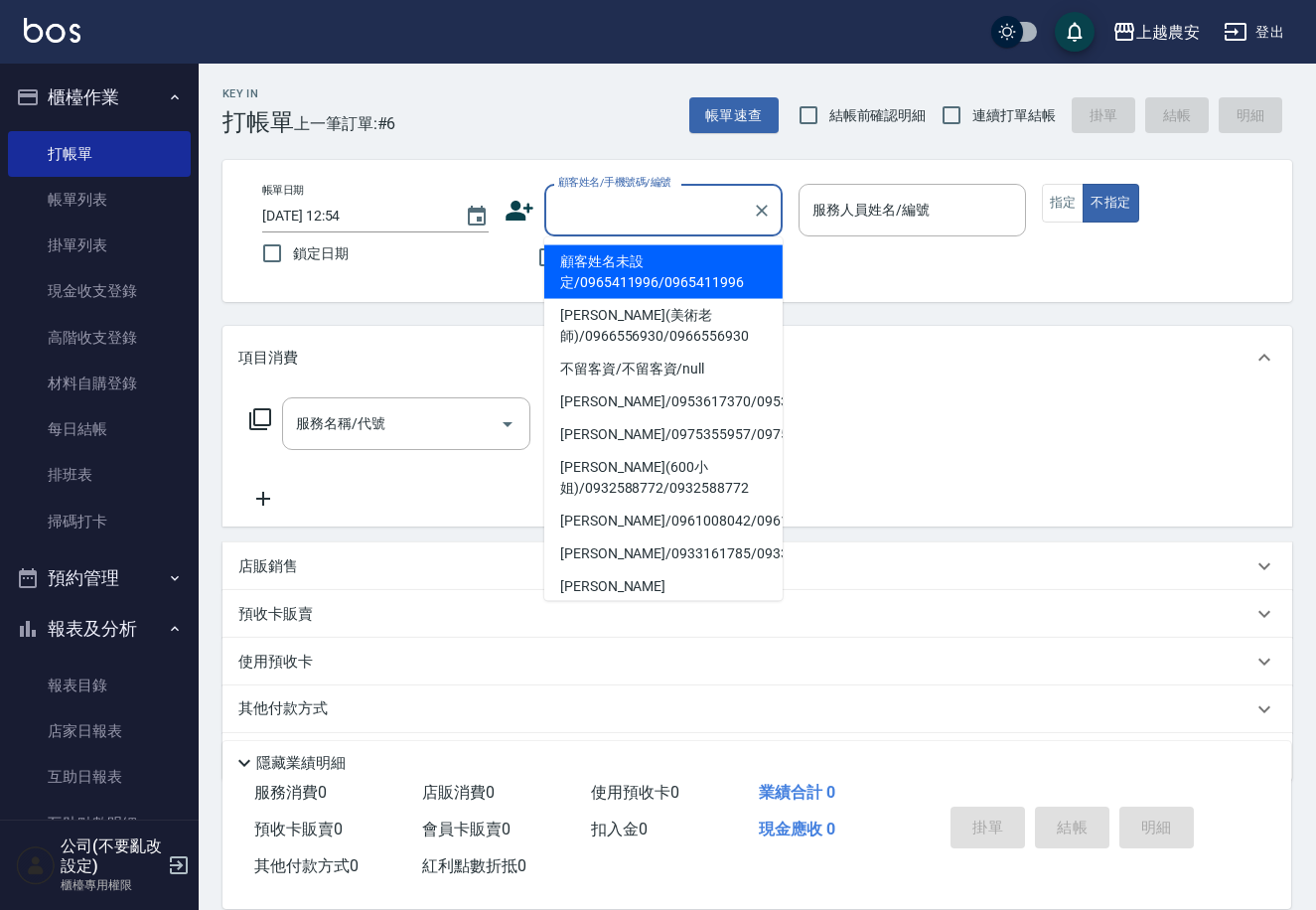 click on "顧客姓名/手機號碼/編號" at bounding box center (649, 210) 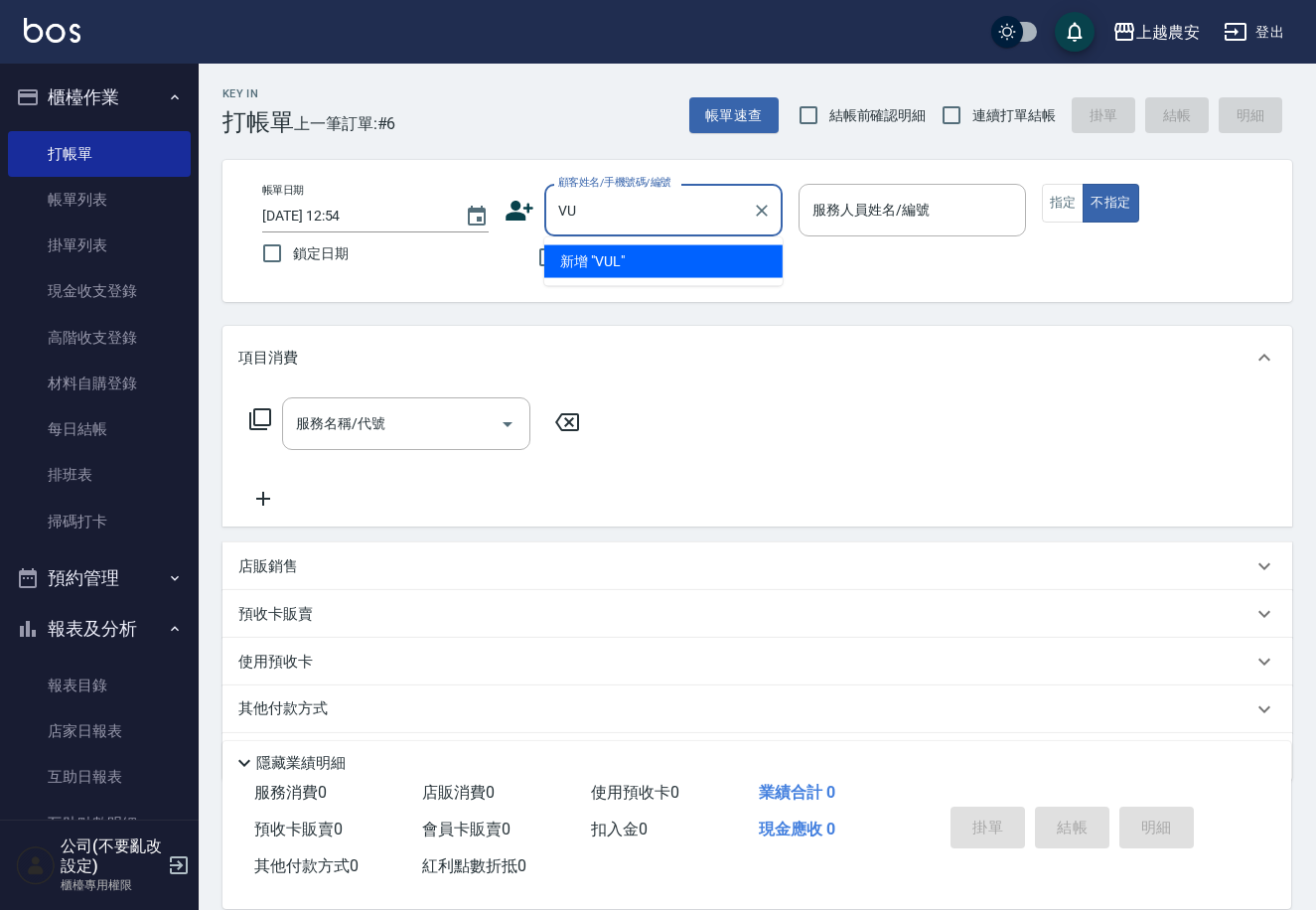 type on "V" 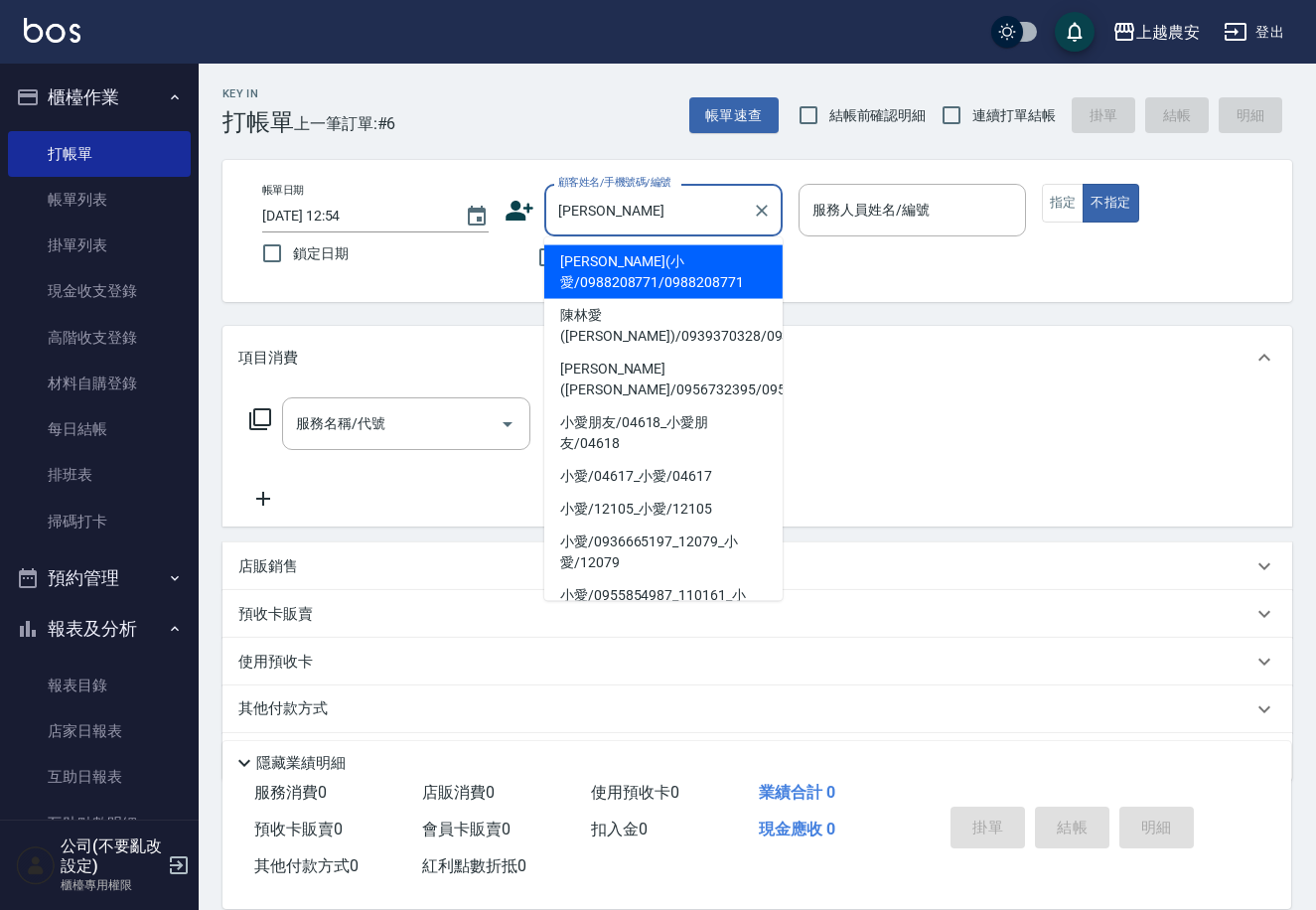 click on "[PERSON_NAME](小愛/0988208771/0988208771" at bounding box center [663, 272] 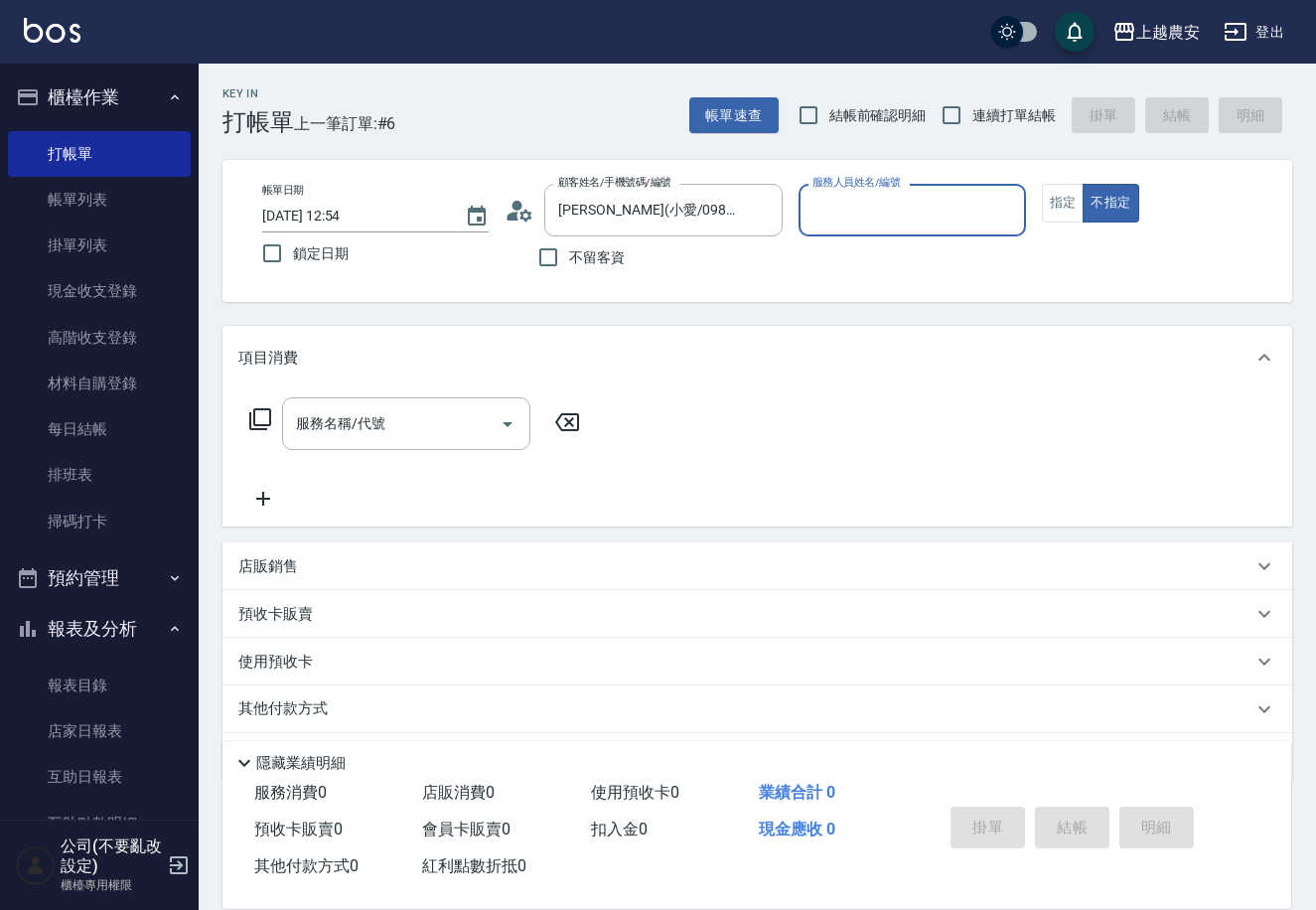 type on "Ksa-K" 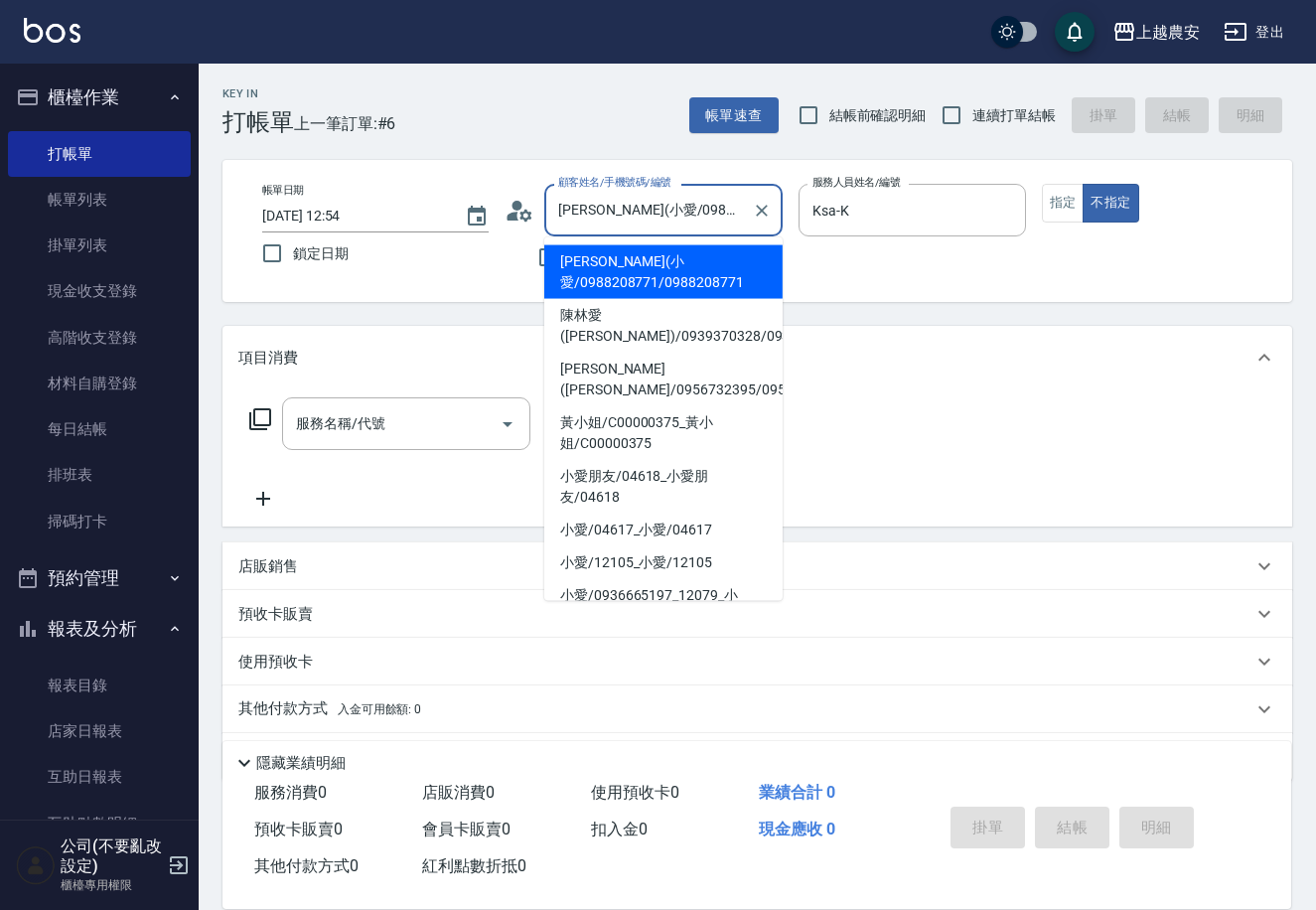 click on "[PERSON_NAME](小愛/0988208771/0988208771" at bounding box center (649, 210) 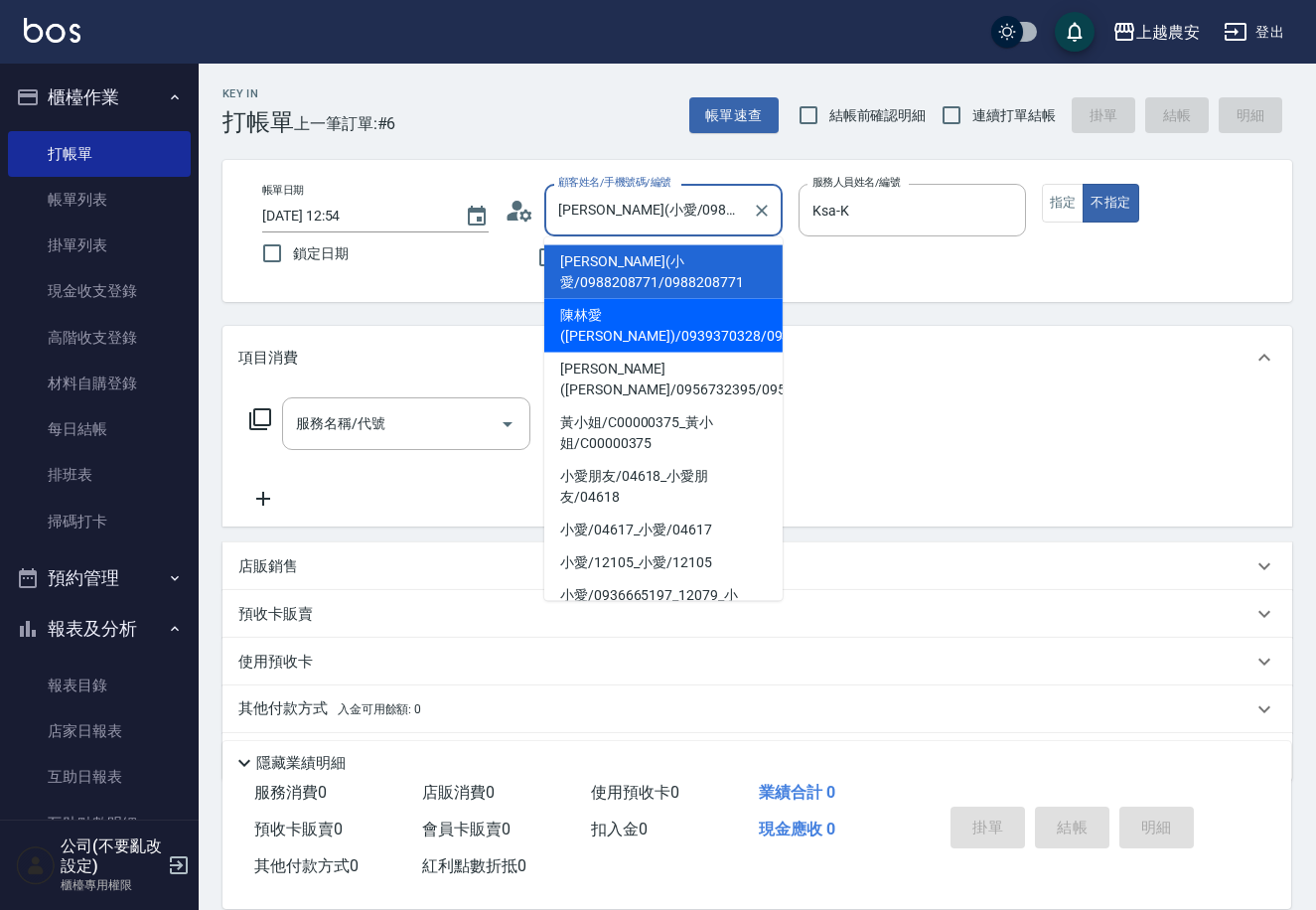 click on "陳林愛([PERSON_NAME])/0939370328/0939370328" at bounding box center [663, 326] 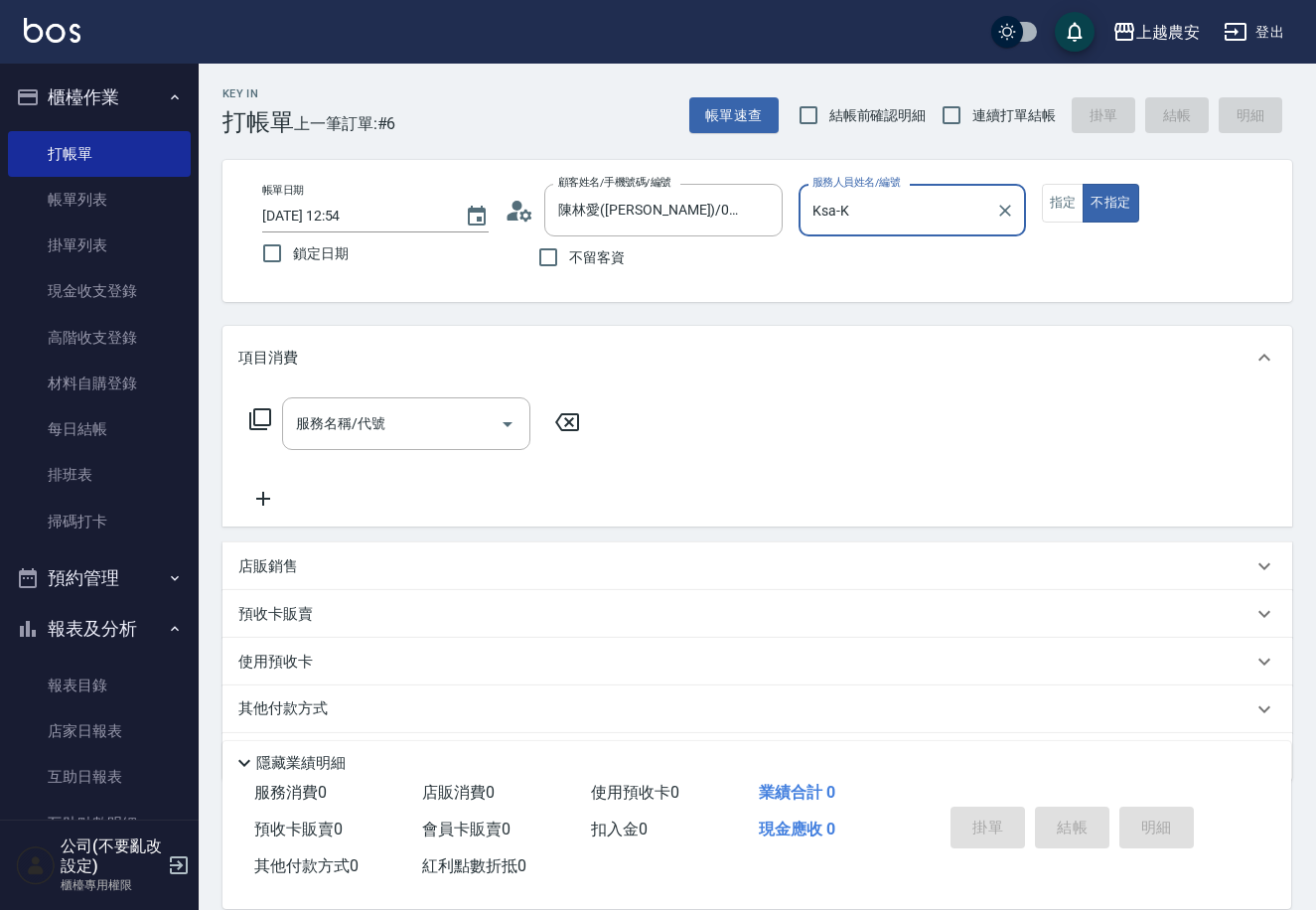 type on "[PERSON_NAME]-8" 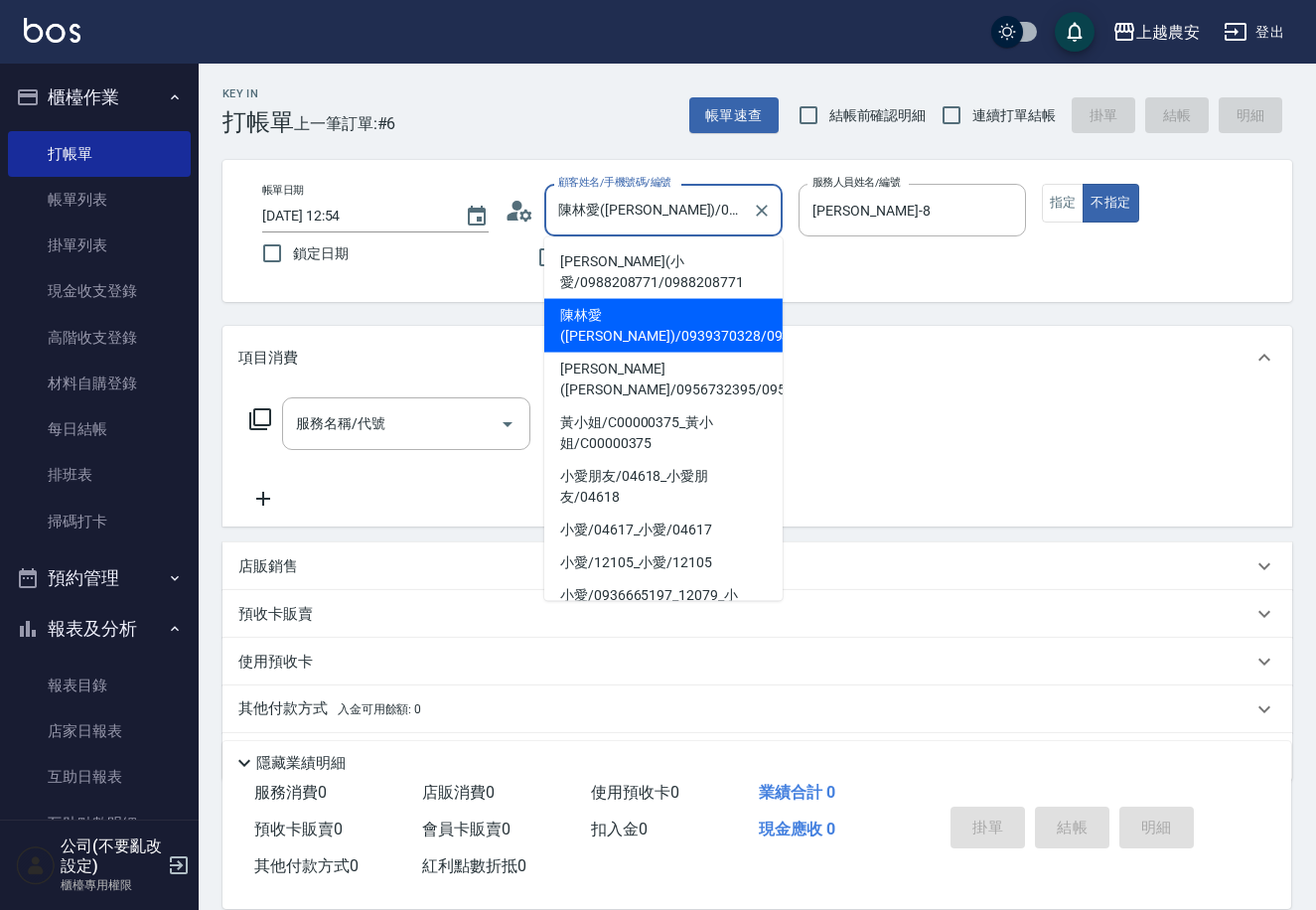 click on "陳林愛([PERSON_NAME])/0939370328/0939370328" at bounding box center [649, 210] 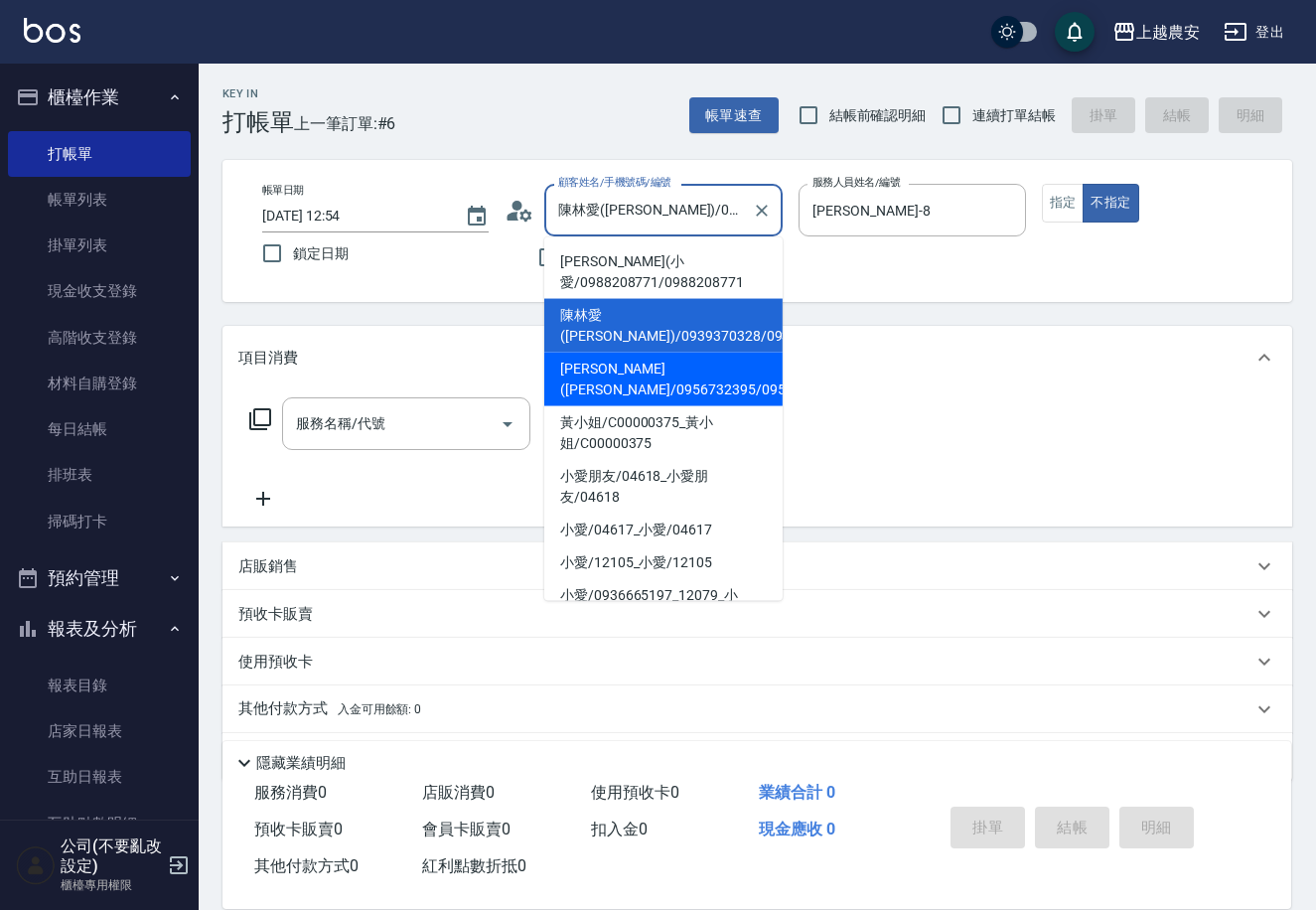 click on "[PERSON_NAME]([PERSON_NAME]/0956732395/0956732395" at bounding box center (663, 379) 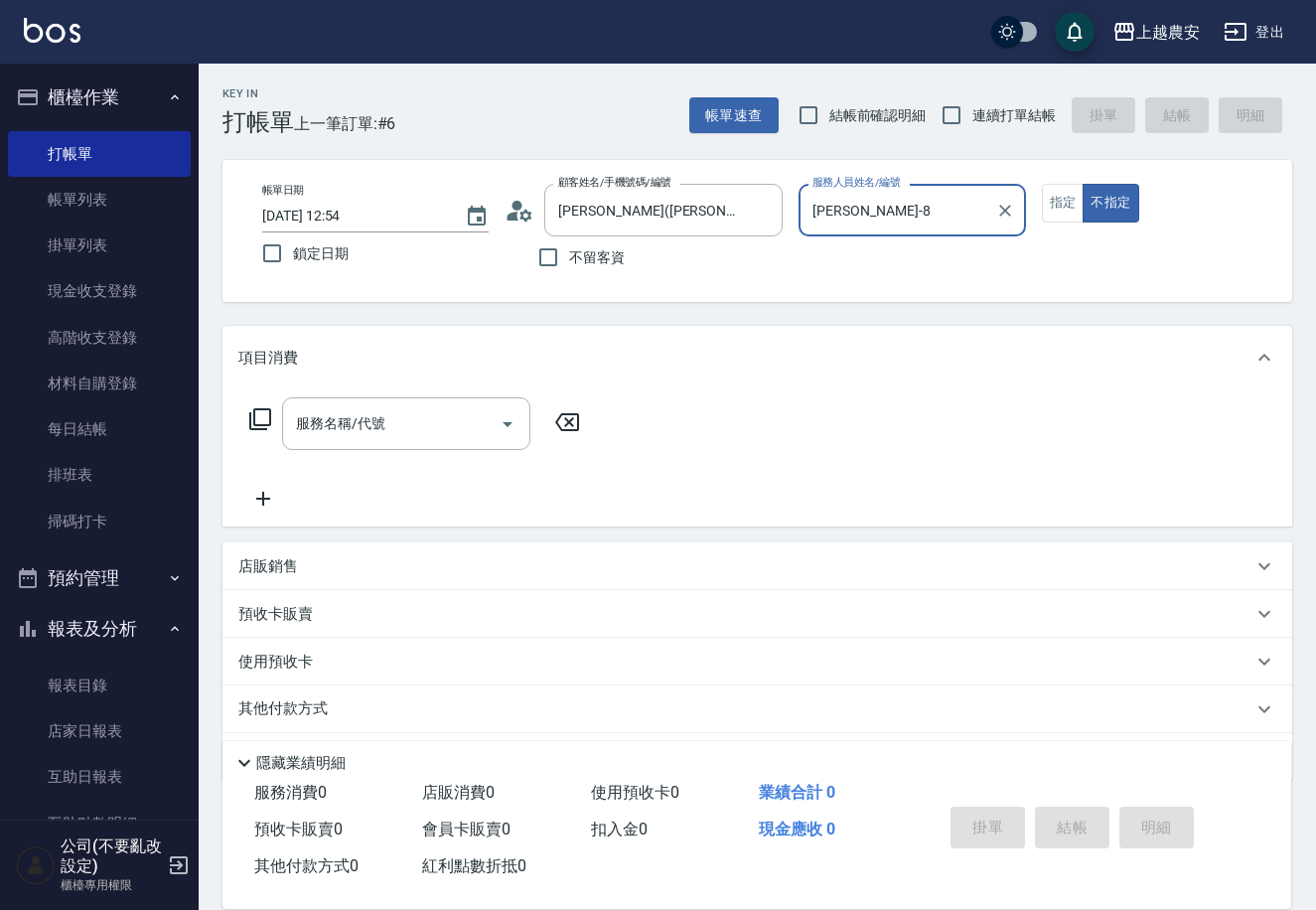 type on "Nana-13" 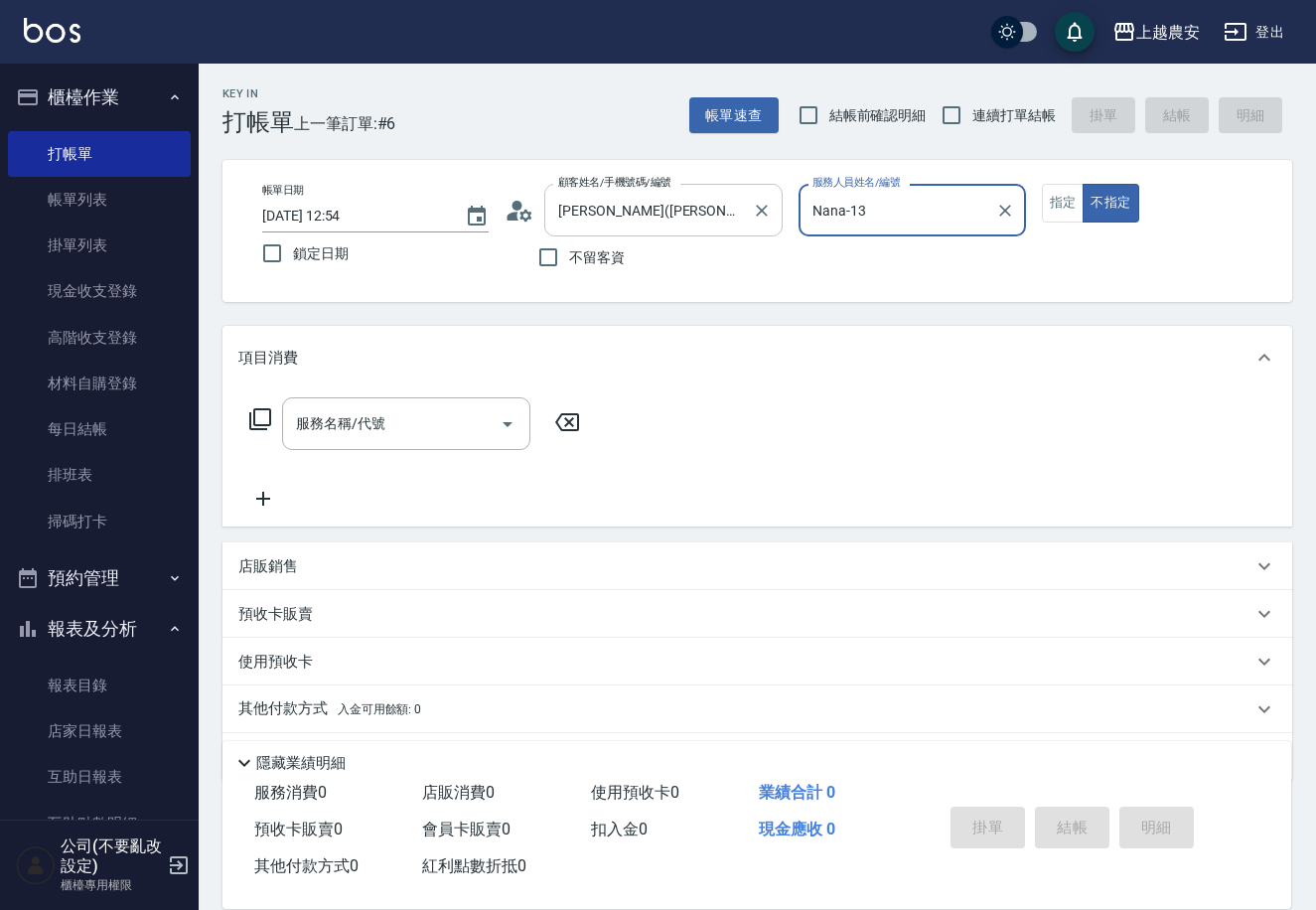 click on "[PERSON_NAME]([PERSON_NAME]/0956732395/0956732395" at bounding box center [649, 210] 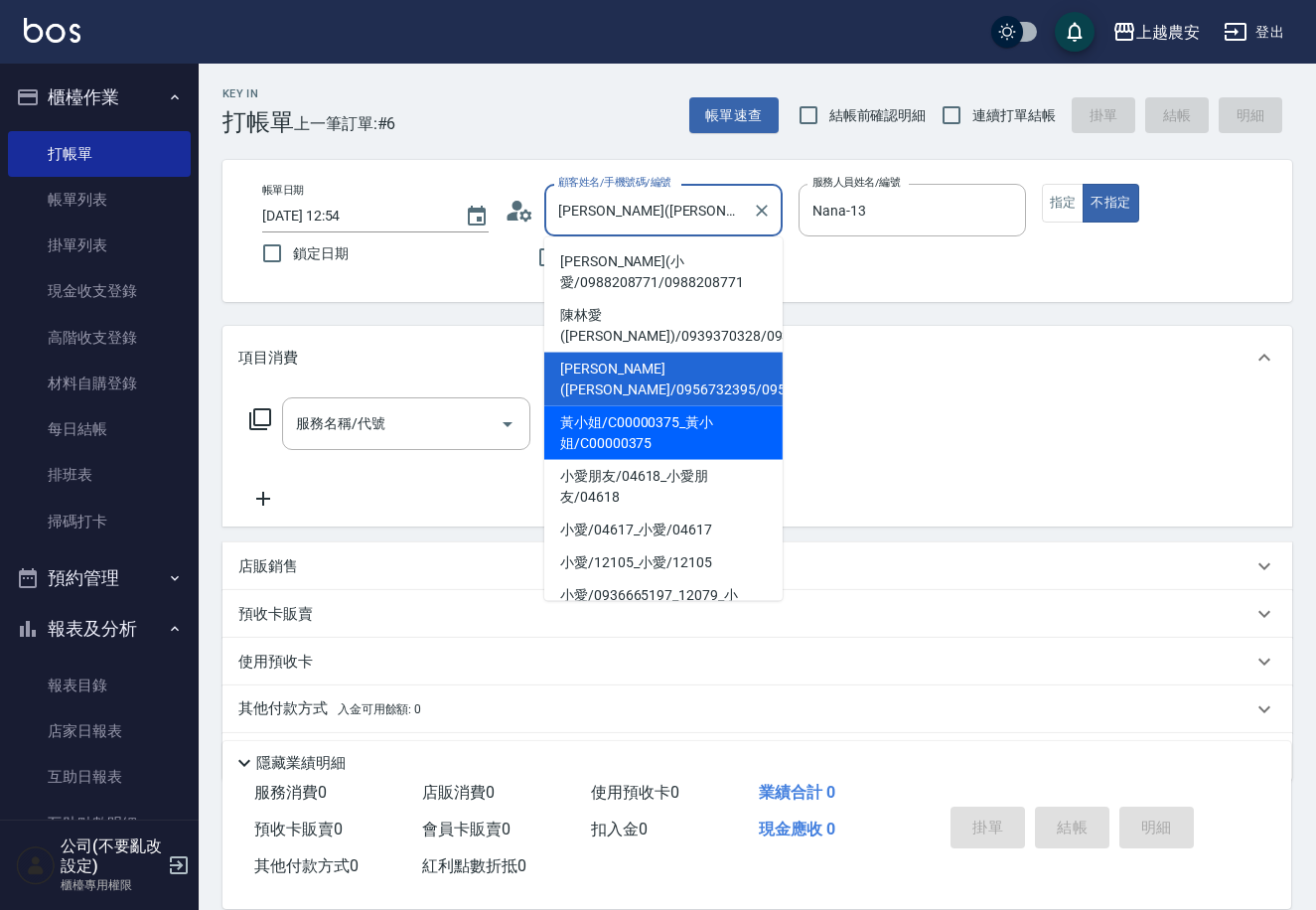 click on "黃小姐/C00000375_黃小姐/C00000375" at bounding box center (663, 433) 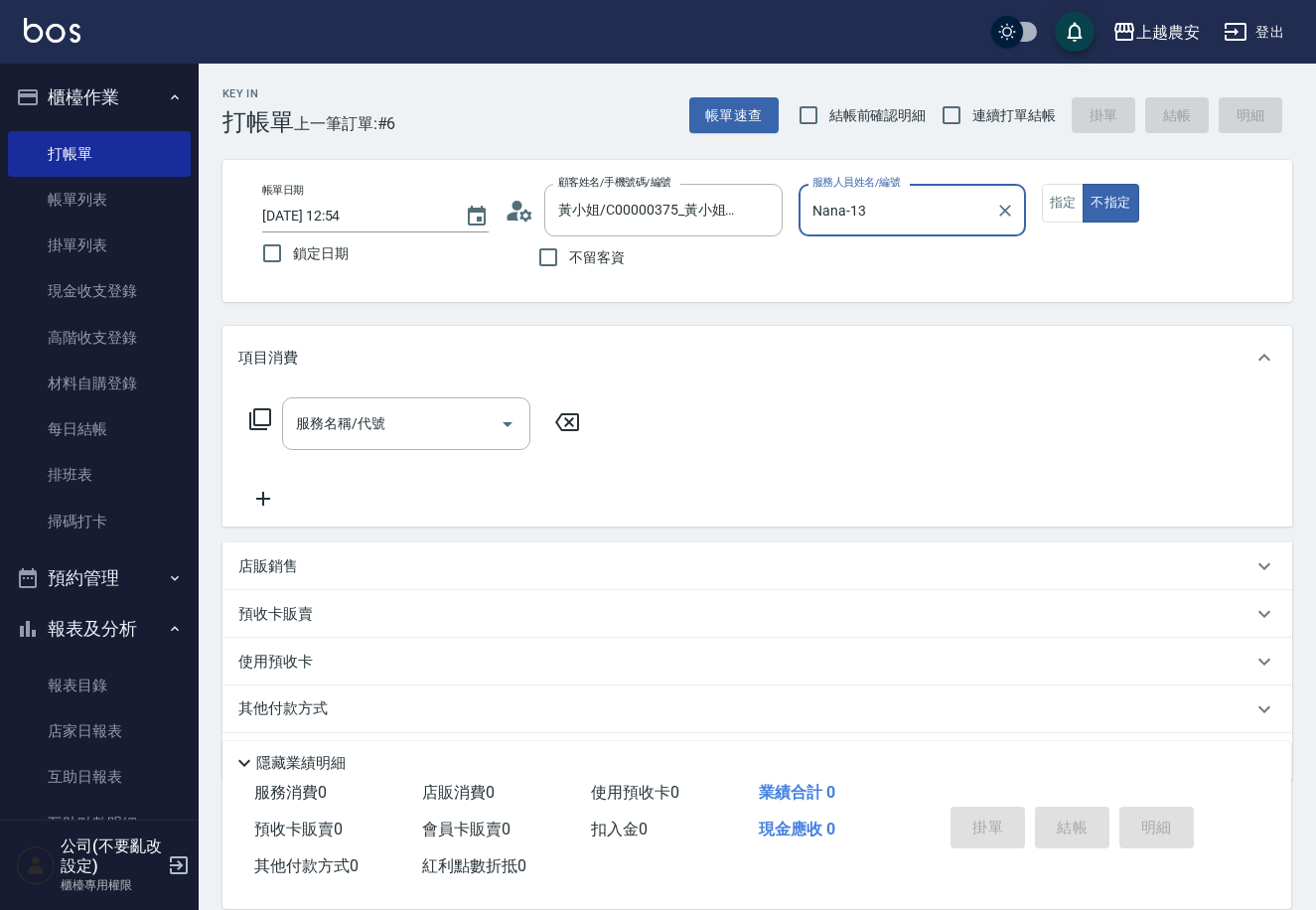 type on "[PERSON_NAME]-8" 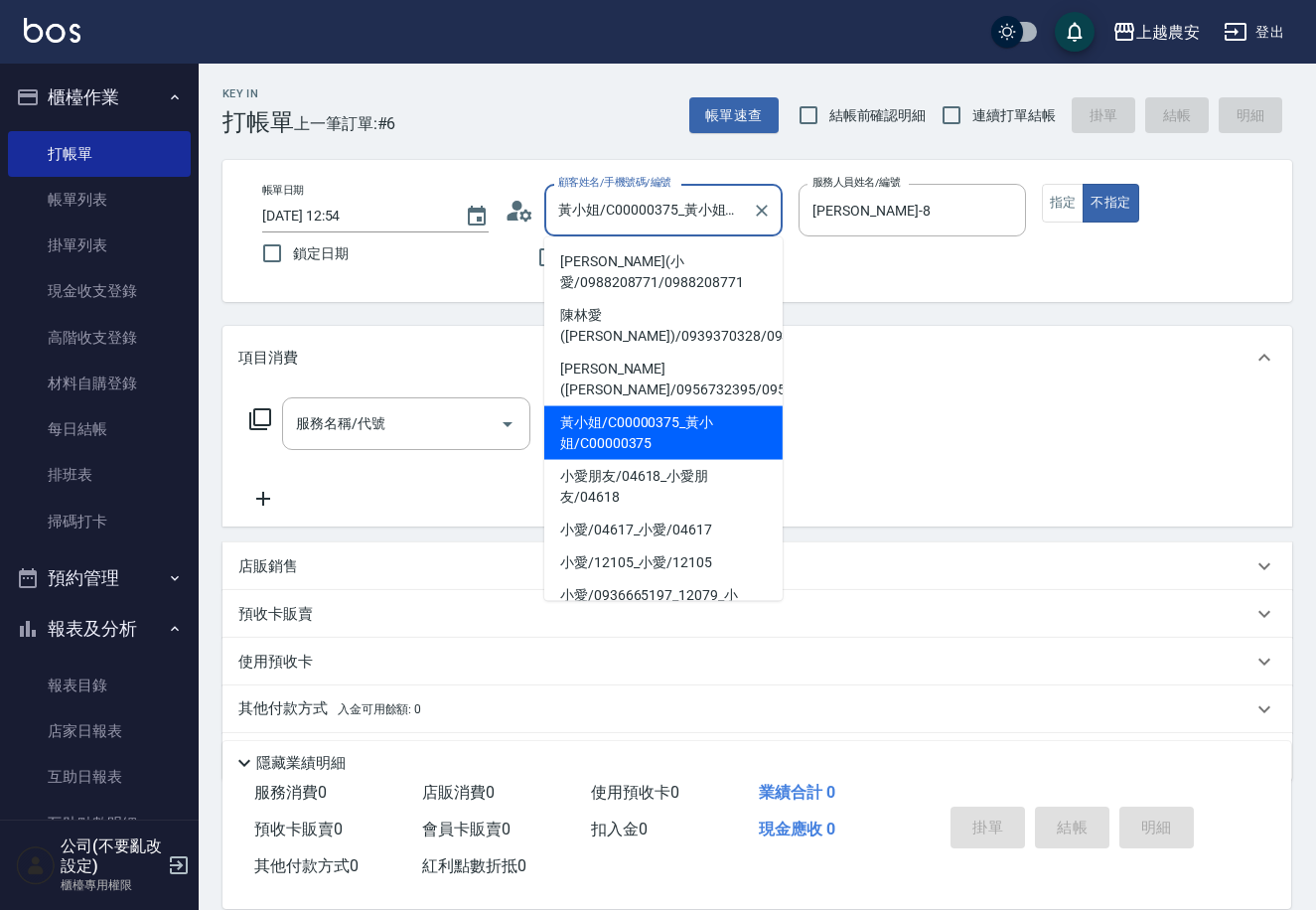 click on "黃小姐/C00000375_黃小姐/C00000375" at bounding box center (649, 210) 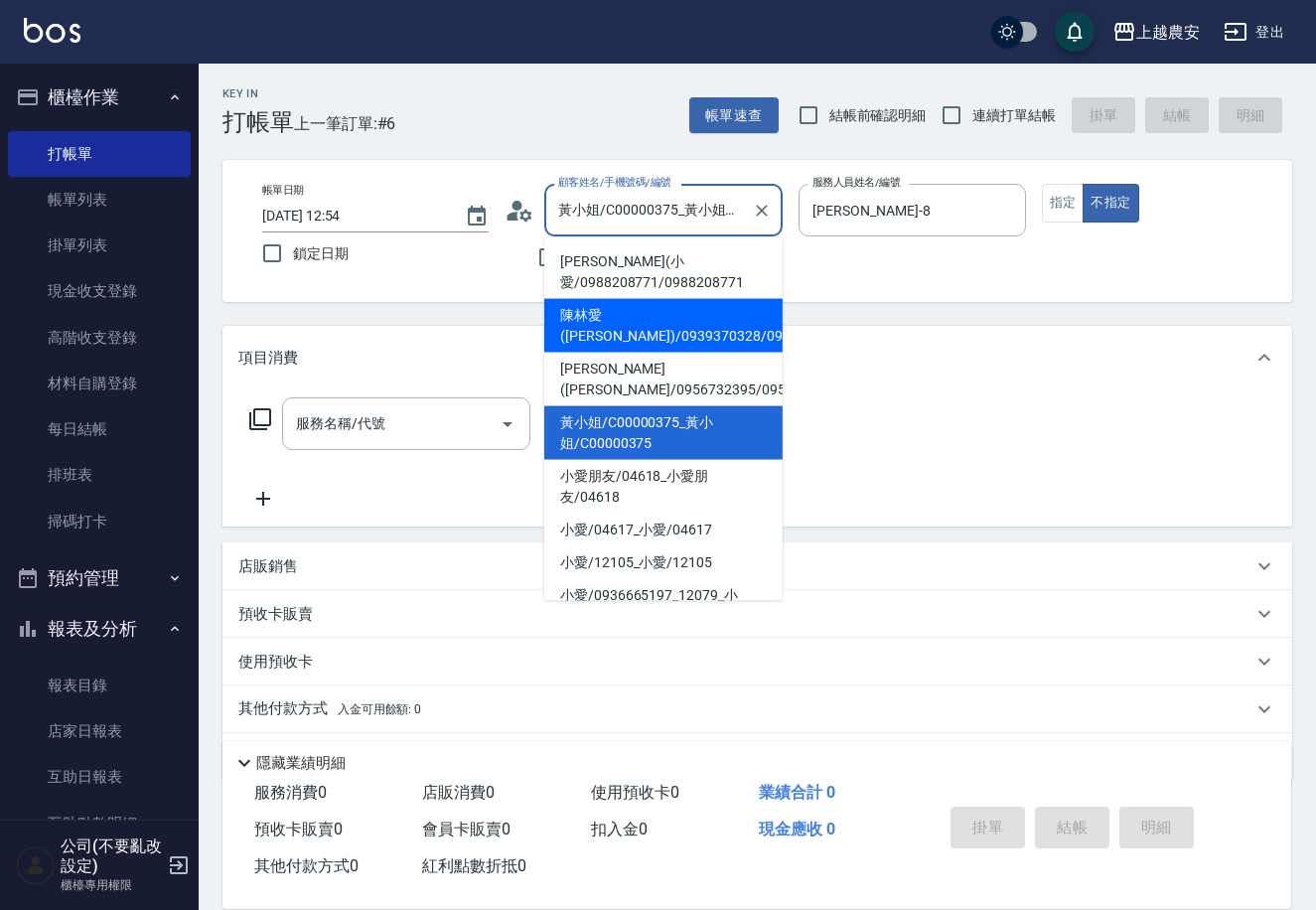 click on "陳林愛([PERSON_NAME])/0939370328/0939370328" at bounding box center [663, 326] 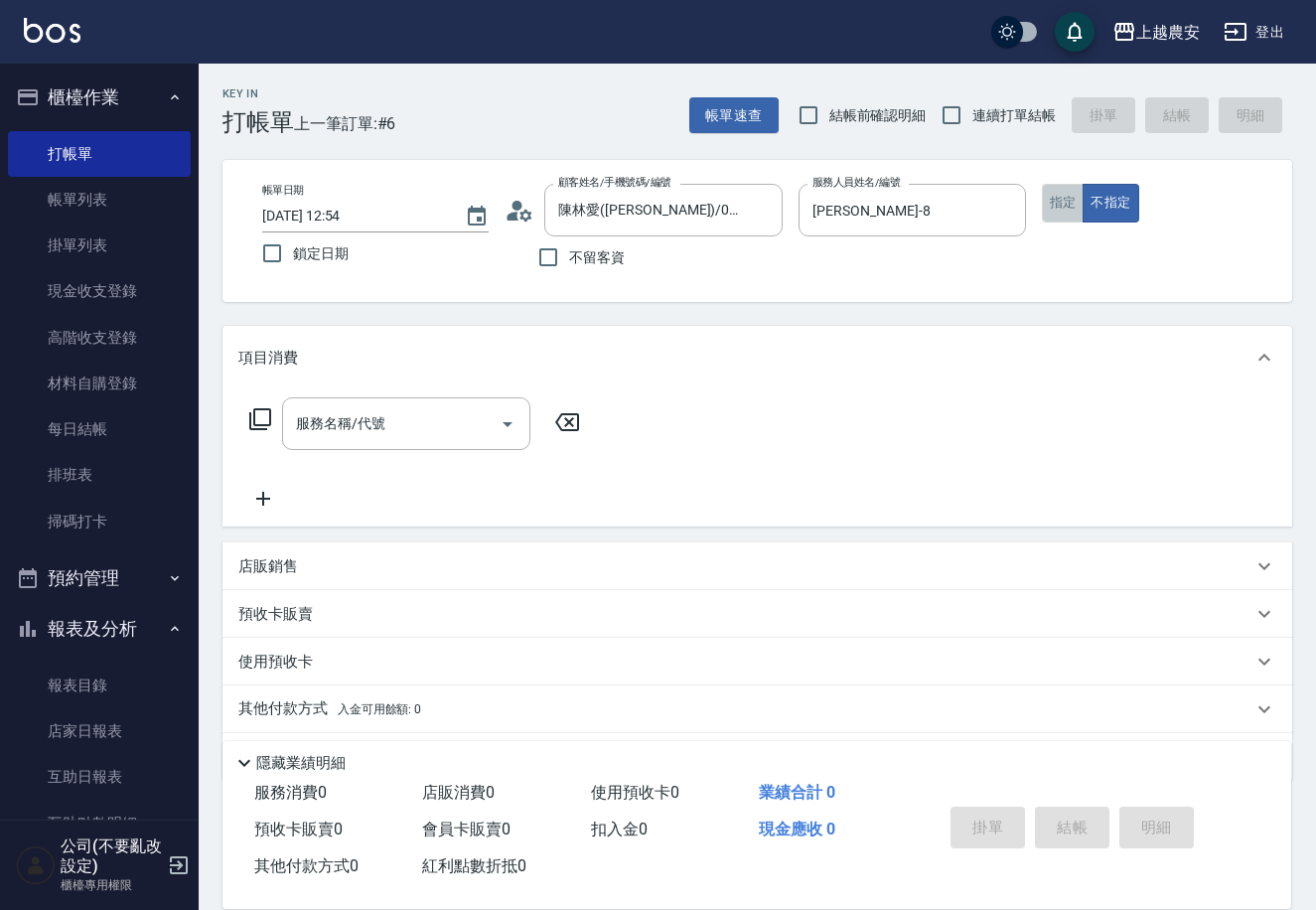 click on "指定" at bounding box center (1063, 203) 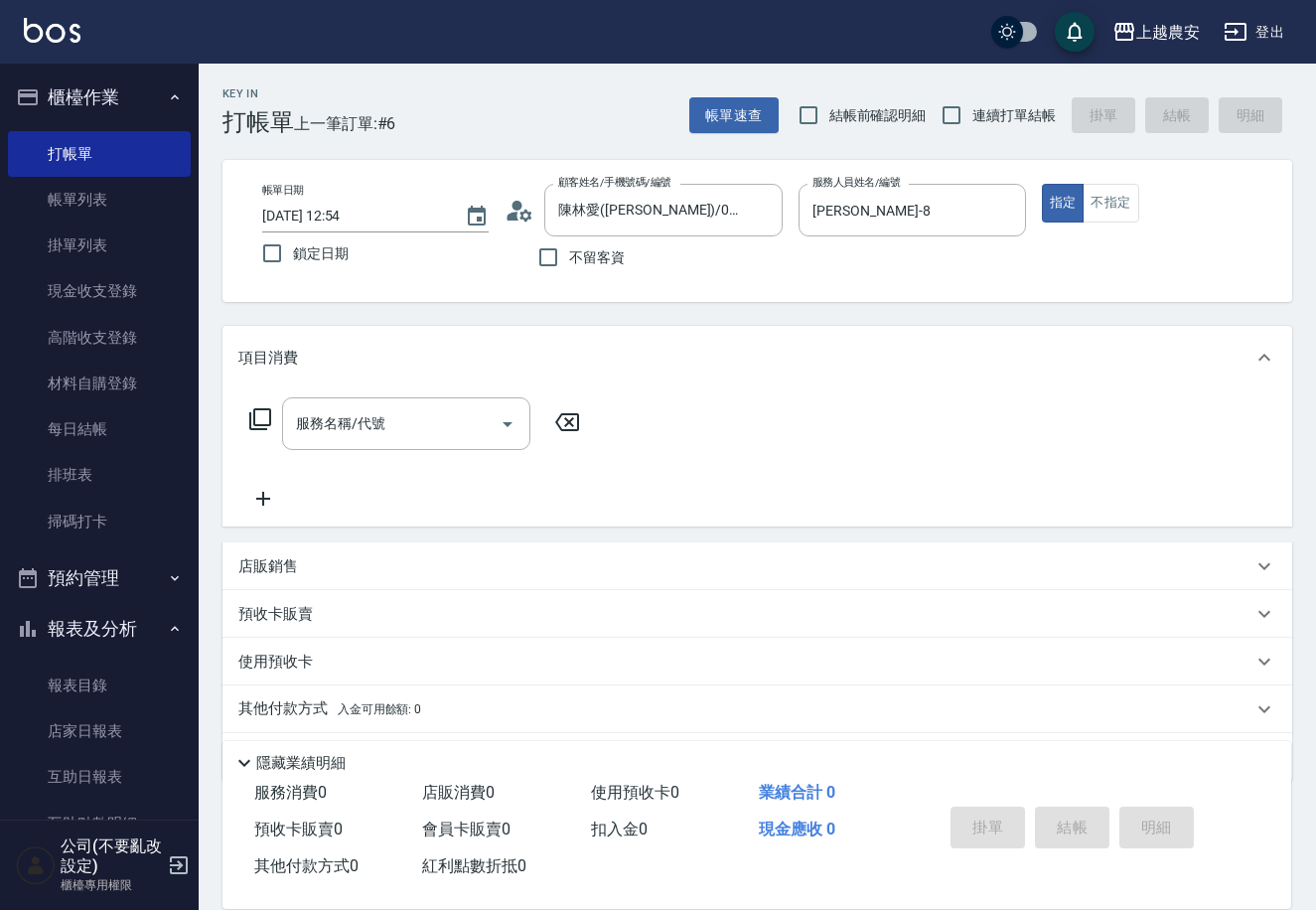 click 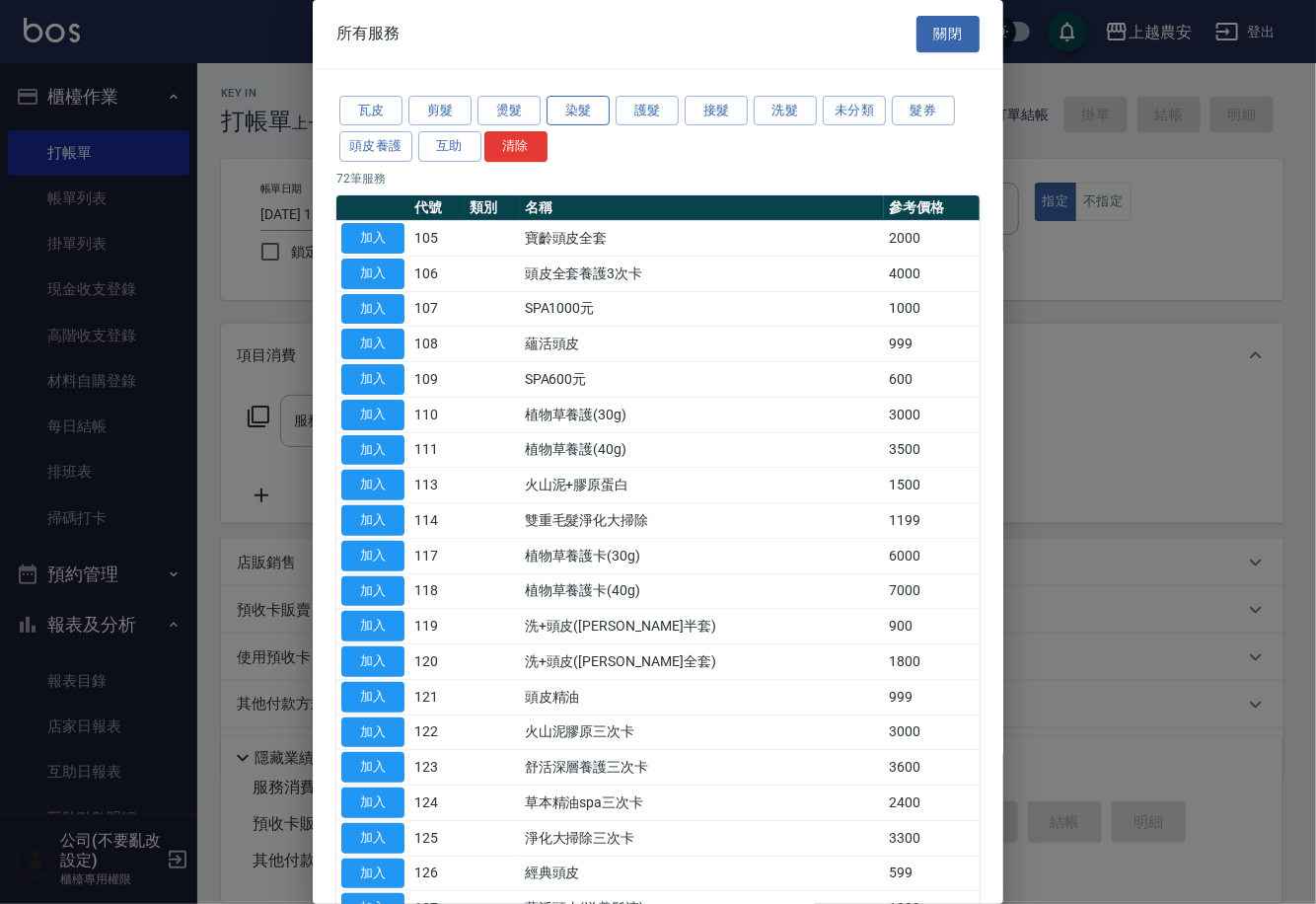 click on "染髮" at bounding box center [578, 111] 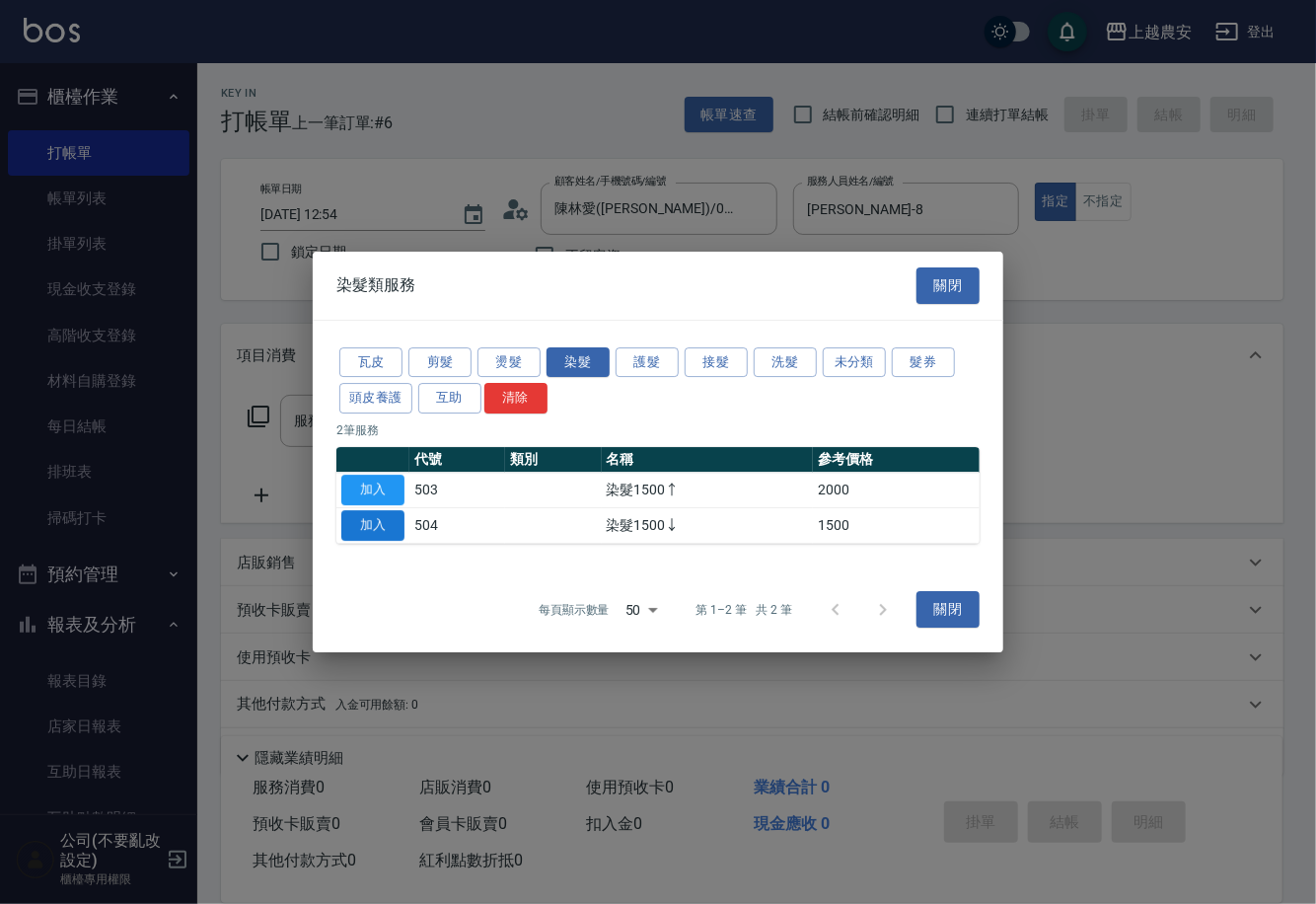 click on "加入" at bounding box center (373, 525) 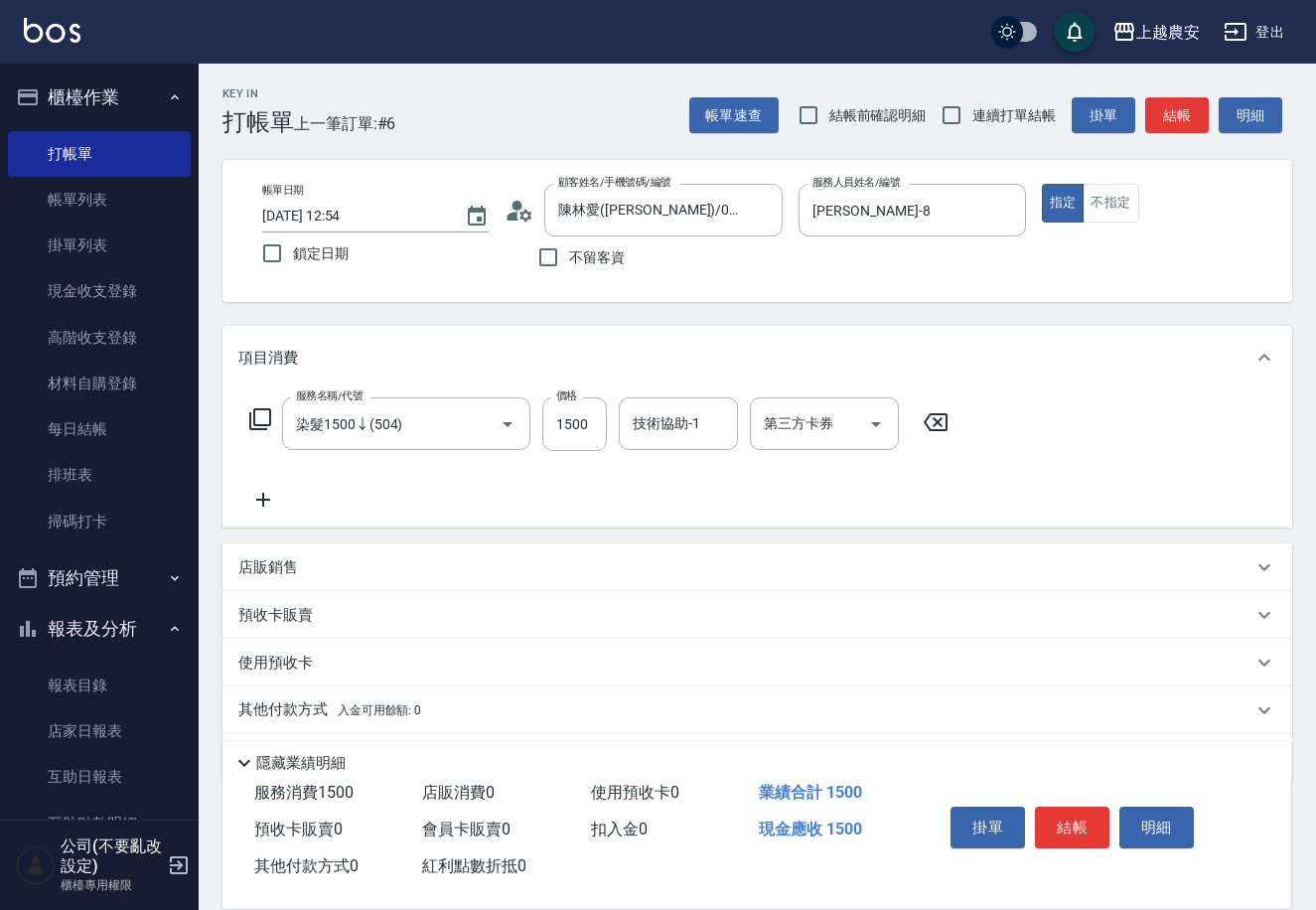 click 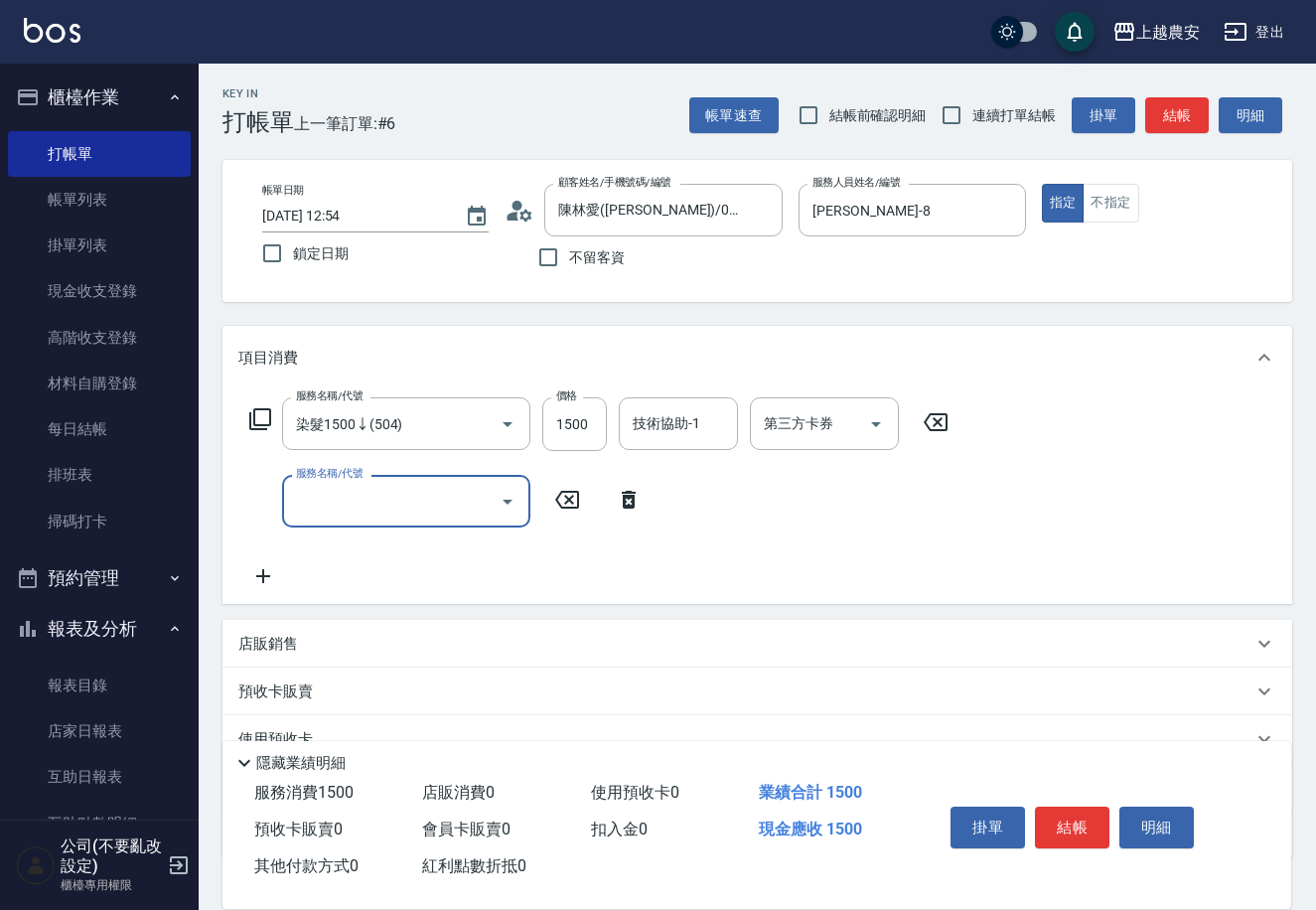 click on "服務名稱/代號" at bounding box center [391, 501] 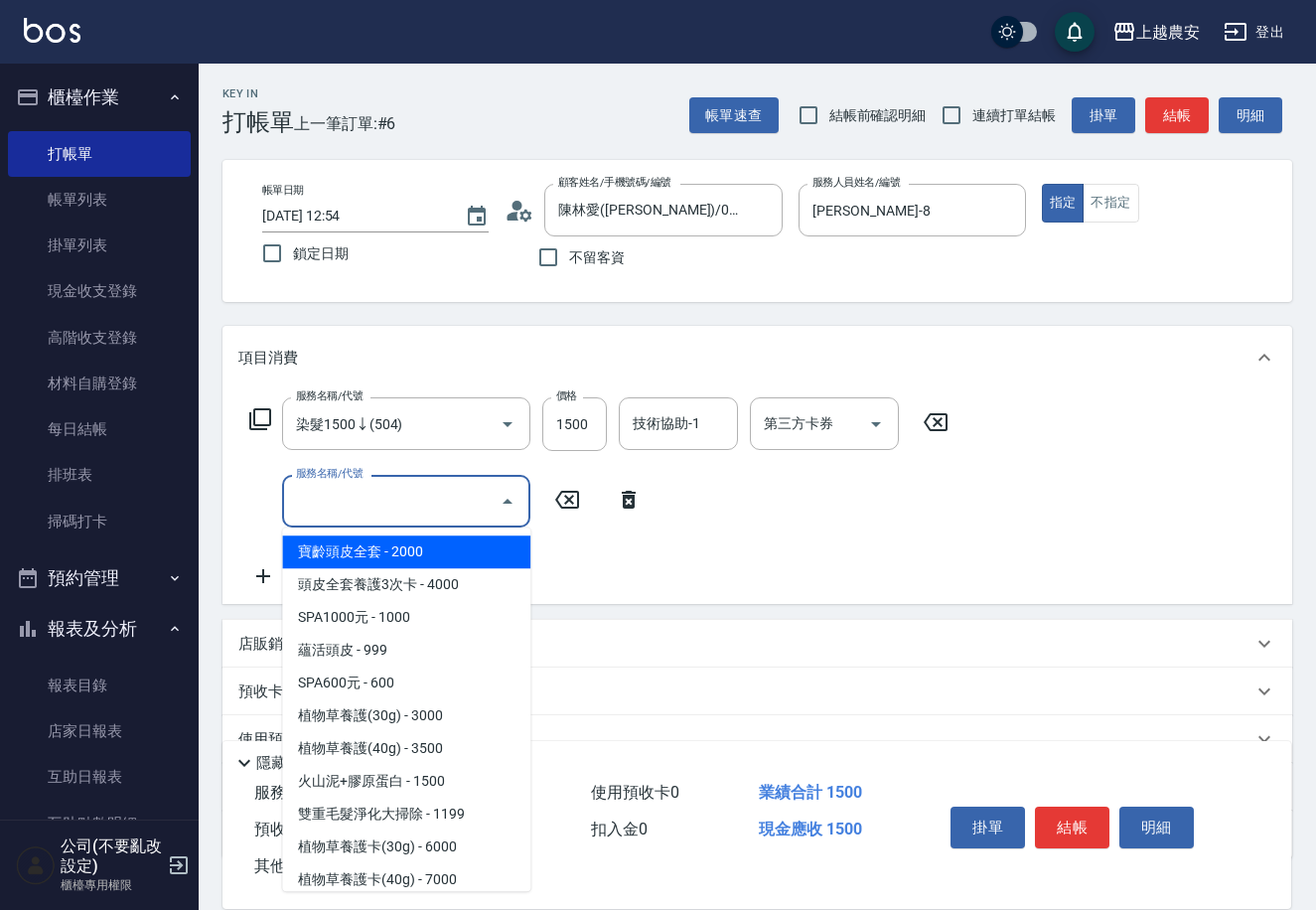 click on "服務名稱/代號 服務名稱/代號" at bounding box center (446, 501) 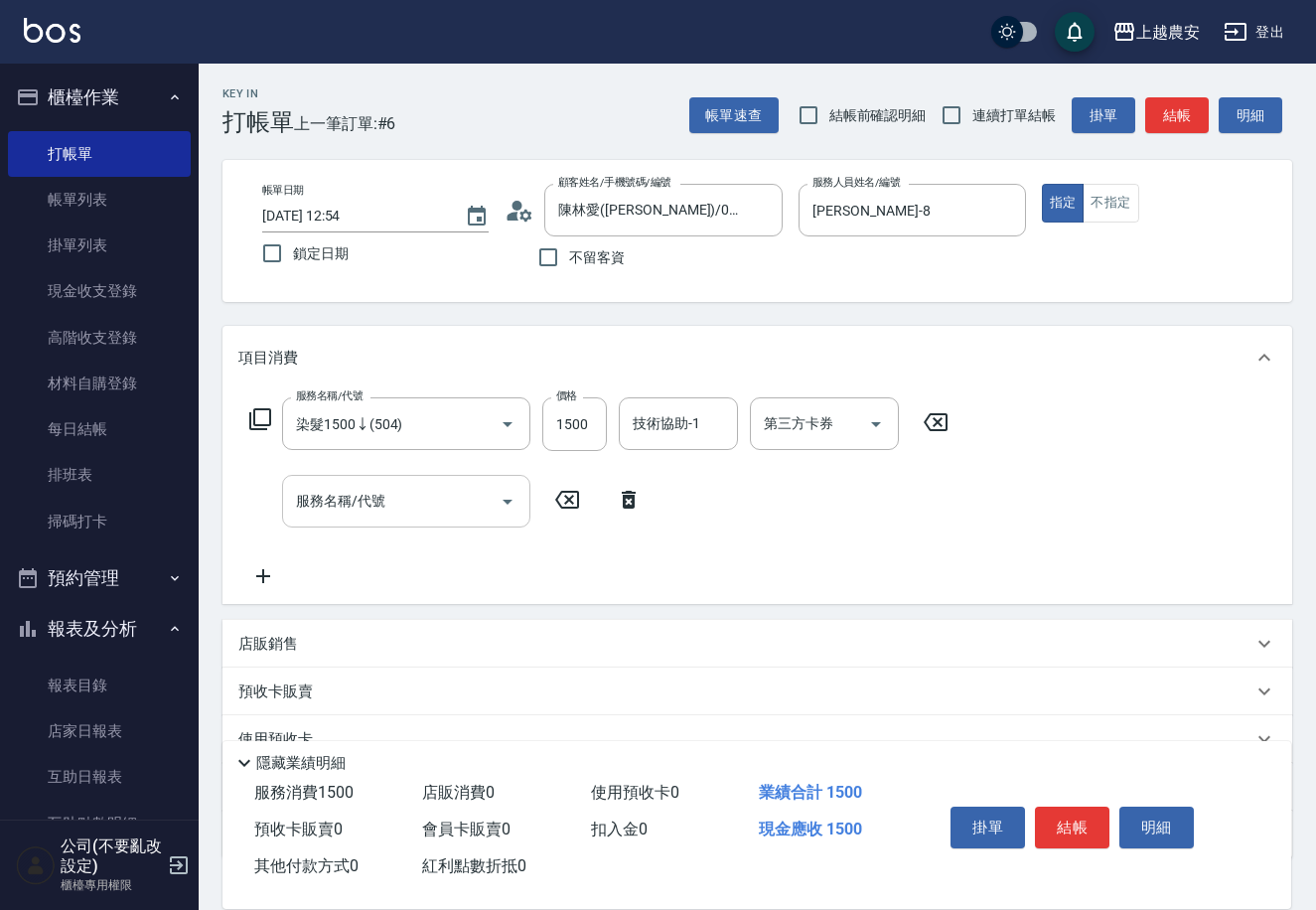 click on "服務名稱/代號 服務名稱/代號" at bounding box center (406, 501) 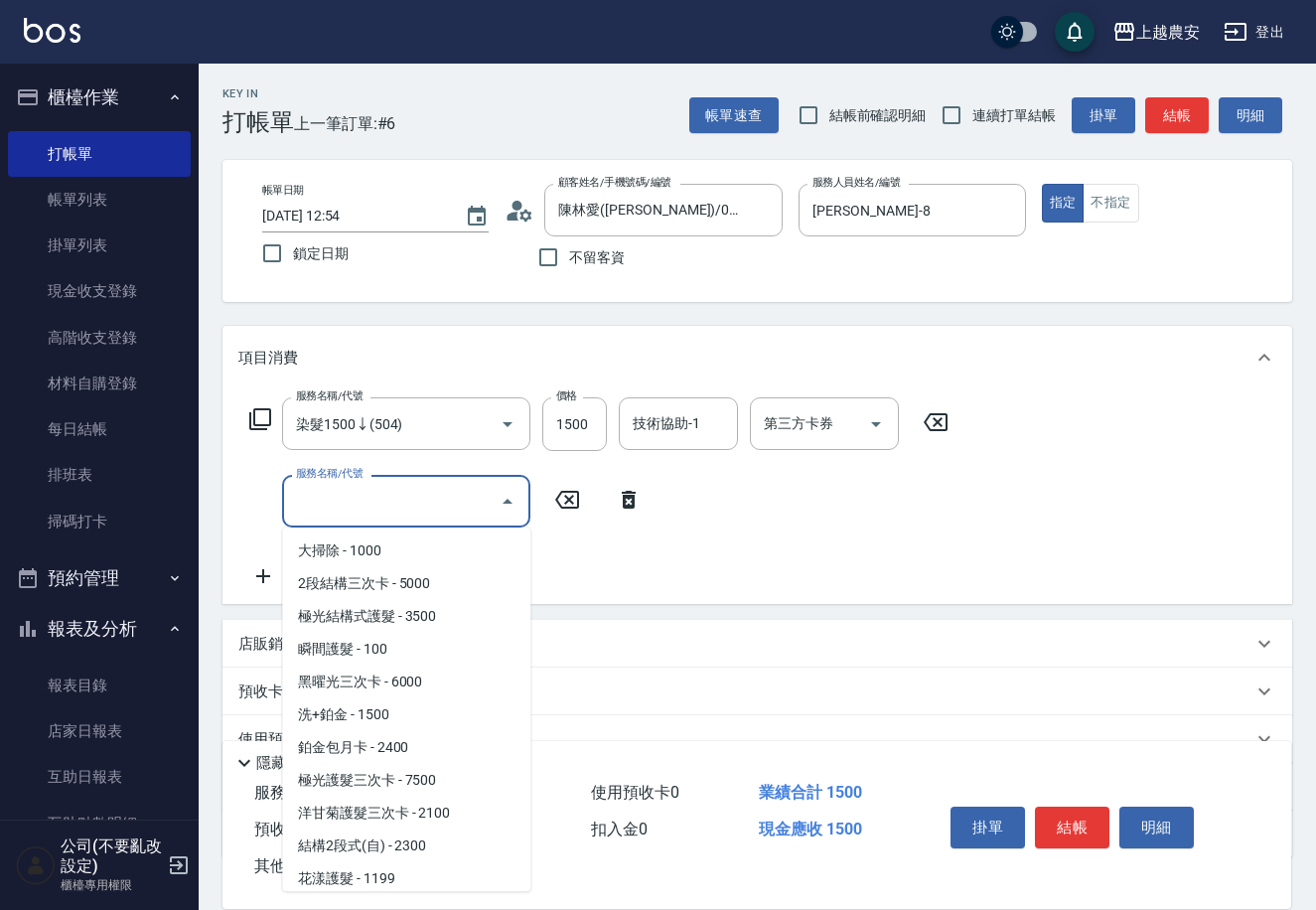 scroll, scrollTop: 1531, scrollLeft: 0, axis: vertical 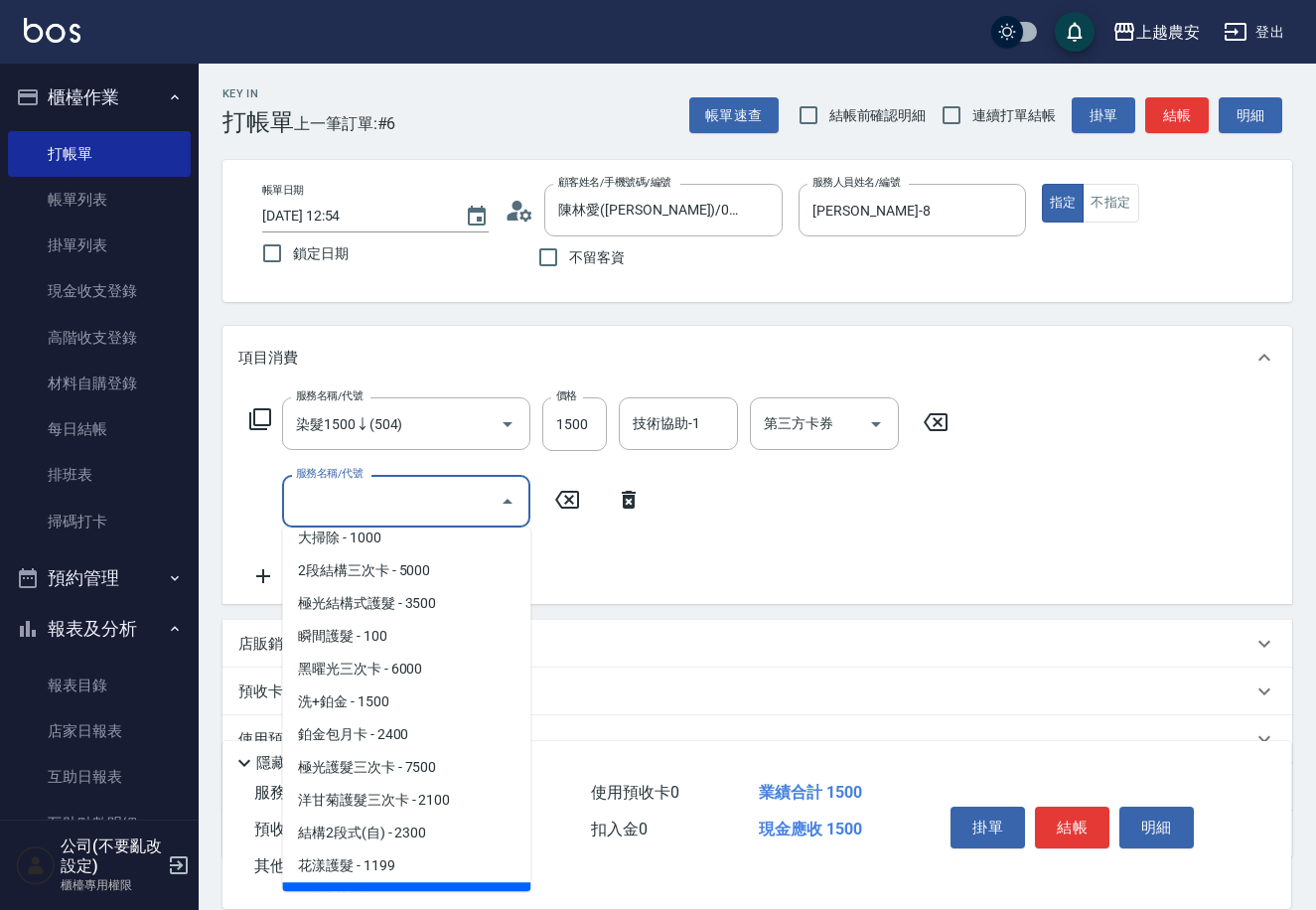 click on "三段式護髮 - 2300" at bounding box center (406, 898) 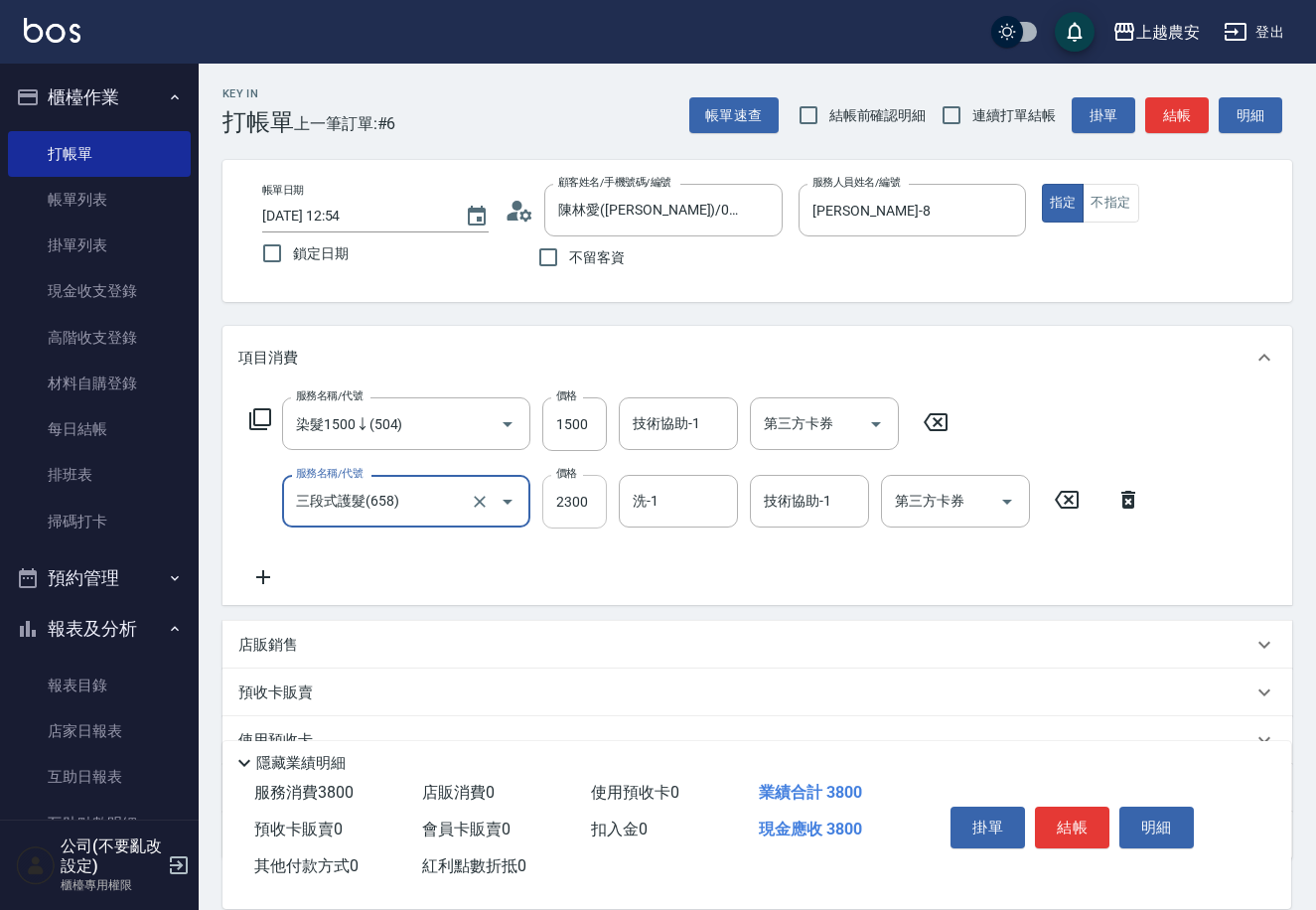 click on "2300" at bounding box center [574, 502] 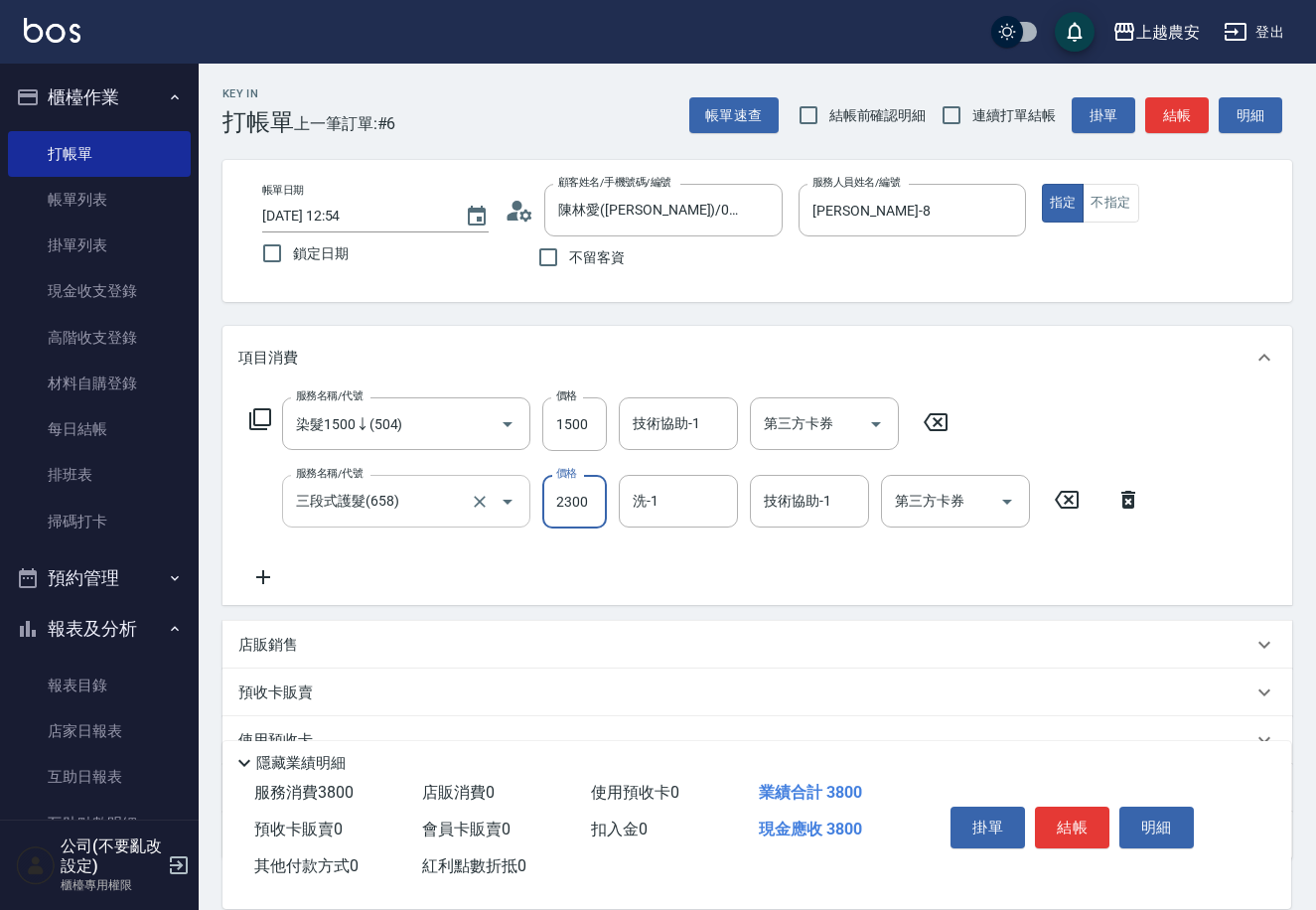 click on "三段式護髮(658)" at bounding box center [378, 501] 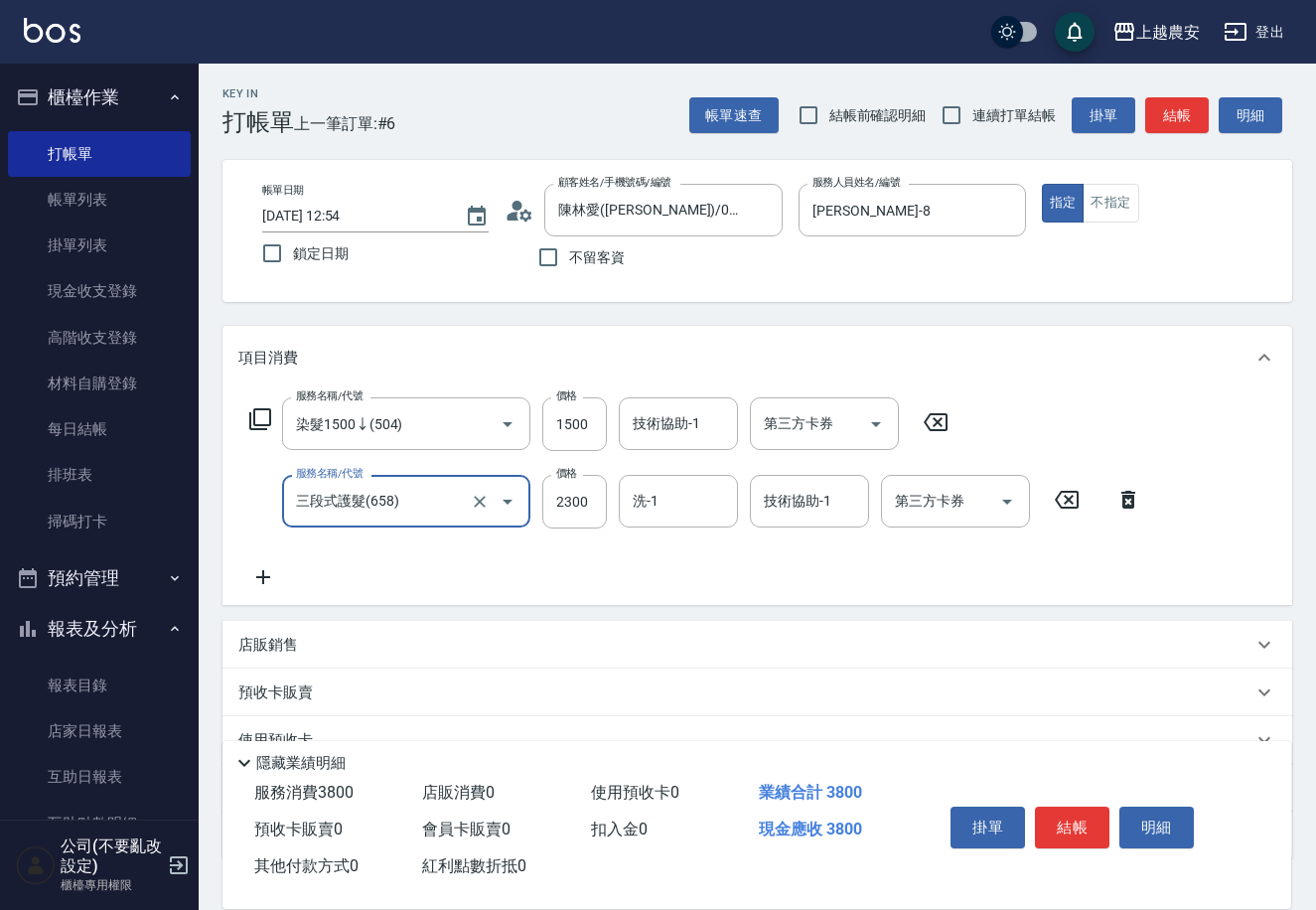 click at bounding box center [508, 502] 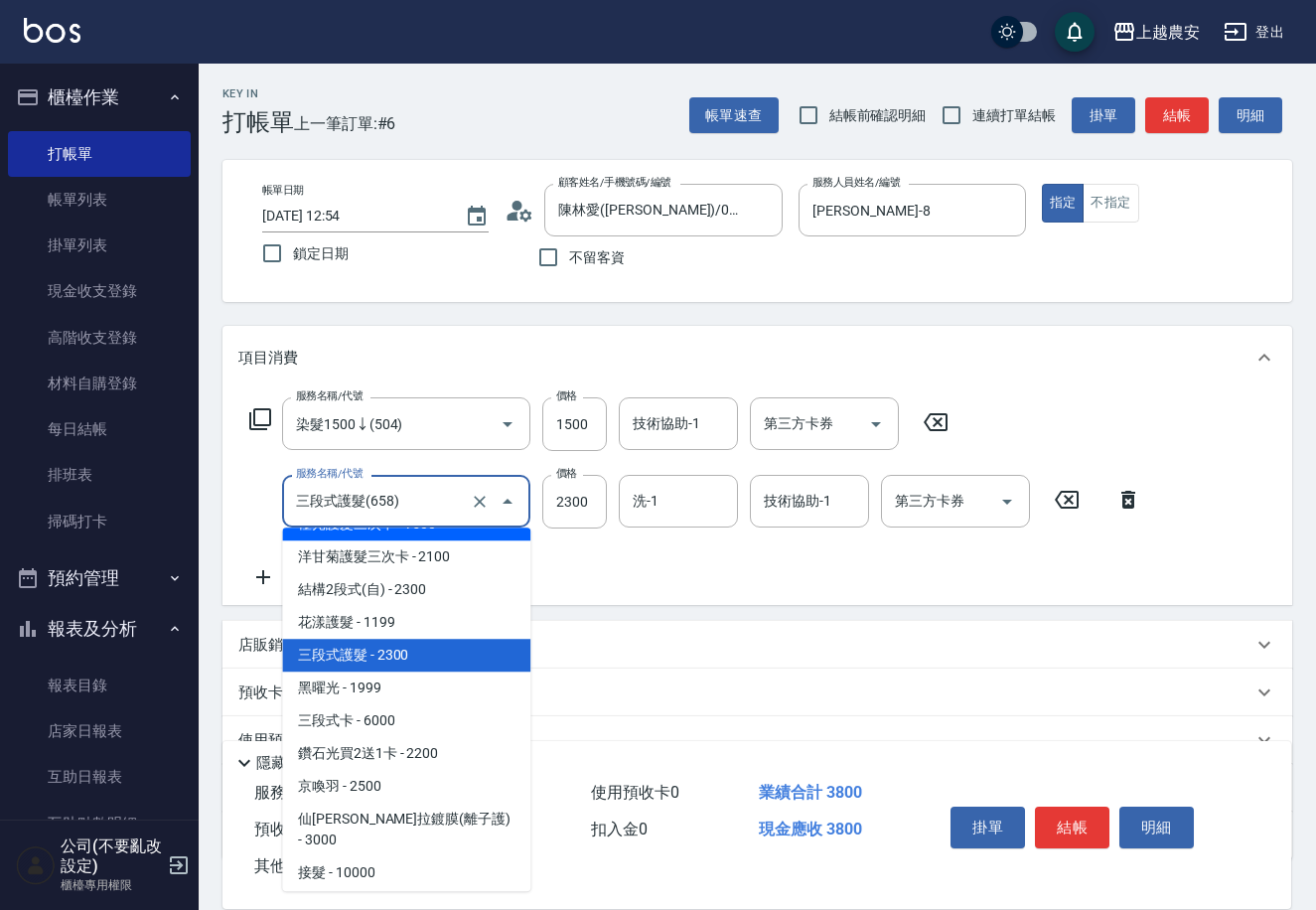 scroll, scrollTop: 1741, scrollLeft: 0, axis: vertical 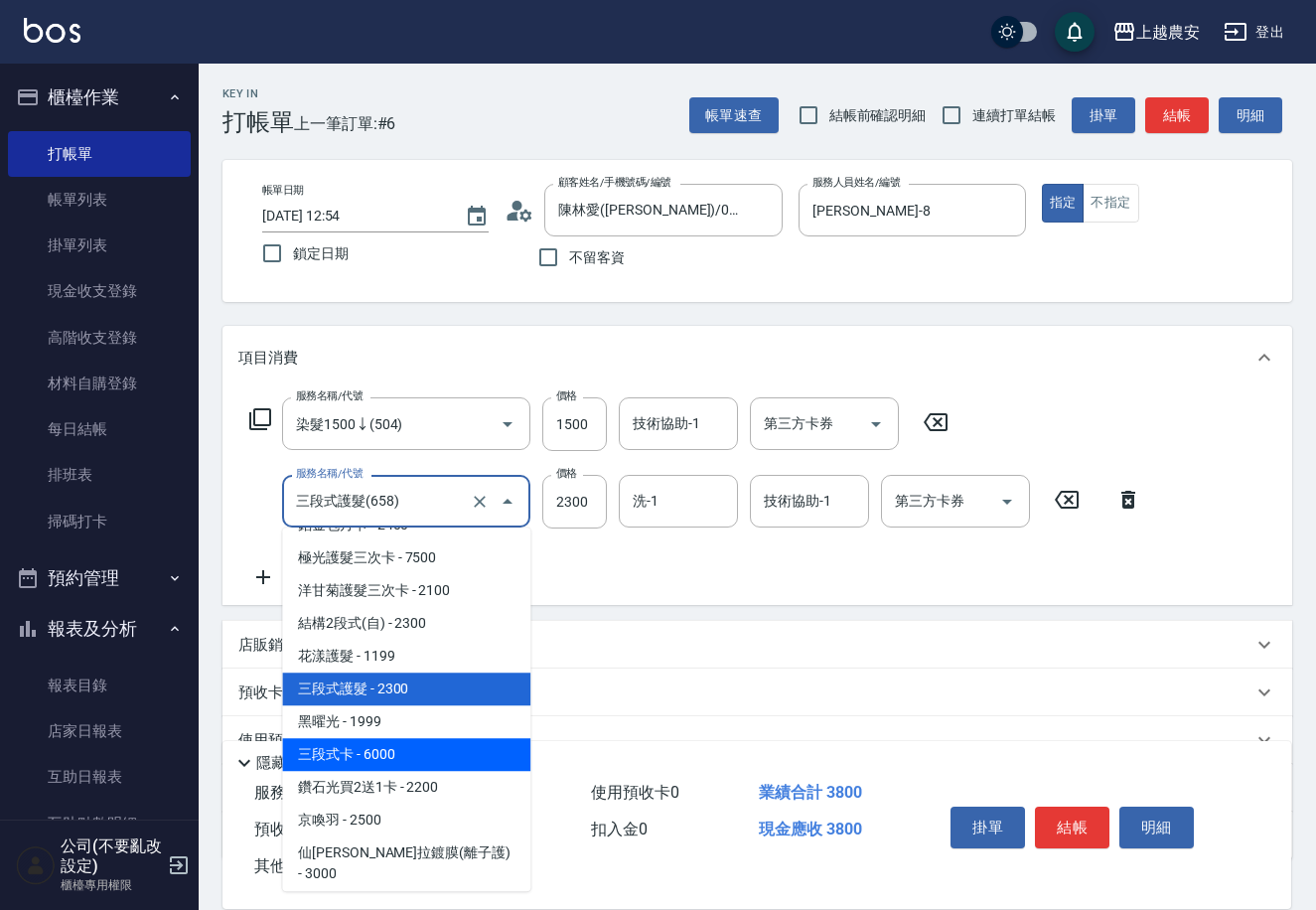 click on "三段式卡 - 6000" at bounding box center (406, 754) 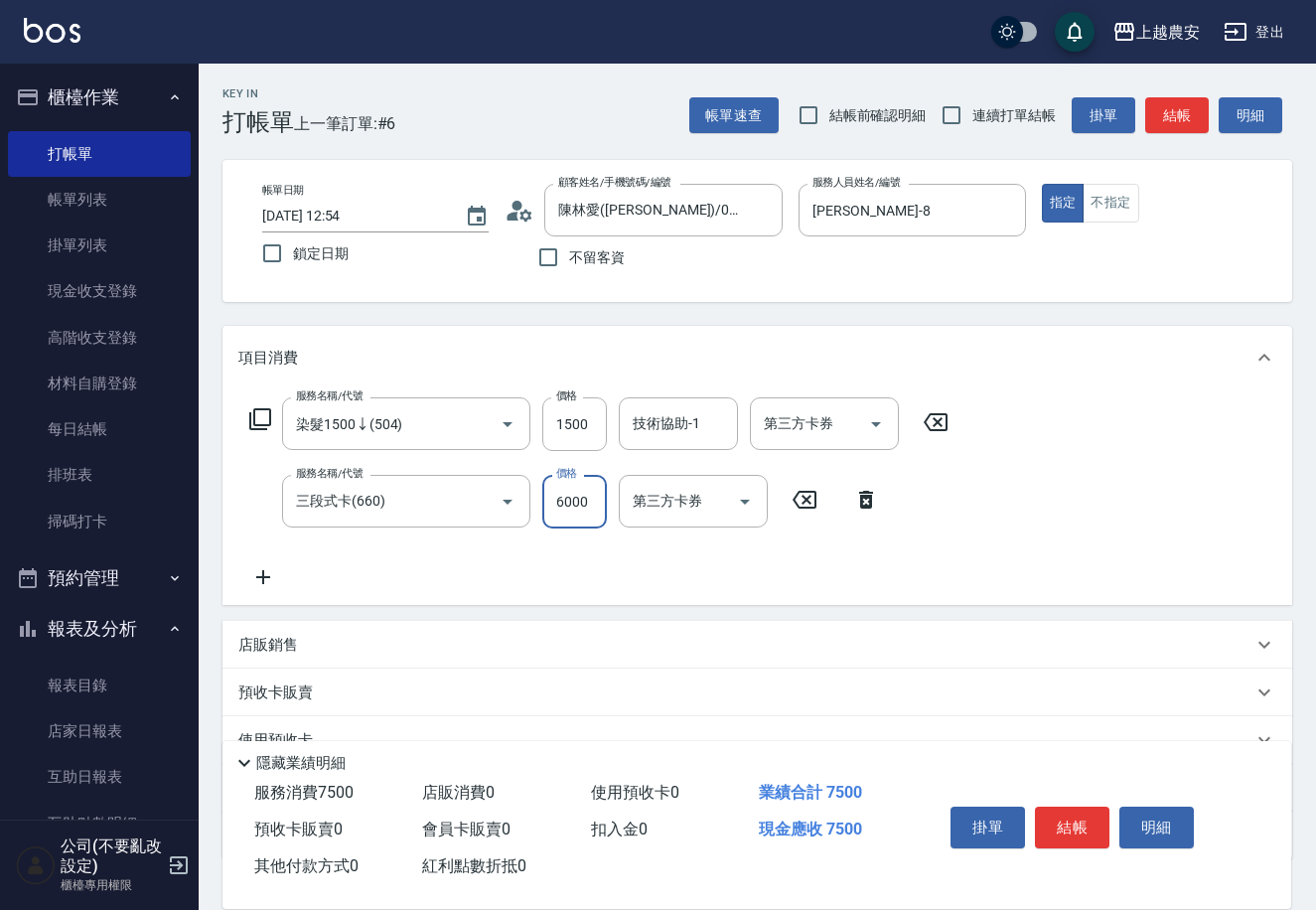 click on "6000" at bounding box center [574, 502] 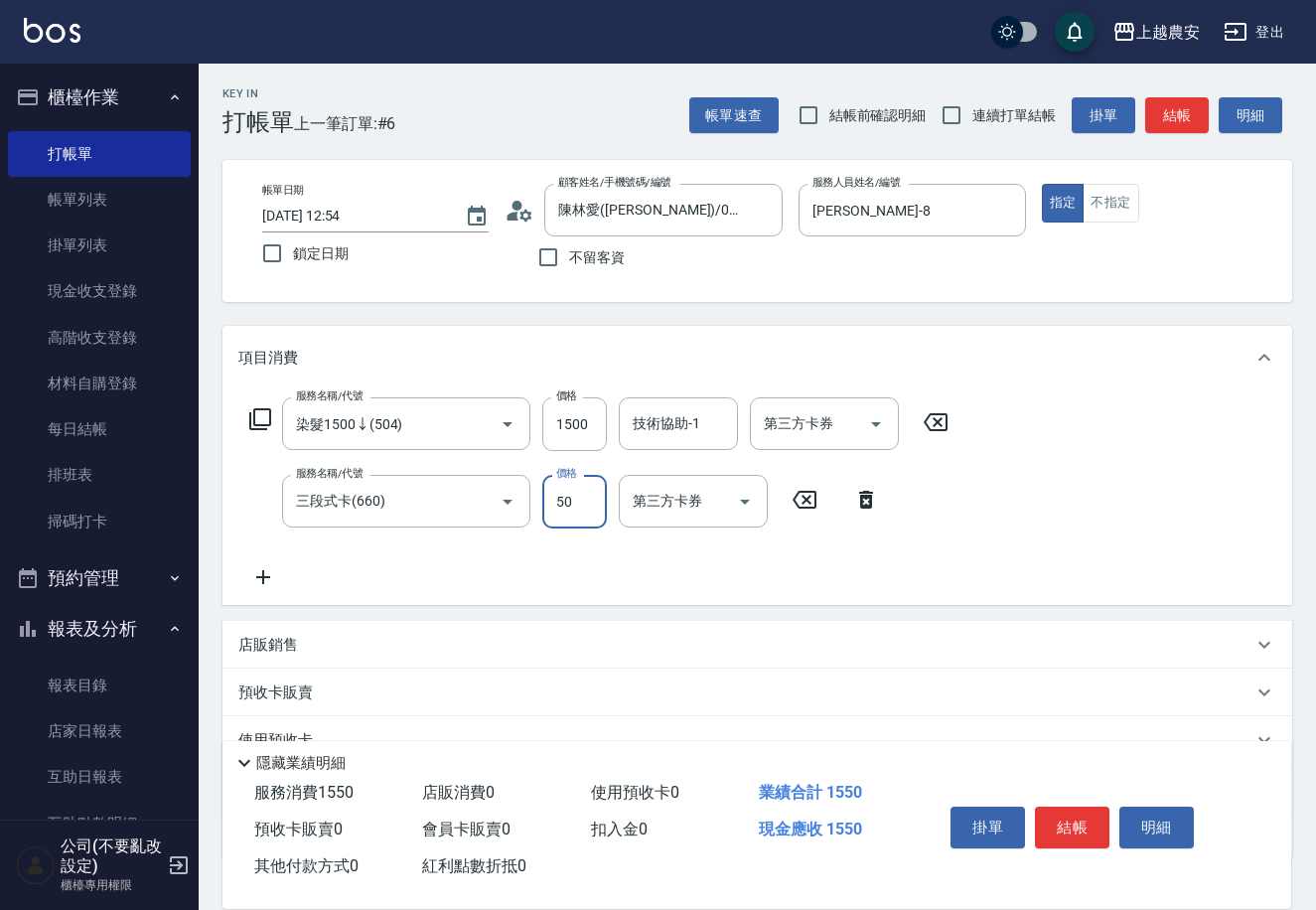 type on "5000" 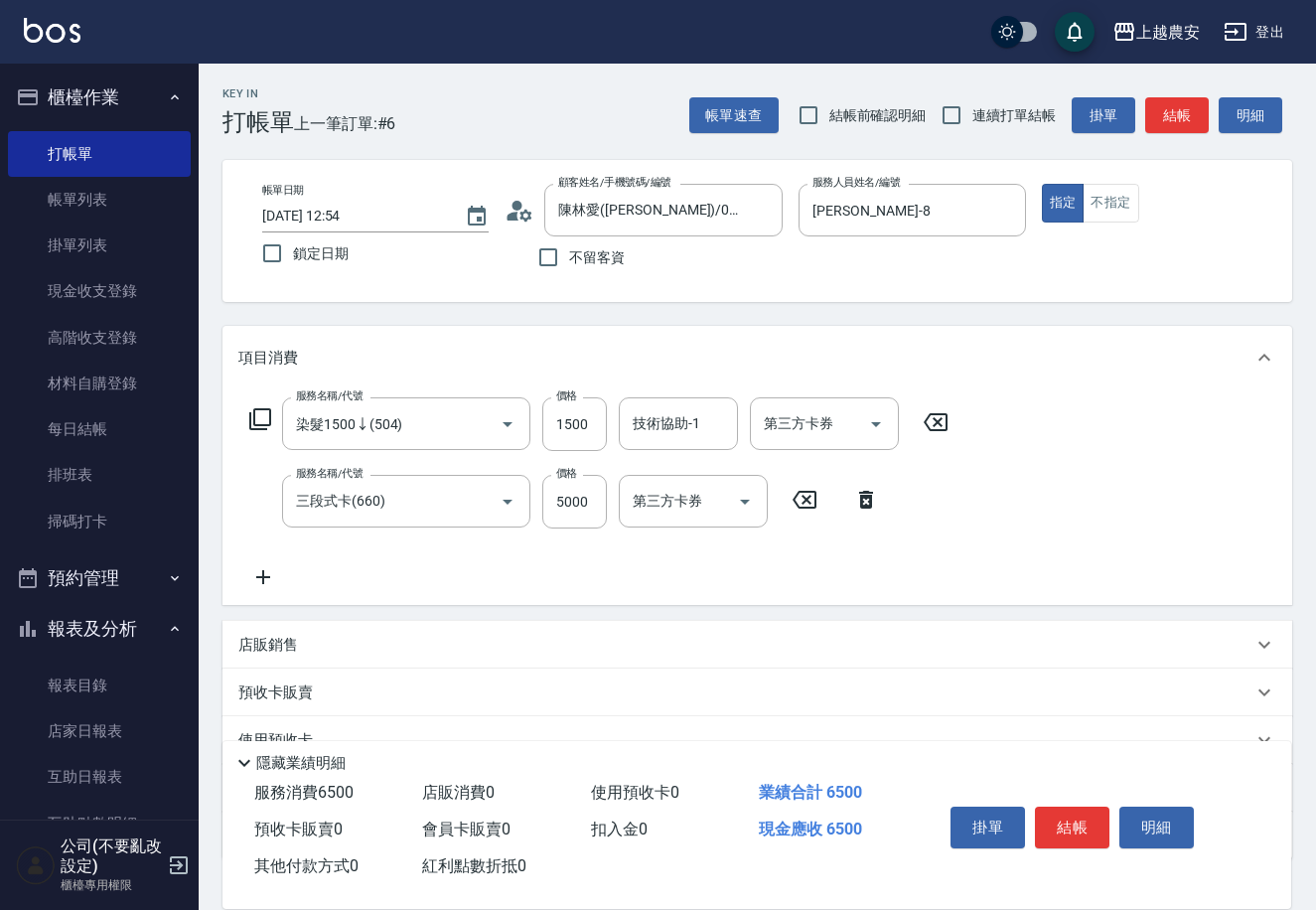 click 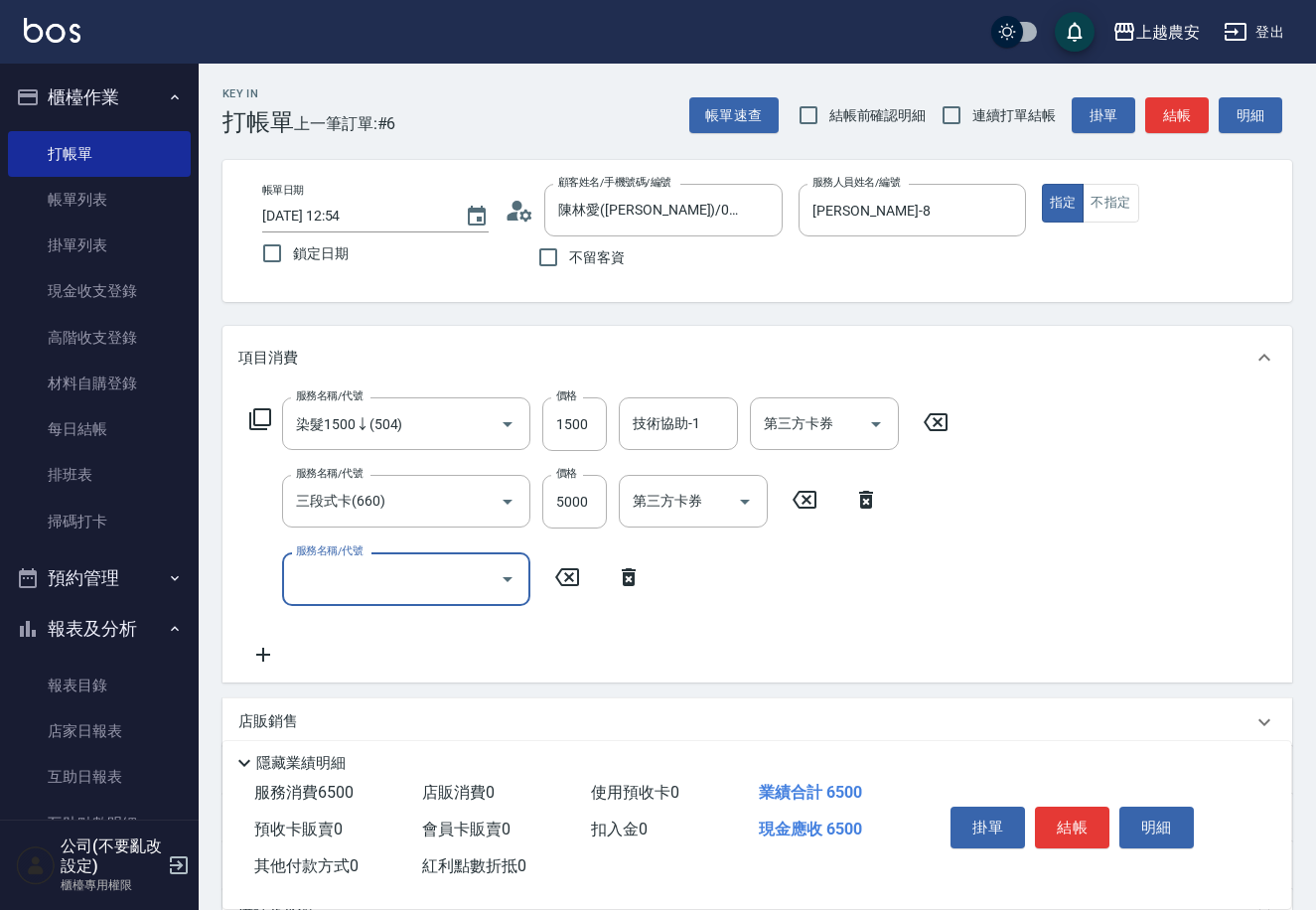 click on "服務名稱/代號" at bounding box center (391, 578) 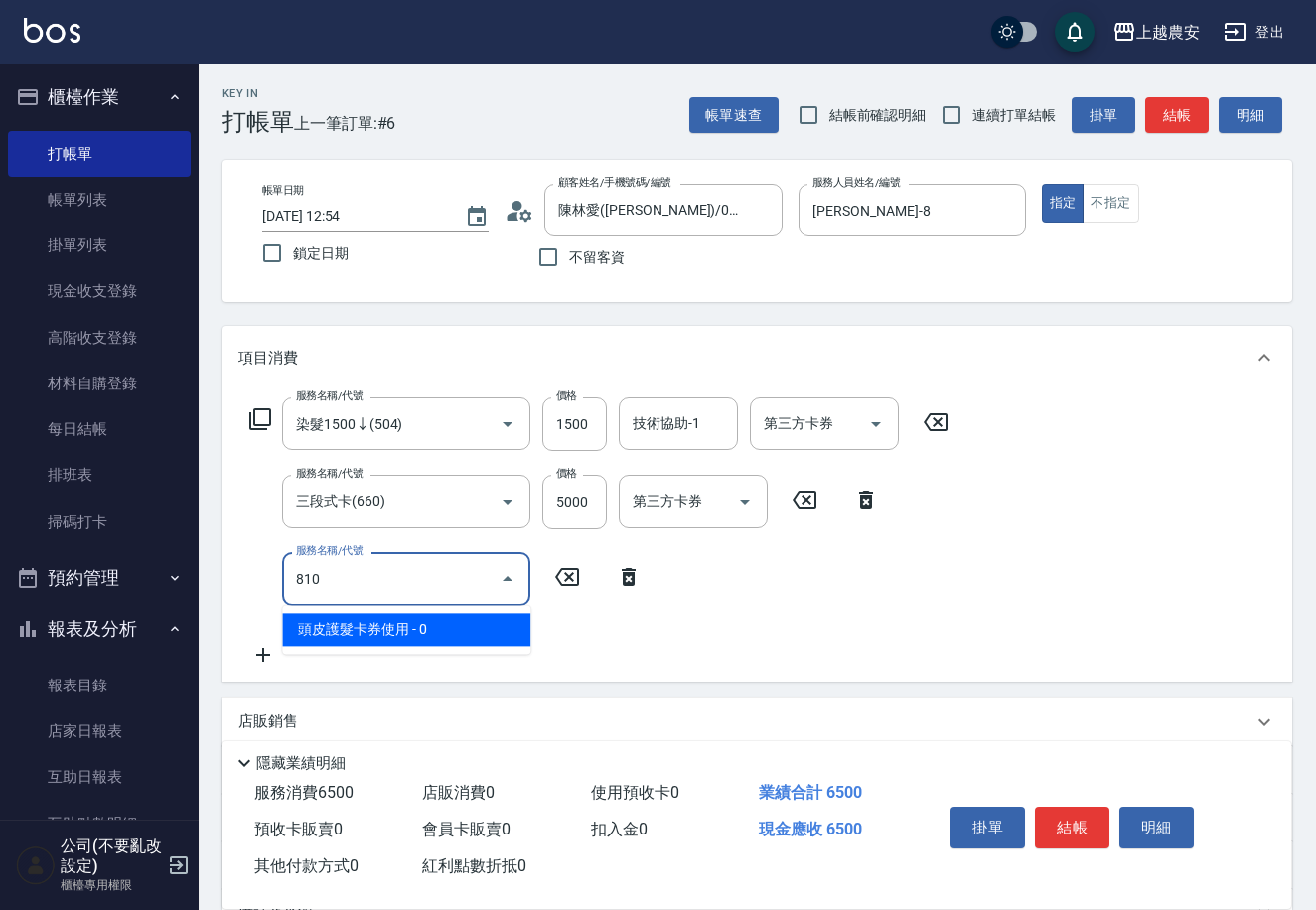 click on "頭皮護髮卡券使用 - 0" at bounding box center [406, 629] 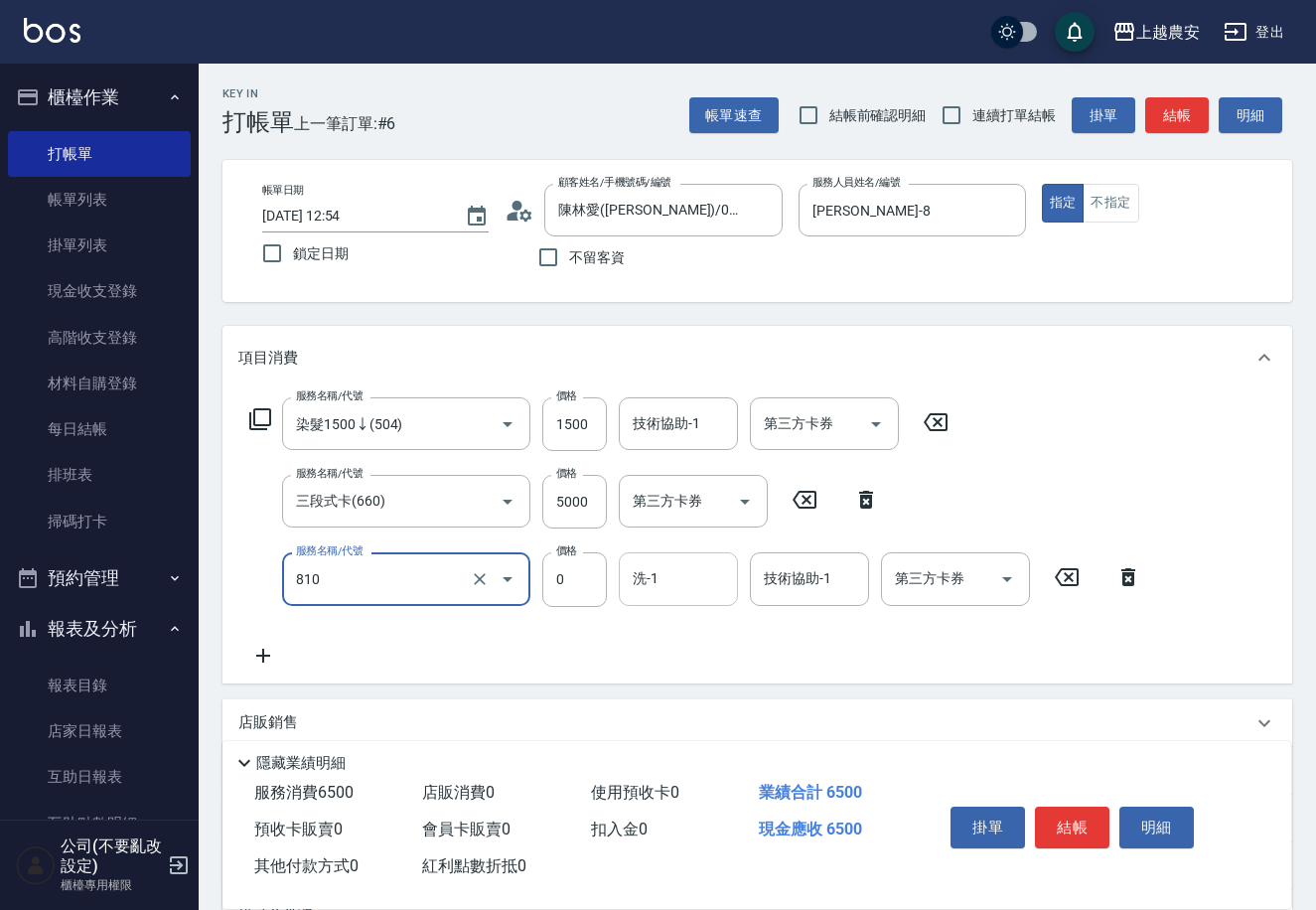 click on "洗-1" at bounding box center (678, 578) 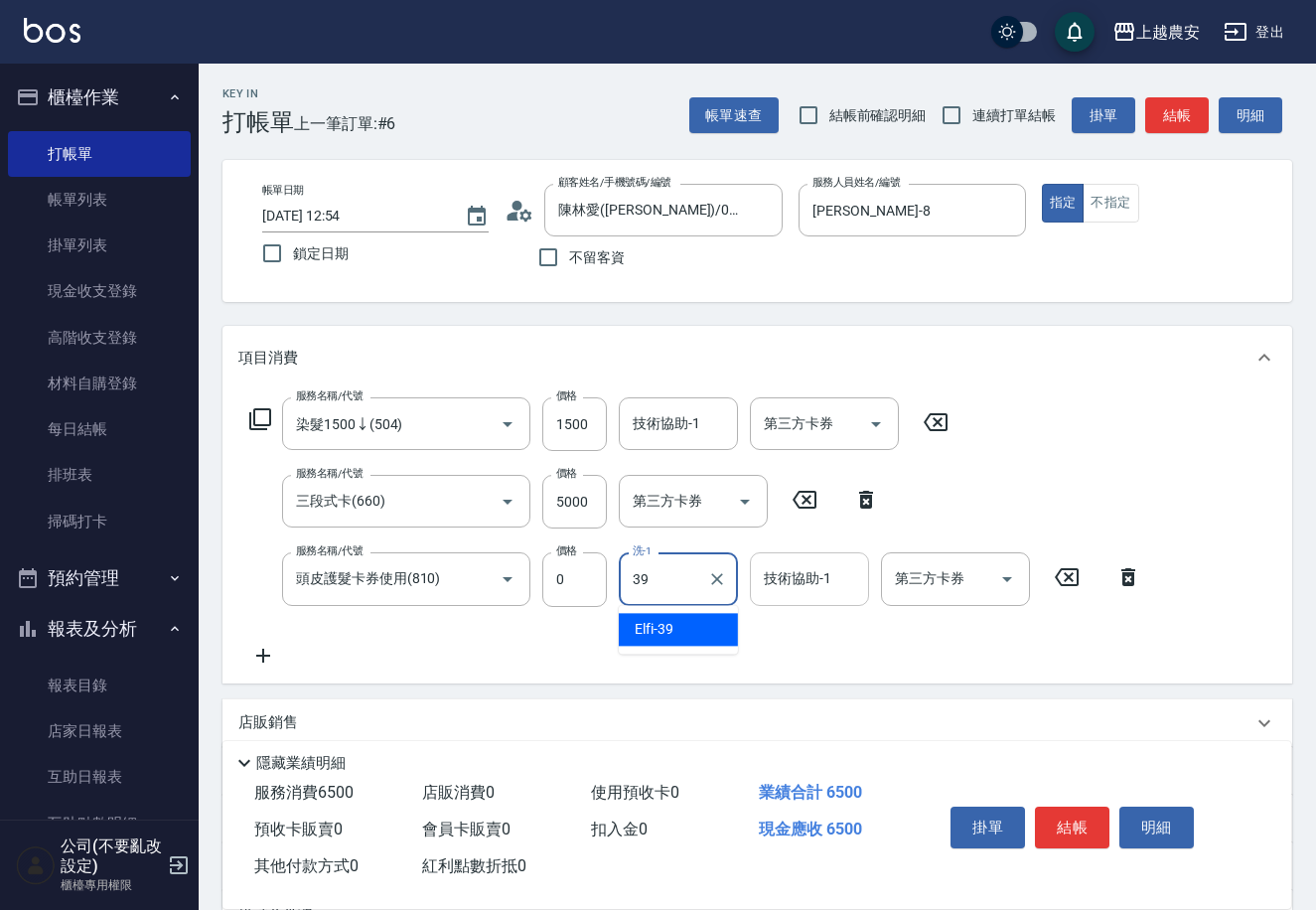 drag, startPoint x: 668, startPoint y: 640, endPoint x: 771, endPoint y: 595, distance: 112.40107 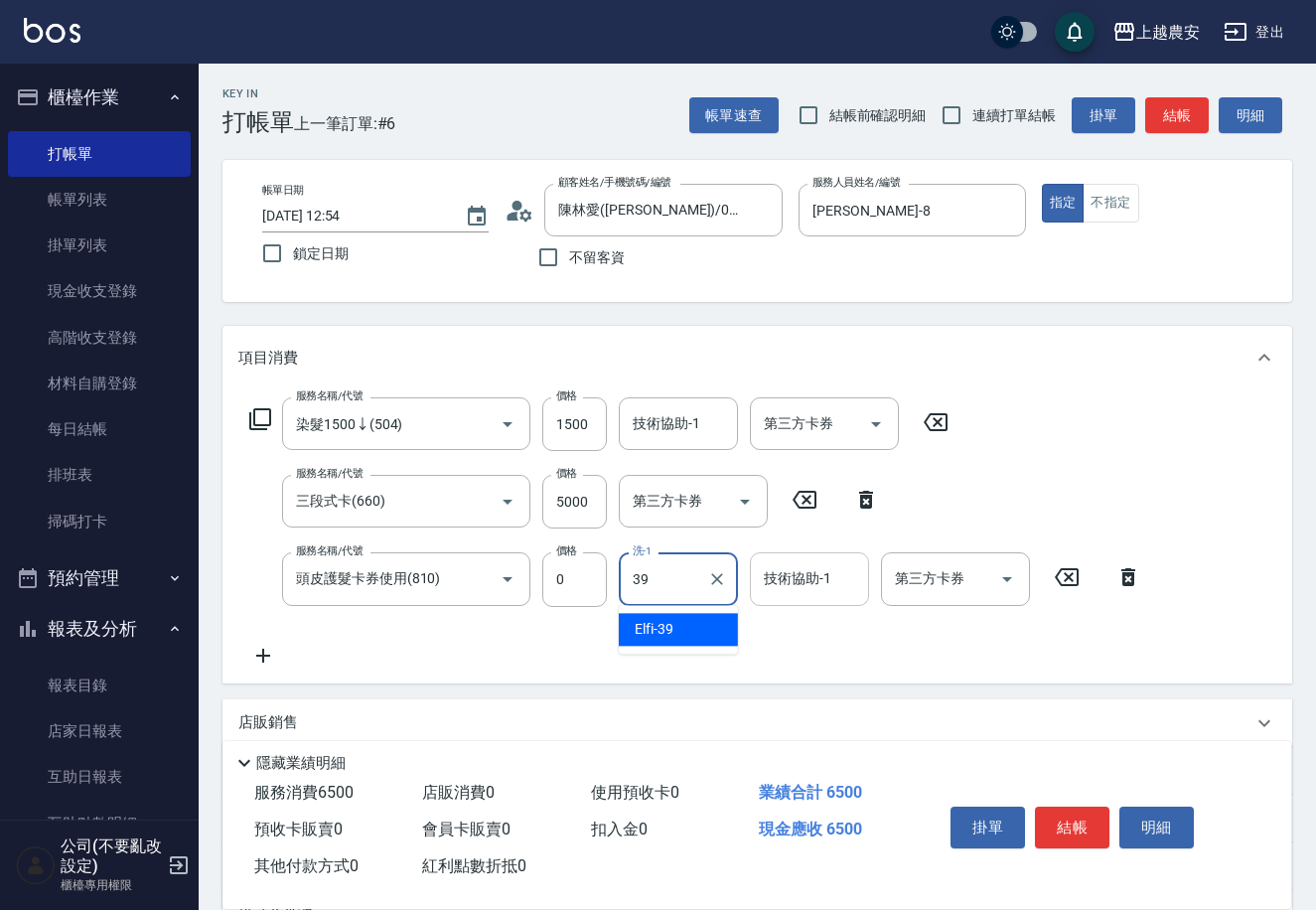 click on "Elfi -39" at bounding box center [678, 629] 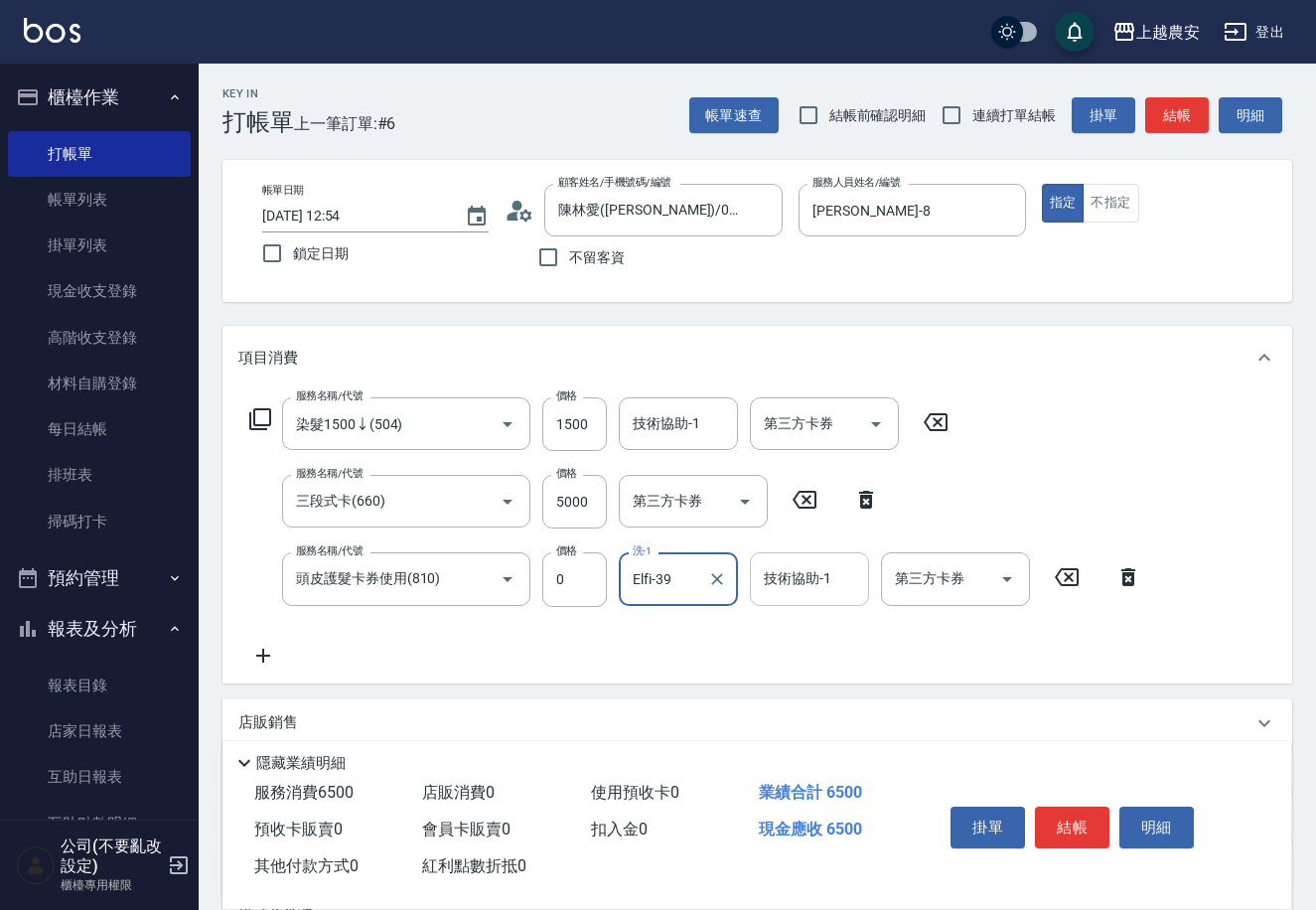 type on "Elfi-39" 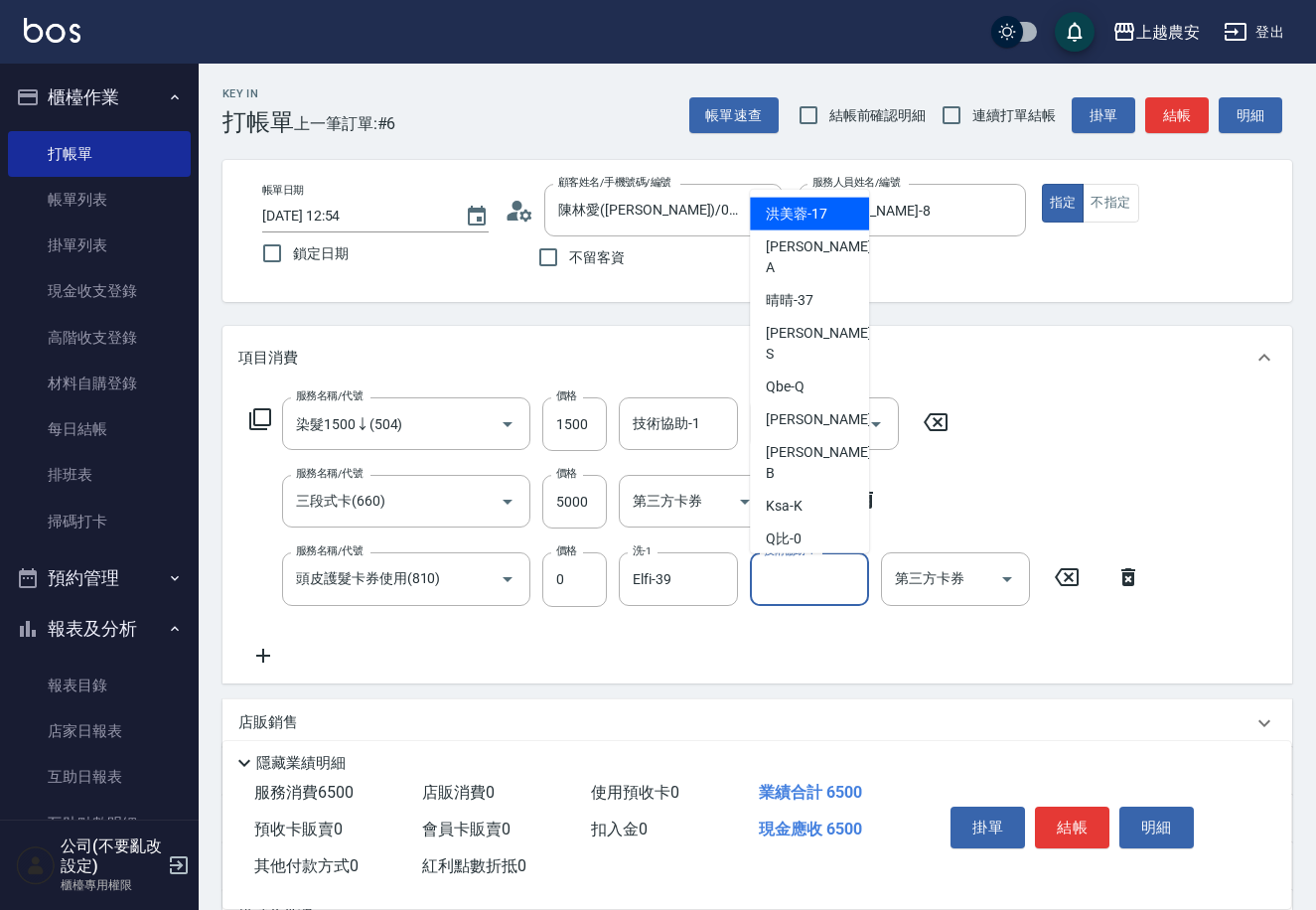 click on "技術協助-1 技術協助-1" at bounding box center [809, 578] 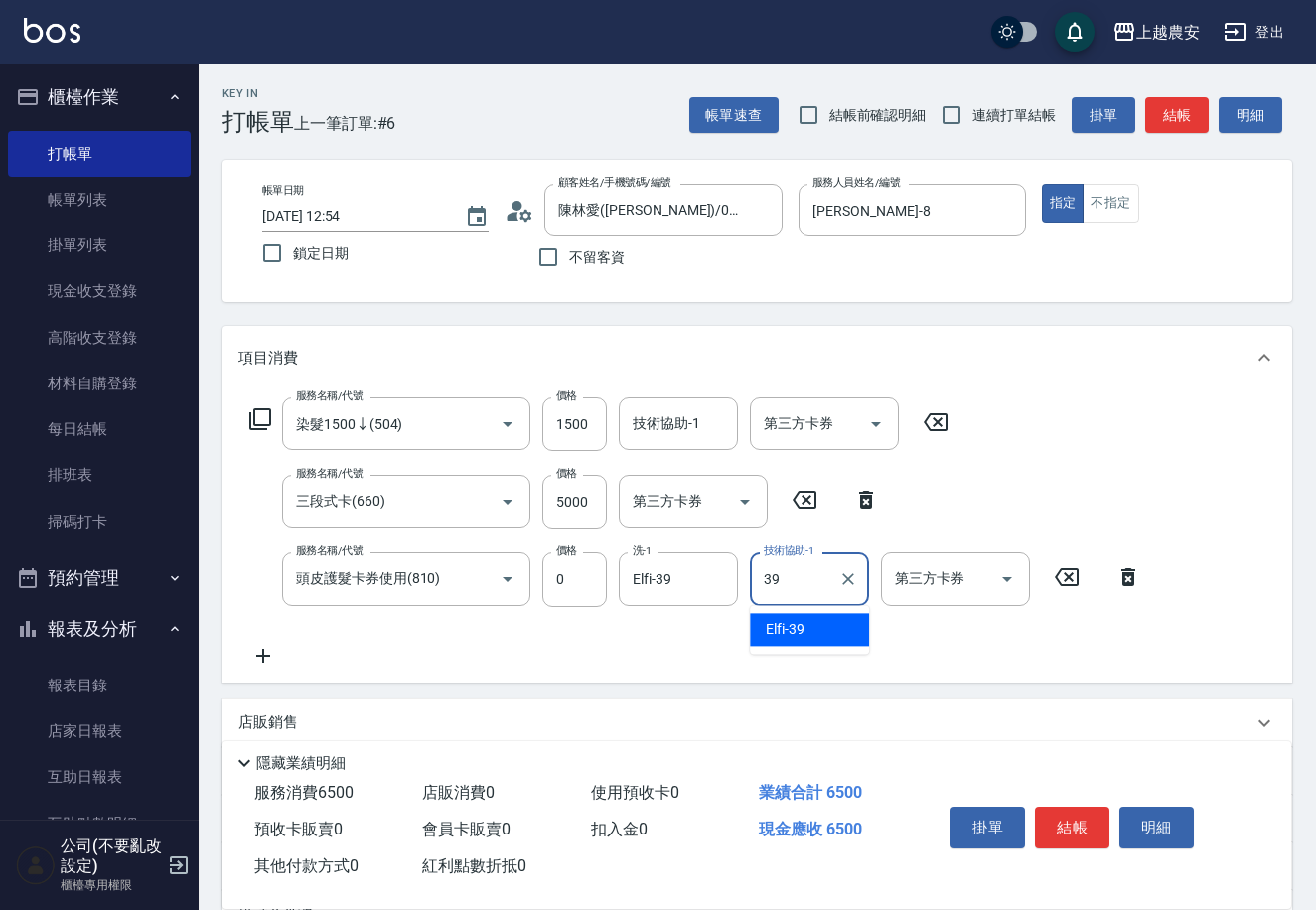click on "Elfi -39" at bounding box center [785, 629] 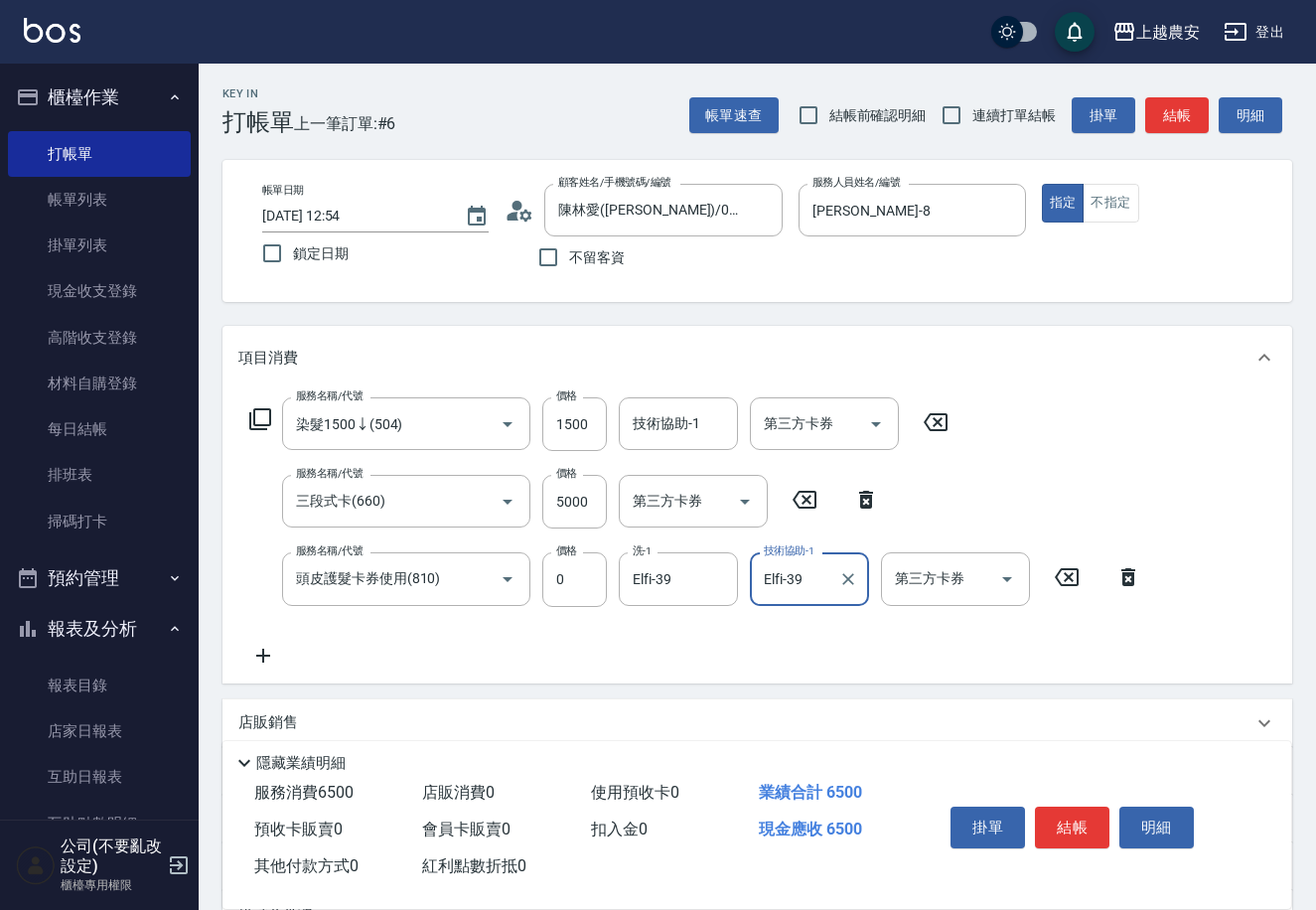type on "Elfi-39" 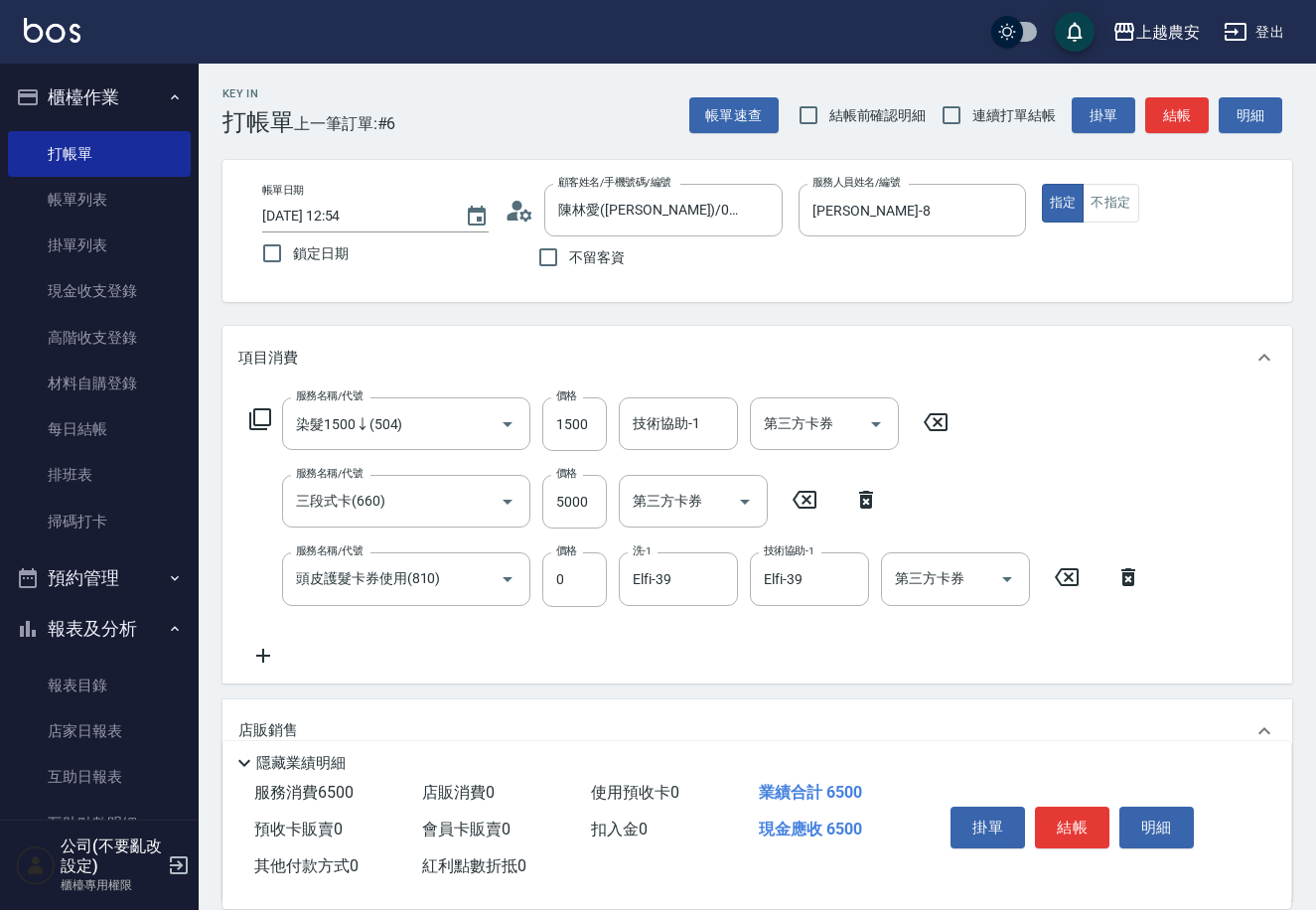 scroll, scrollTop: 1, scrollLeft: 0, axis: vertical 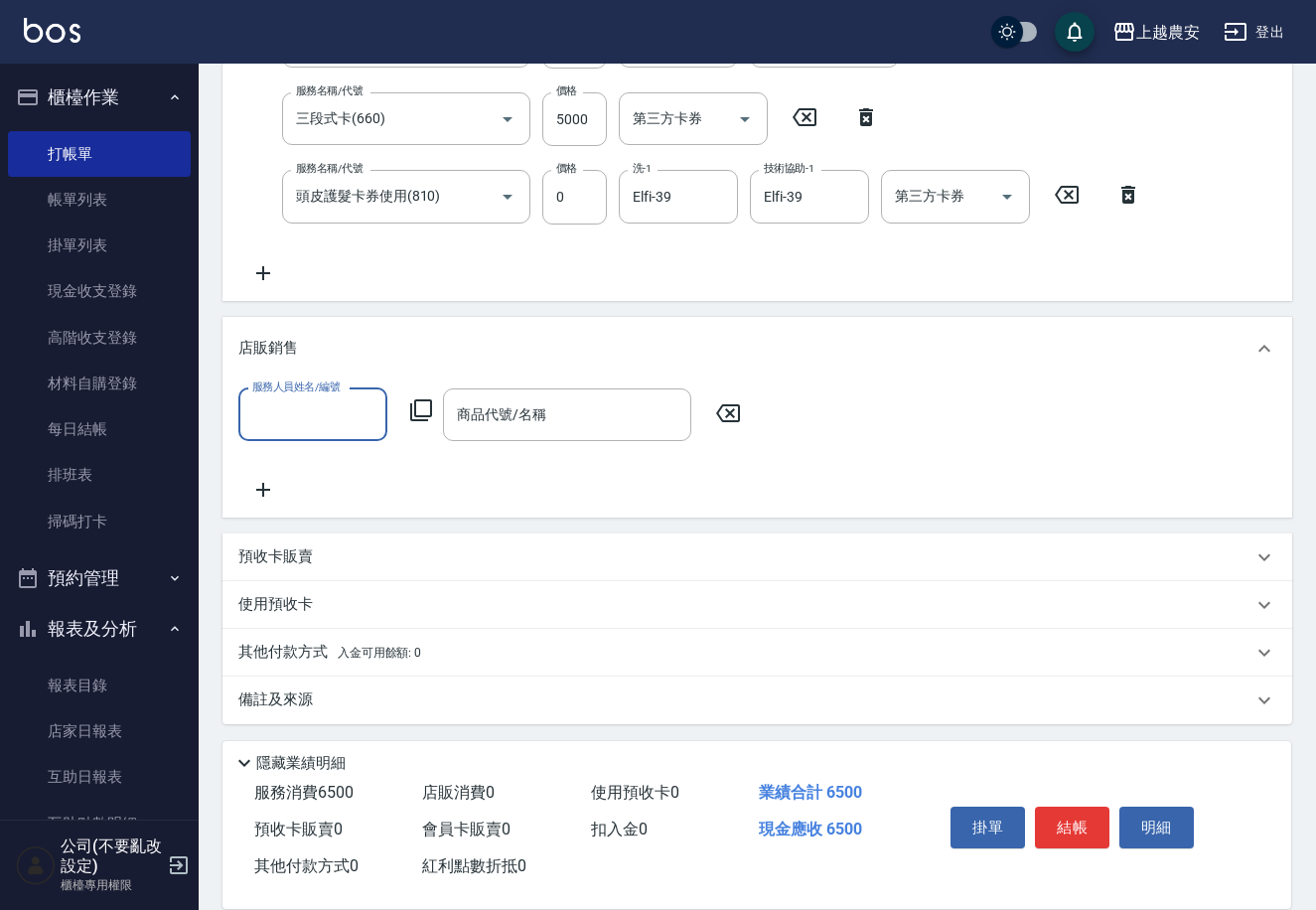 click on "服務人員姓名/編號" at bounding box center (313, 414) 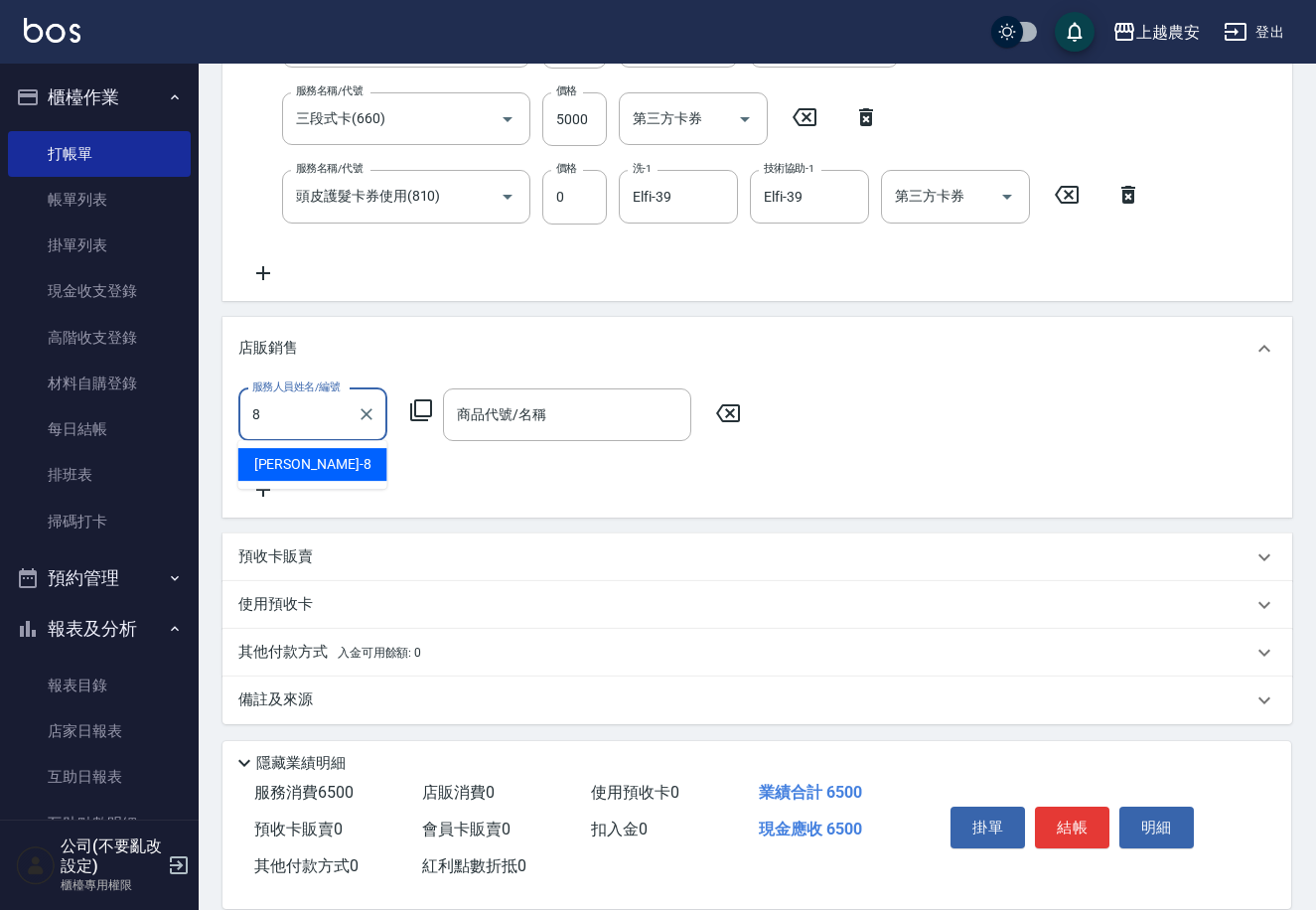 click on "[PERSON_NAME] -8" at bounding box center (313, 464) 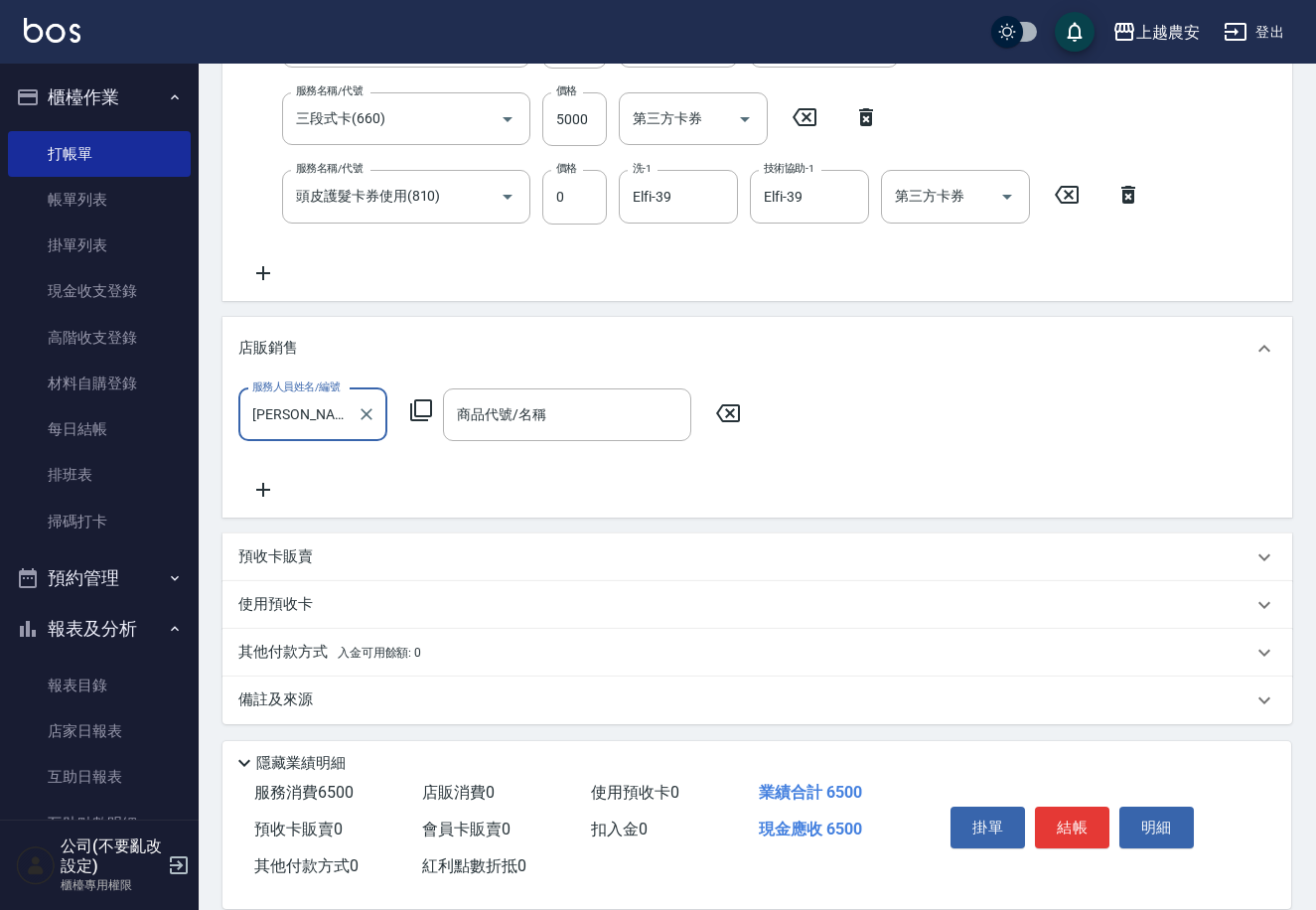 type on "[PERSON_NAME]-8" 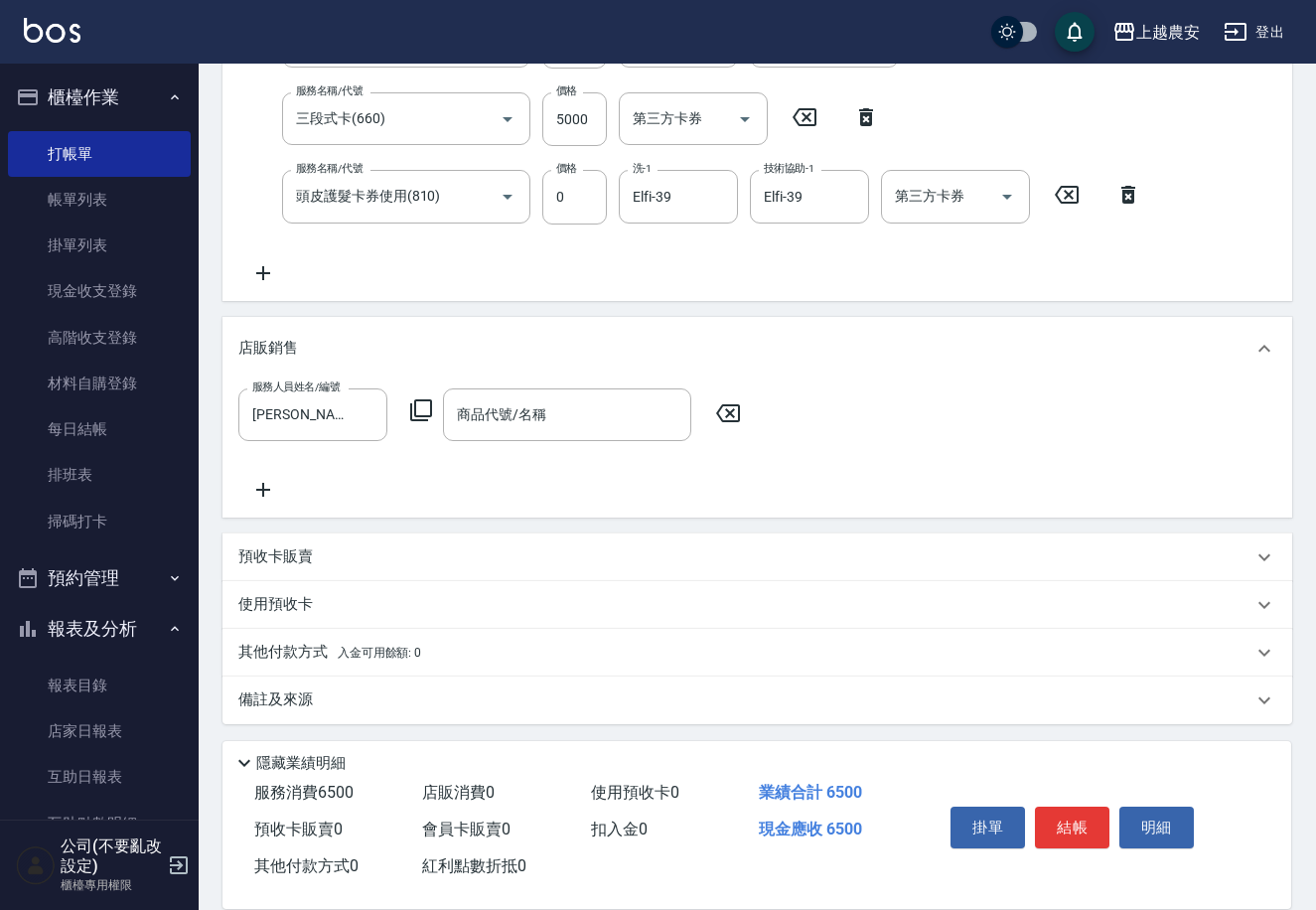 click on "服務人員姓名/編號 [PERSON_NAME]-8 服務人員姓名/編號 商品代號/名稱 商品代號/名稱" at bounding box center (496, 414) 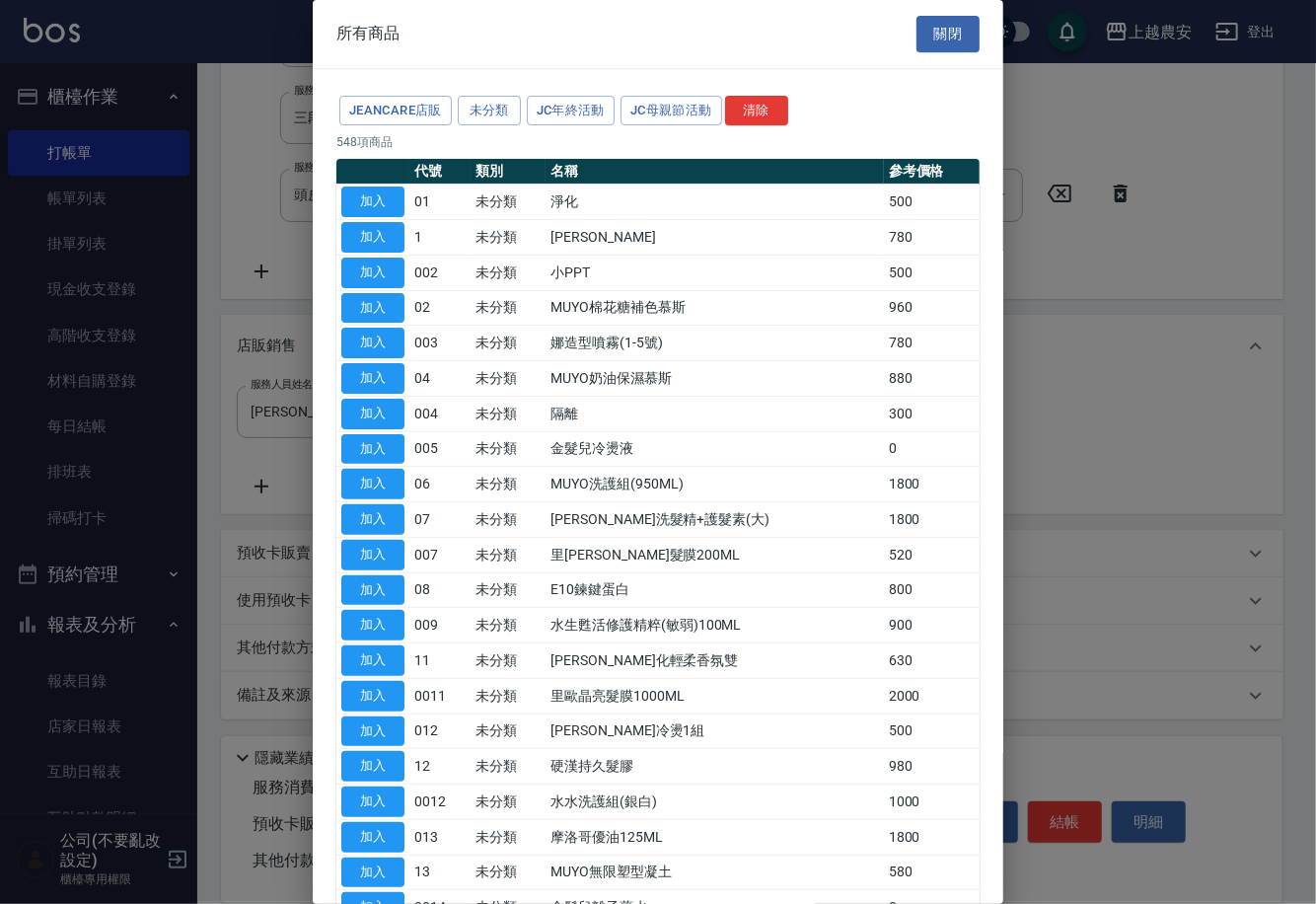 click at bounding box center (658, 452) 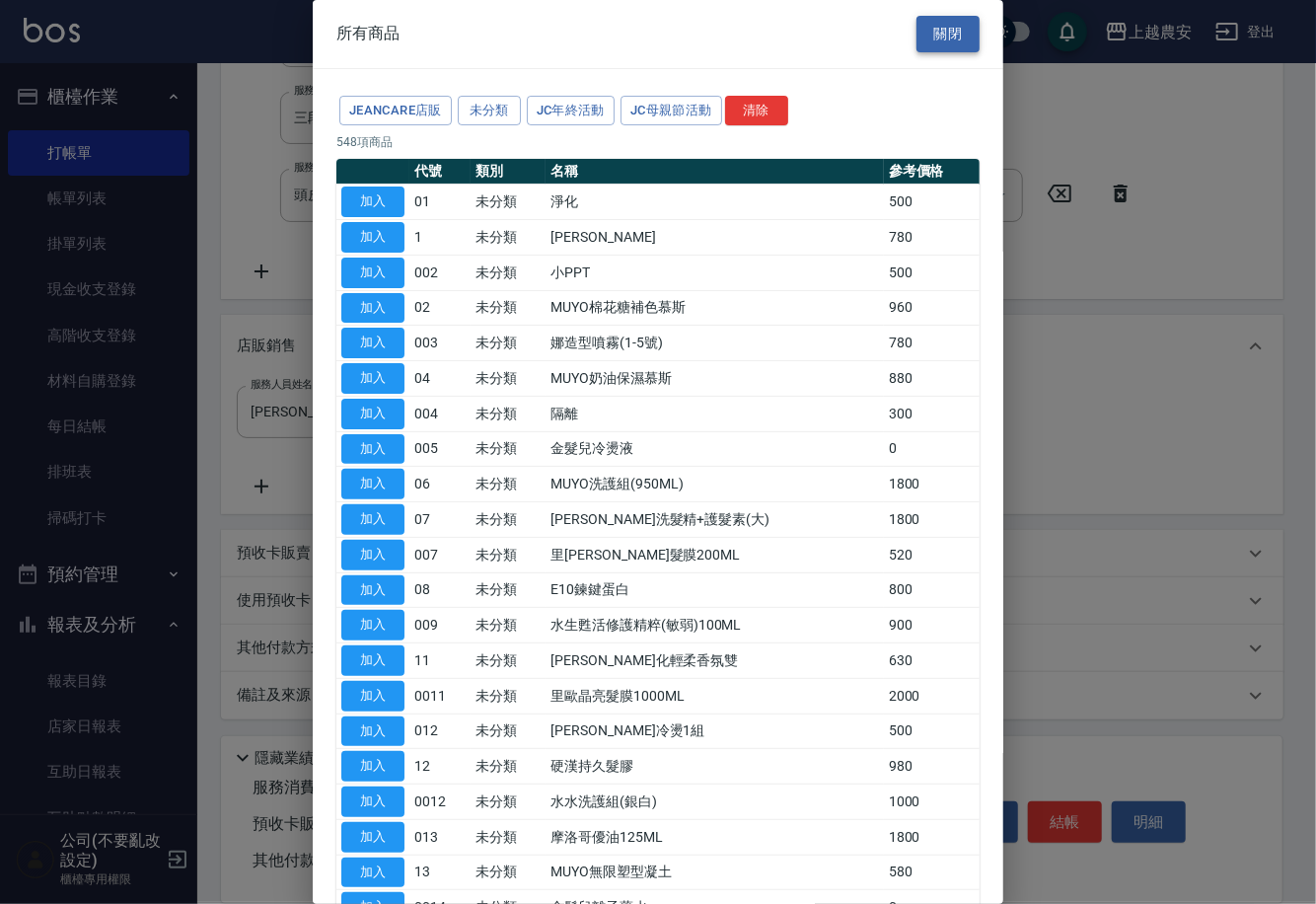 click on "關閉" at bounding box center [948, 34] 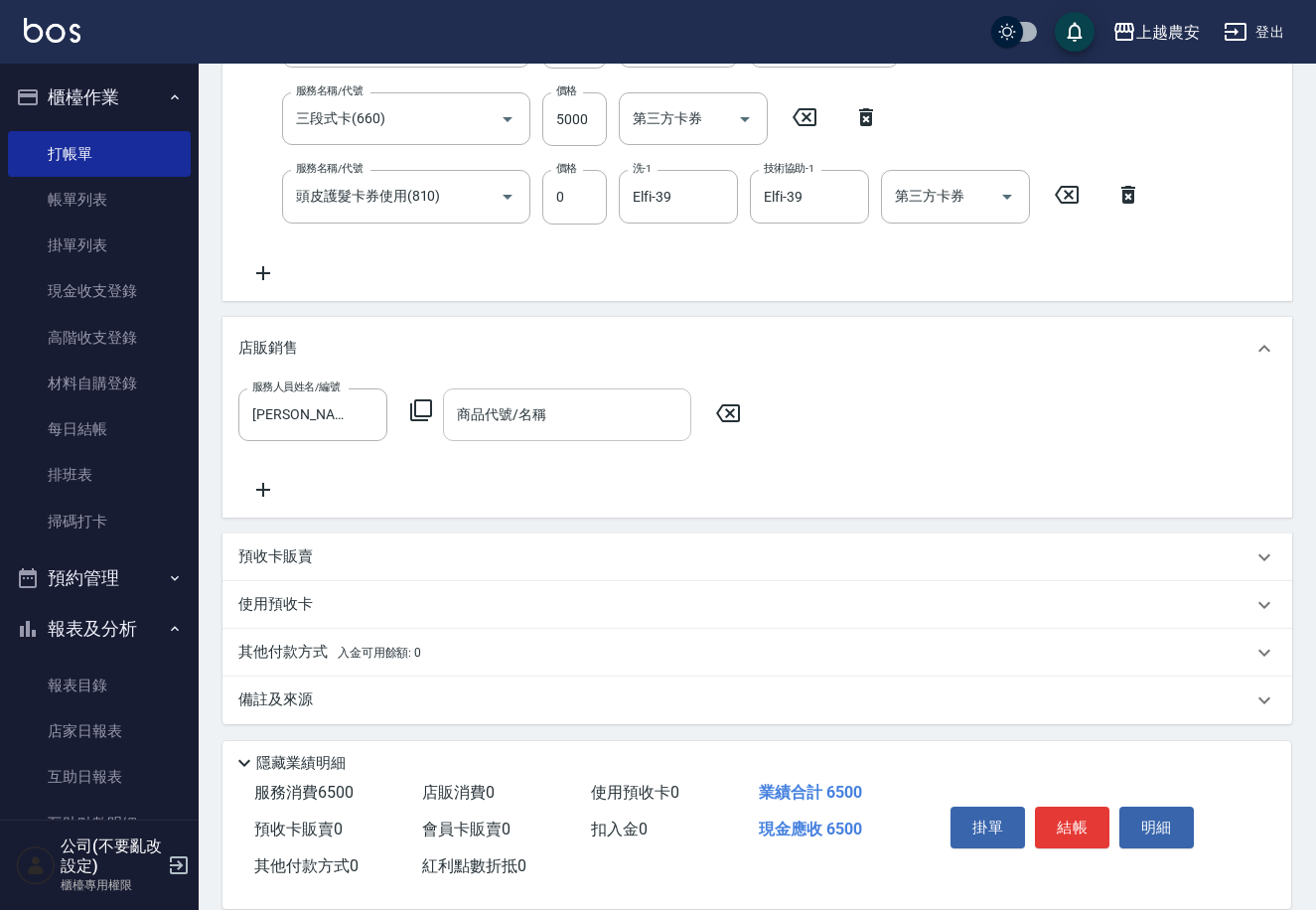 click on "商品代號/名稱" at bounding box center (567, 414) 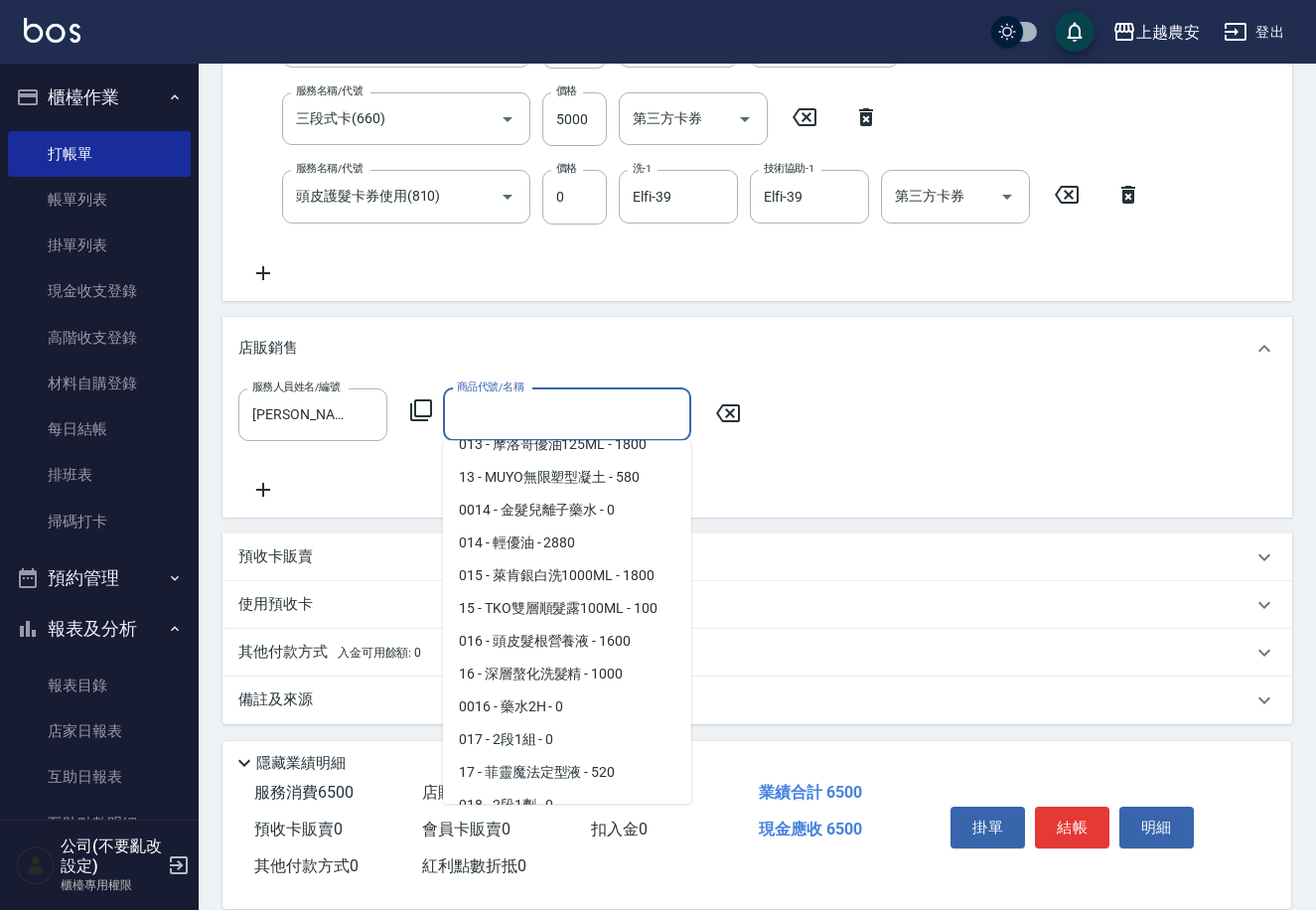 scroll, scrollTop: 785, scrollLeft: 0, axis: vertical 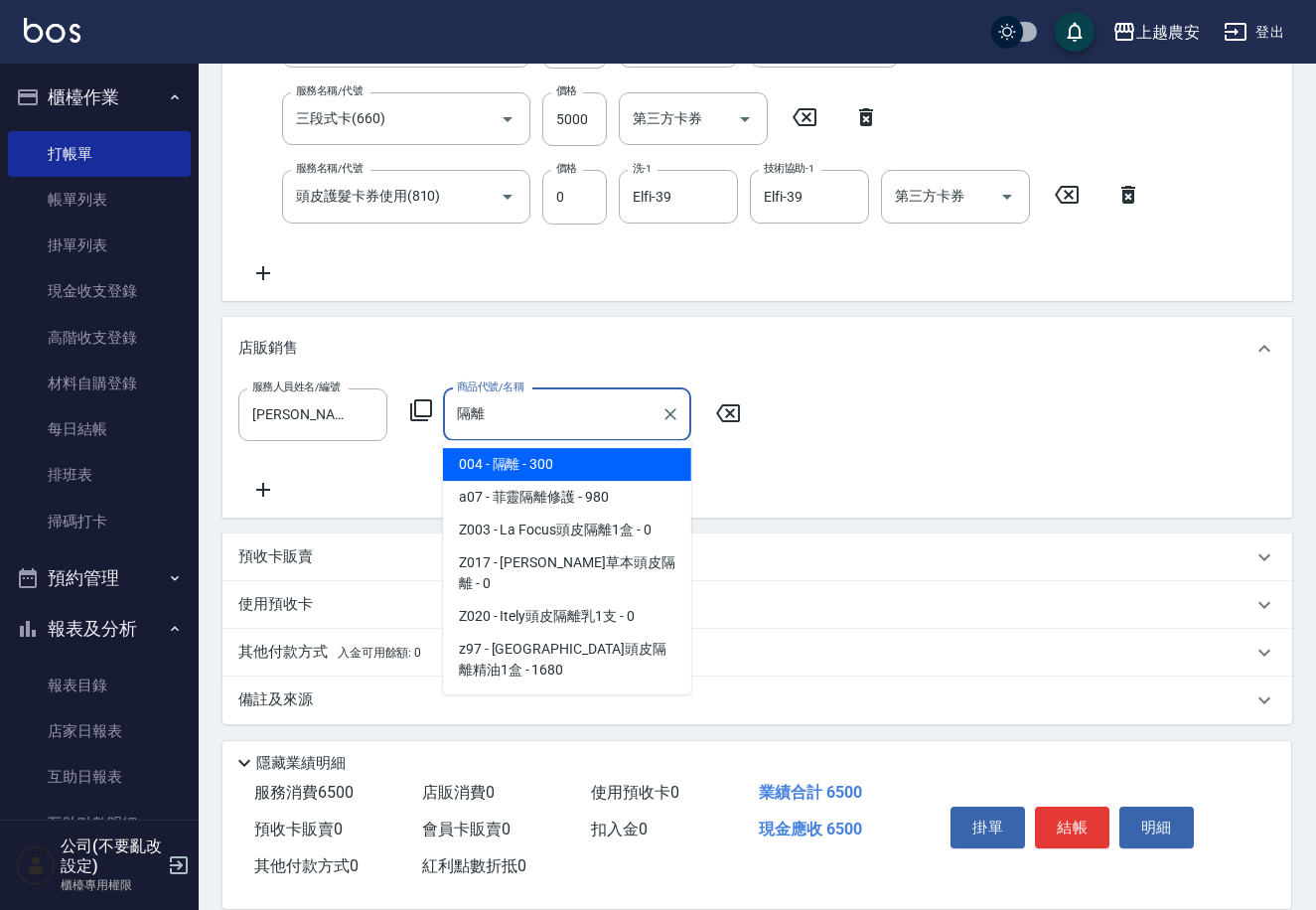 click on "004 - 隔離 - 300" at bounding box center [567, 464] 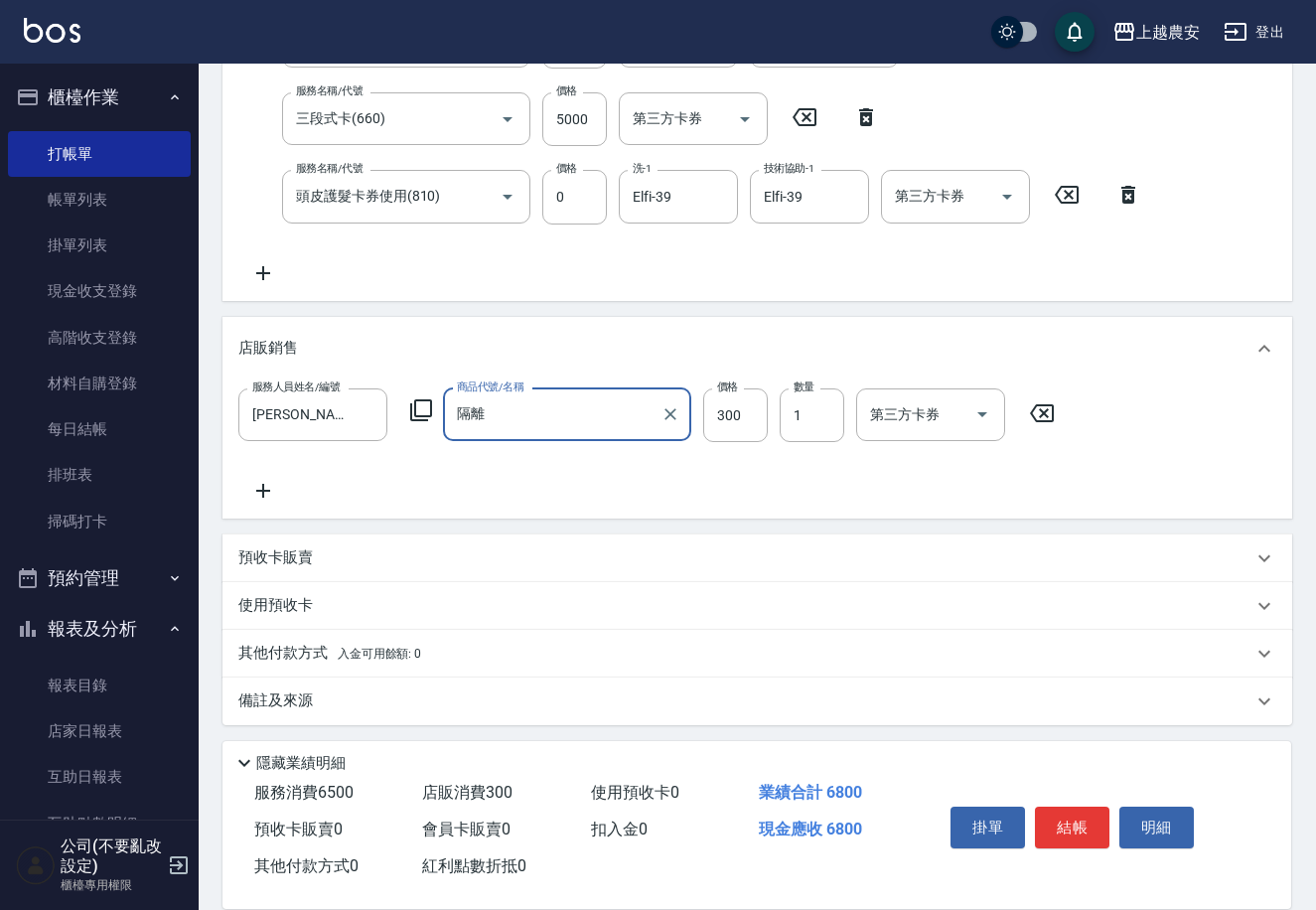 type on "隔離" 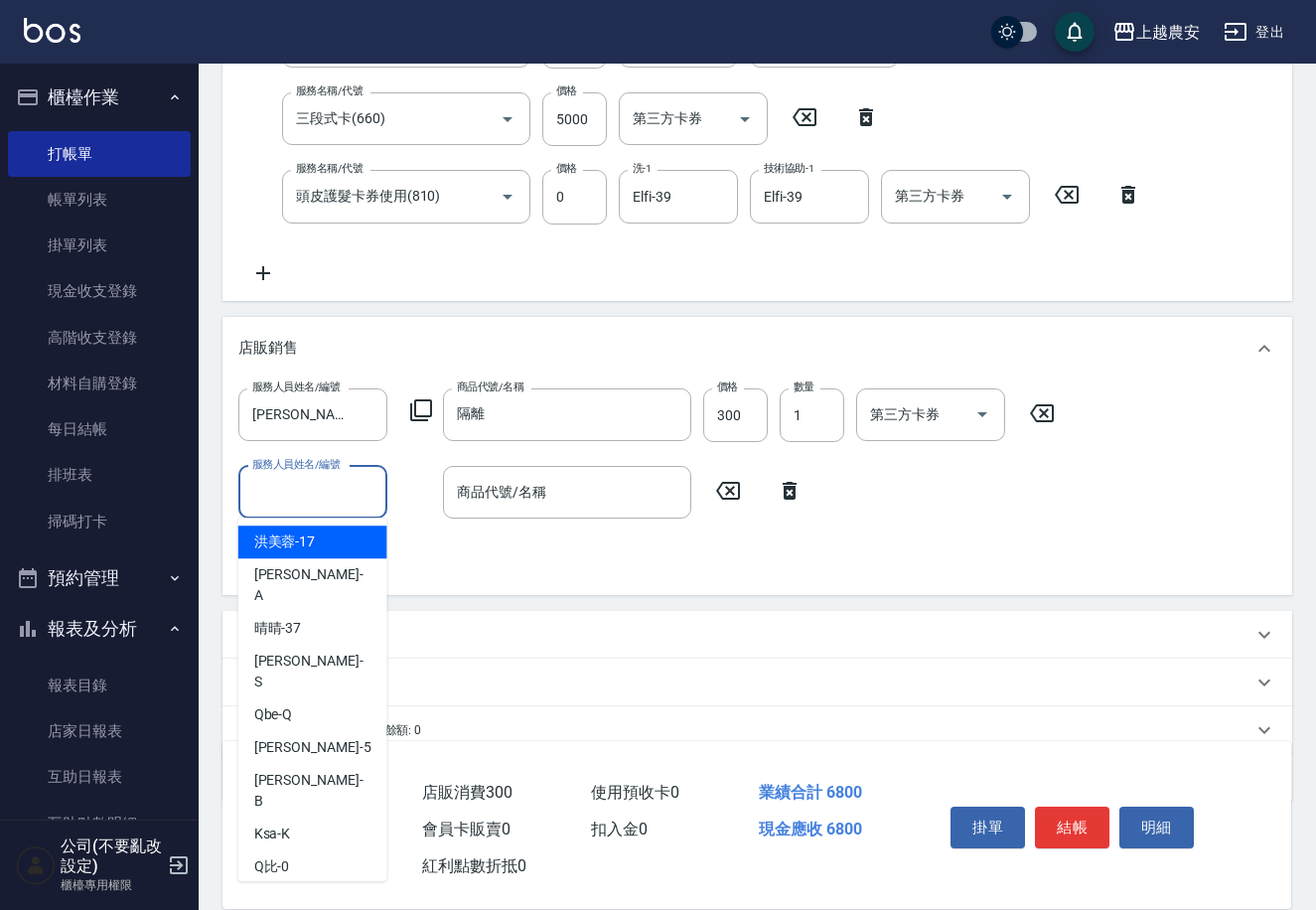 click on "服務人員姓名/編號" at bounding box center (313, 492) 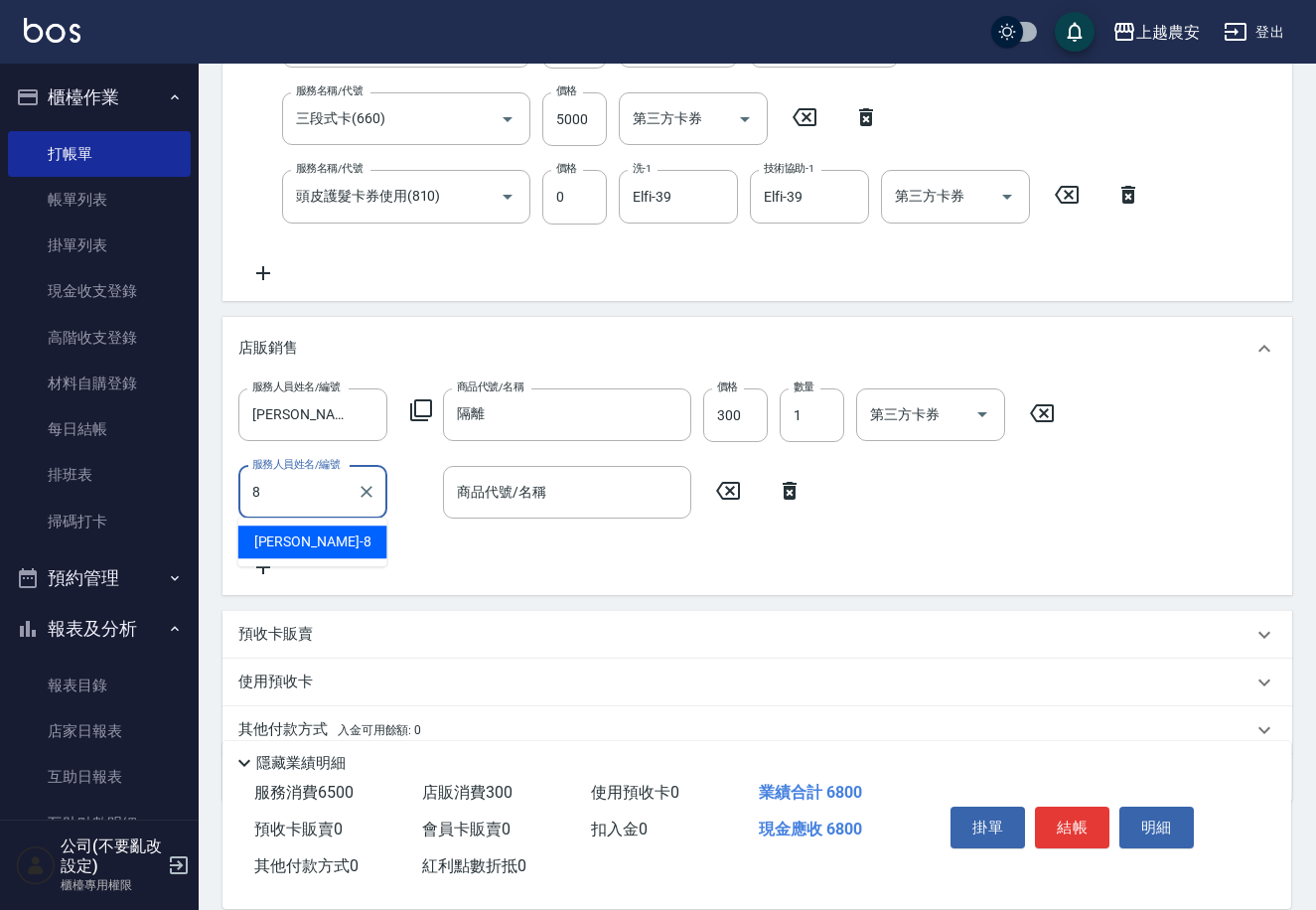 click on "[PERSON_NAME] -8" at bounding box center (313, 541) 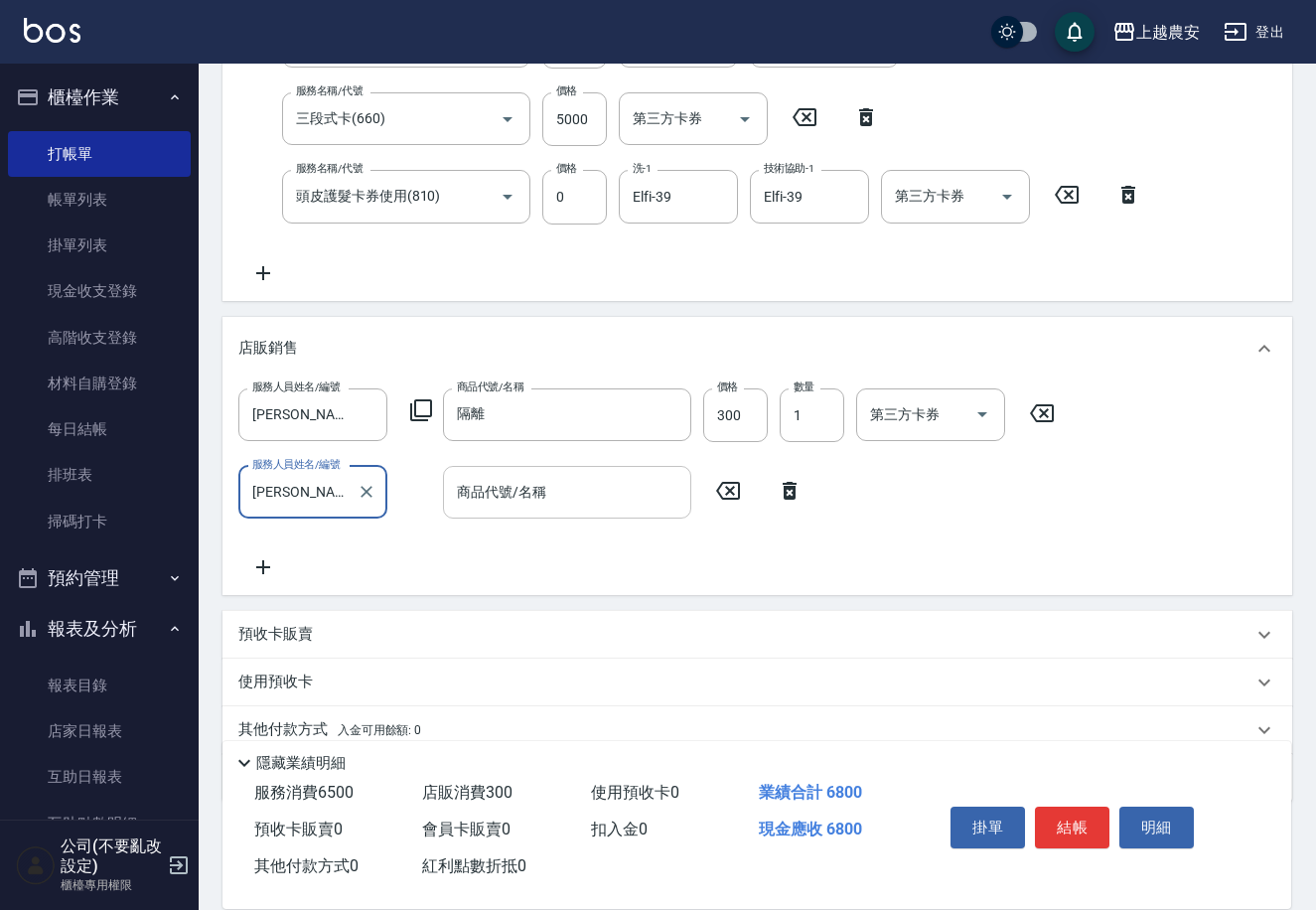type on "[PERSON_NAME]-8" 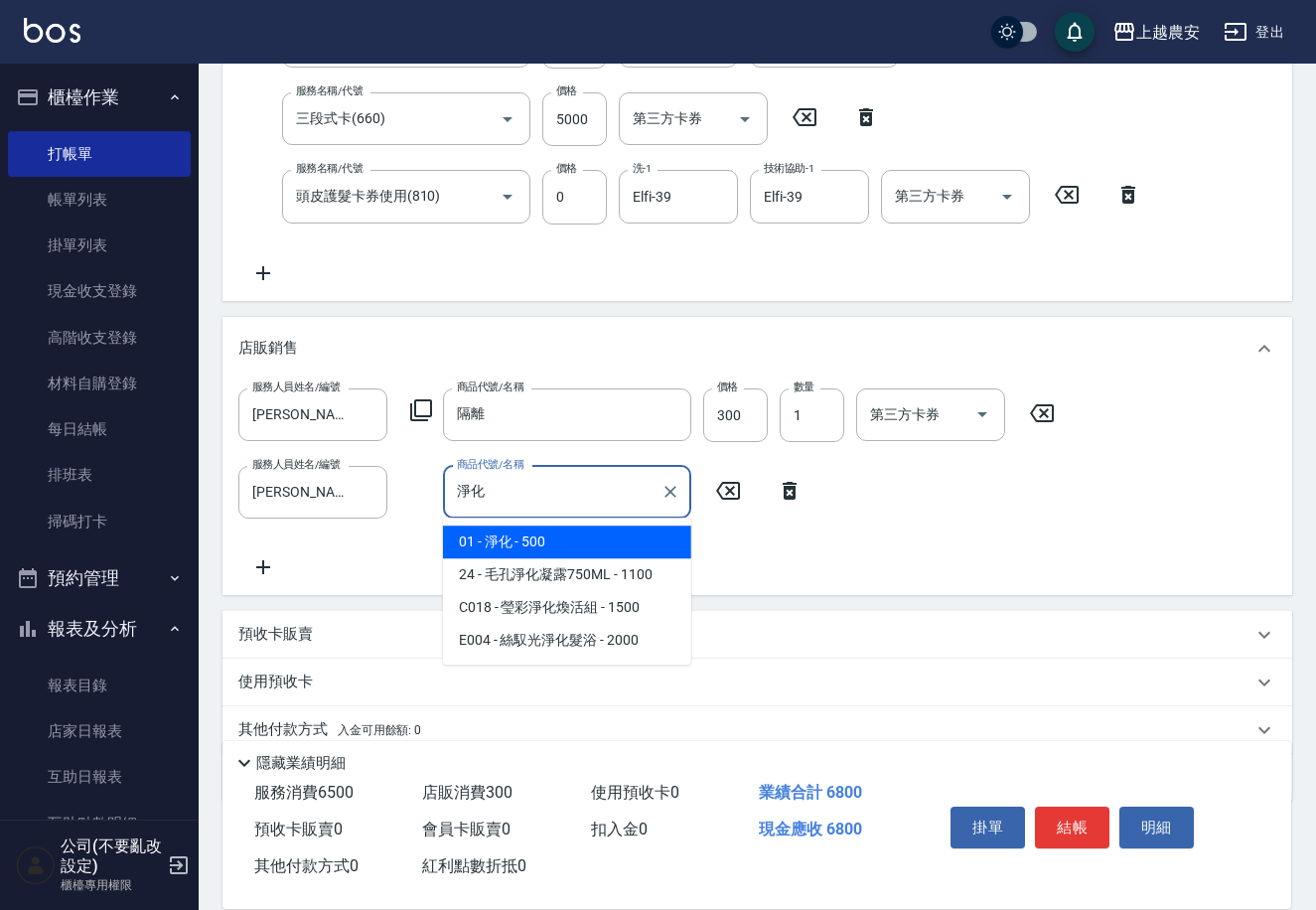click on "01 - 淨化 - 500" at bounding box center [567, 541] 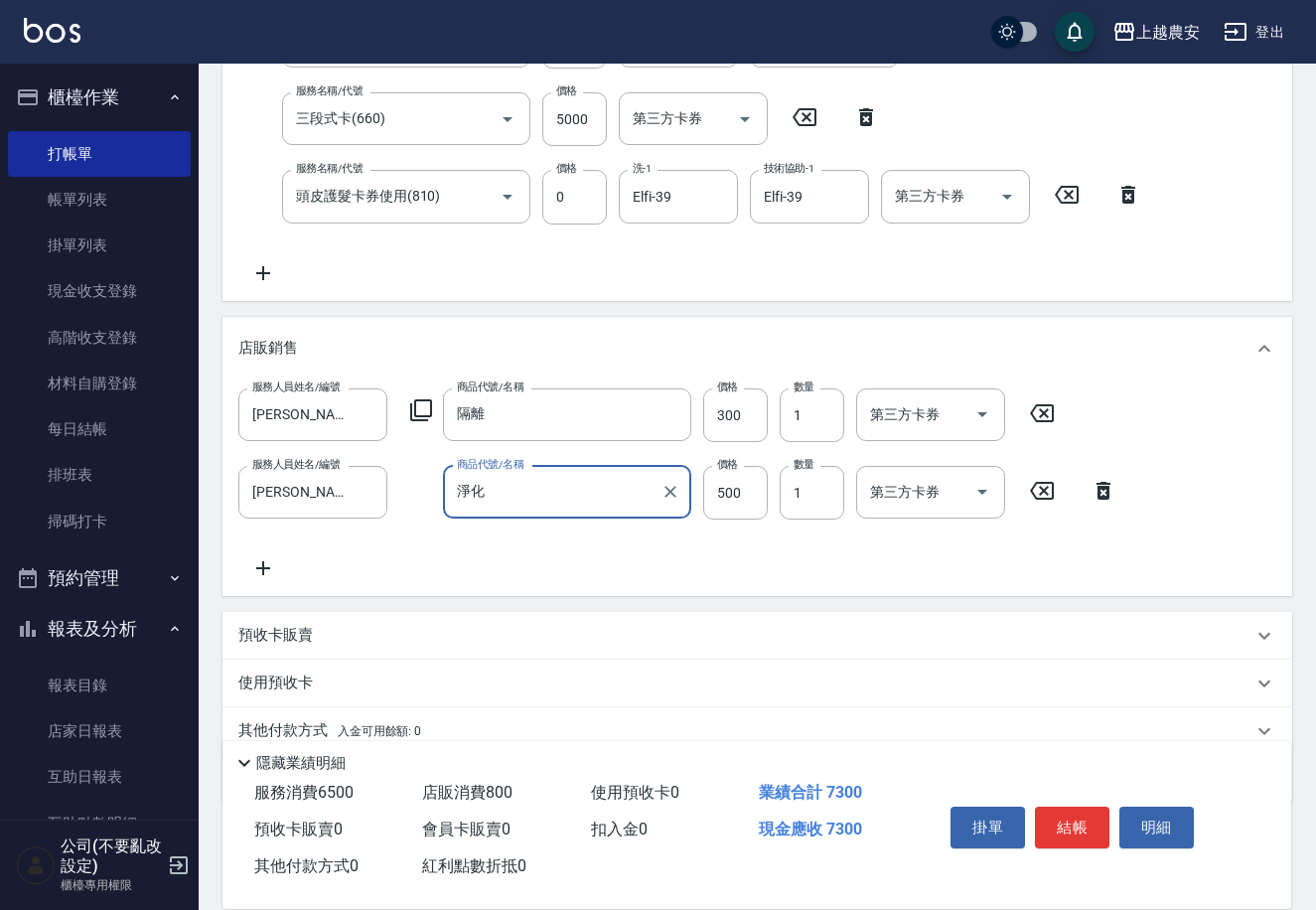 type on "淨化" 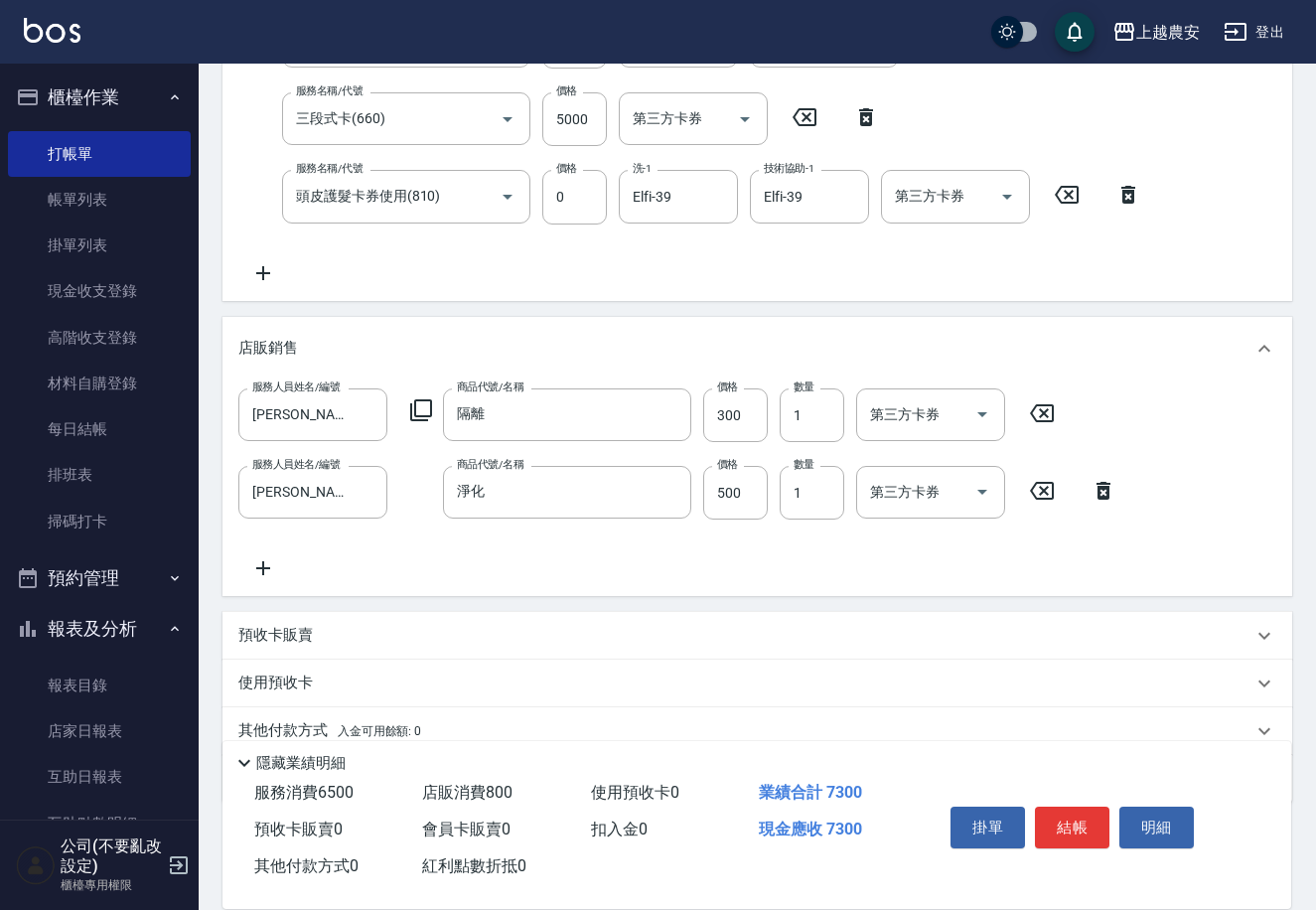 drag, startPoint x: 1314, startPoint y: 461, endPoint x: 1317, endPoint y: 433, distance: 28.160256 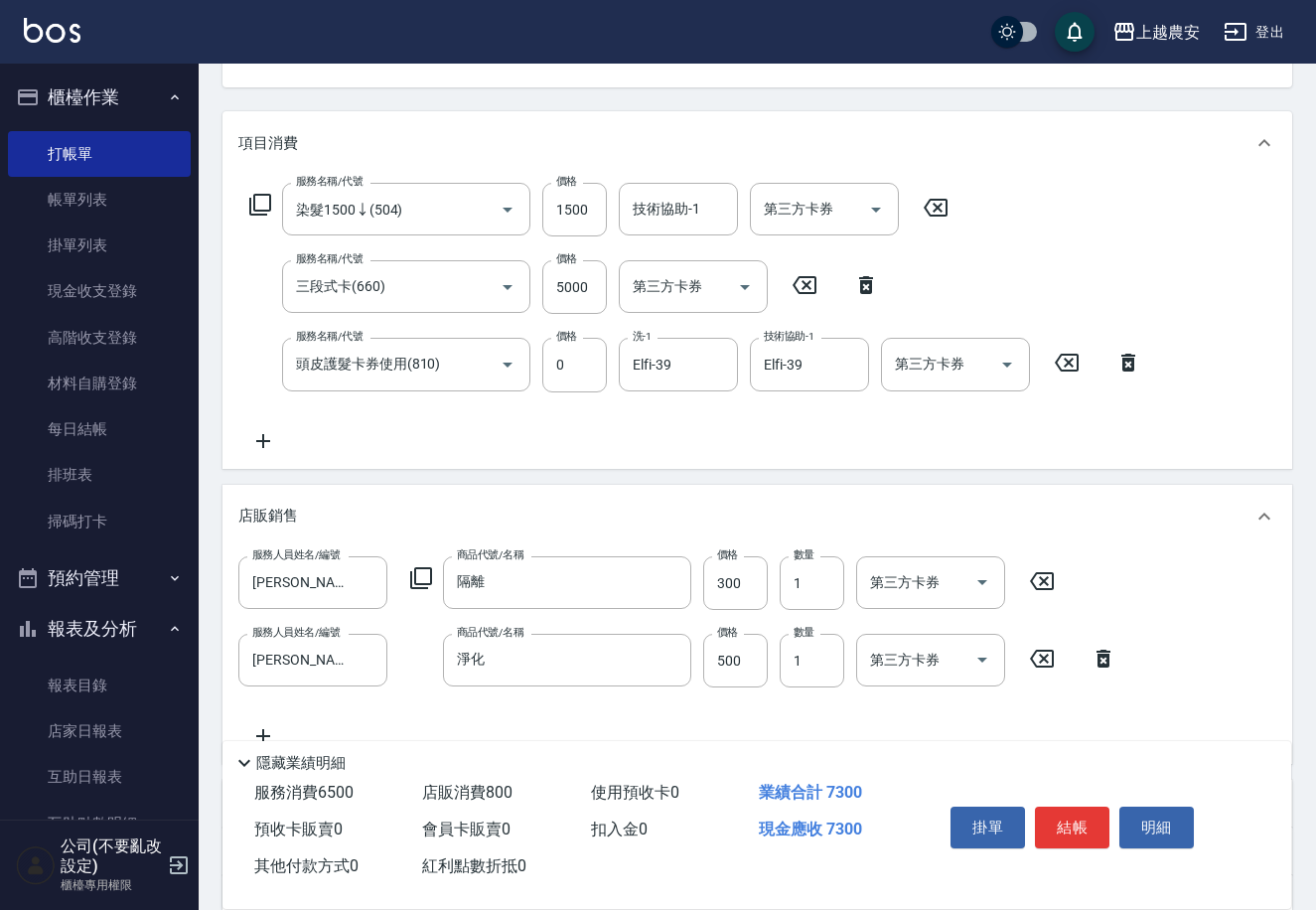 scroll, scrollTop: 204, scrollLeft: 0, axis: vertical 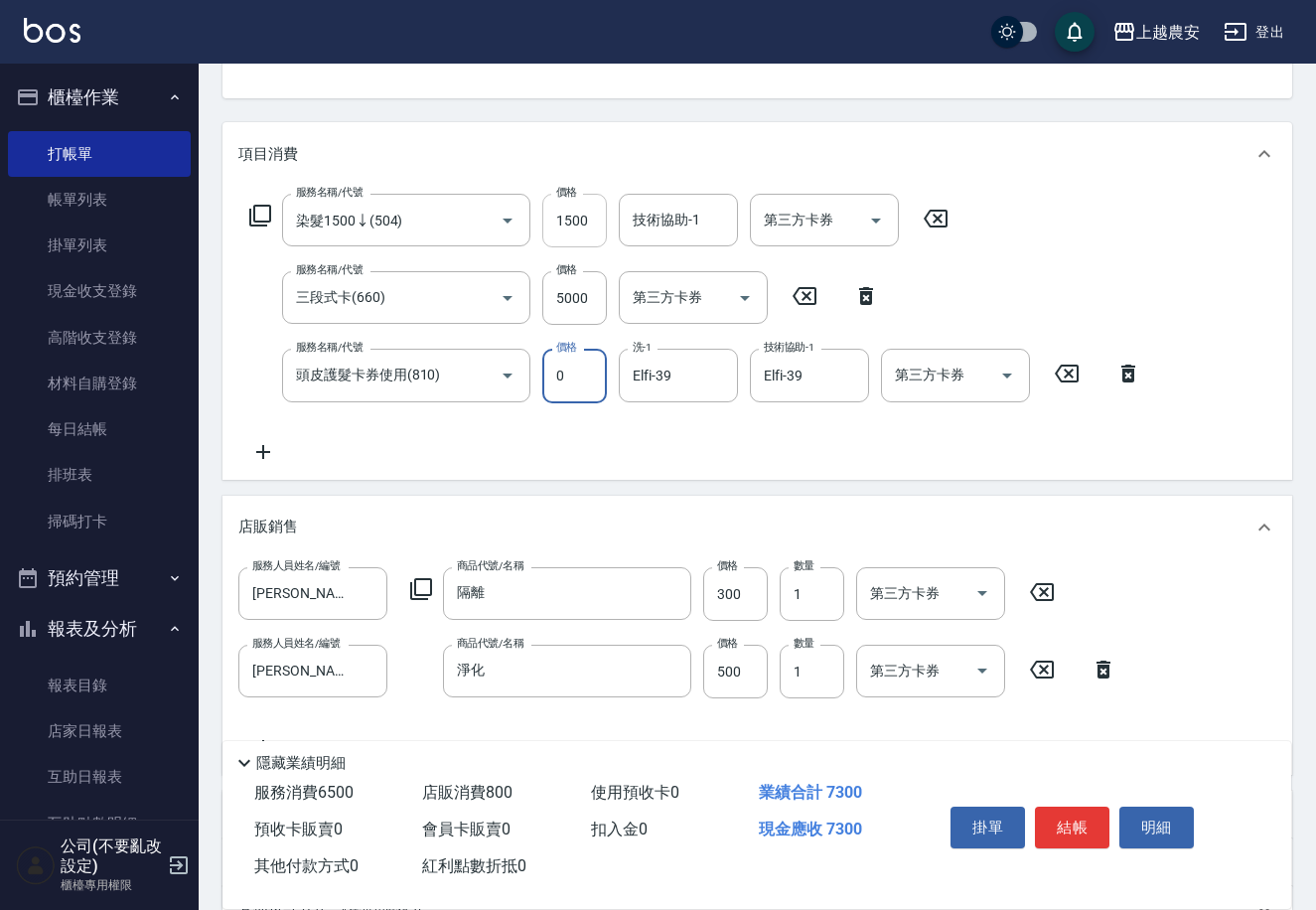 click on "1500" at bounding box center (574, 221) 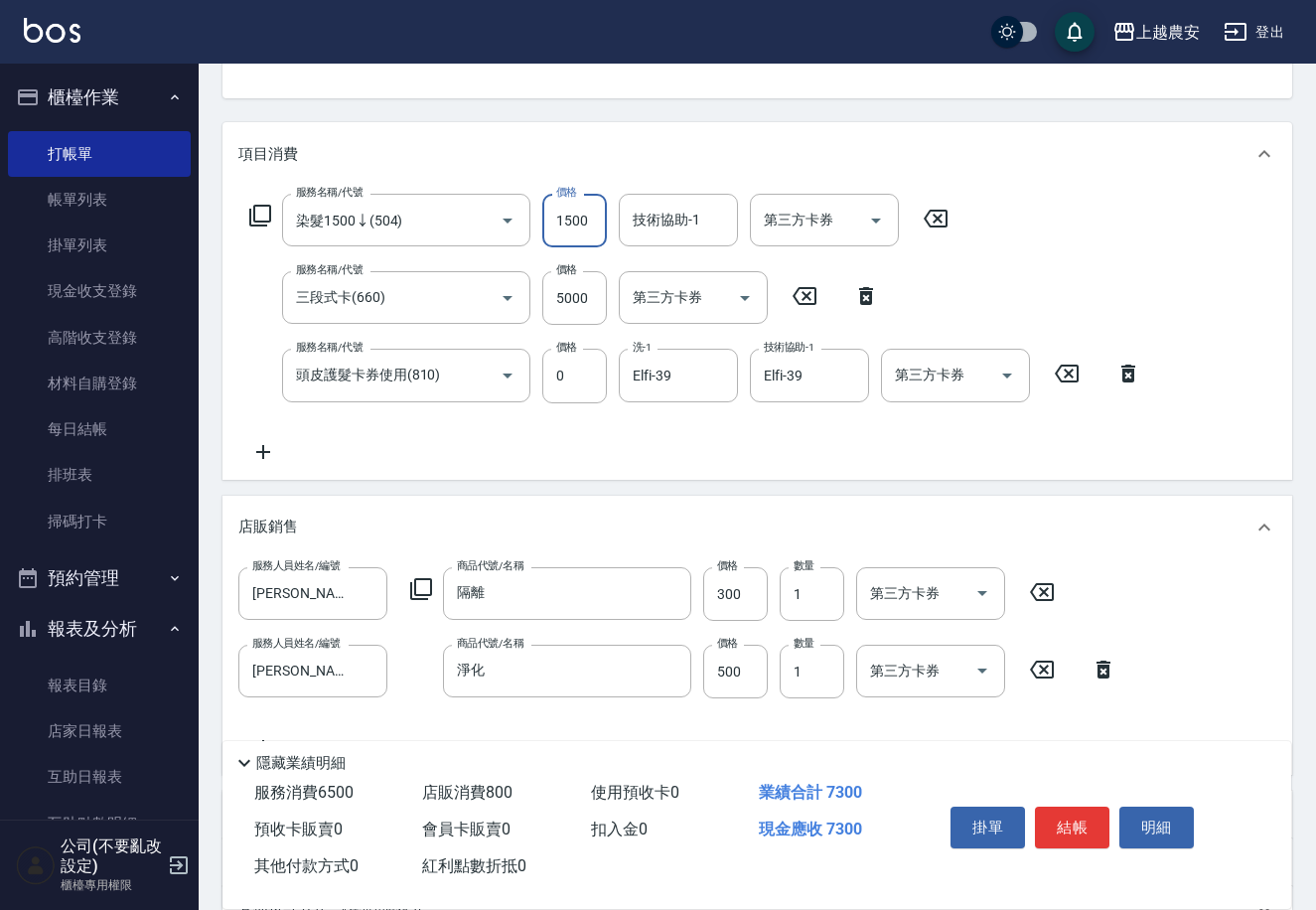 click on "1500" at bounding box center [574, 221] 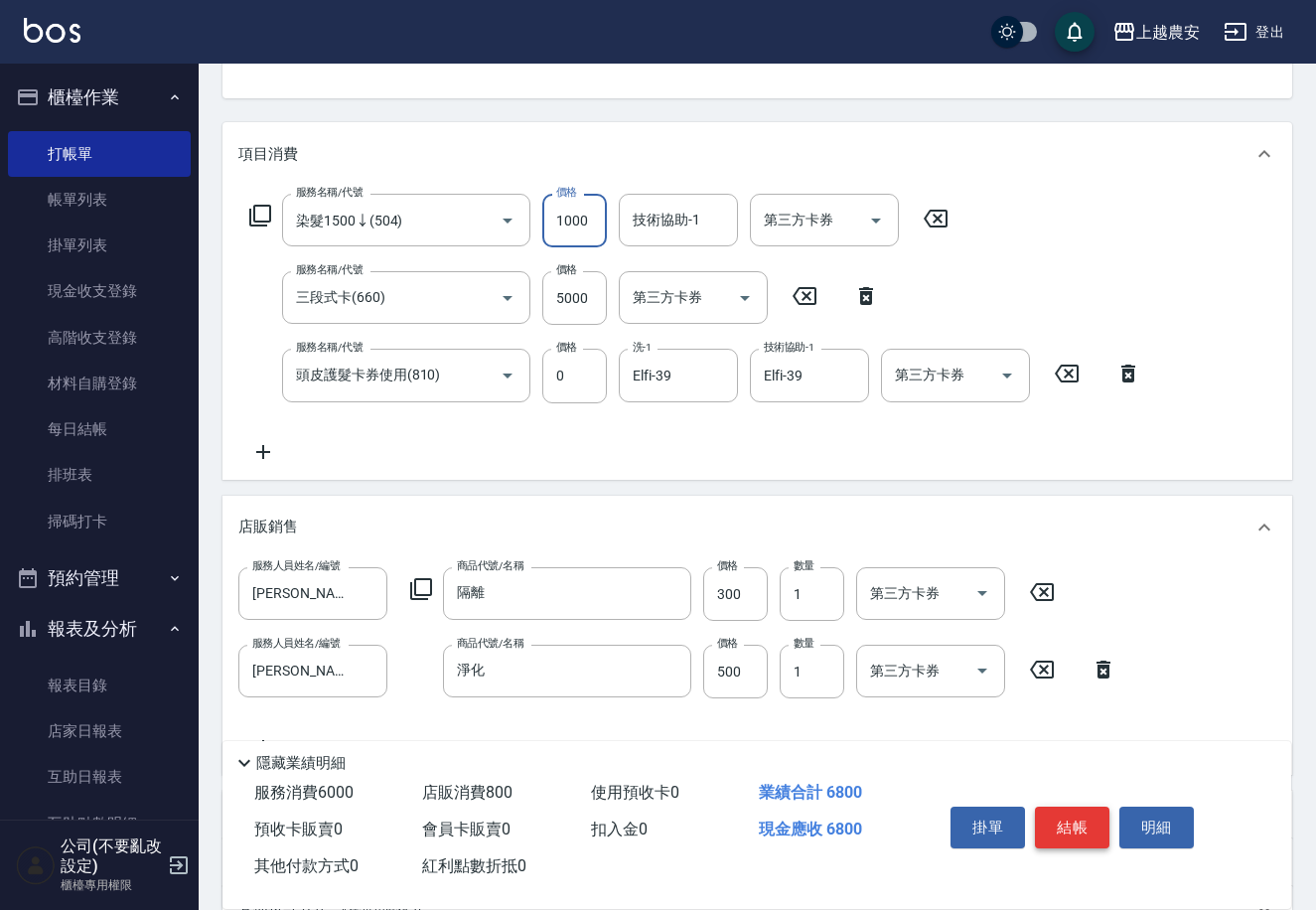 type on "1000" 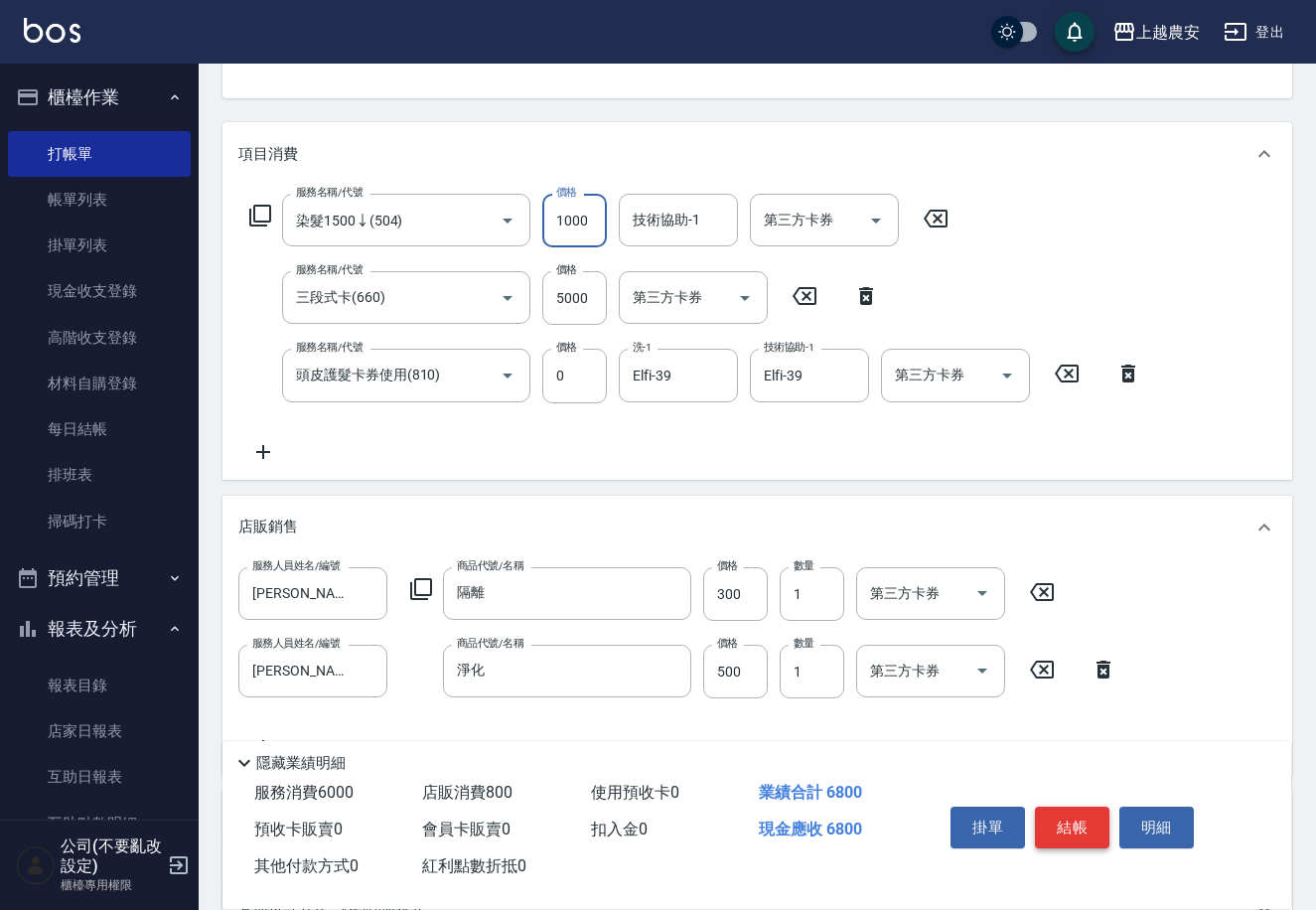 click on "結帳" at bounding box center (1072, 828) 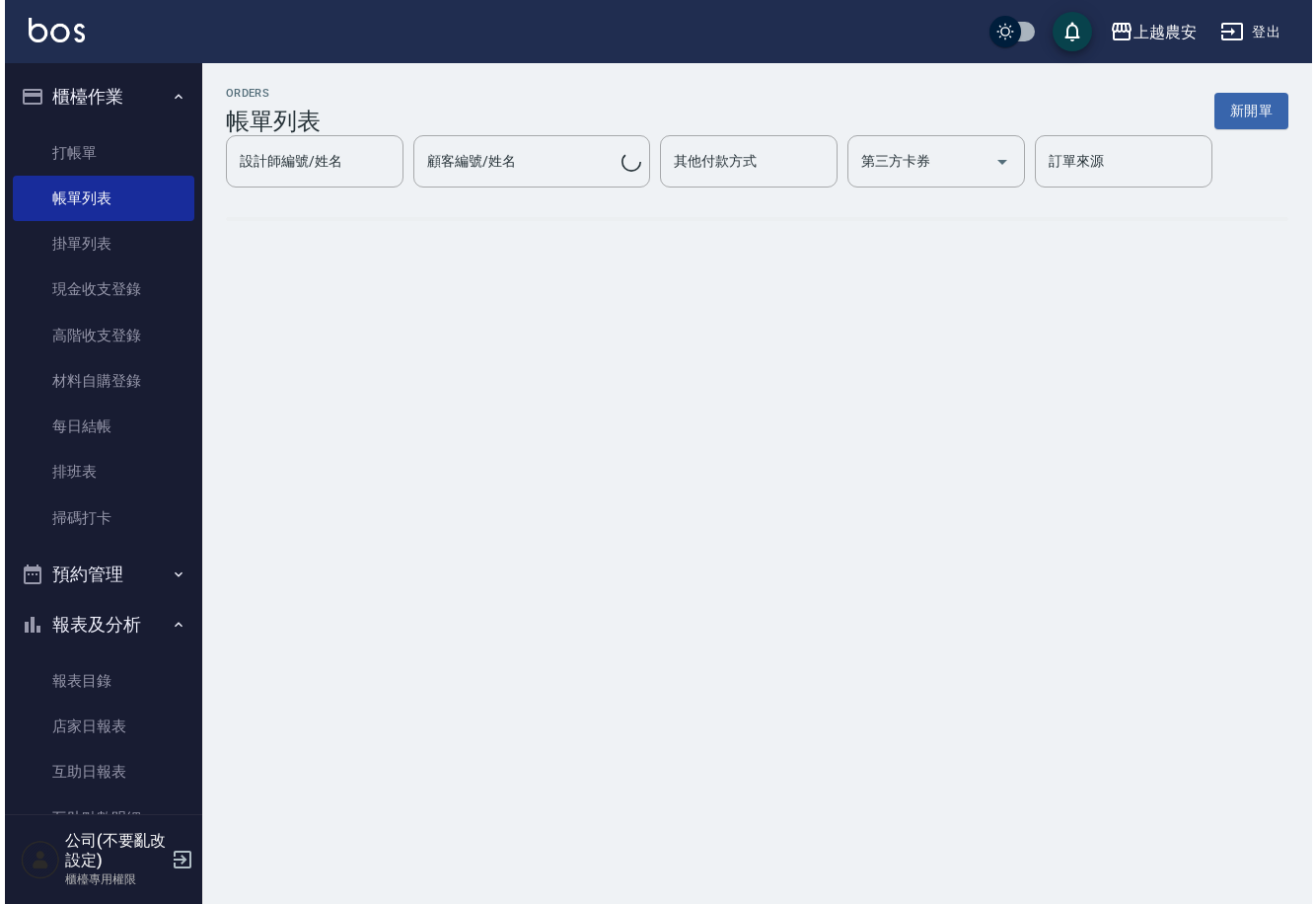scroll, scrollTop: 0, scrollLeft: 0, axis: both 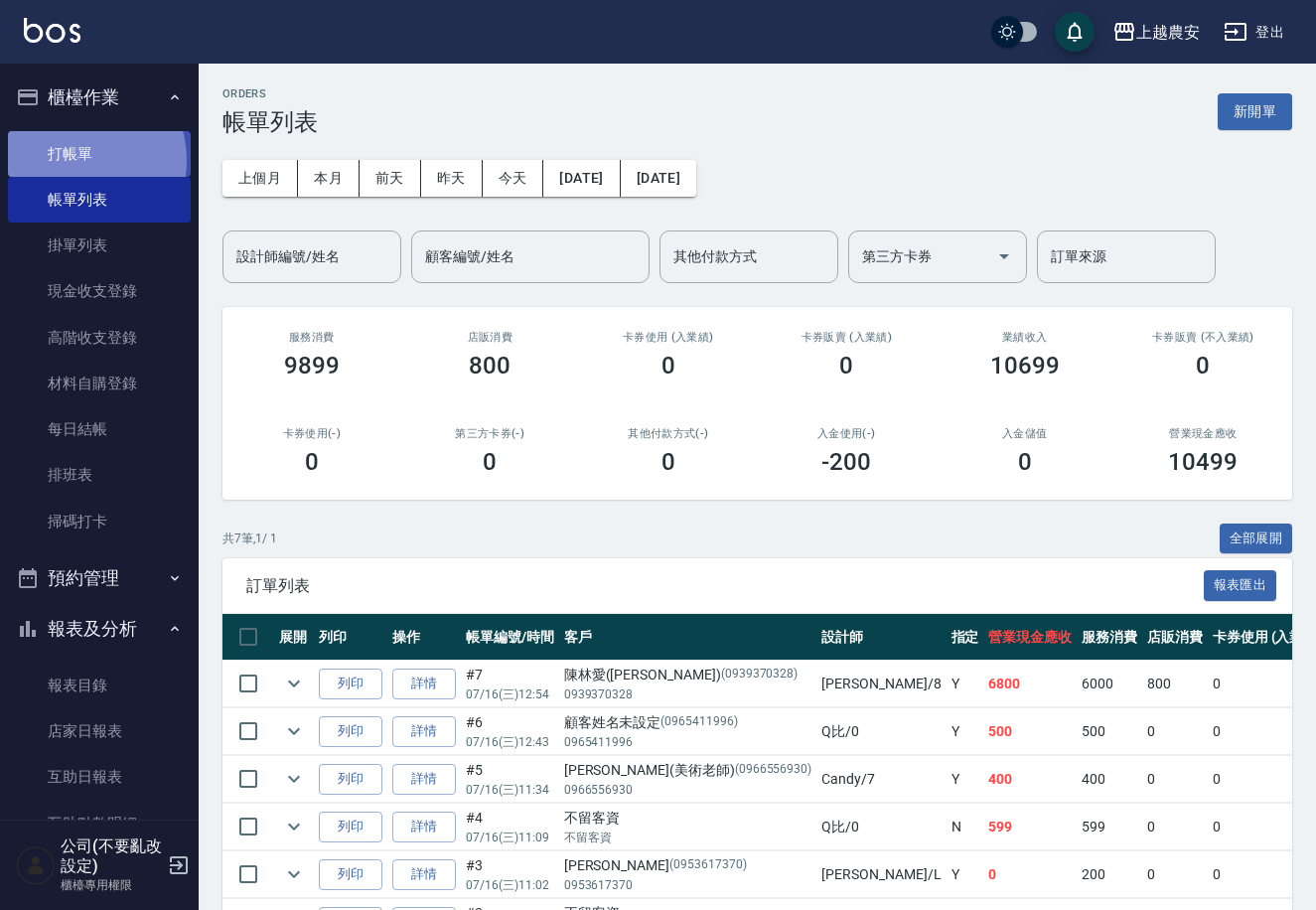 click on "打帳單" at bounding box center (99, 154) 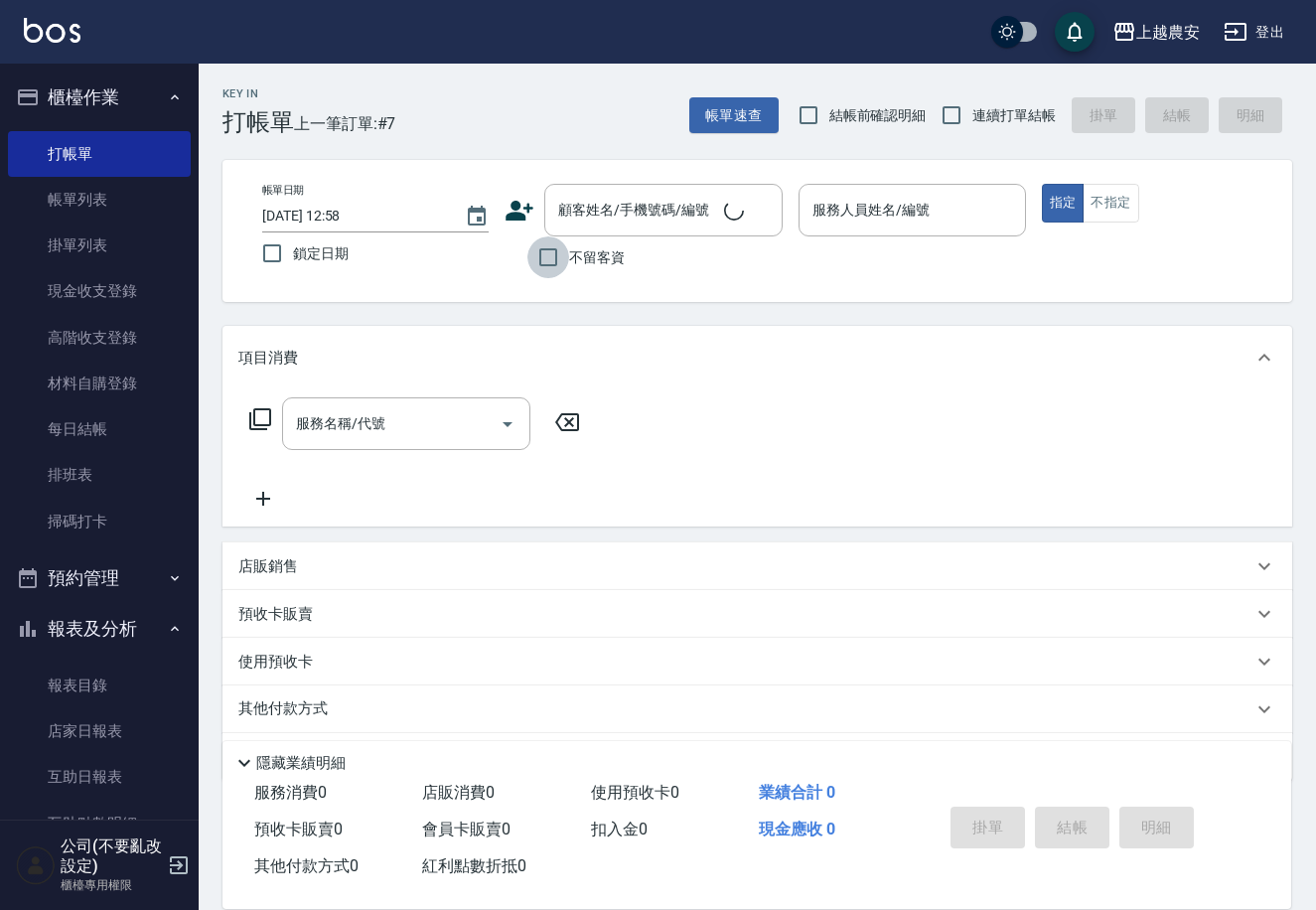 click on "不留客資" at bounding box center (548, 257) 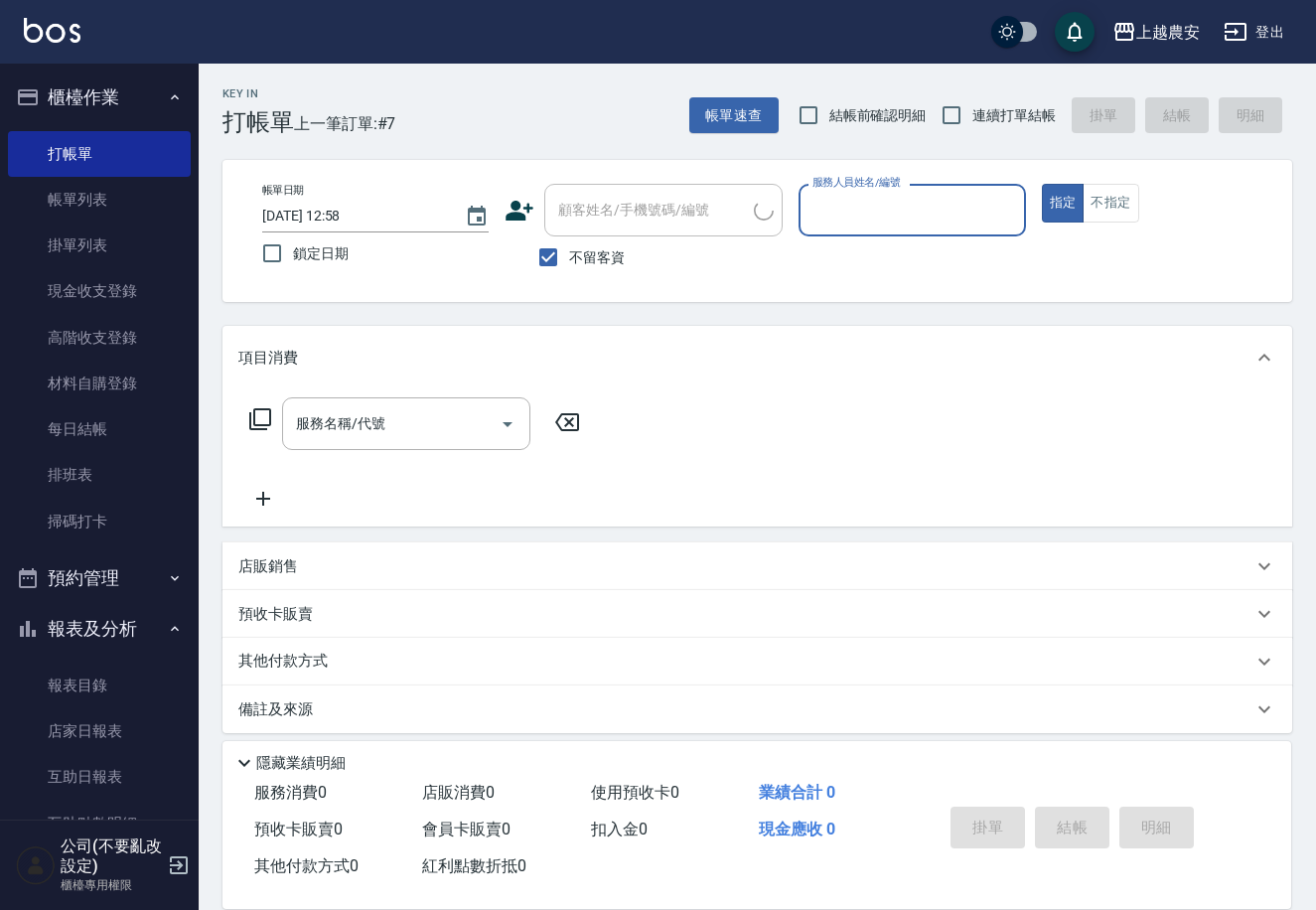 click on "服務人員姓名/編號" at bounding box center [912, 210] 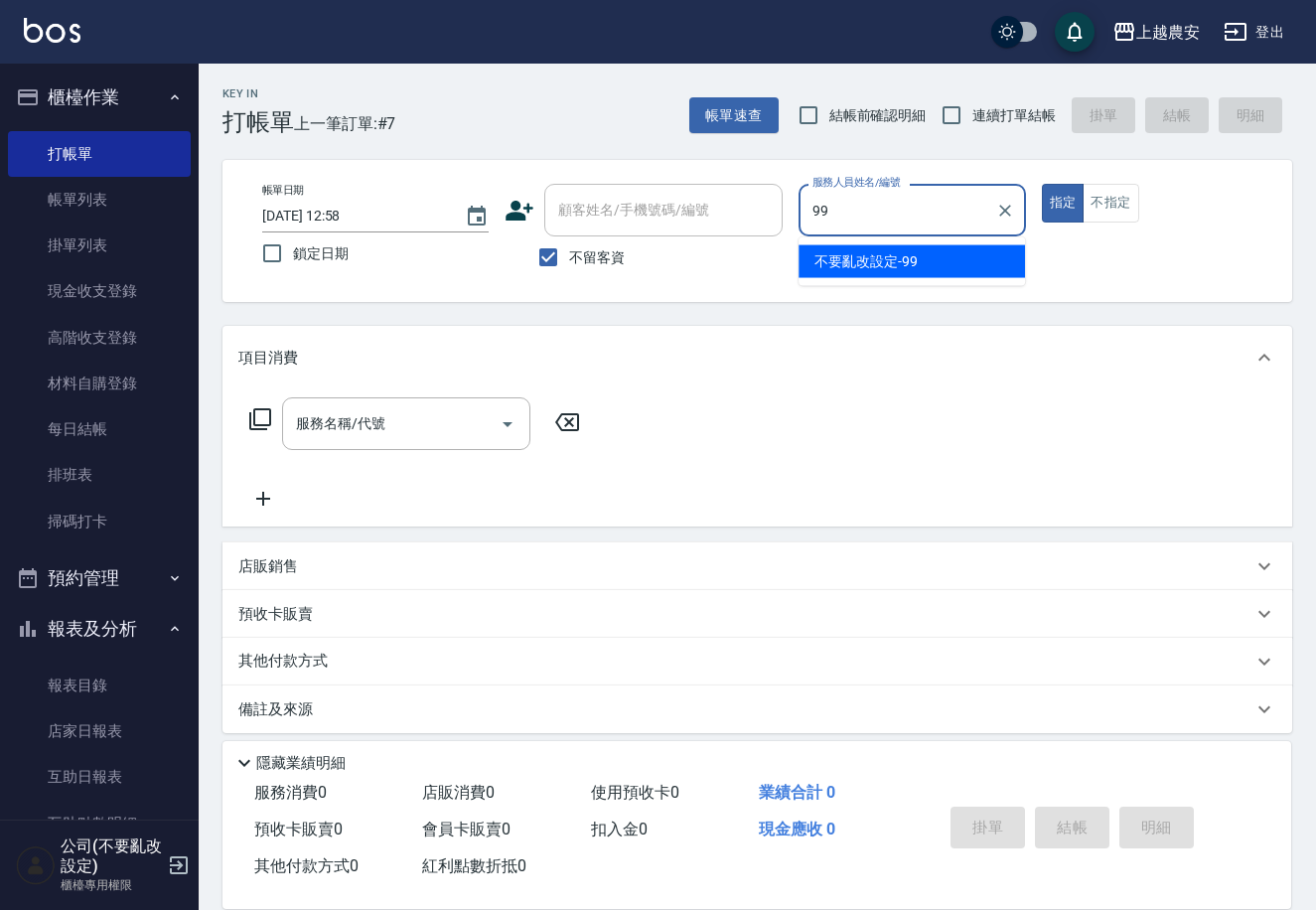 click on "不要亂改設定 -99" at bounding box center [866, 261] 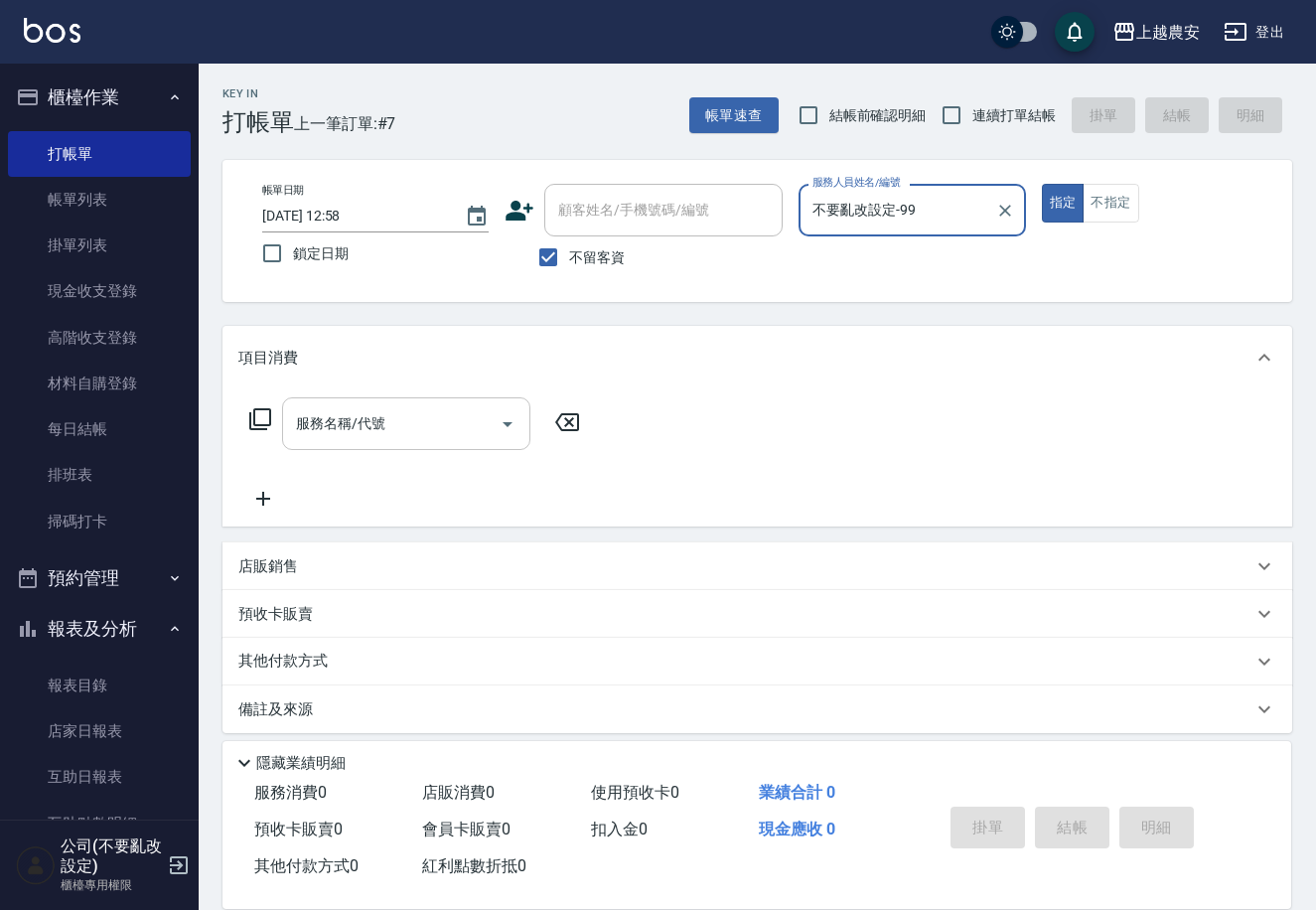 type on "不要亂改設定-99" 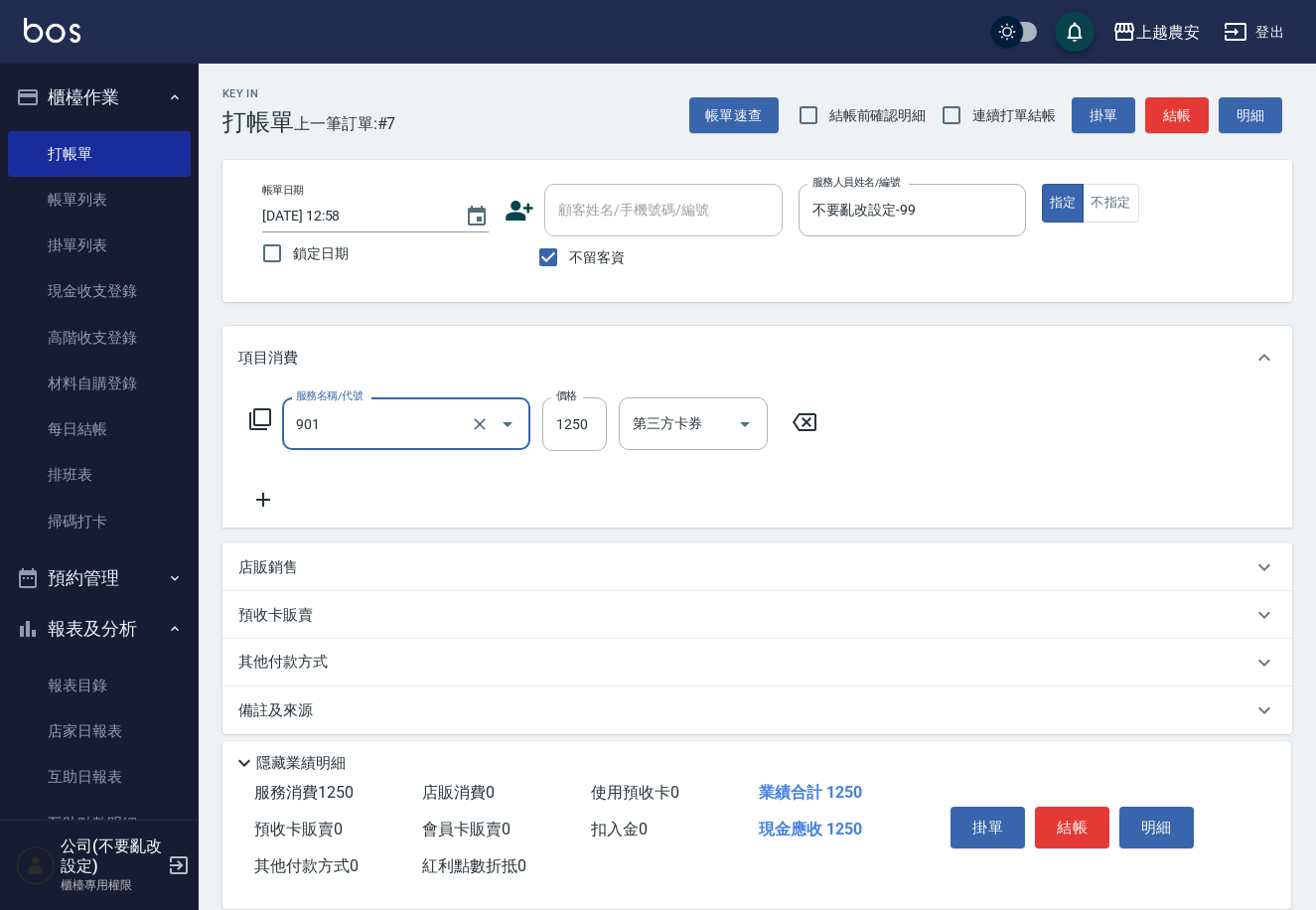 type on "修手指甲(901)" 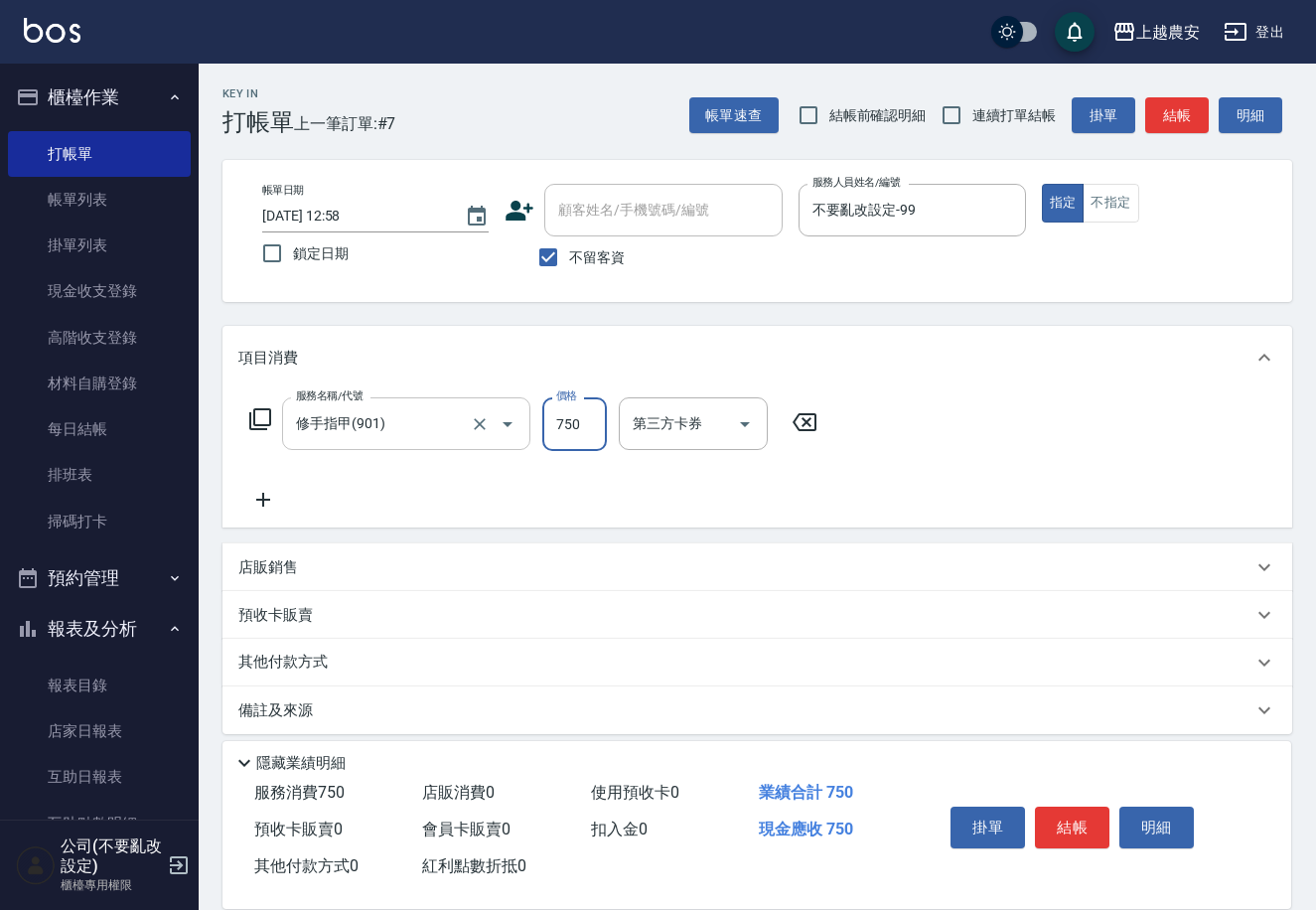 type on "750" 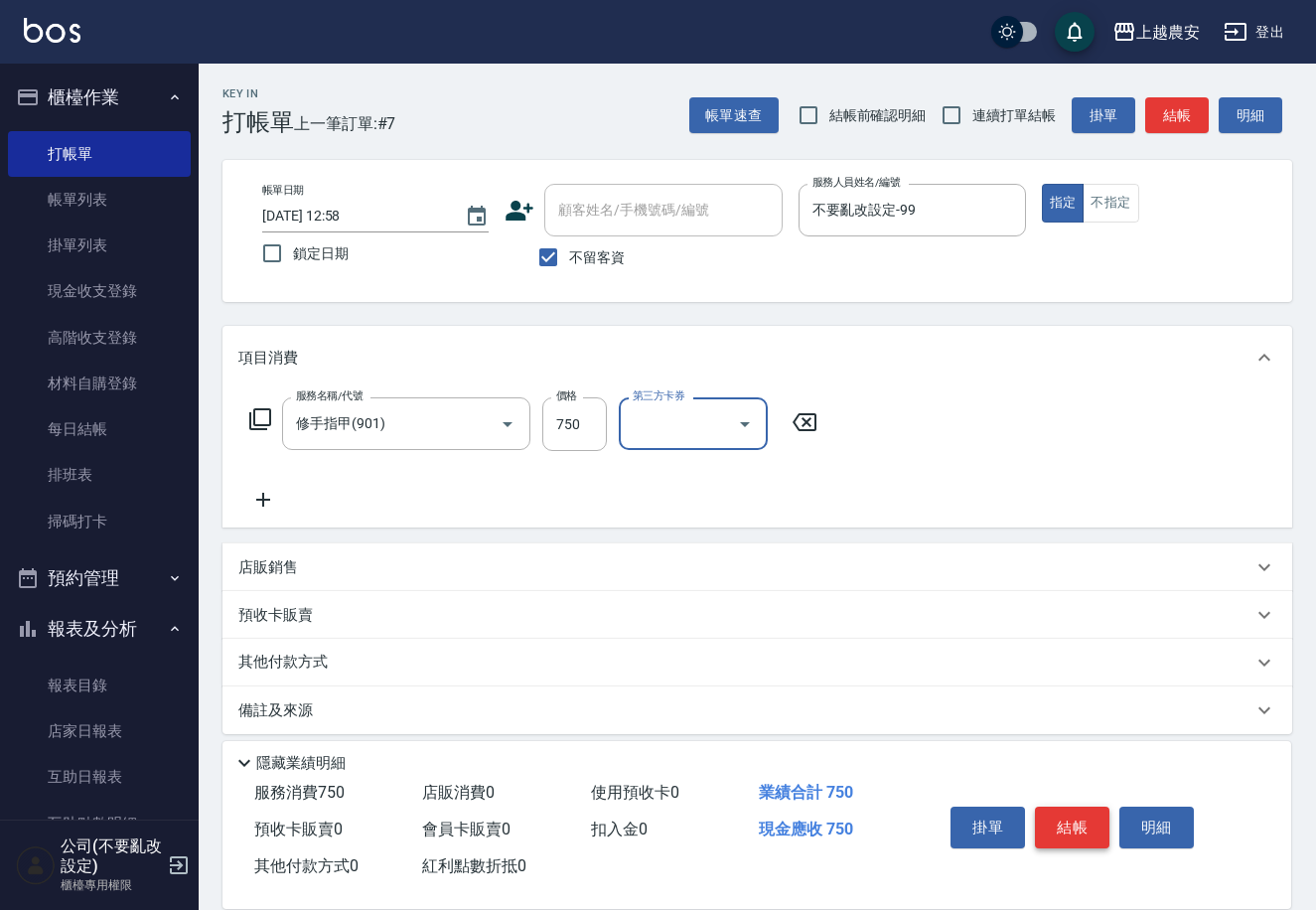click on "結帳" at bounding box center [1072, 828] 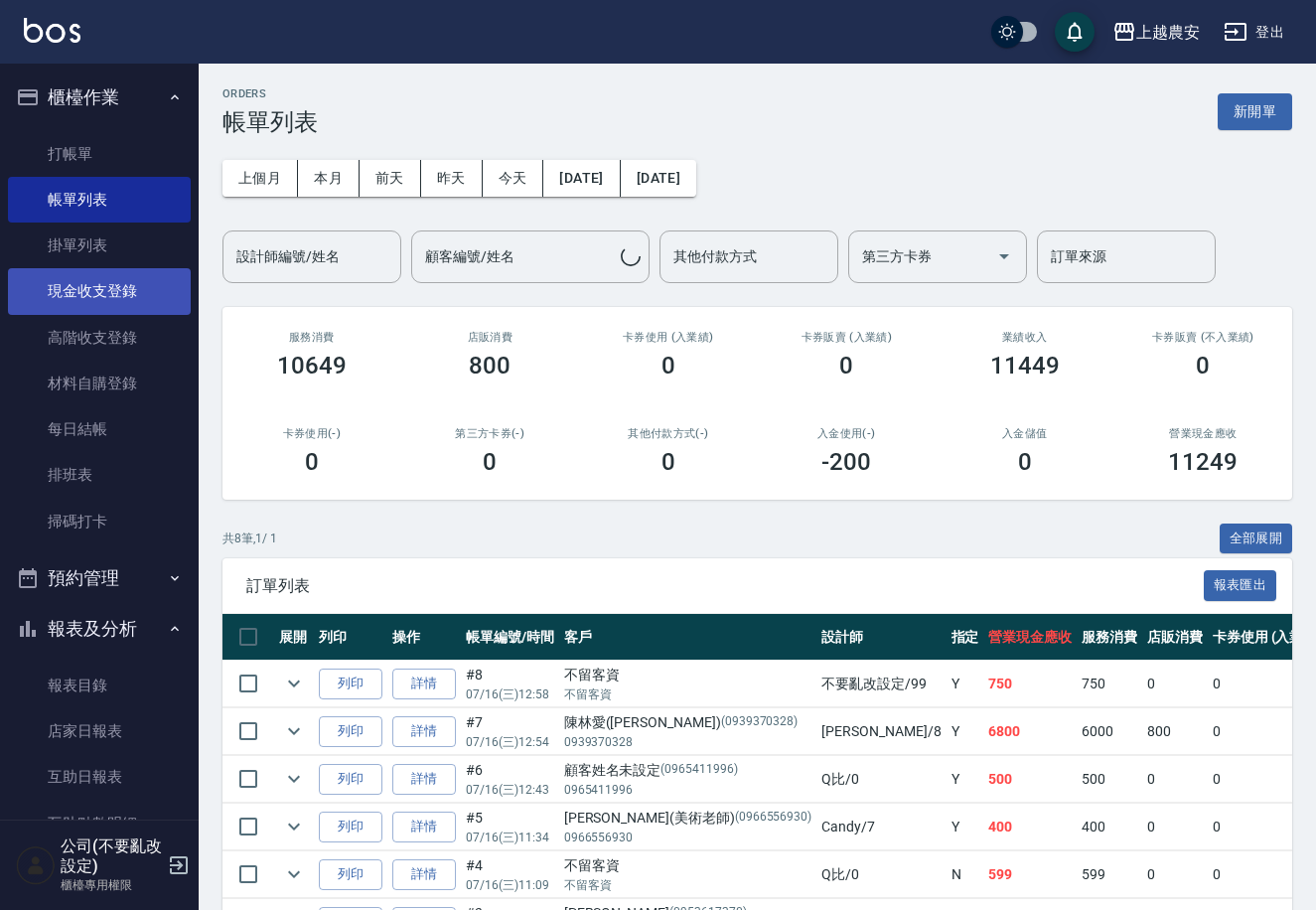 click on "現金收支登錄" at bounding box center [99, 291] 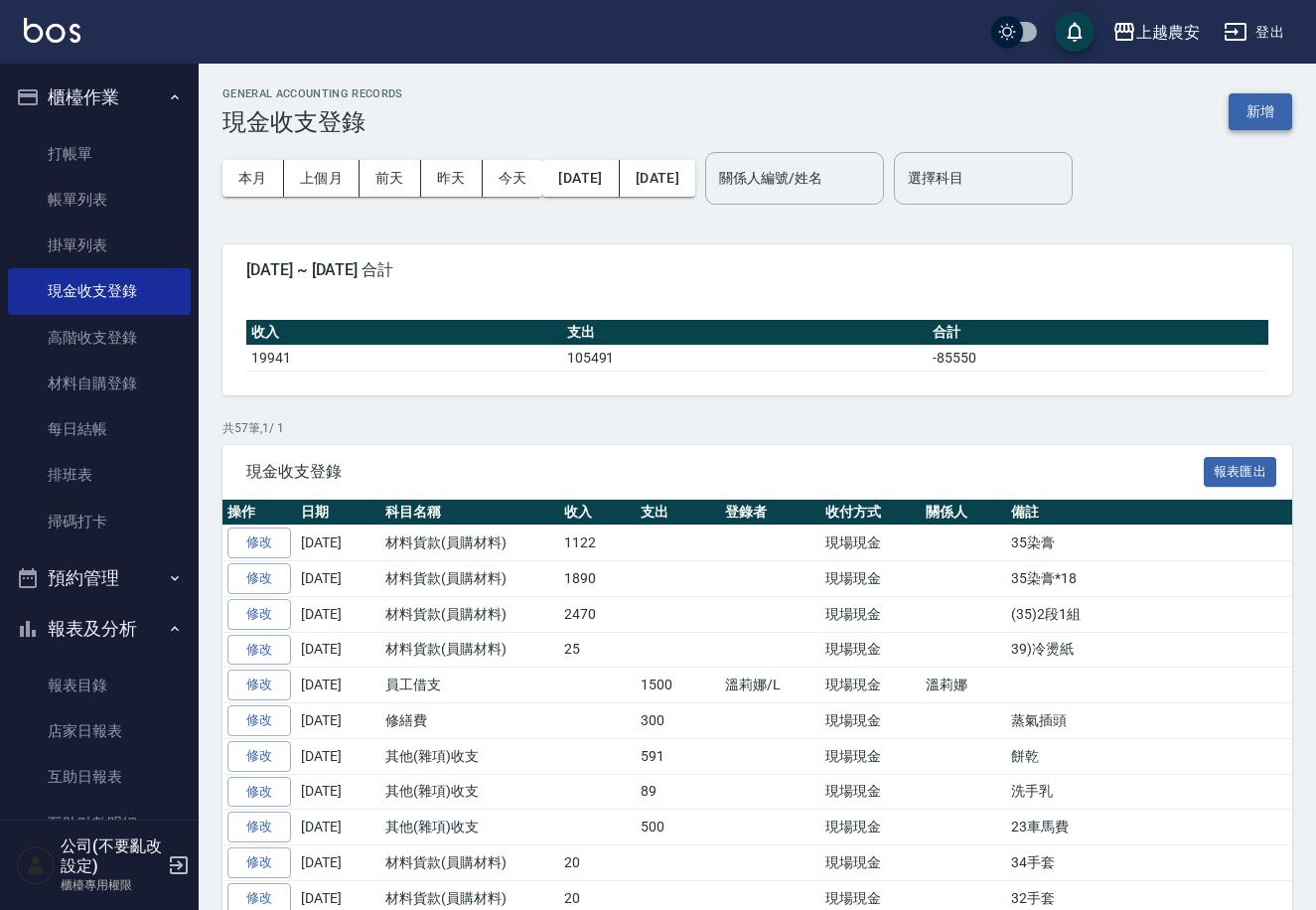 click on "新增" at bounding box center (1260, 111) 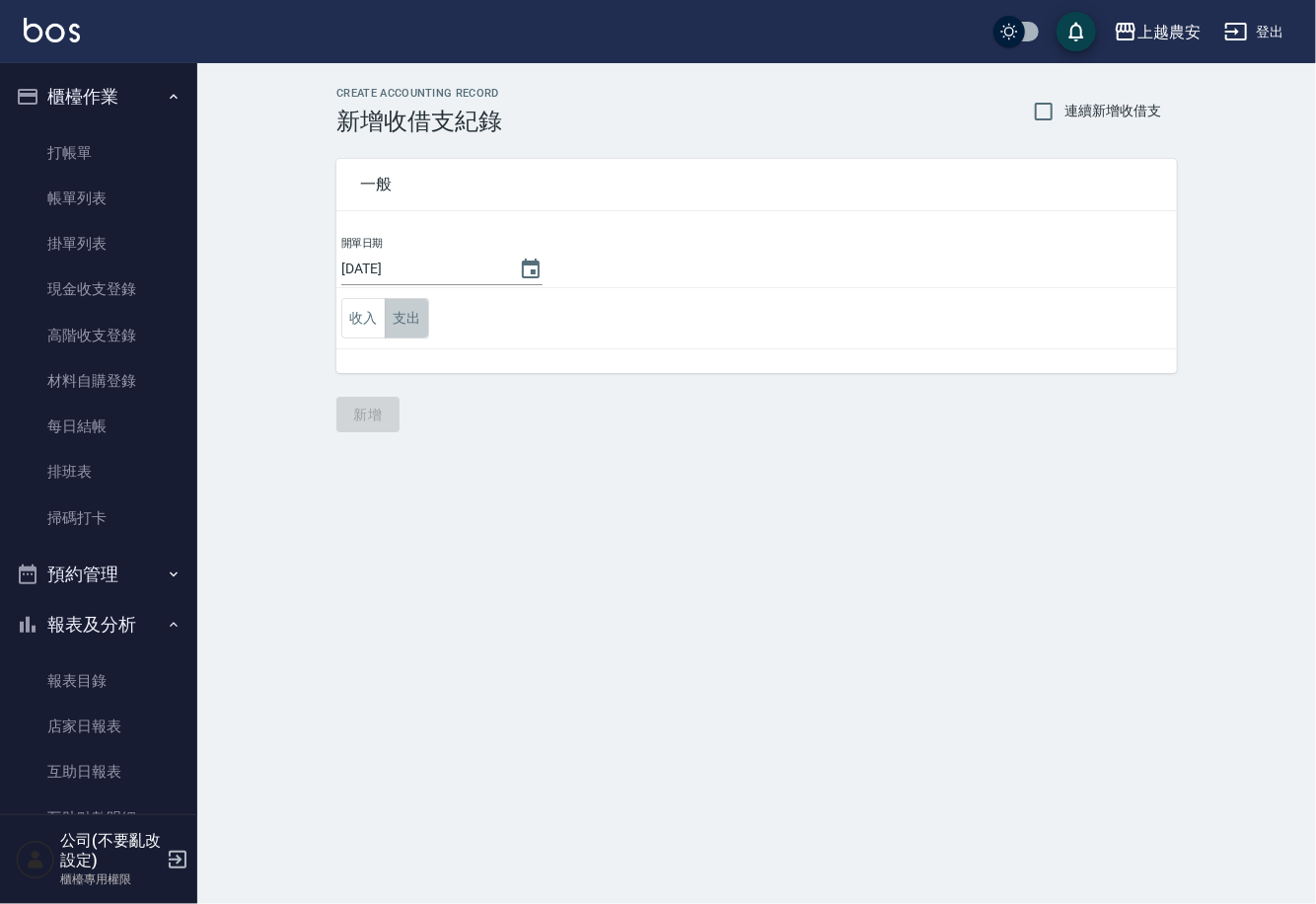 click on "支出" at bounding box center [406, 318] 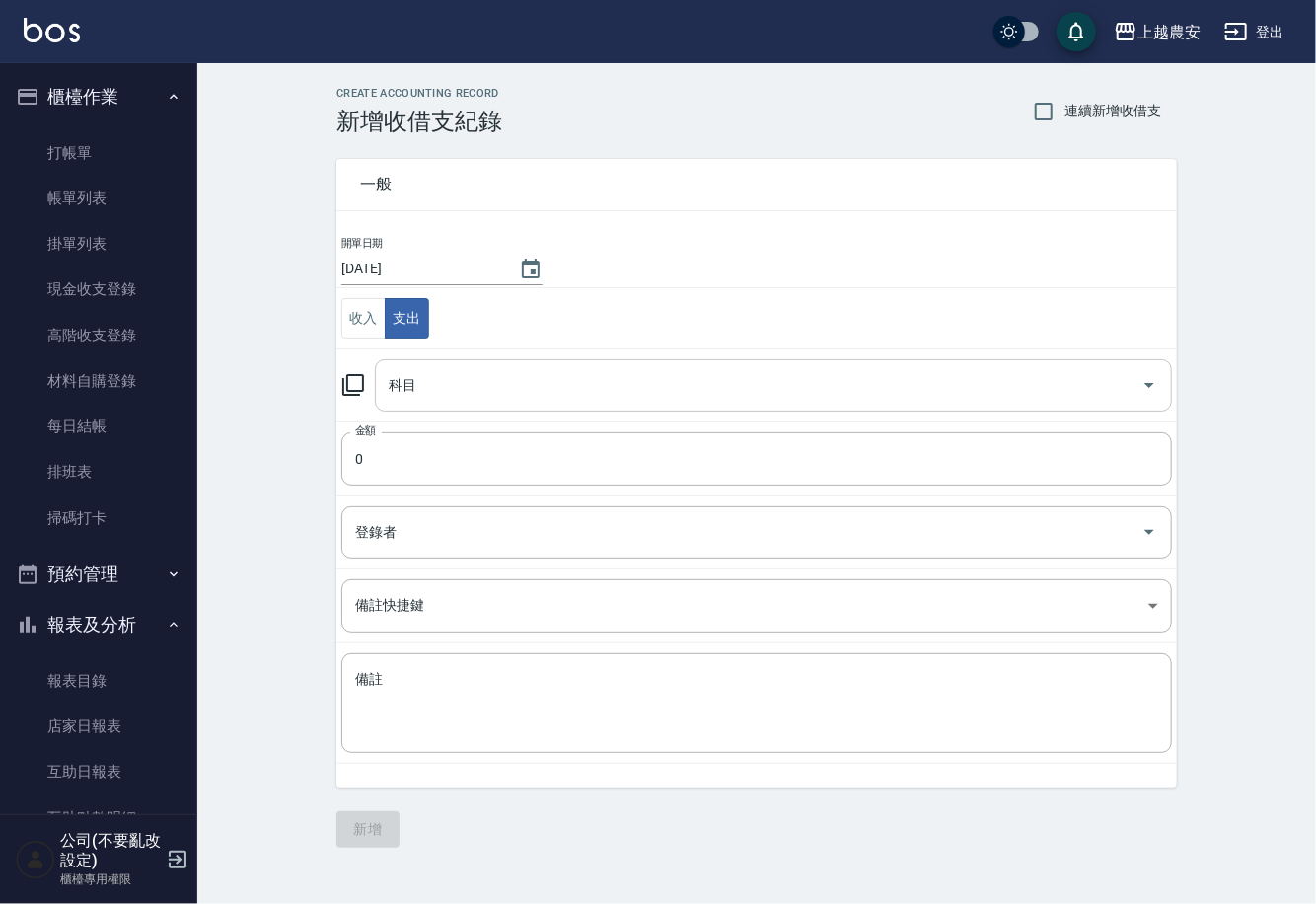 click on "科目" at bounding box center [773, 385] 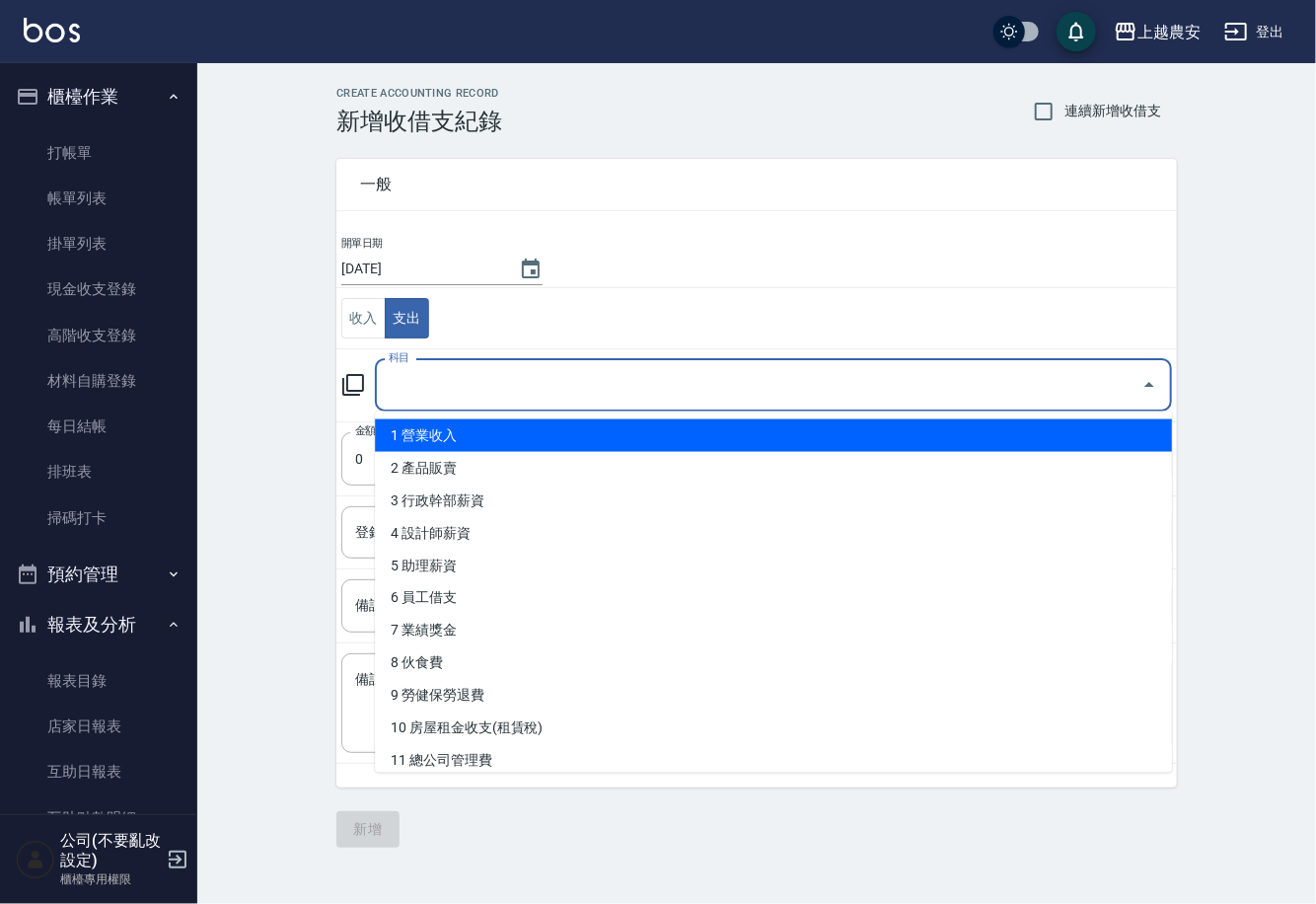 scroll, scrollTop: 0, scrollLeft: 0, axis: both 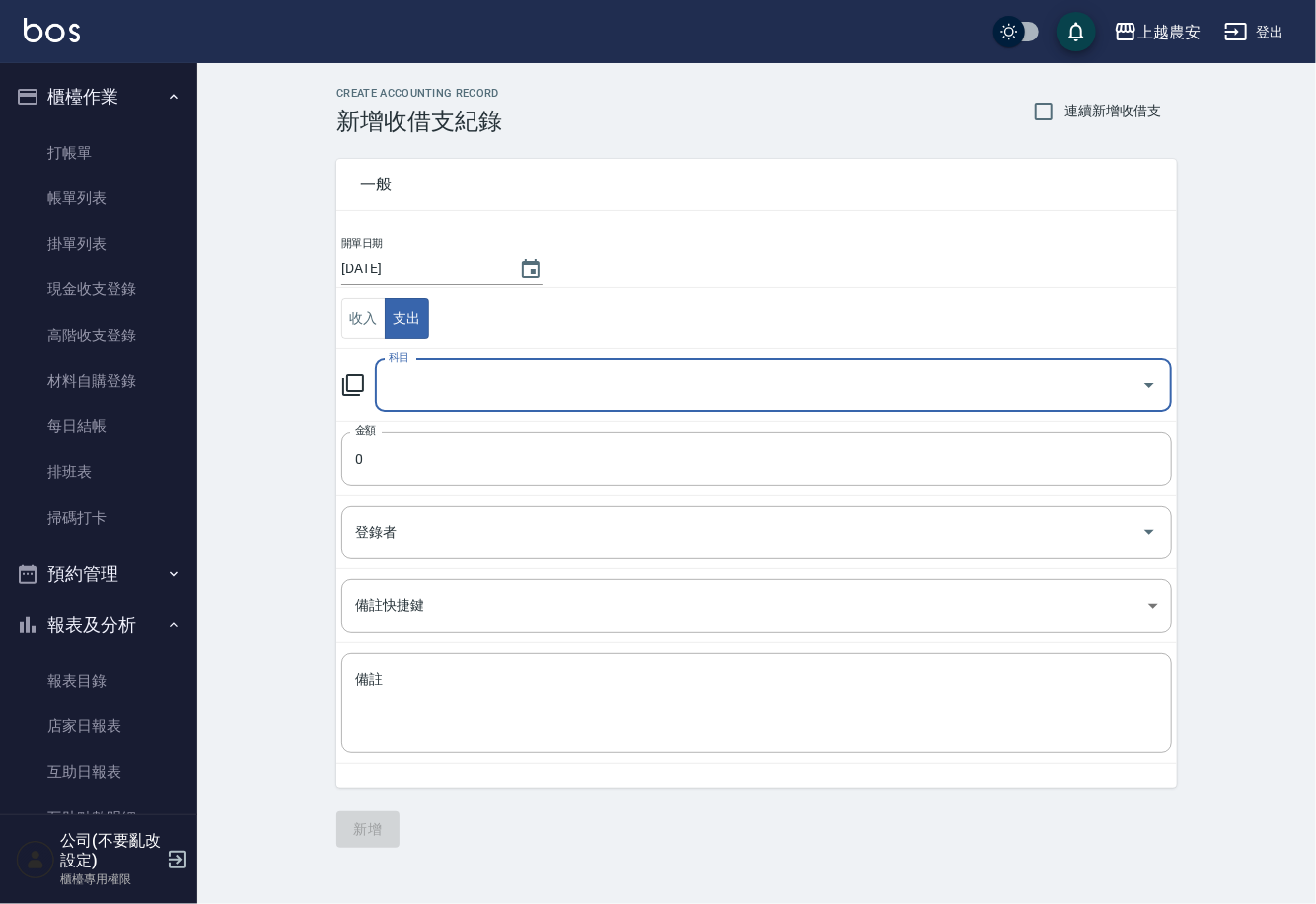 drag, startPoint x: 427, startPoint y: 387, endPoint x: 379, endPoint y: 411, distance: 53.66563 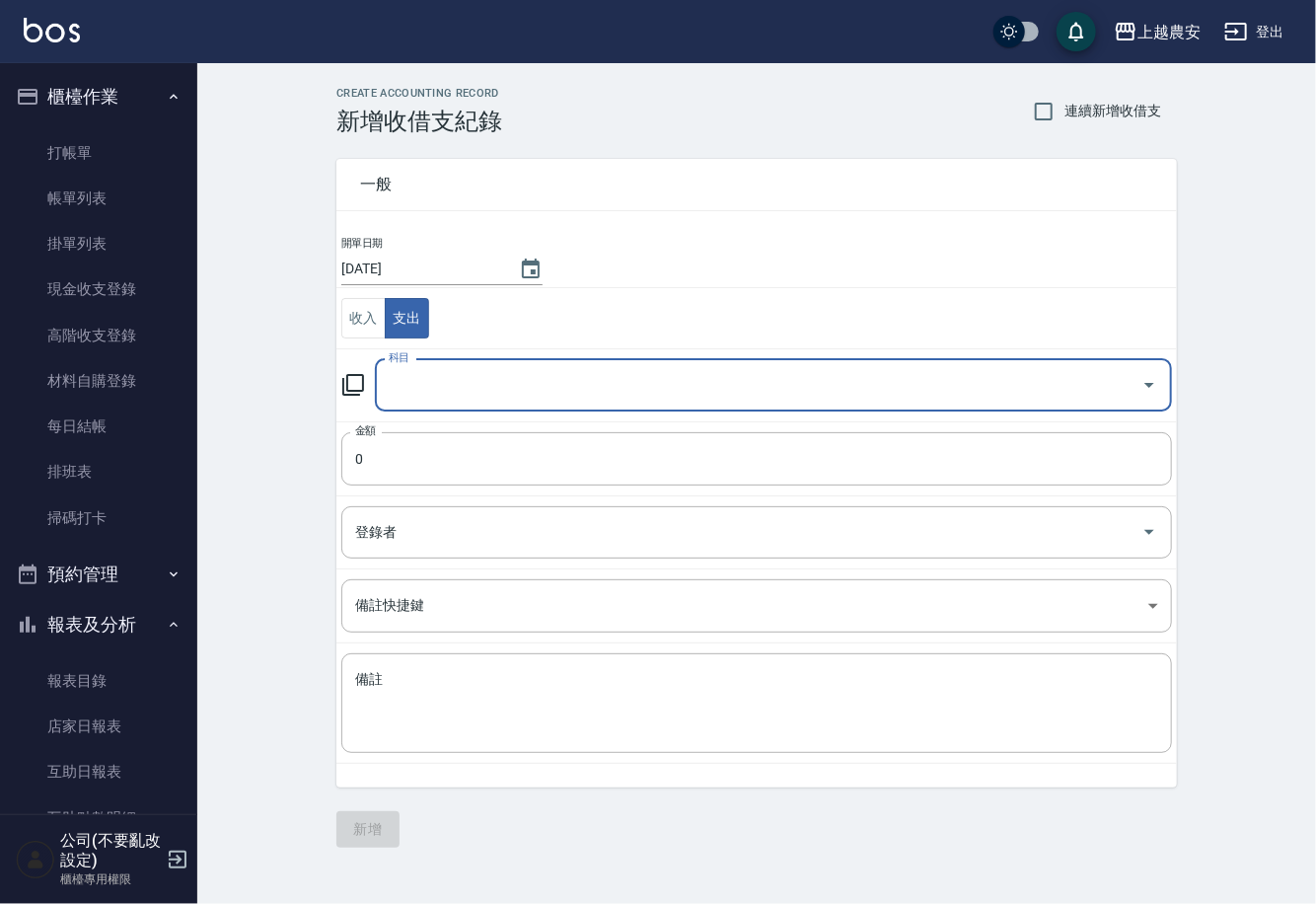 click on "科目" at bounding box center (759, 385) 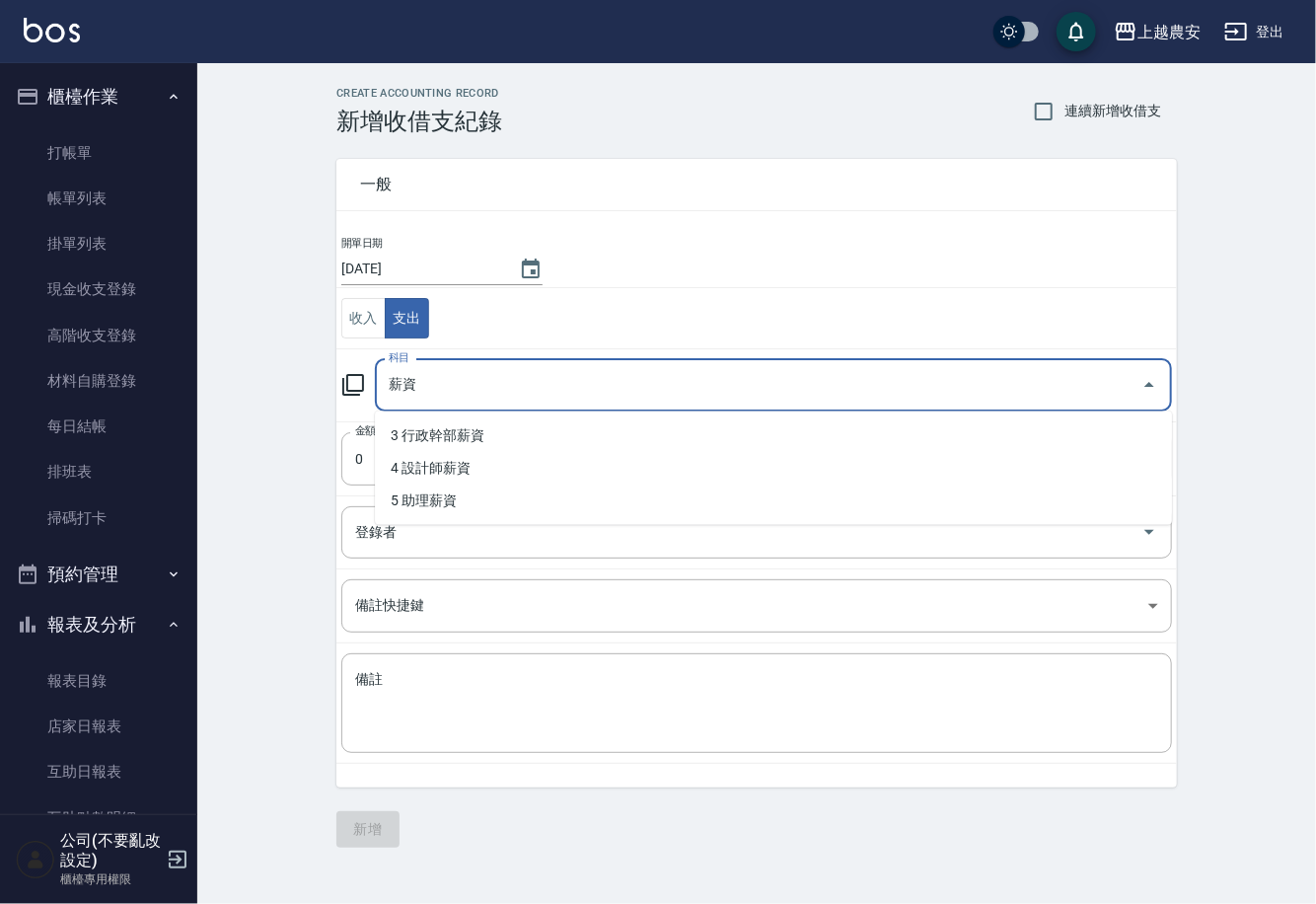 click on "5 助理薪資" at bounding box center (773, 500) 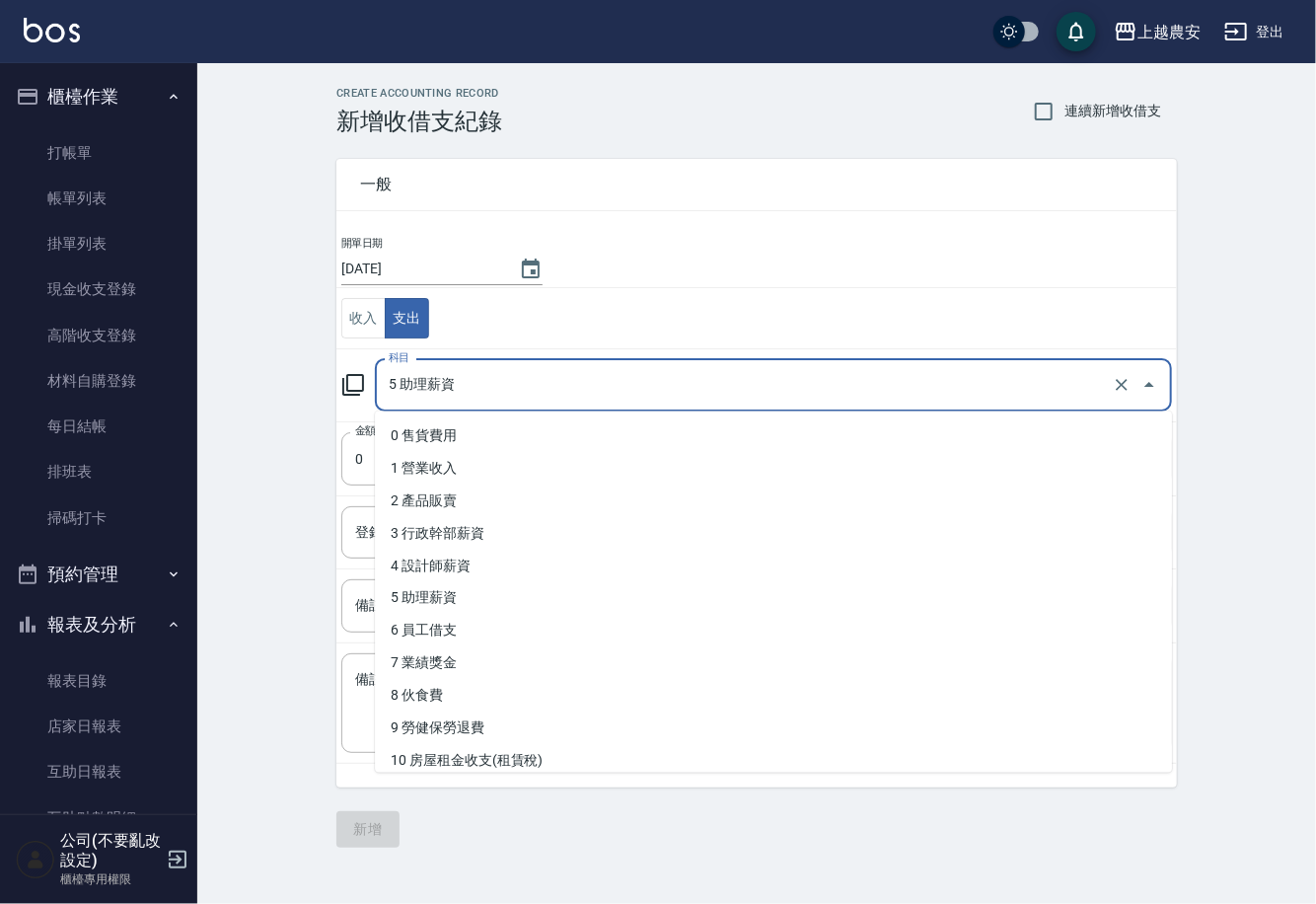 drag, startPoint x: 464, startPoint y: 390, endPoint x: 363, endPoint y: 389, distance: 101.005 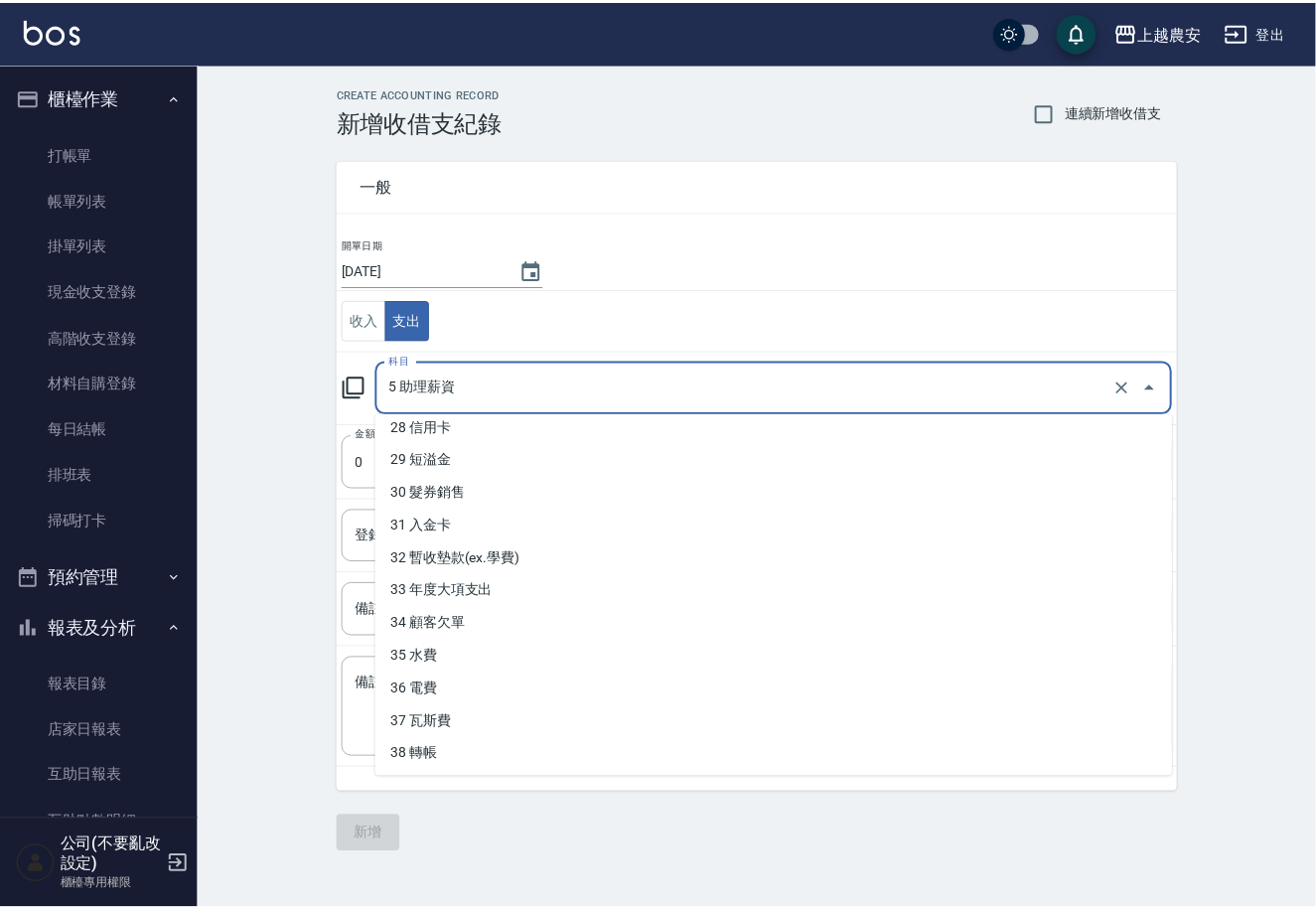 scroll, scrollTop: 789, scrollLeft: 0, axis: vertical 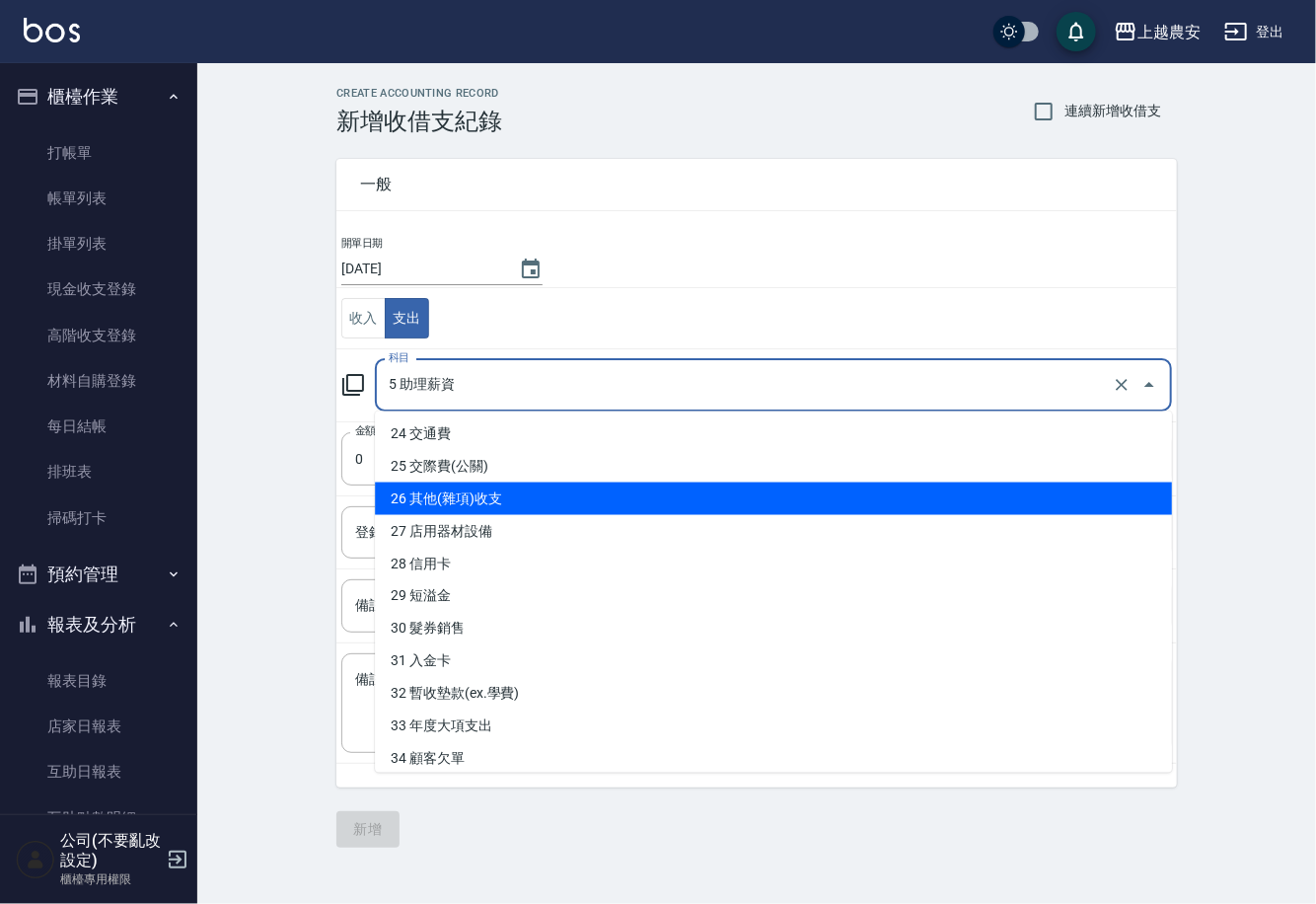 click on "26 其他(雜項)收支" at bounding box center (773, 498) 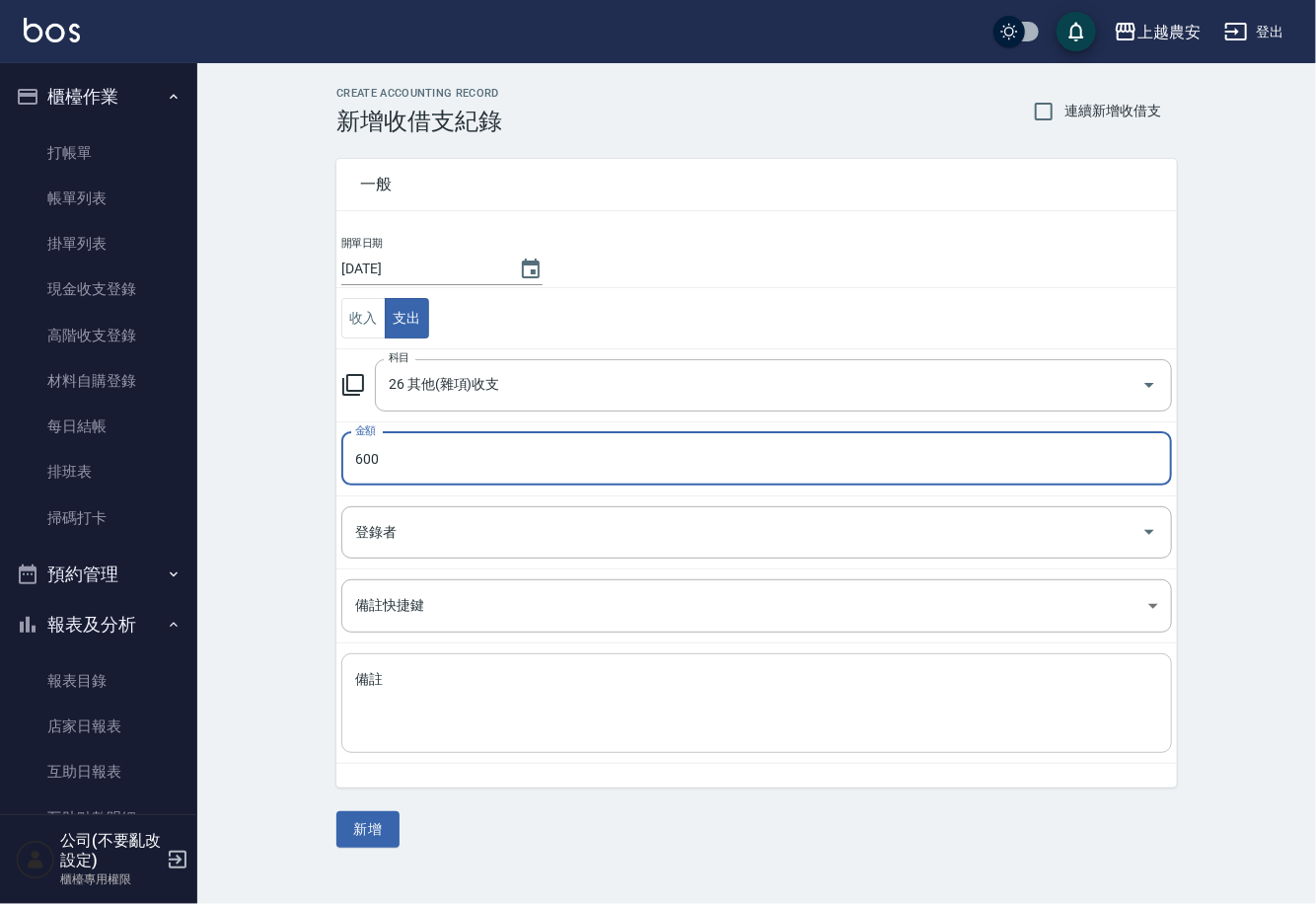 type on "600" 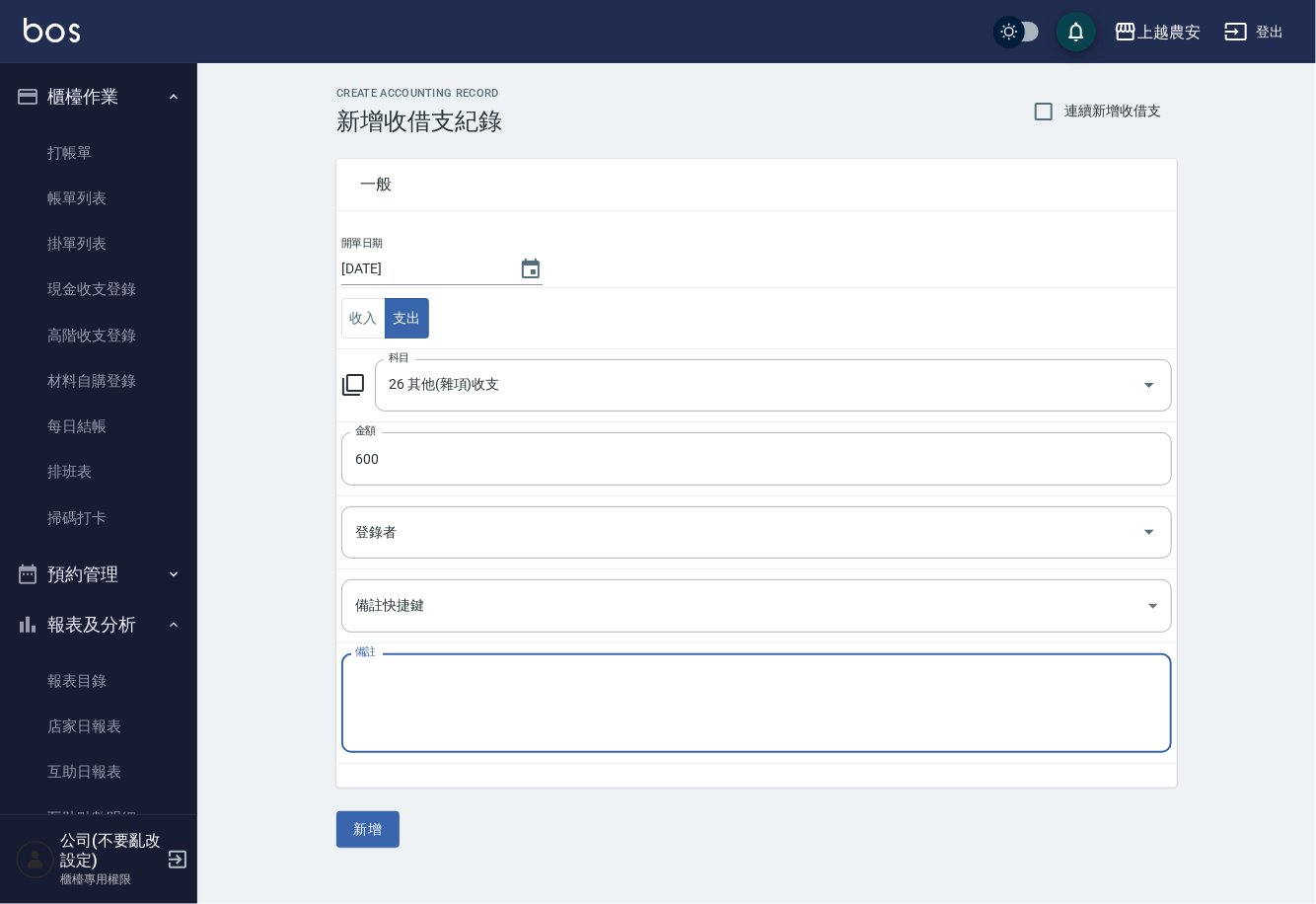 click on "備註" at bounding box center [757, 704] 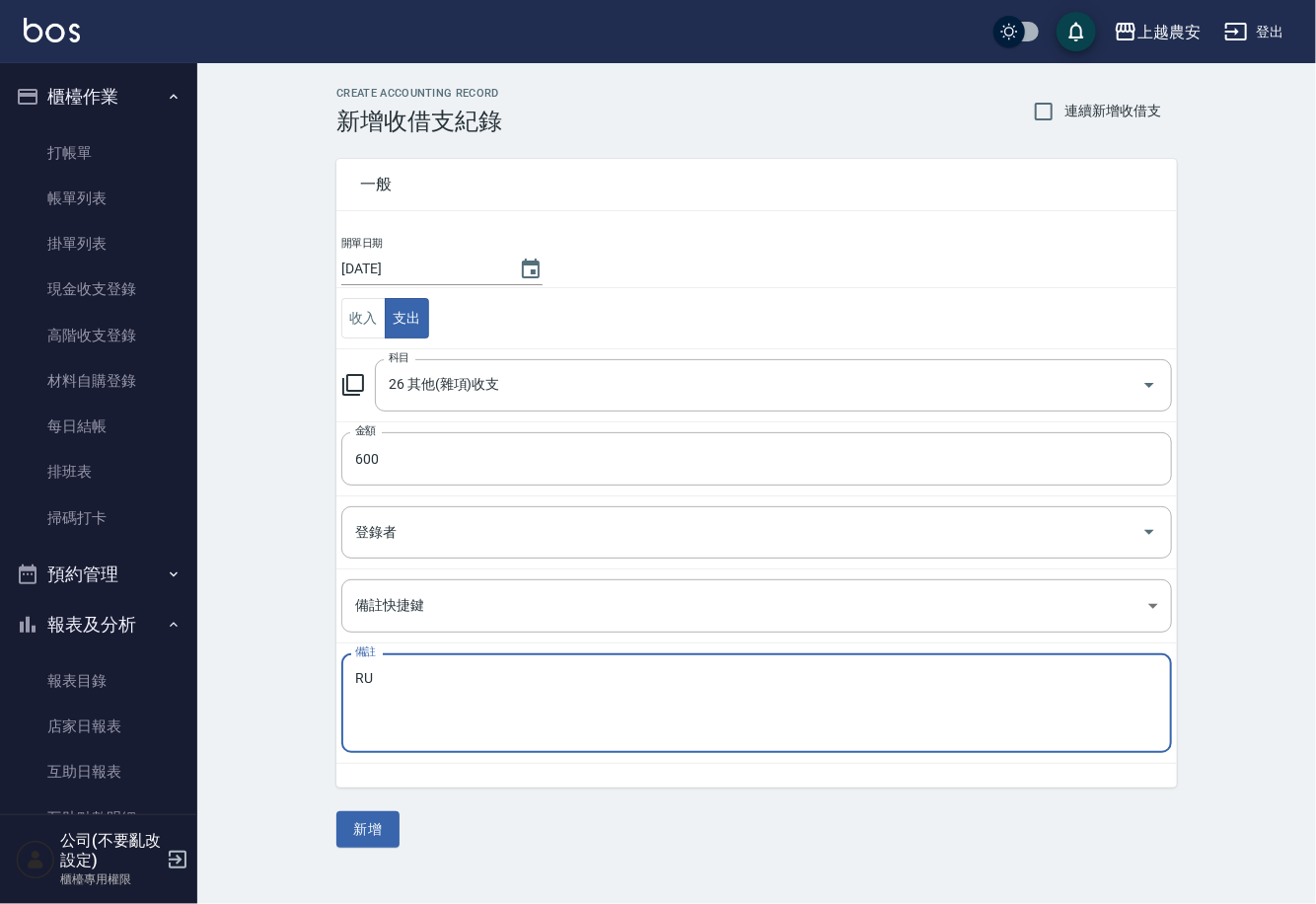 type on "R" 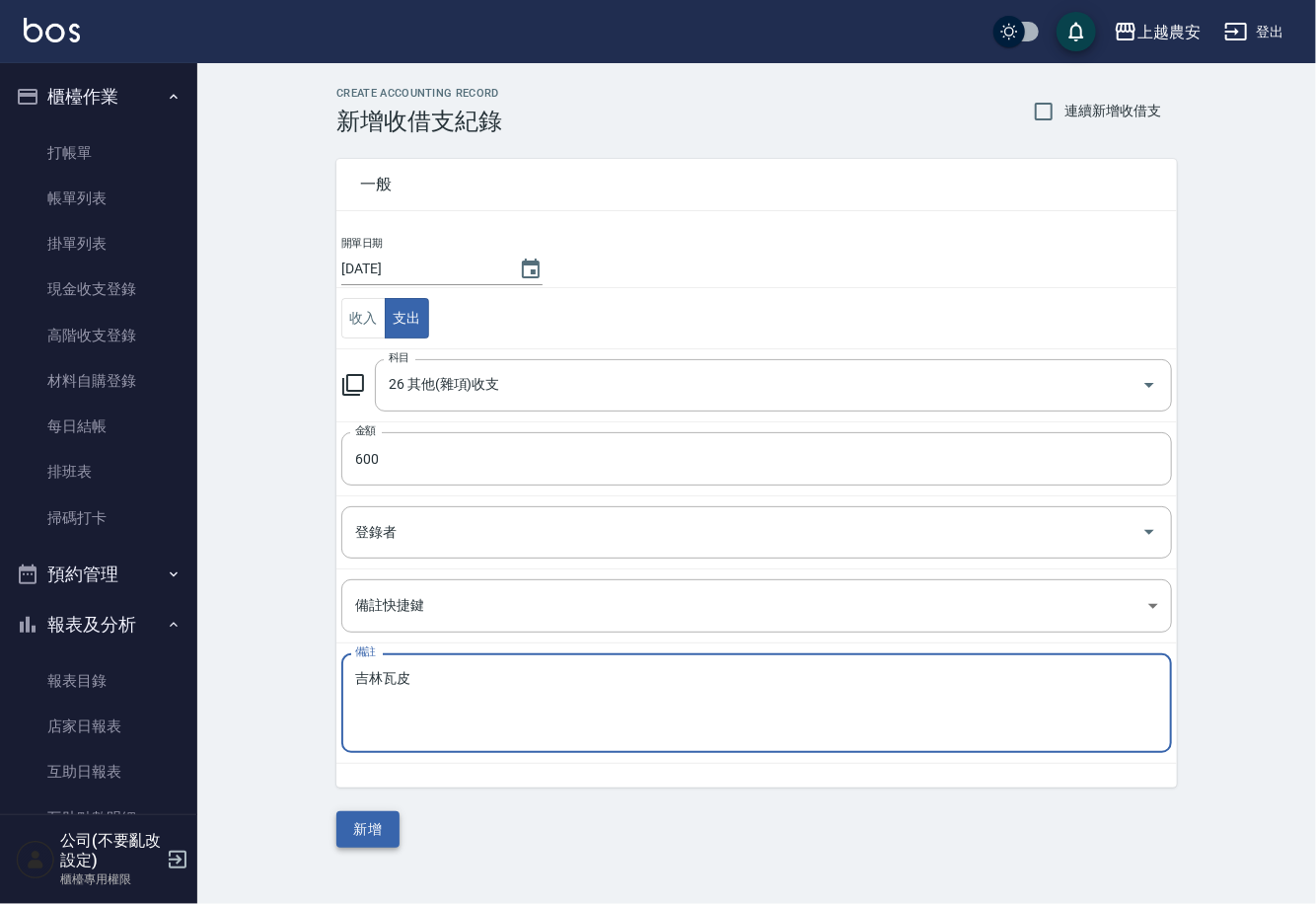type on "吉林瓦皮" 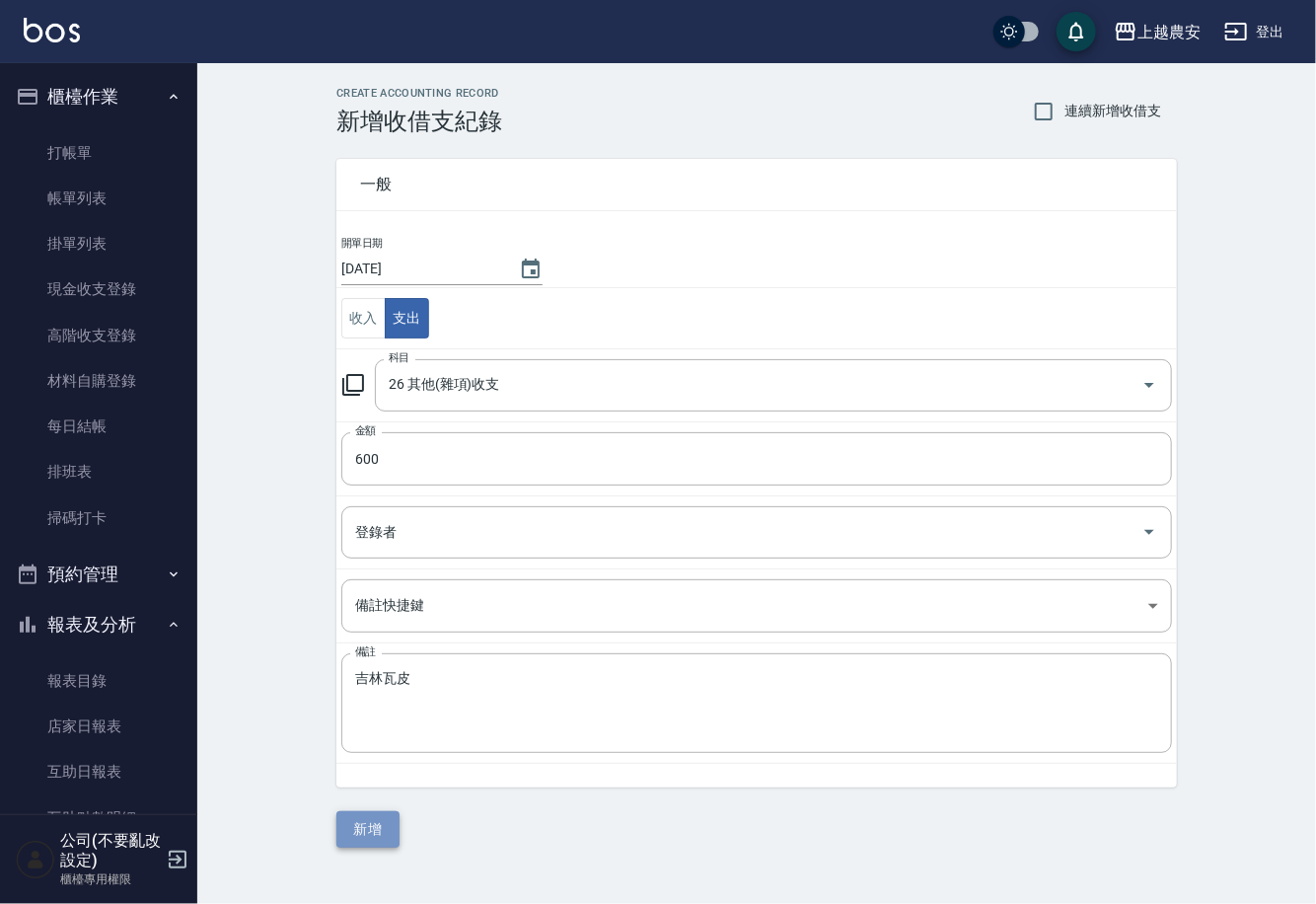 click on "新增" at bounding box center [368, 829] 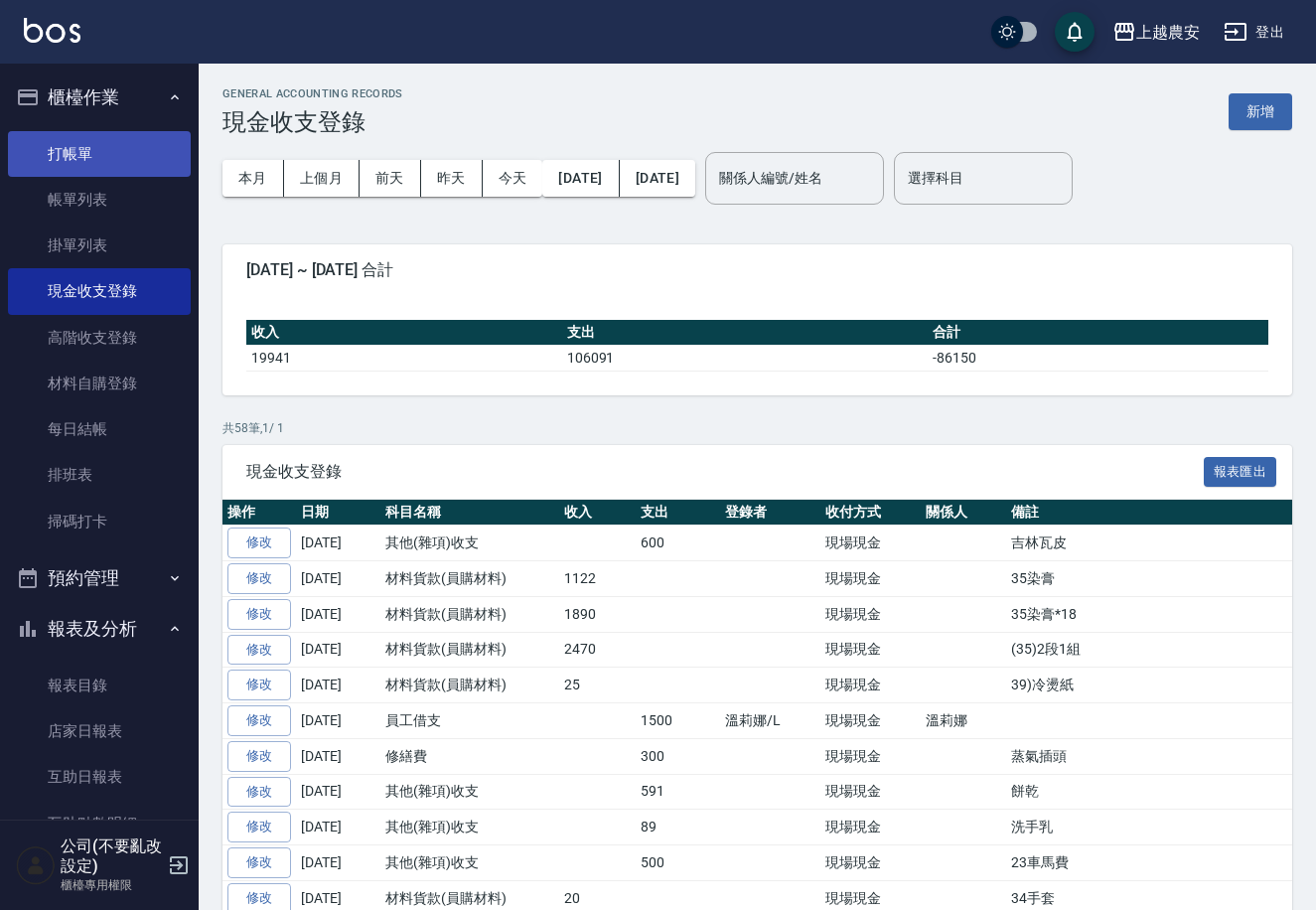click on "打帳單" at bounding box center [99, 154] 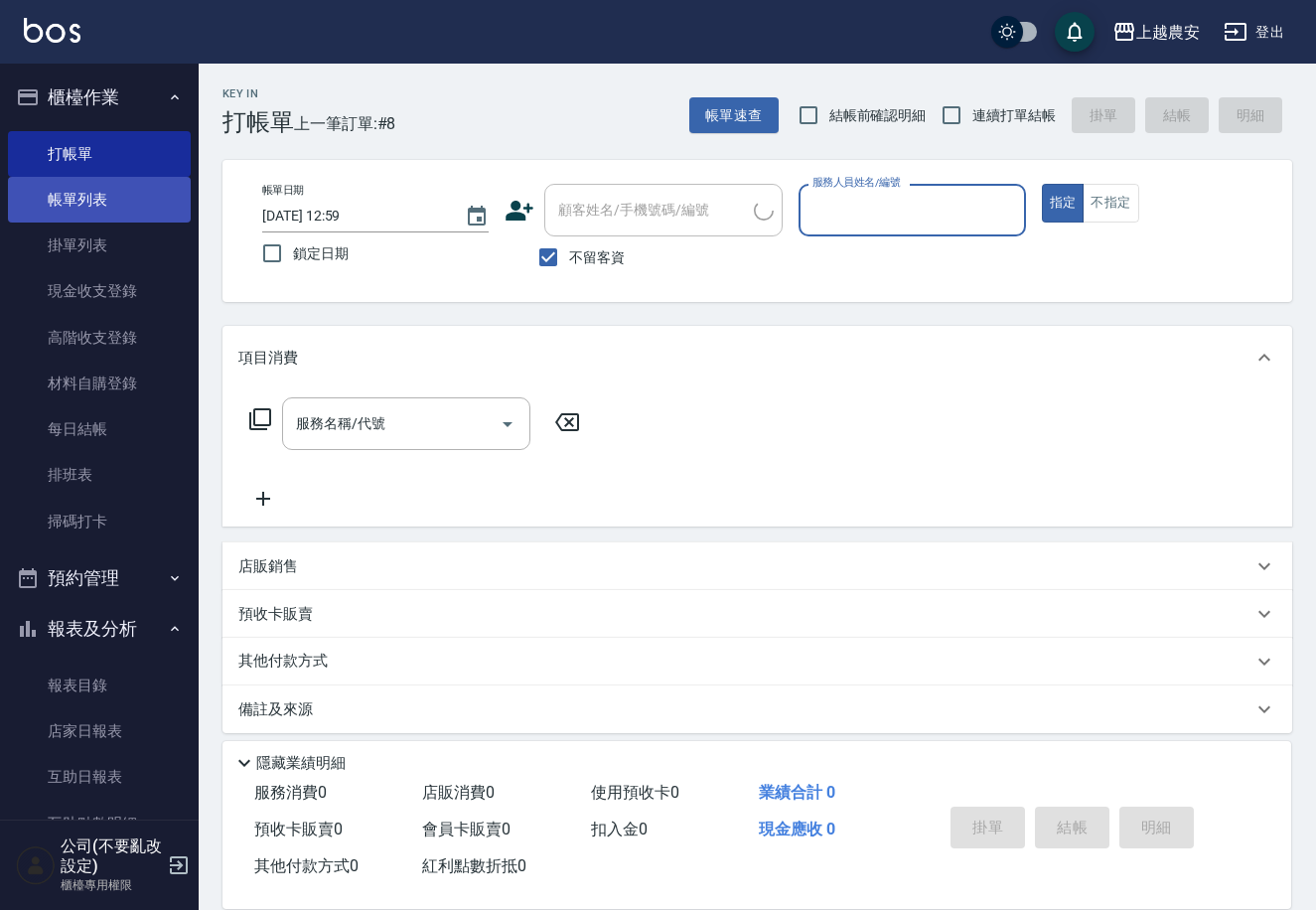 click on "帳單列表" at bounding box center (99, 200) 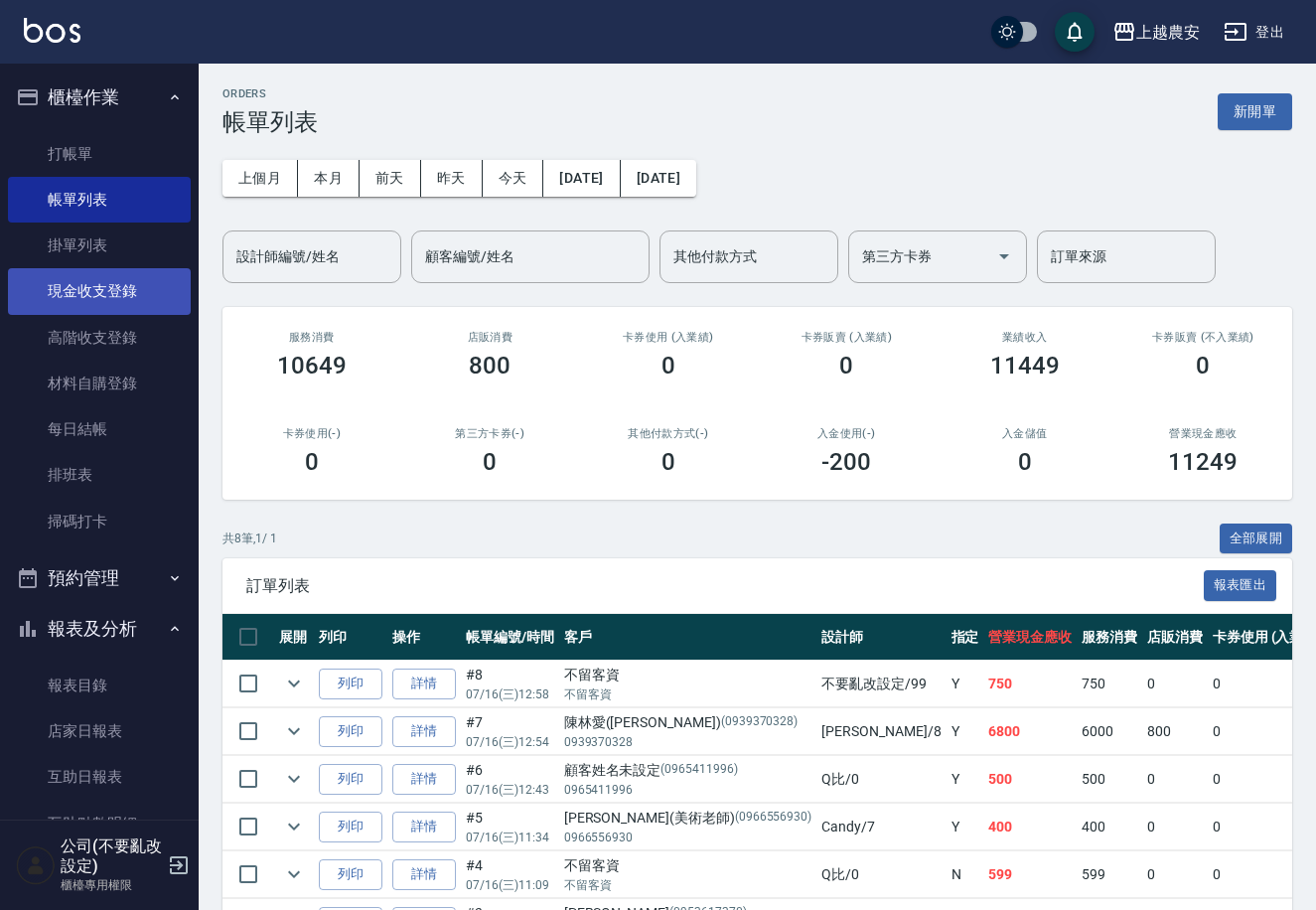click on "現金收支登錄" at bounding box center (99, 291) 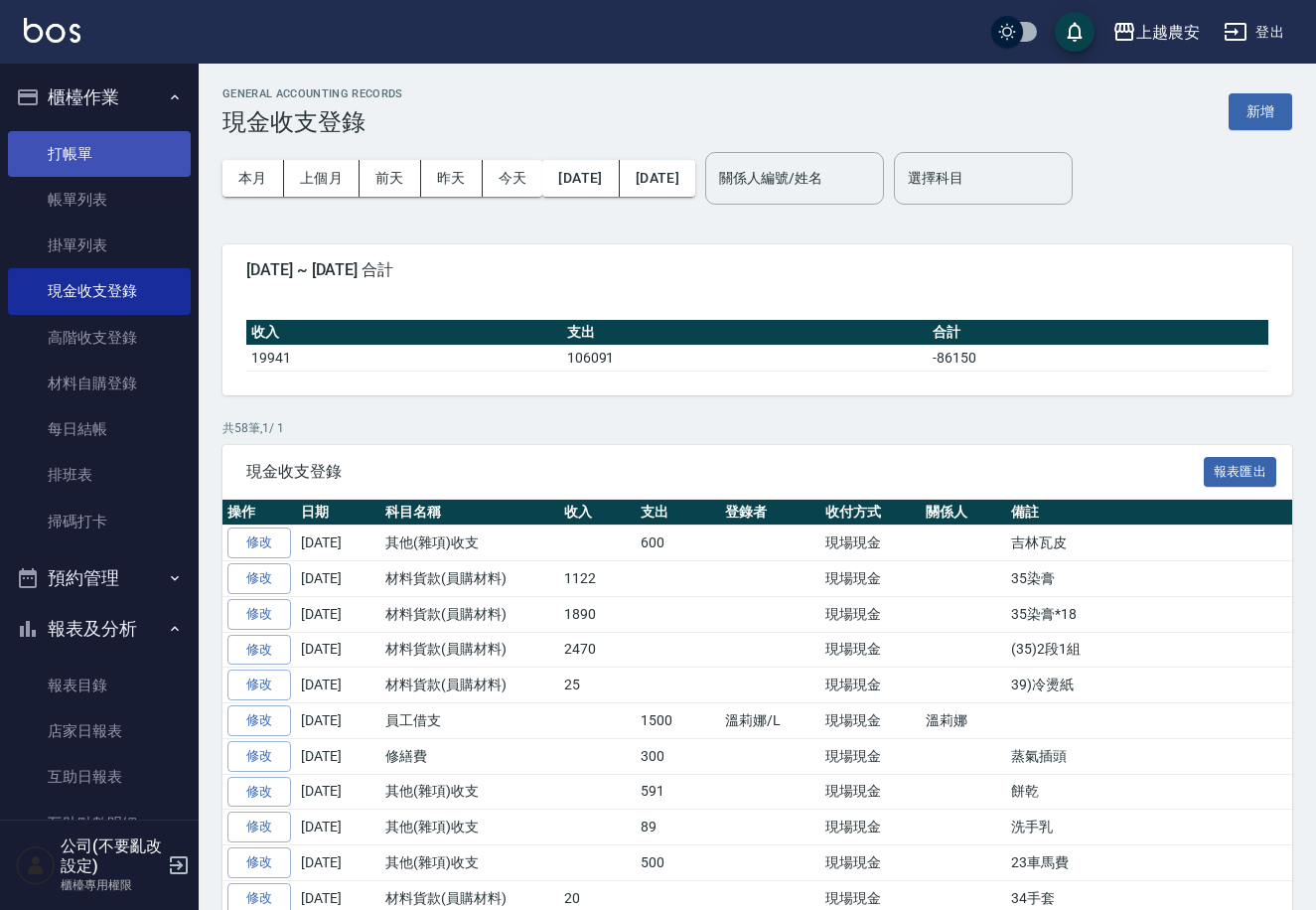 click on "打帳單" at bounding box center [99, 154] 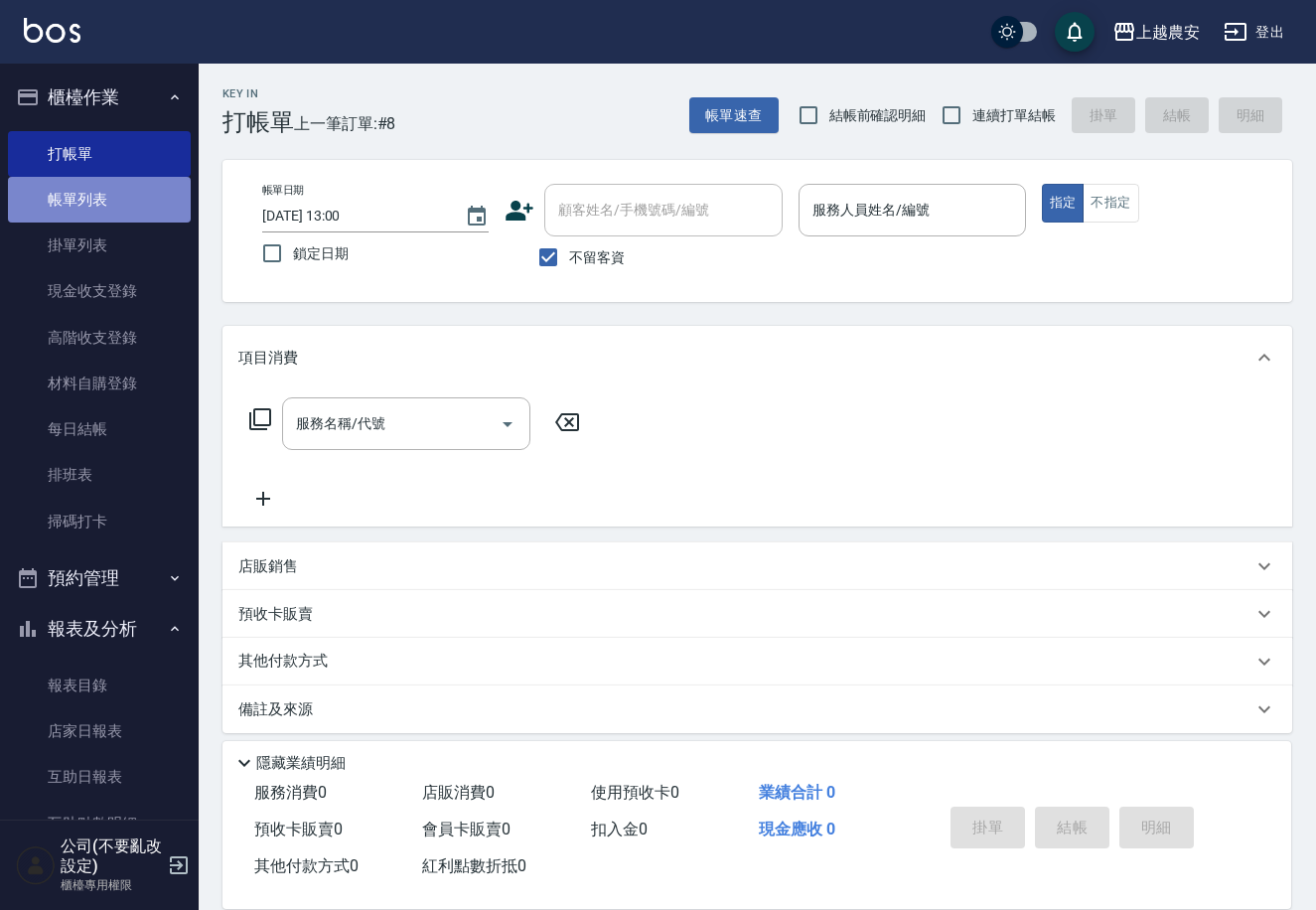 click on "帳單列表" at bounding box center [99, 200] 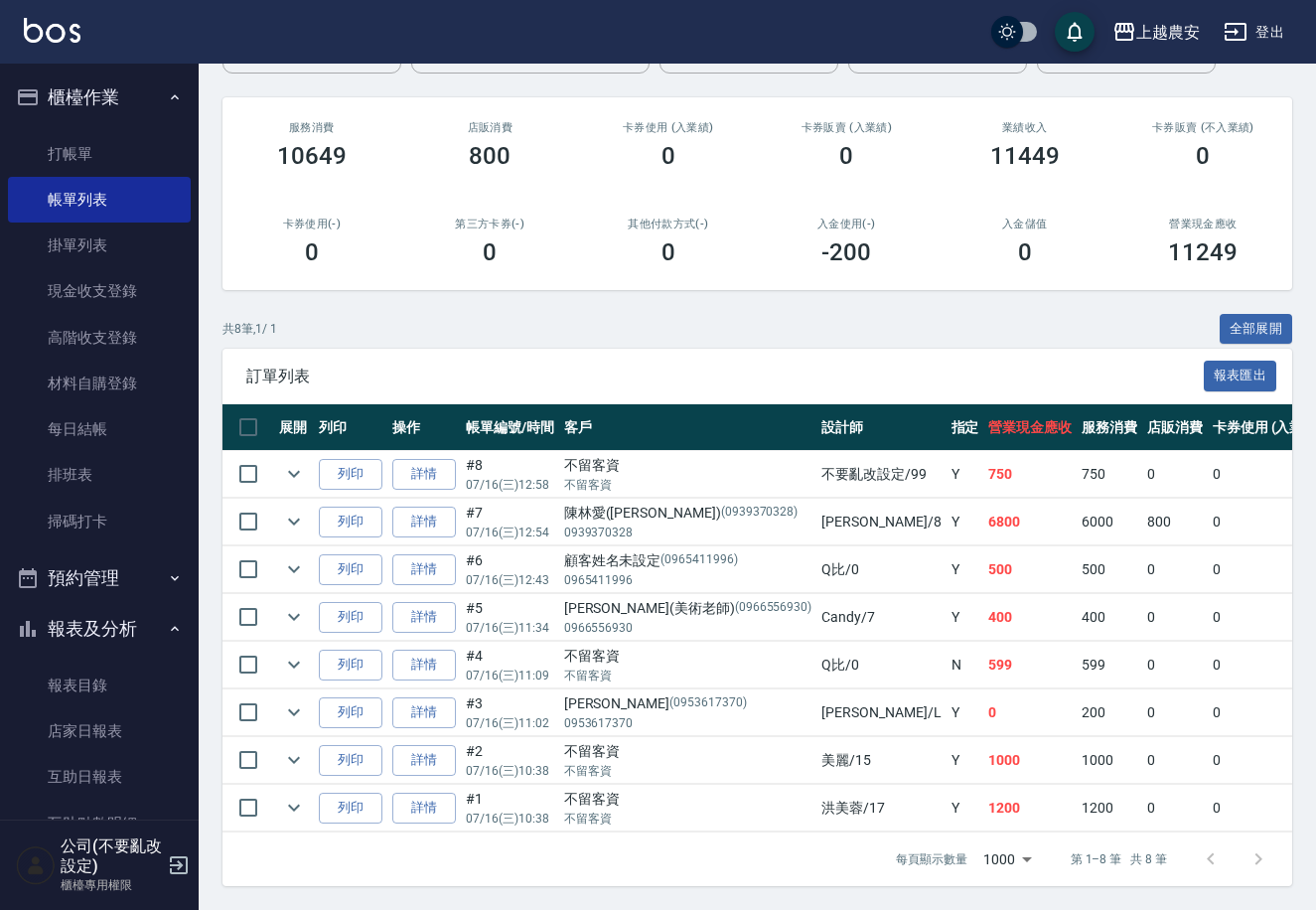 scroll, scrollTop: 221, scrollLeft: 0, axis: vertical 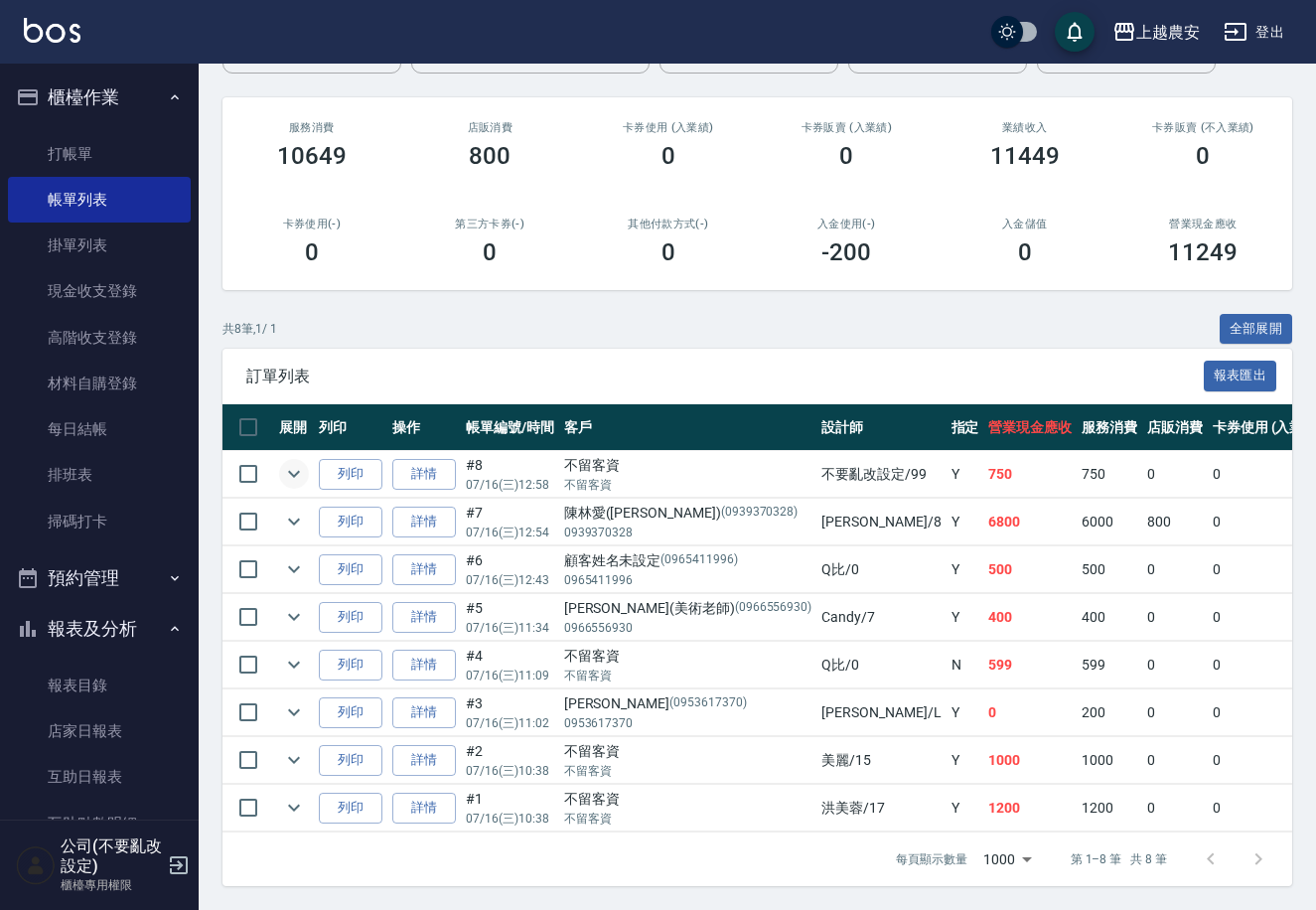 click 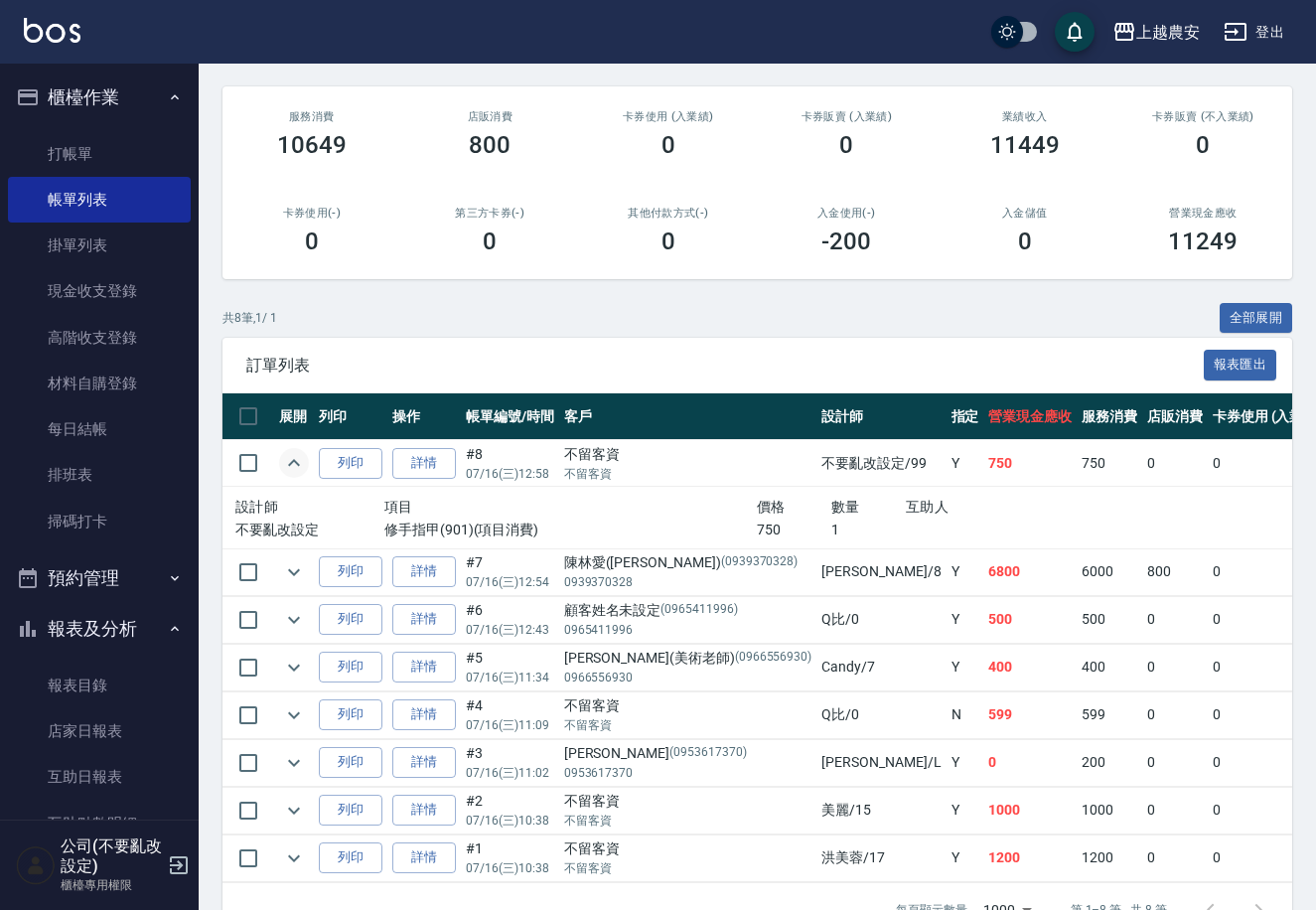 click 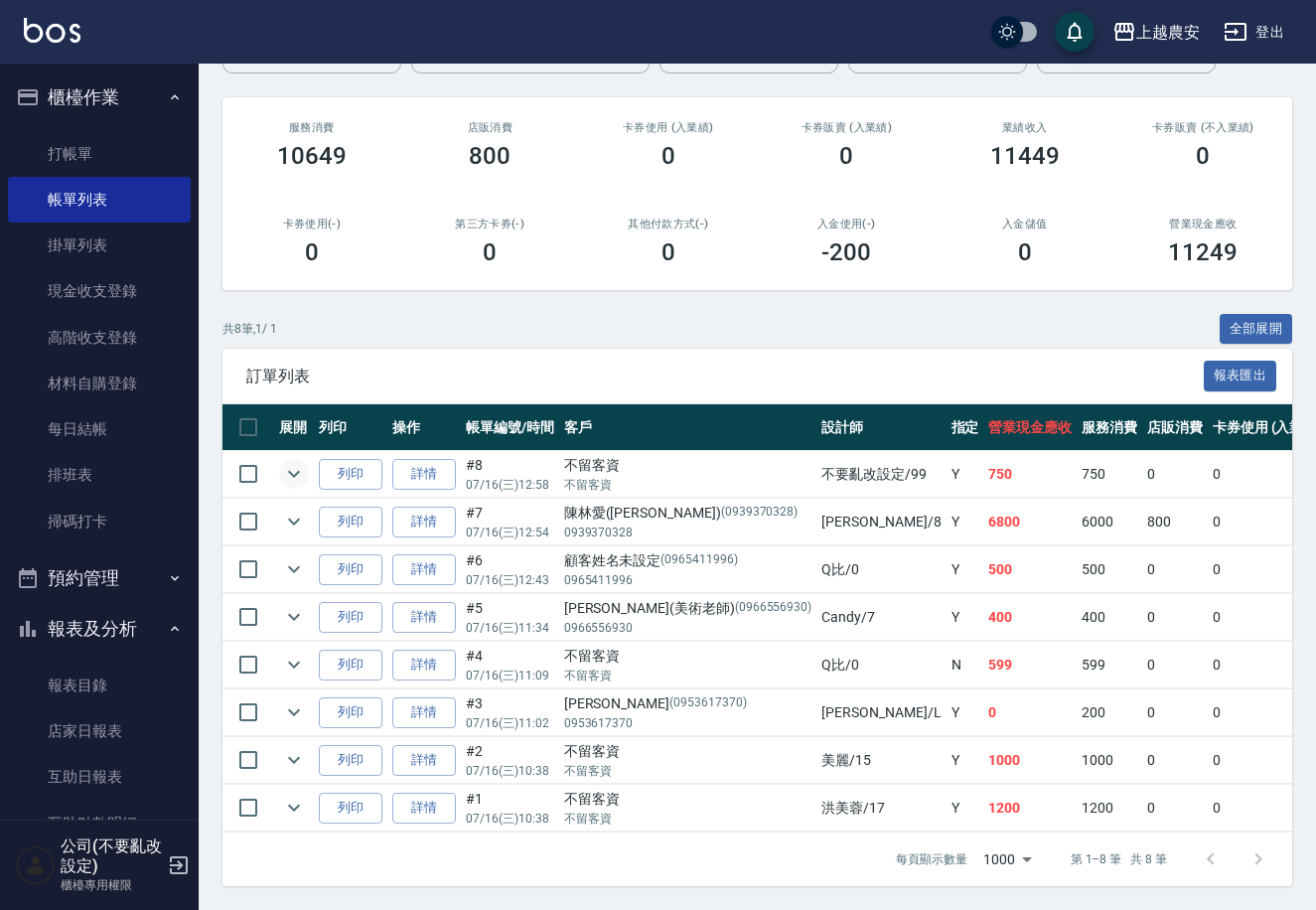 scroll, scrollTop: 228, scrollLeft: 0, axis: vertical 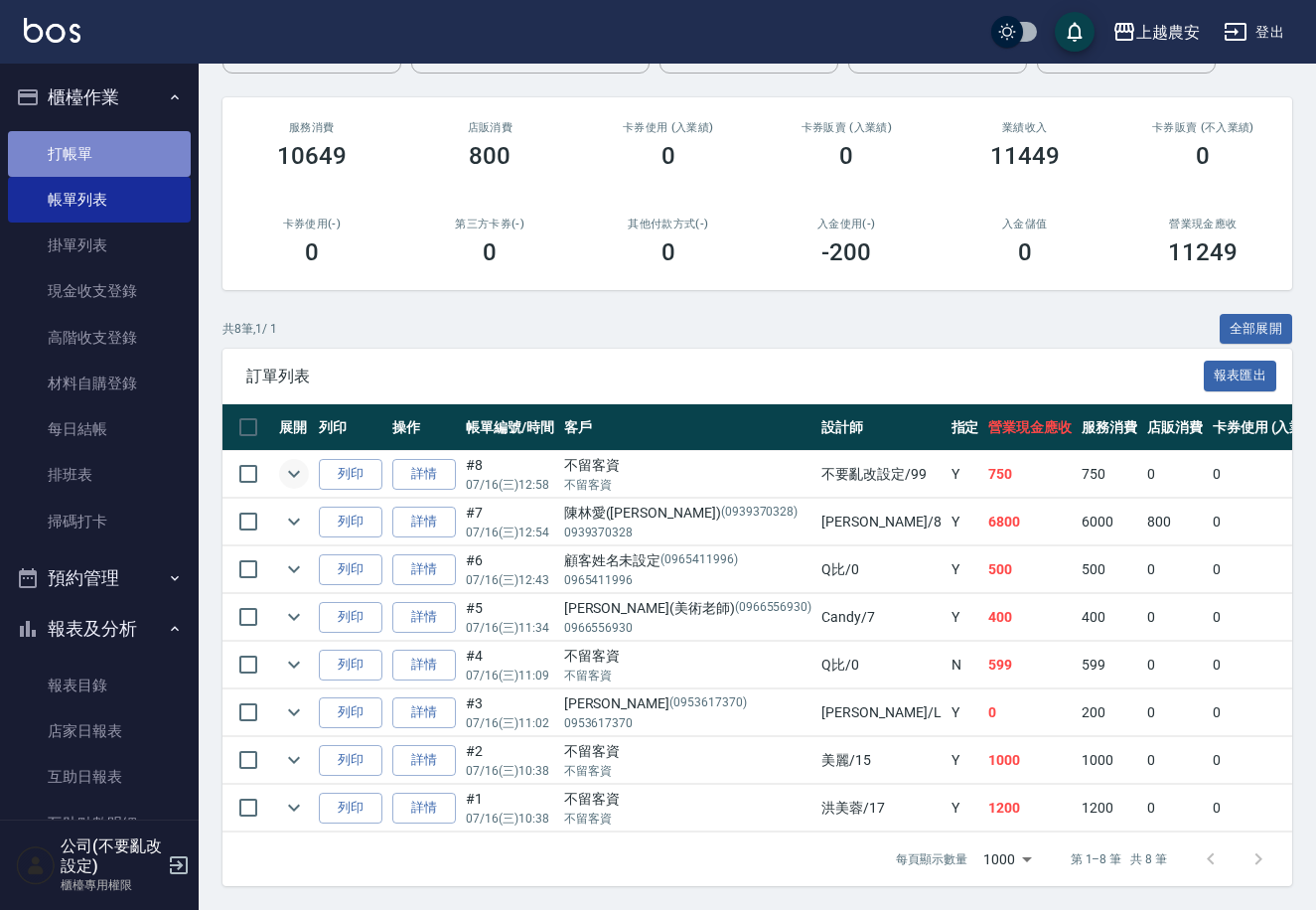 click on "打帳單" at bounding box center [99, 154] 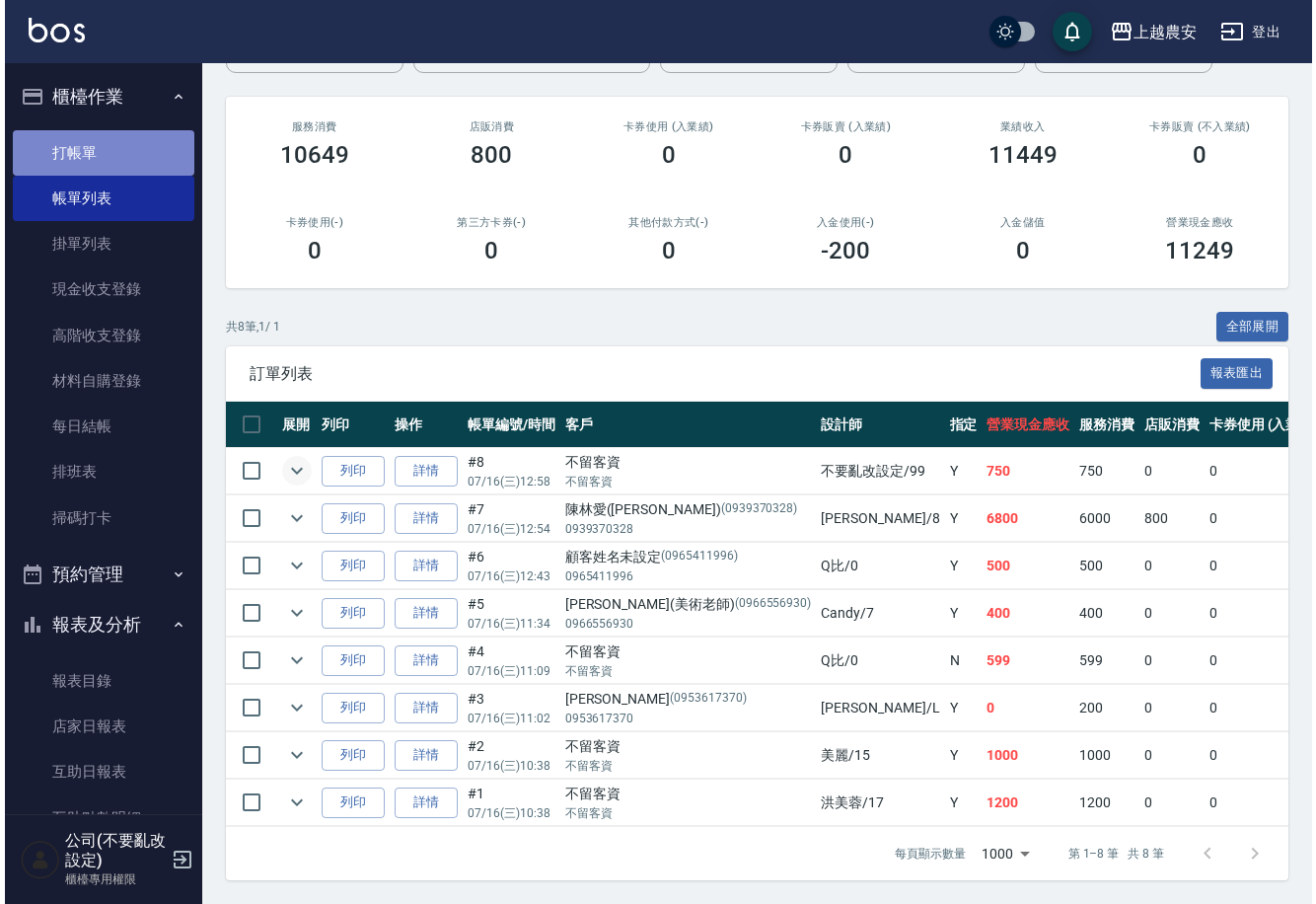scroll, scrollTop: 0, scrollLeft: 0, axis: both 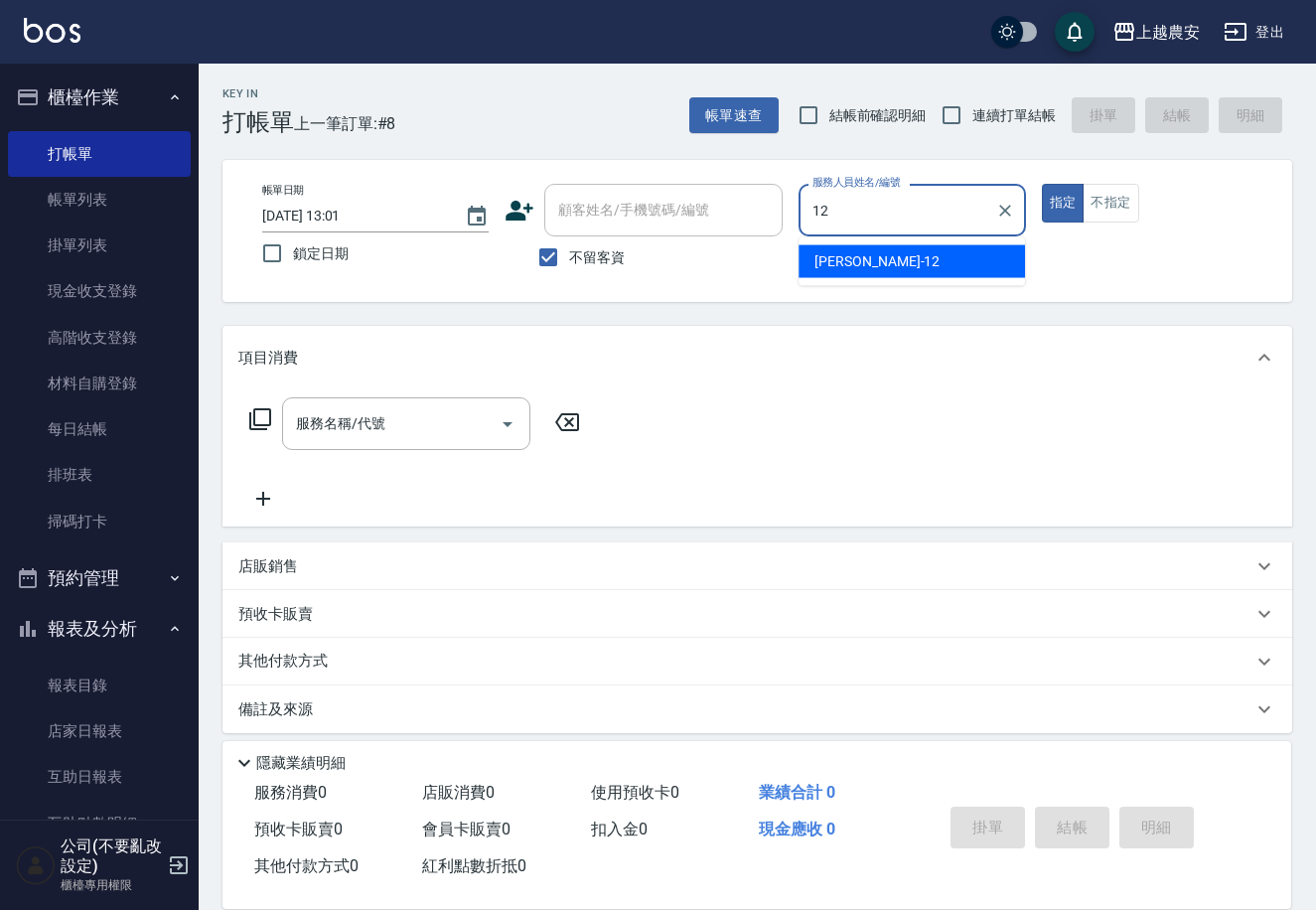 click on "[PERSON_NAME] -12" at bounding box center (877, 261) 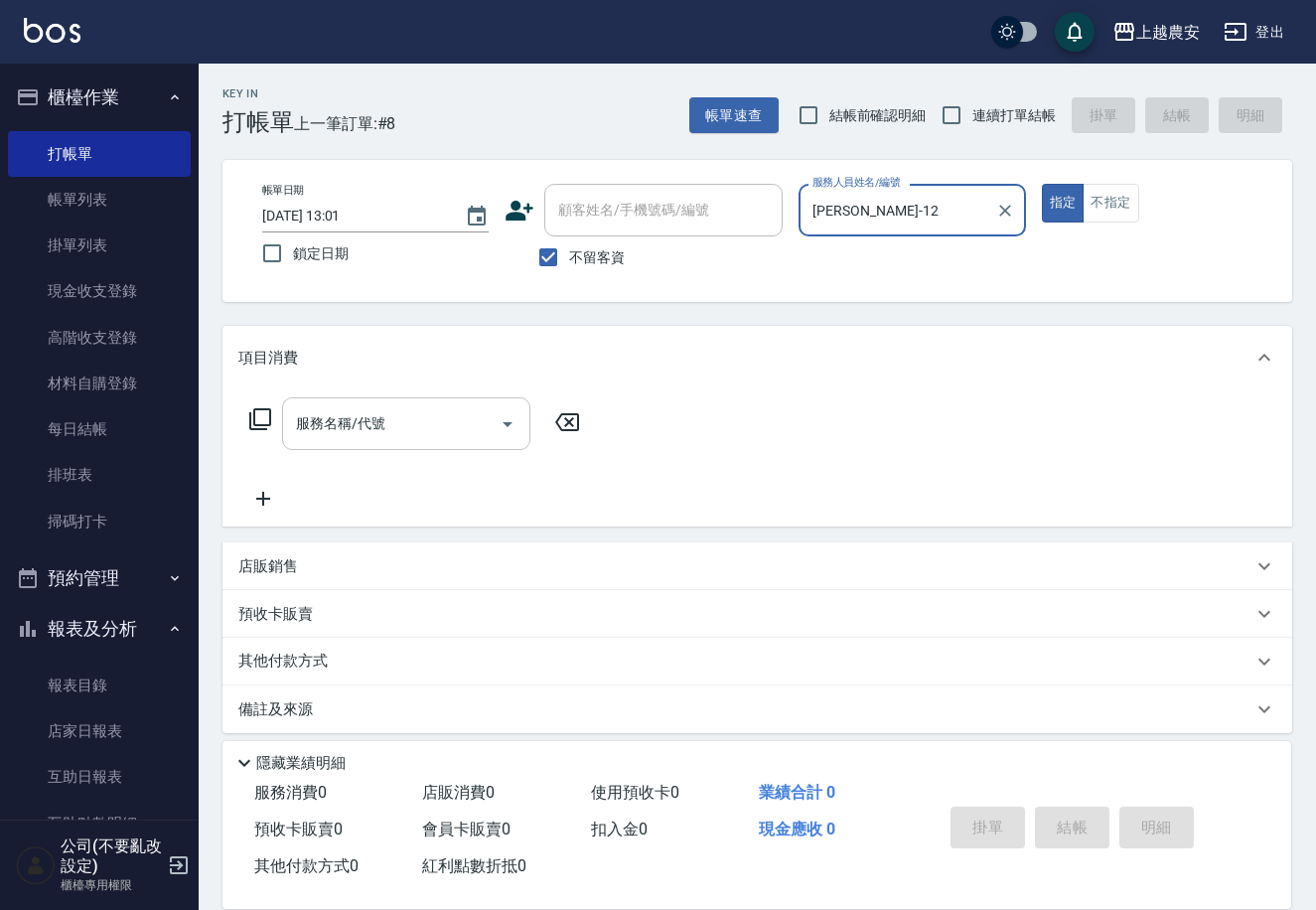 type on "[PERSON_NAME]-12" 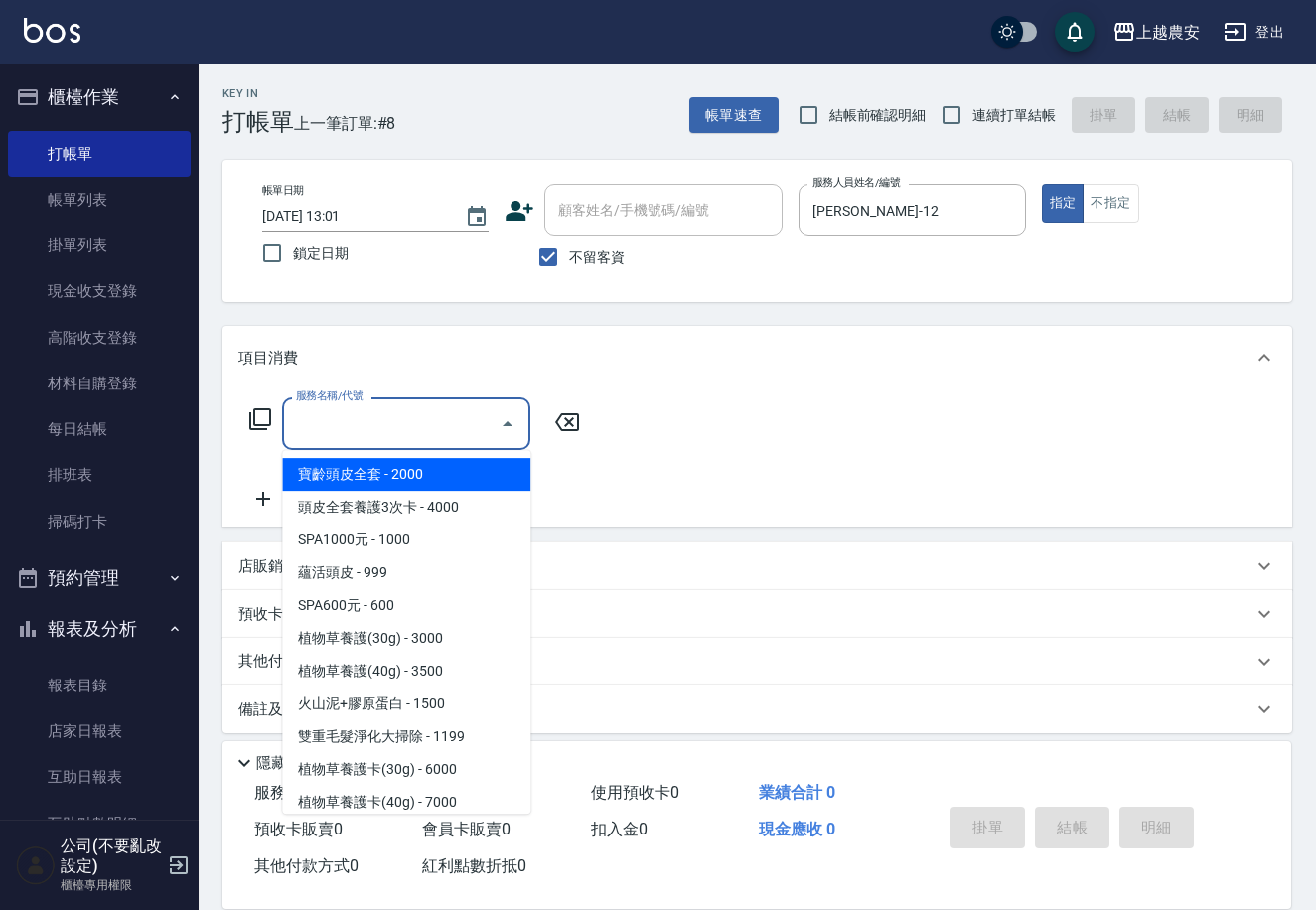 click on "服務名稱/代號" at bounding box center [391, 423] 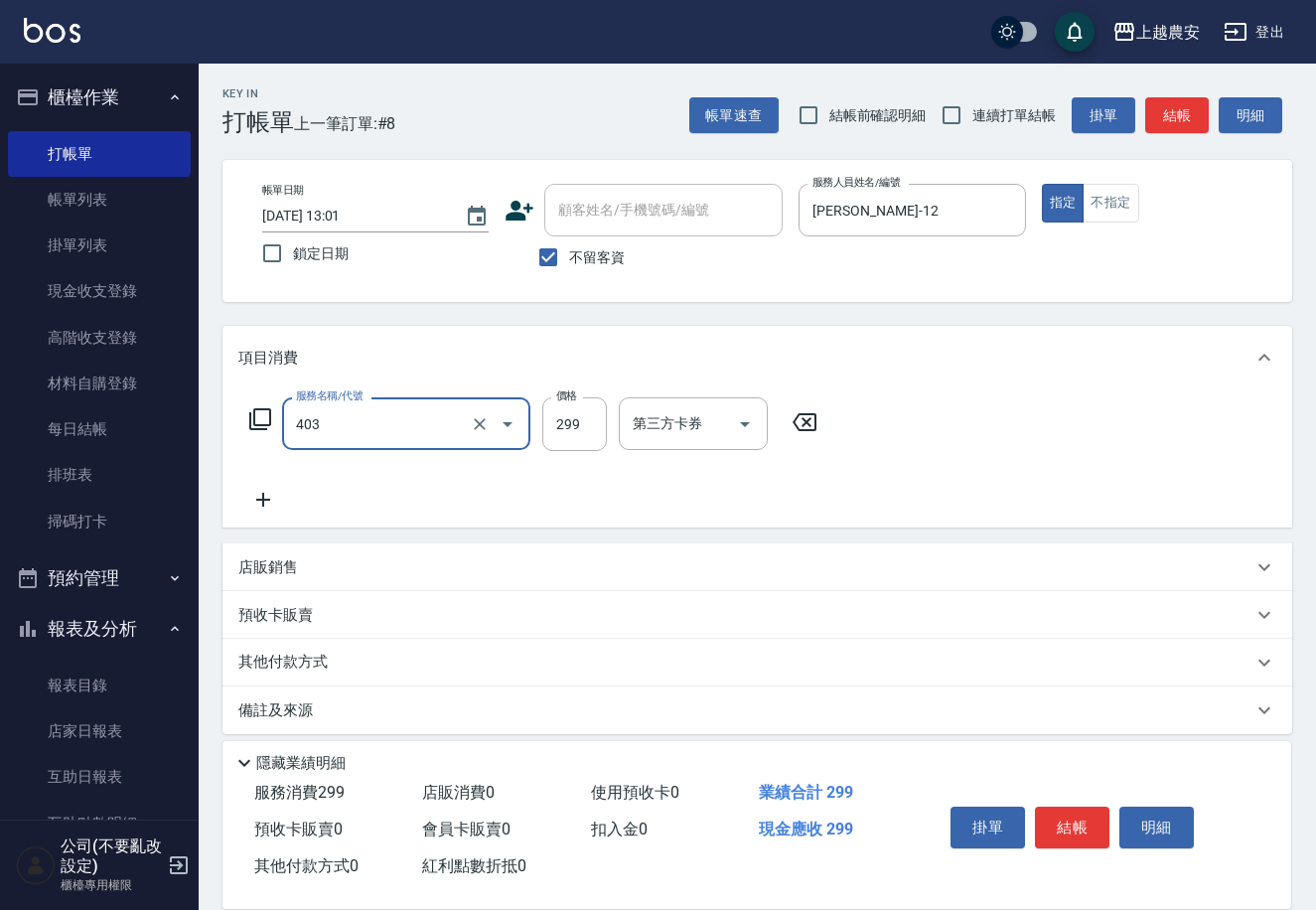 type on "剪髮(403)" 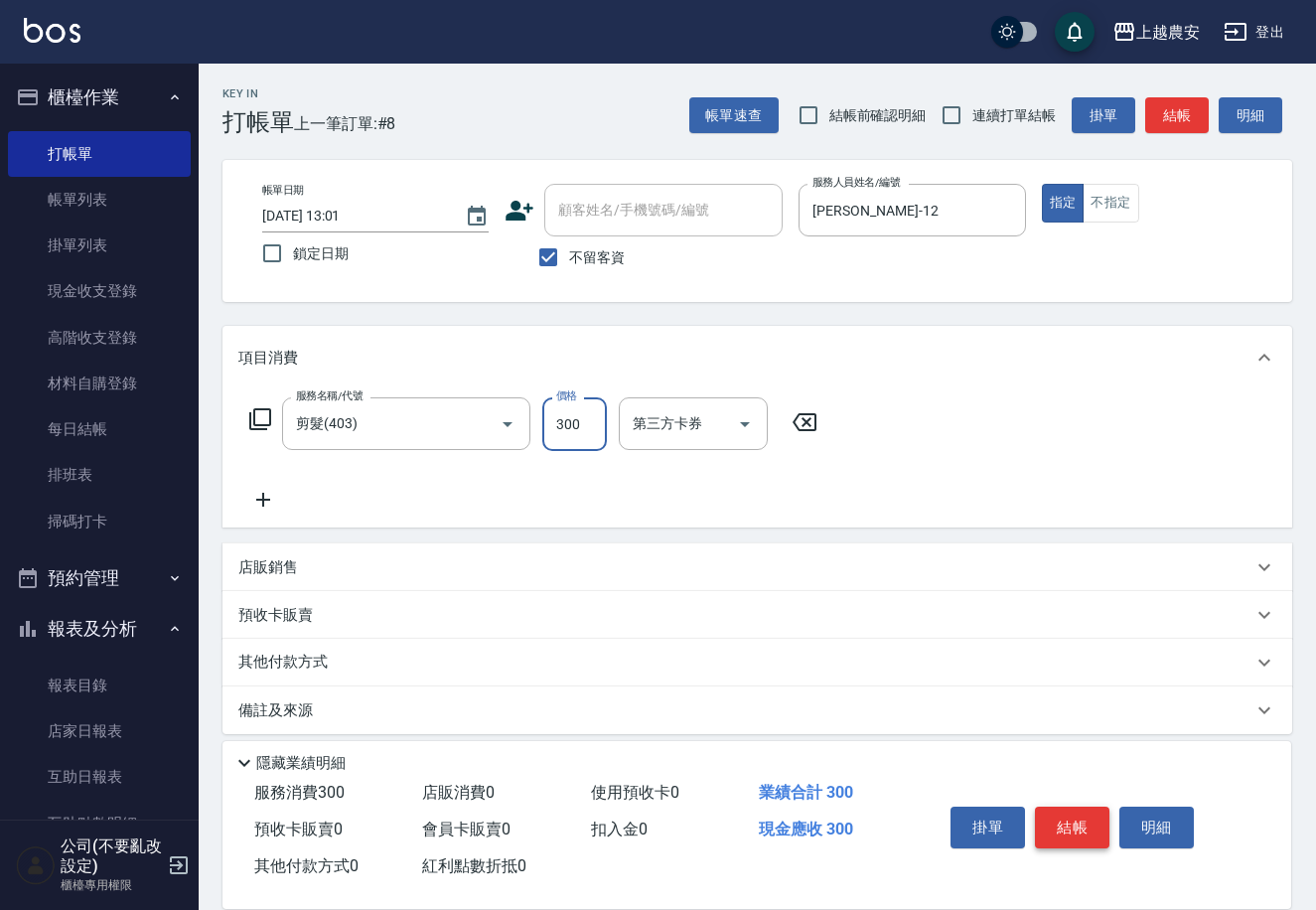 type on "300" 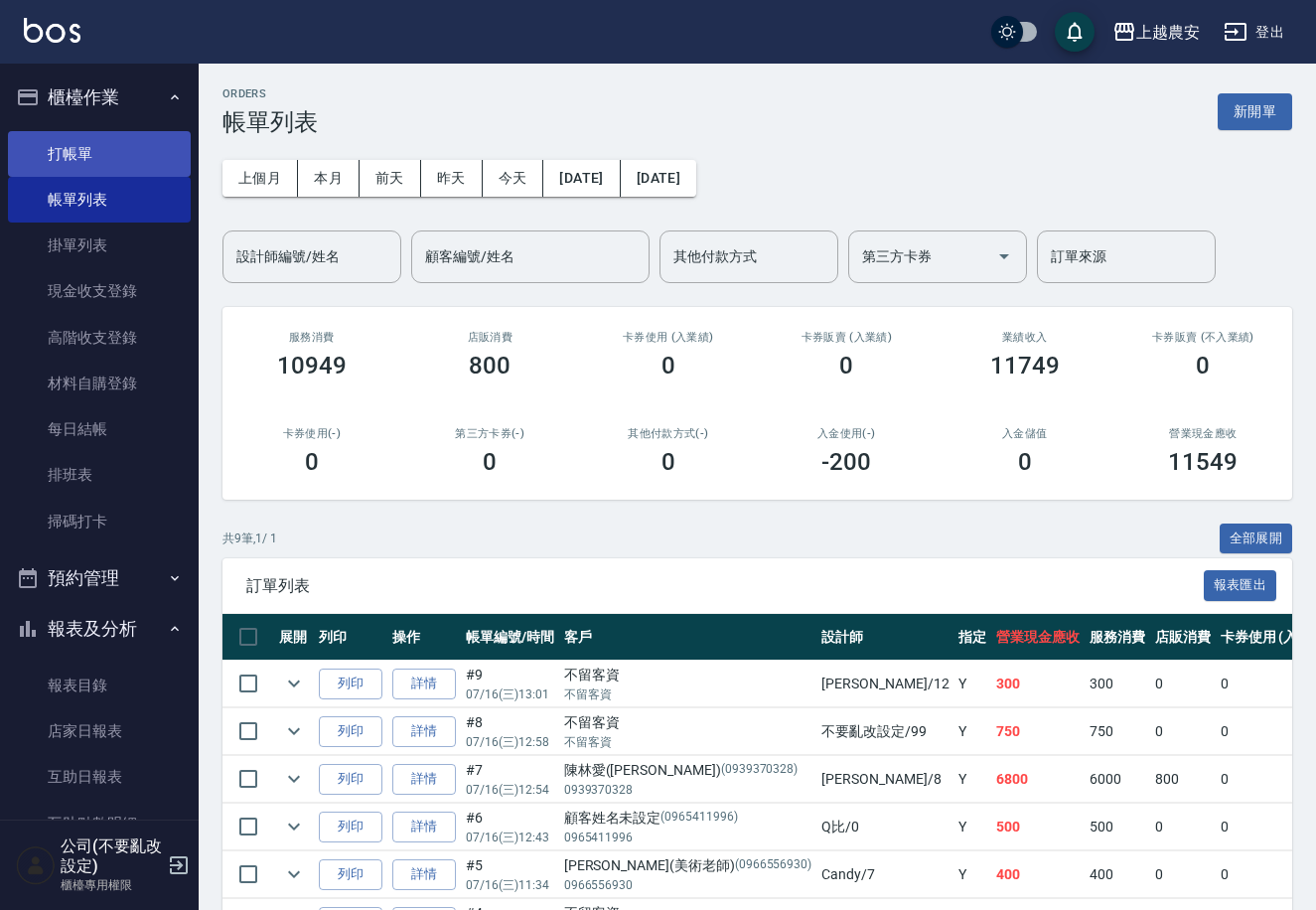 click on "打帳單" at bounding box center (99, 154) 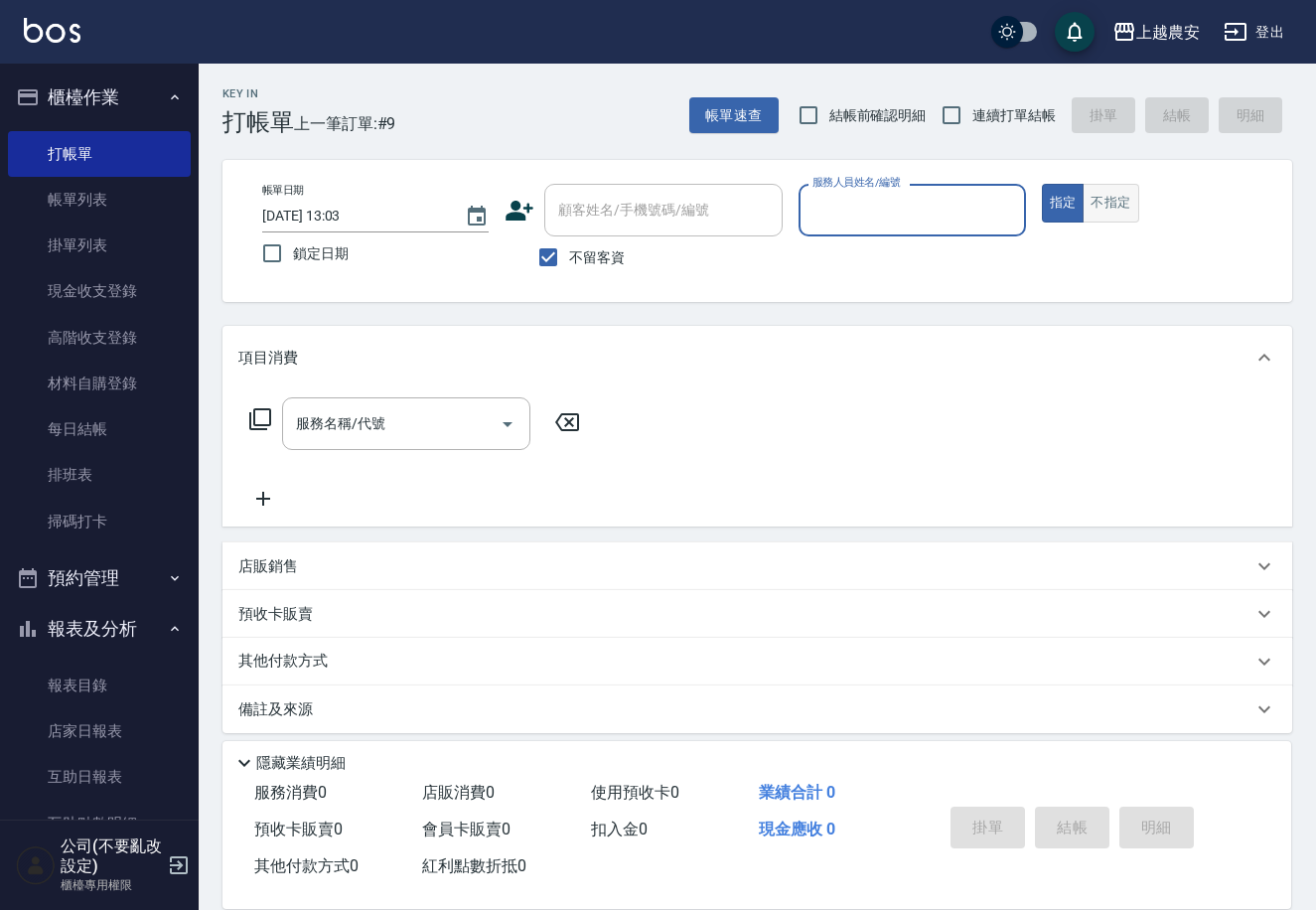 click on "不指定" at bounding box center (1110, 203) 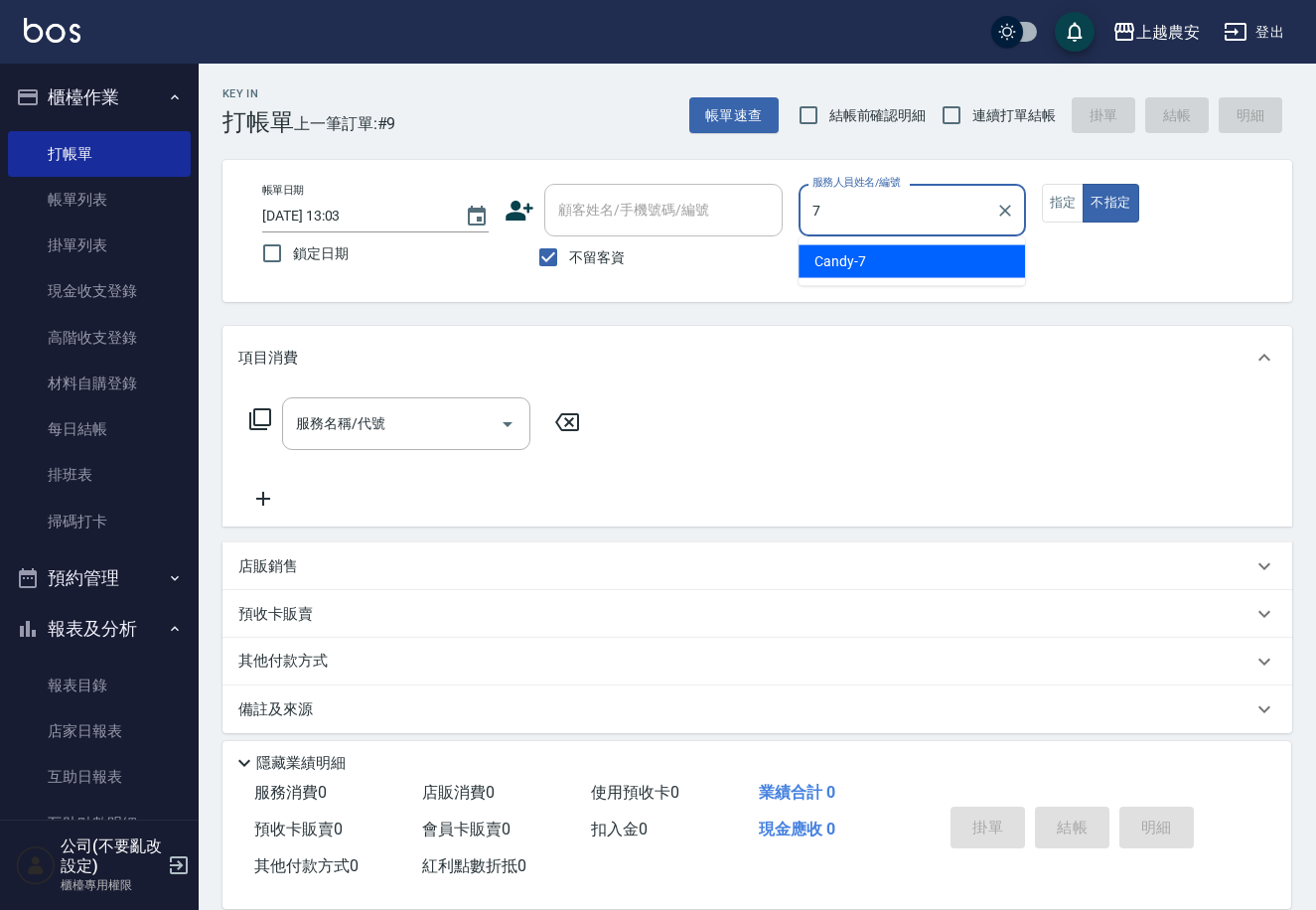 type on "Candy-7" 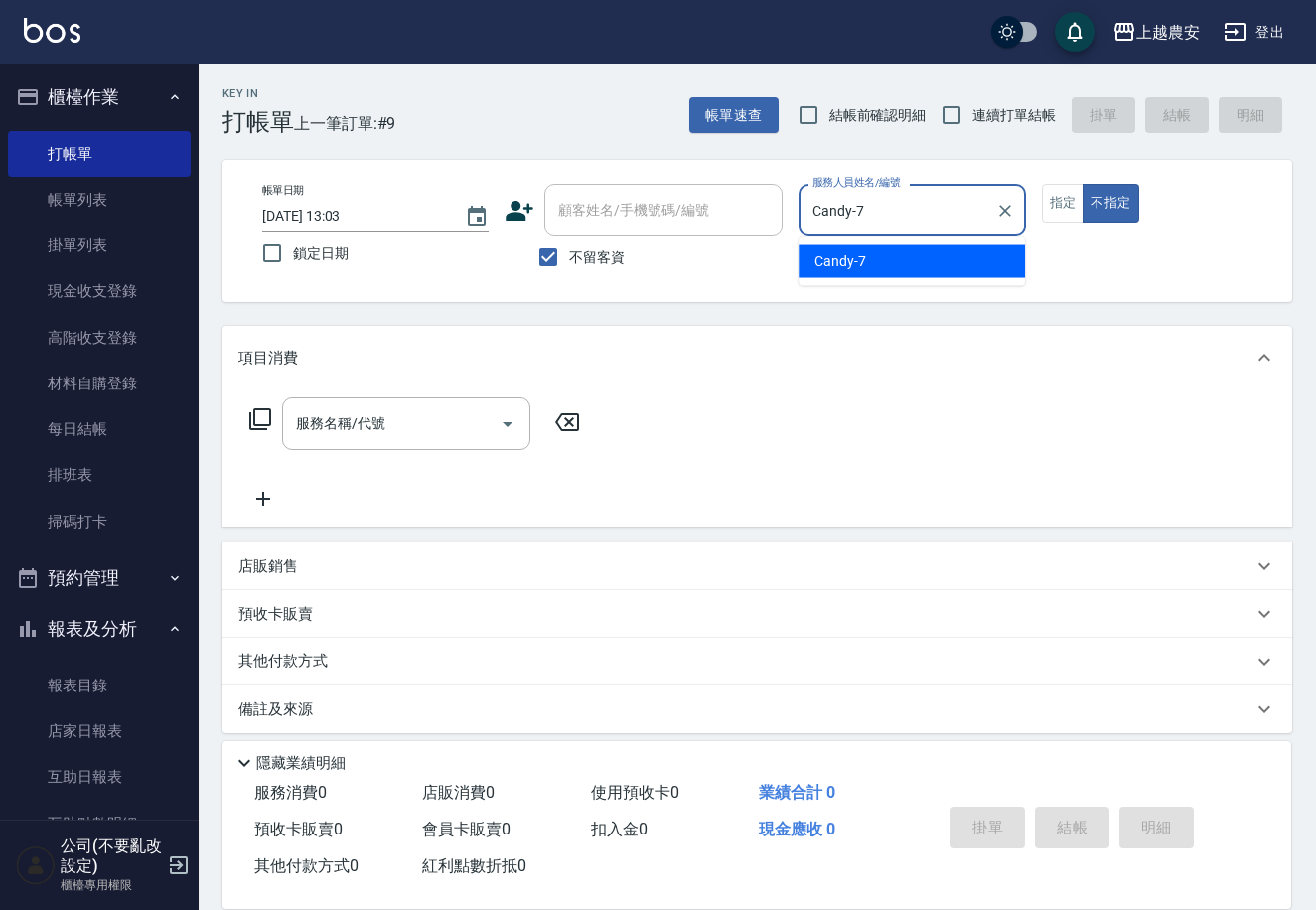 type on "false" 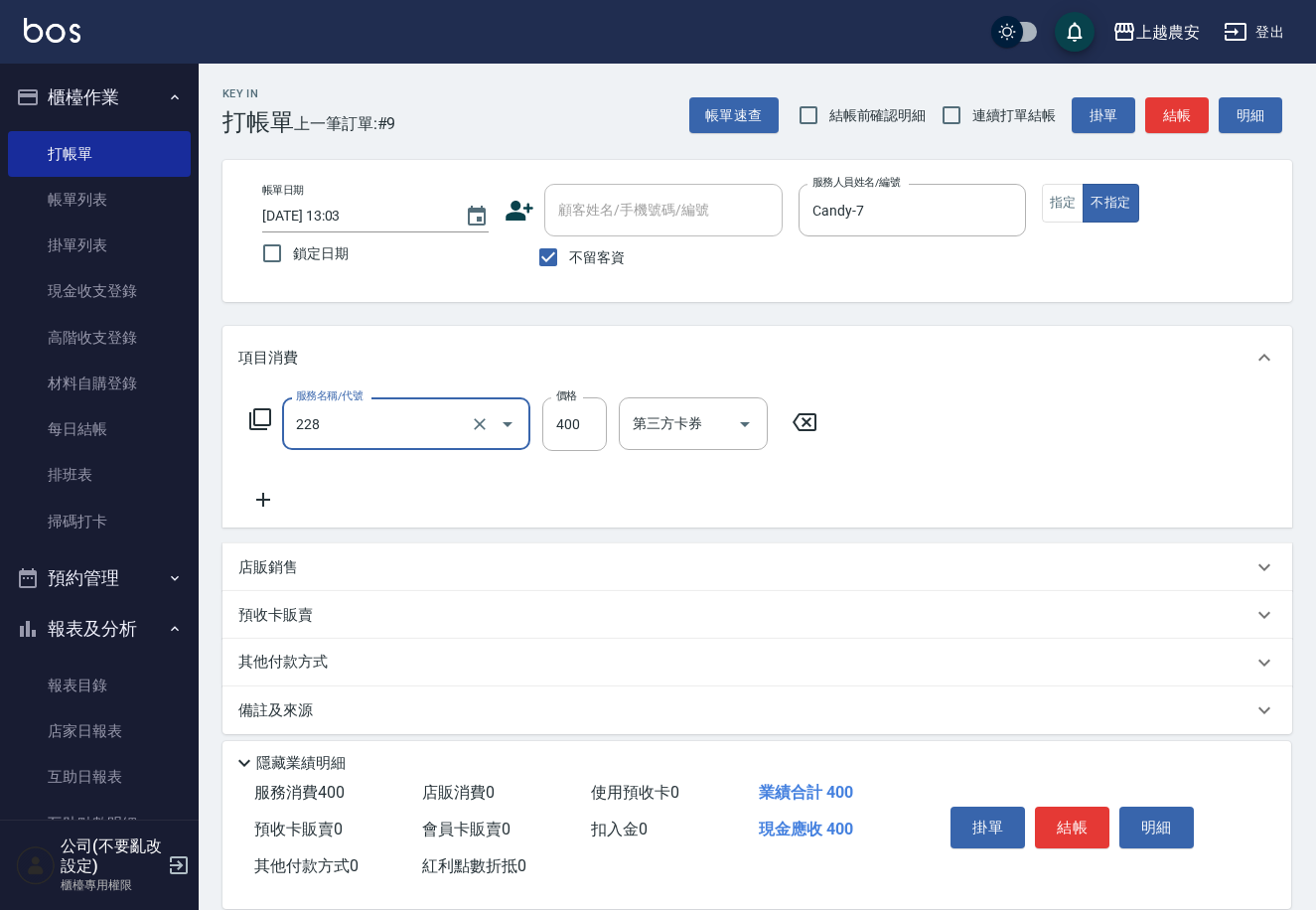 type on "洗髮(228)" 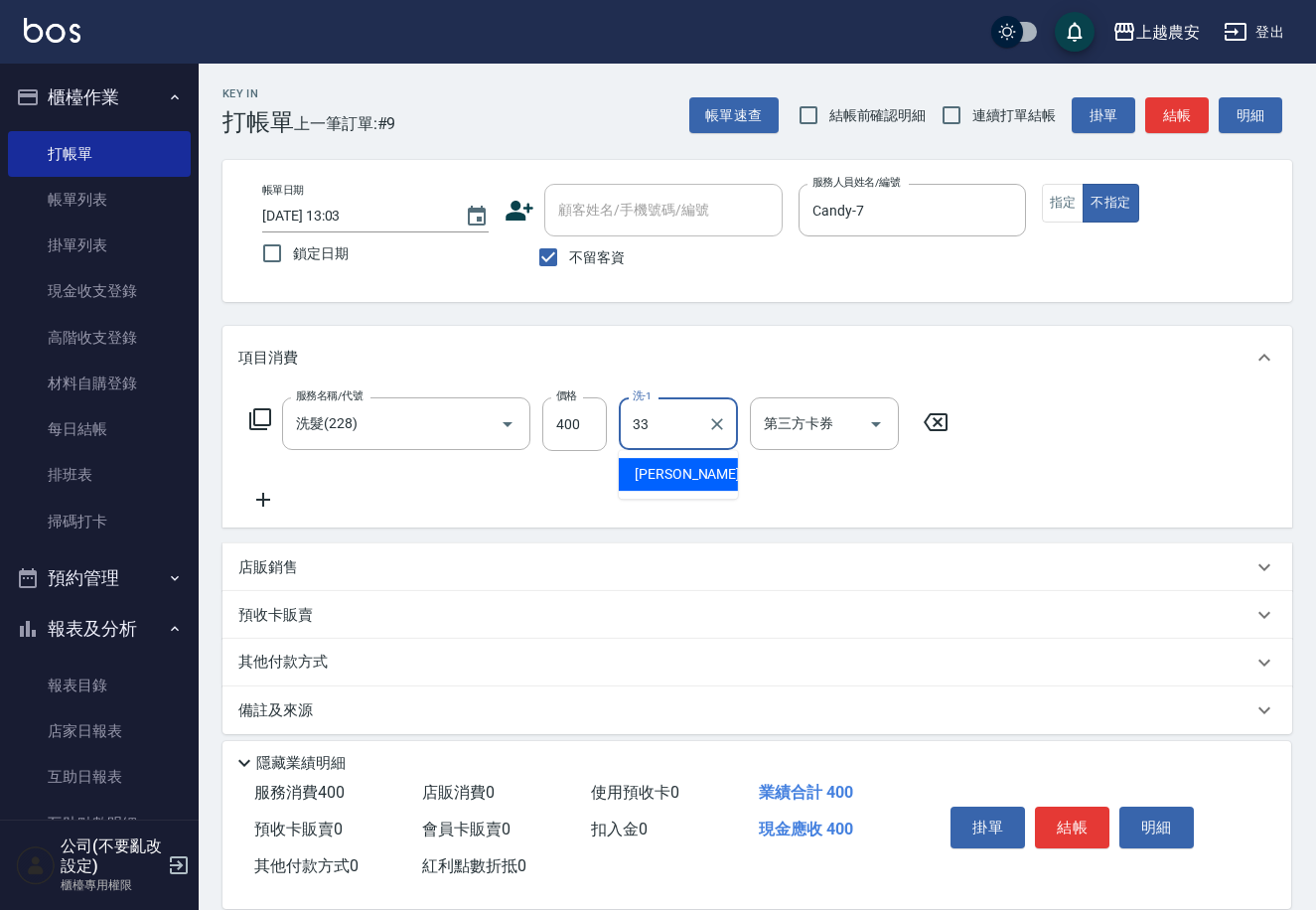 type on "[PERSON_NAME]-33" 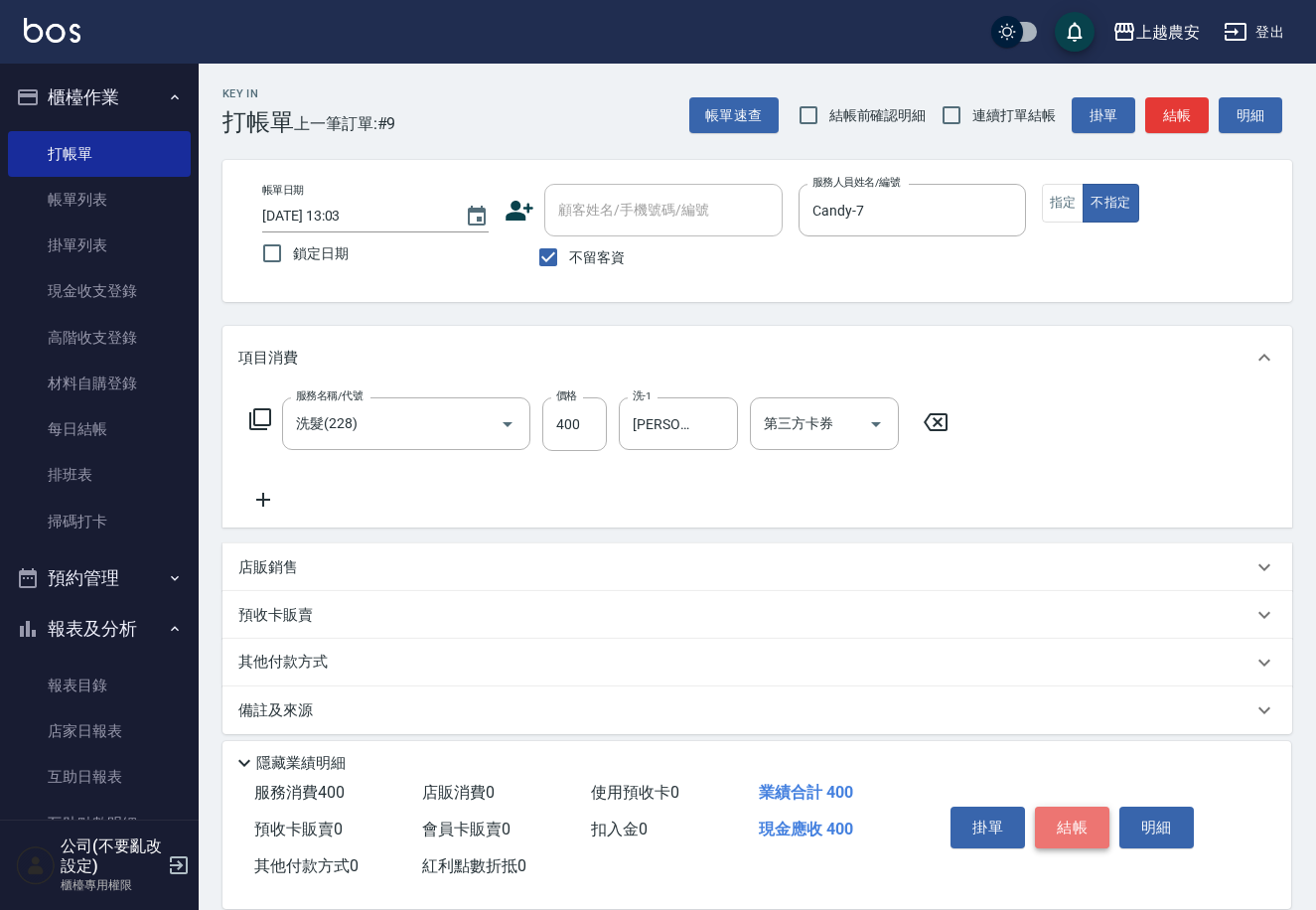 click on "結帳" at bounding box center [1072, 828] 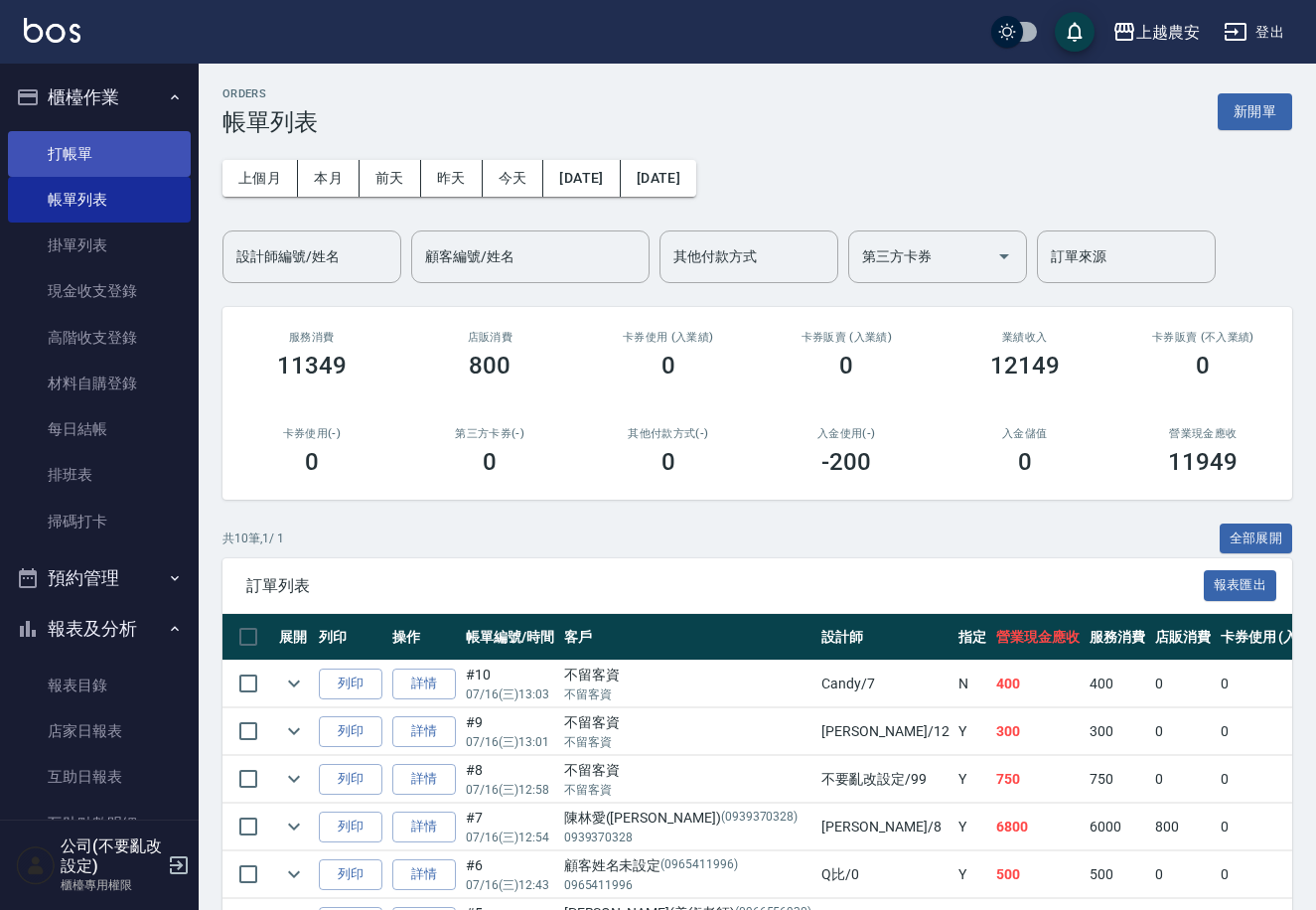click on "打帳單" at bounding box center [99, 154] 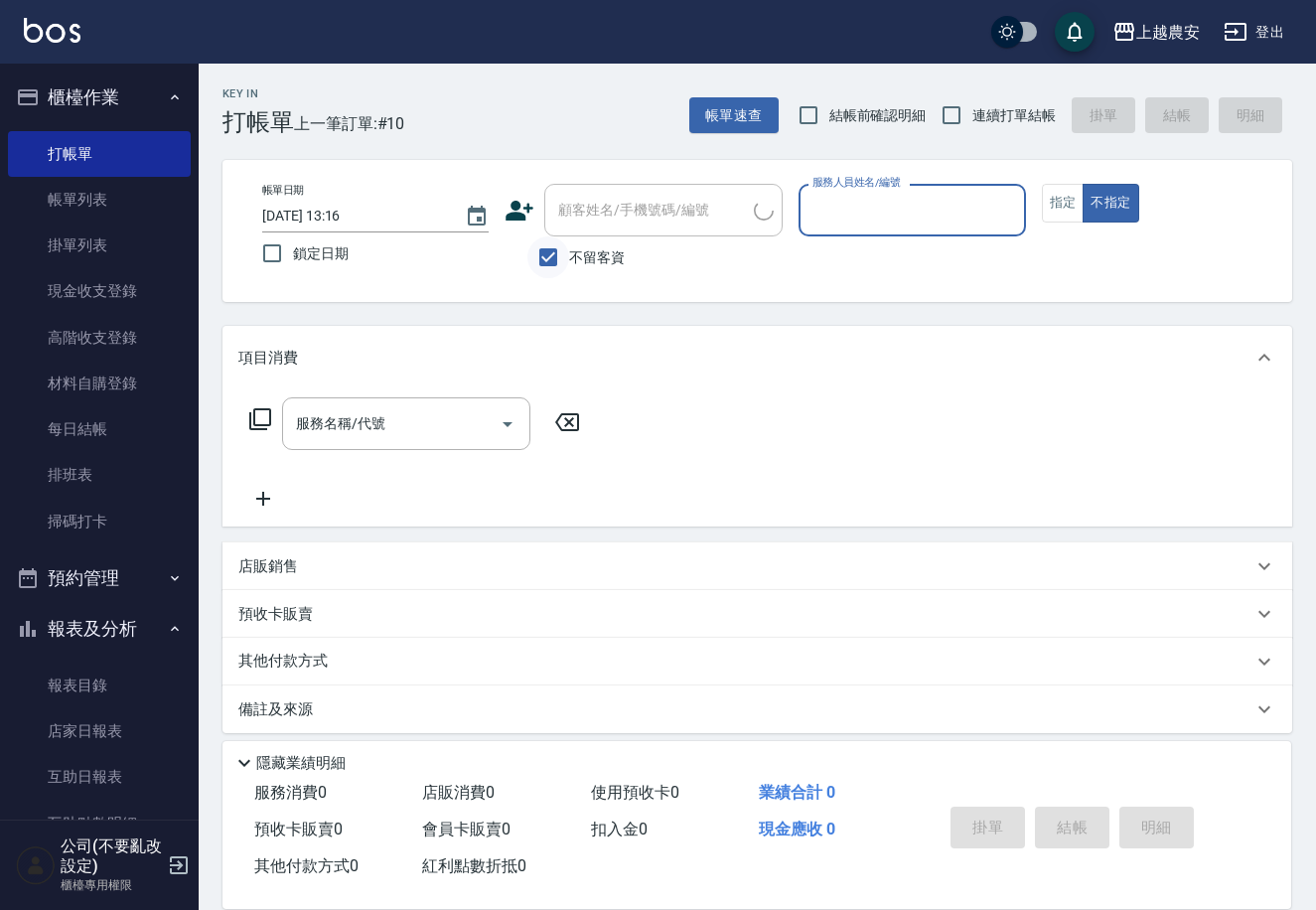 click on "不留客資" at bounding box center [548, 257] 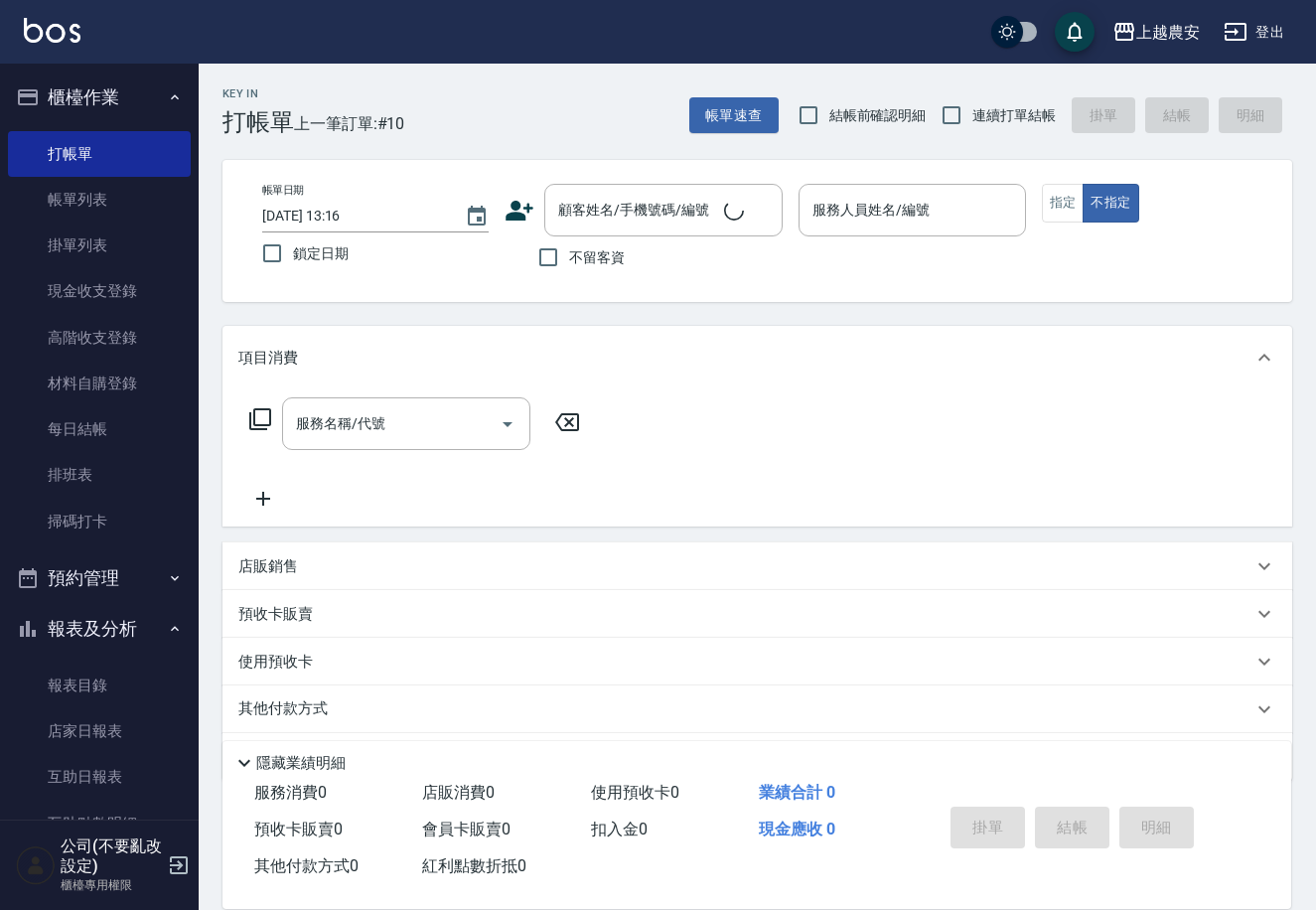 click 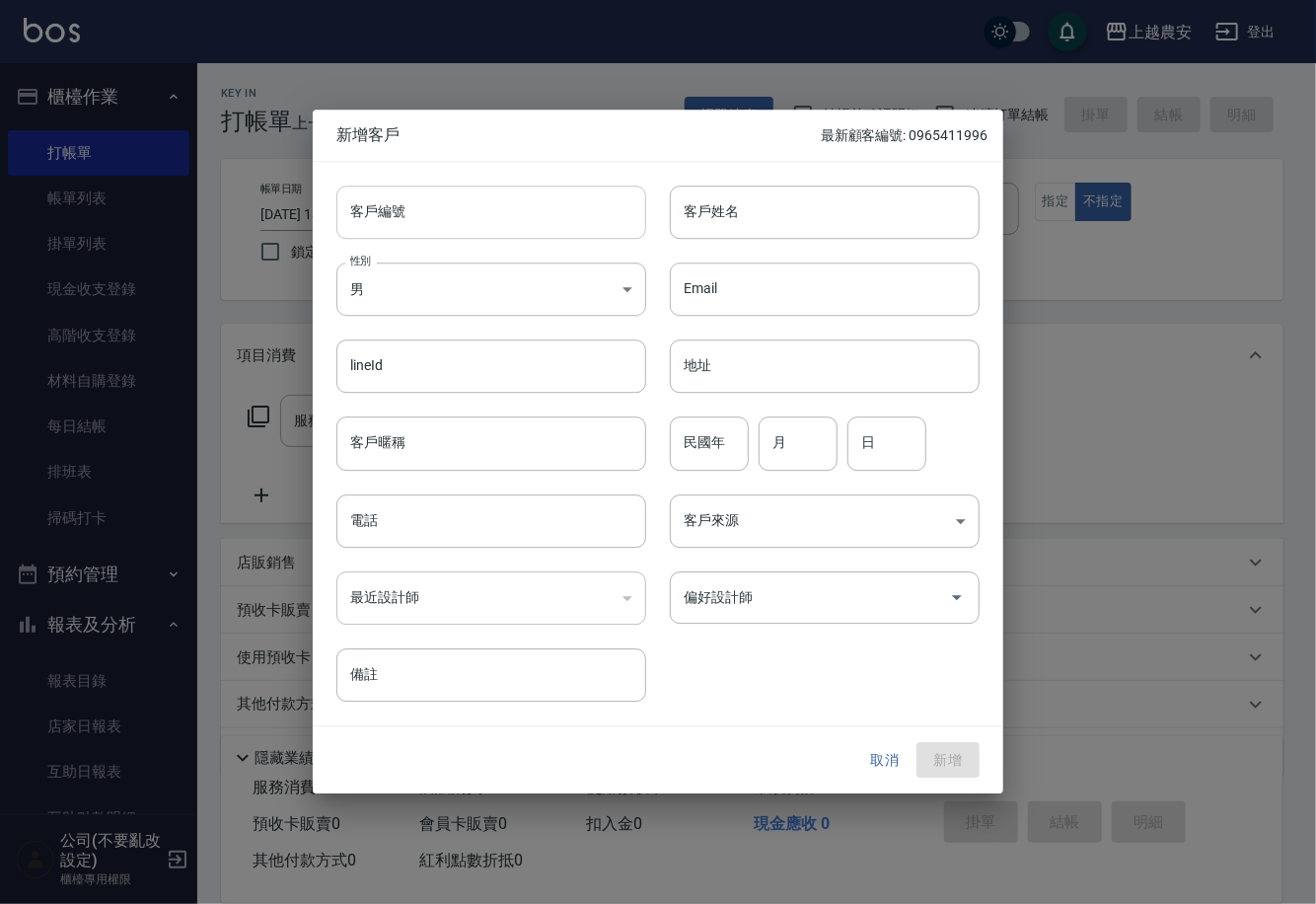 click on "客戶編號" at bounding box center [491, 212] 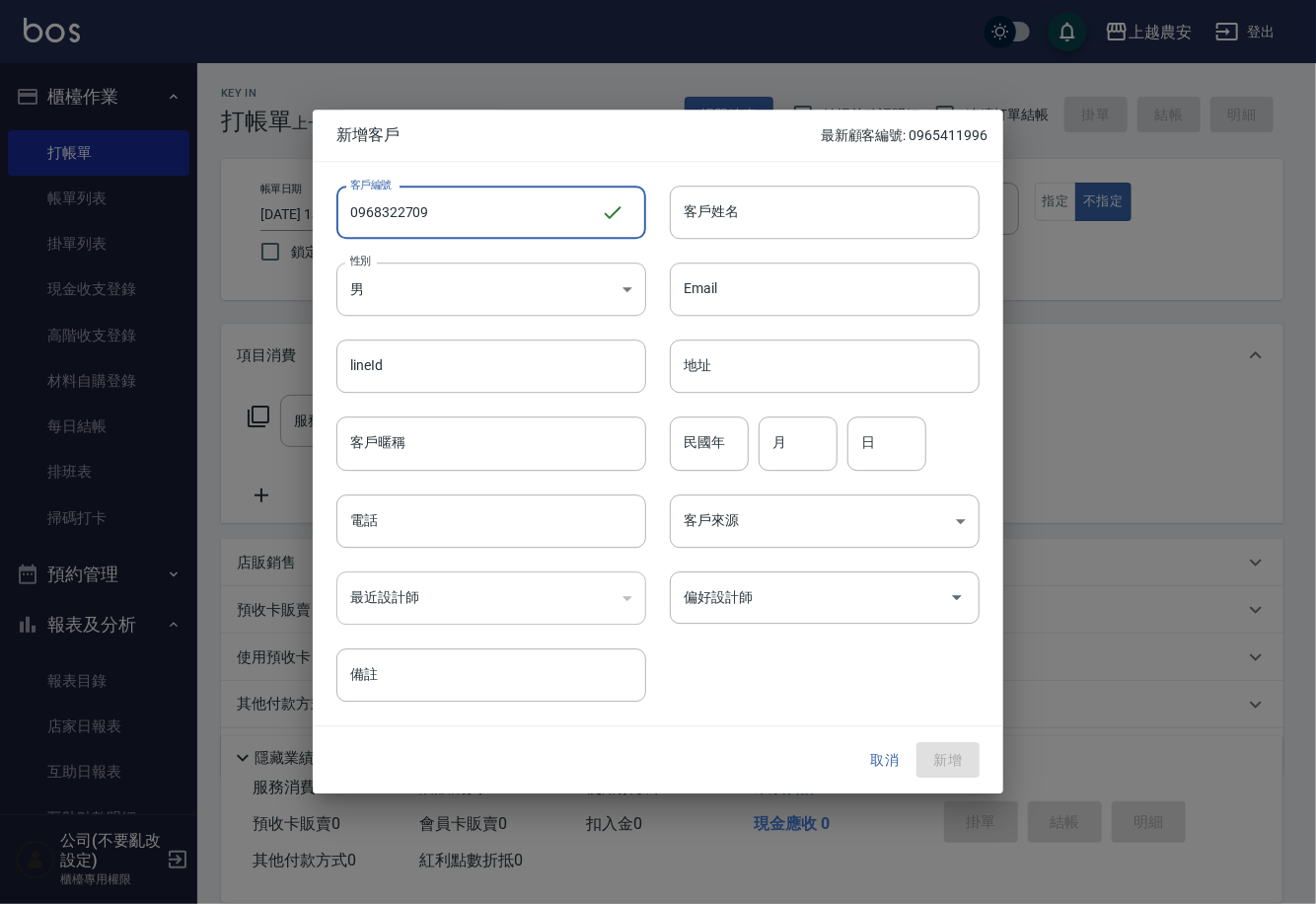 drag, startPoint x: 435, startPoint y: 203, endPoint x: 311, endPoint y: 224, distance: 125.765655 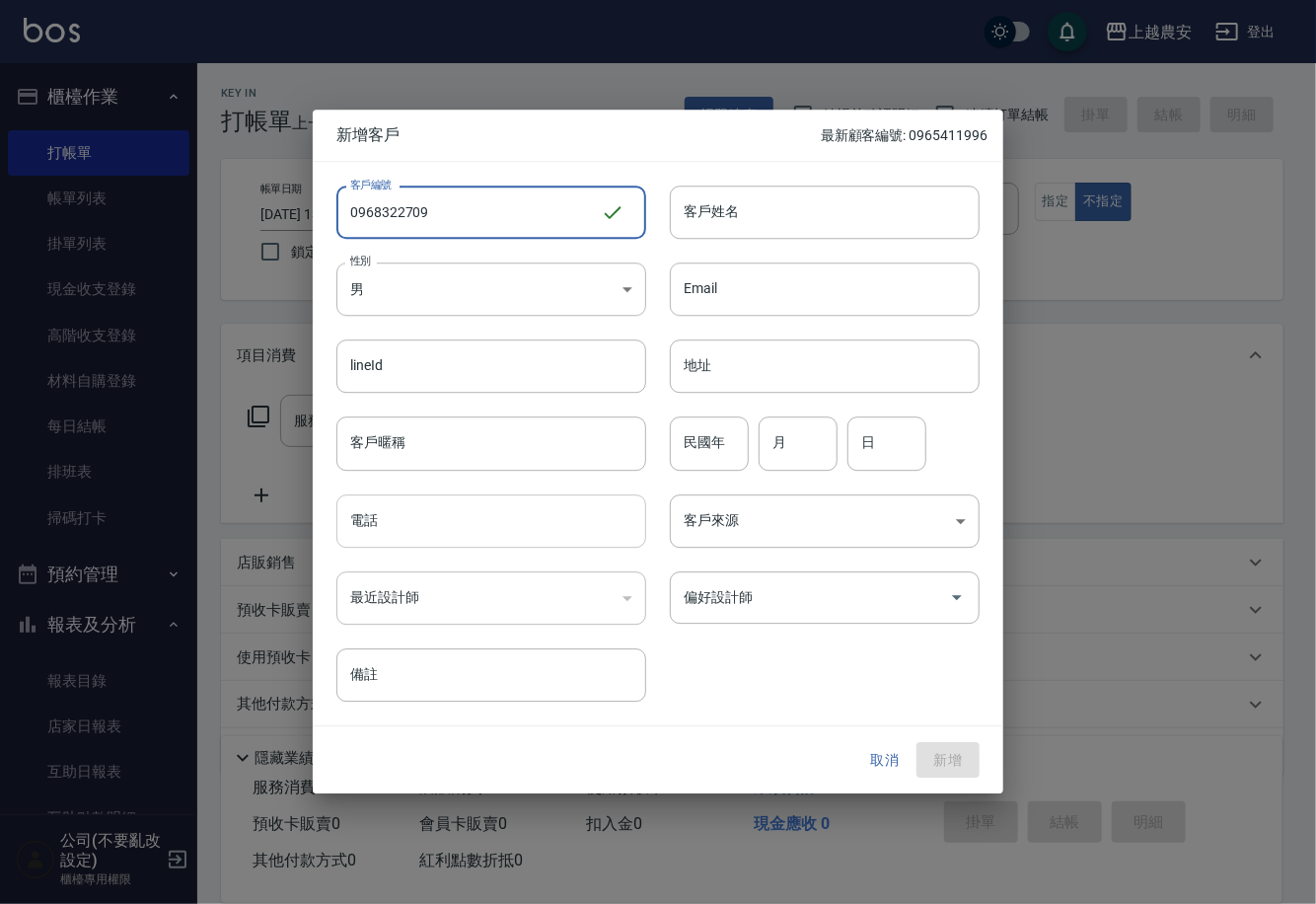 type on "0968322709" 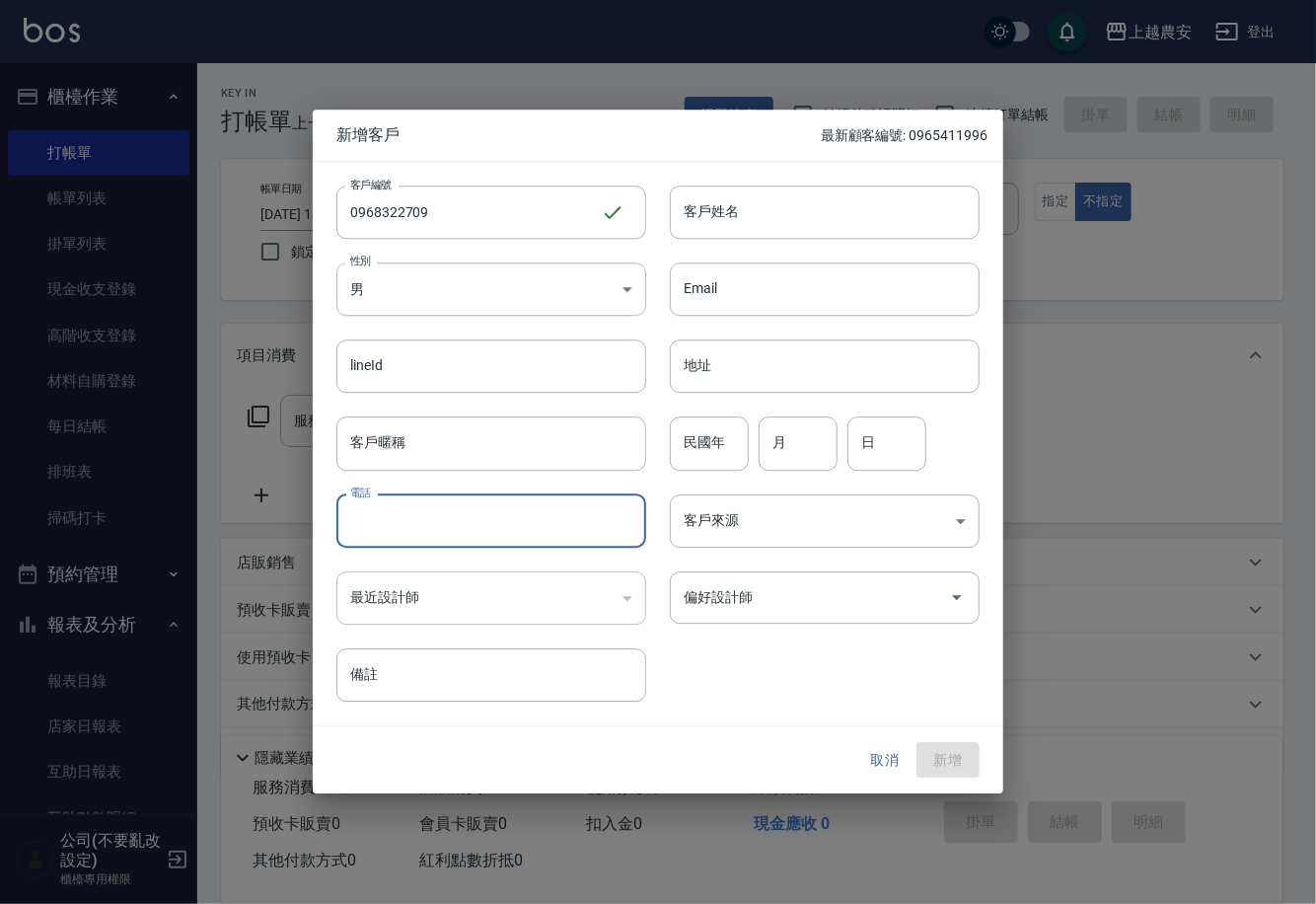 click on "電話" at bounding box center (491, 521) 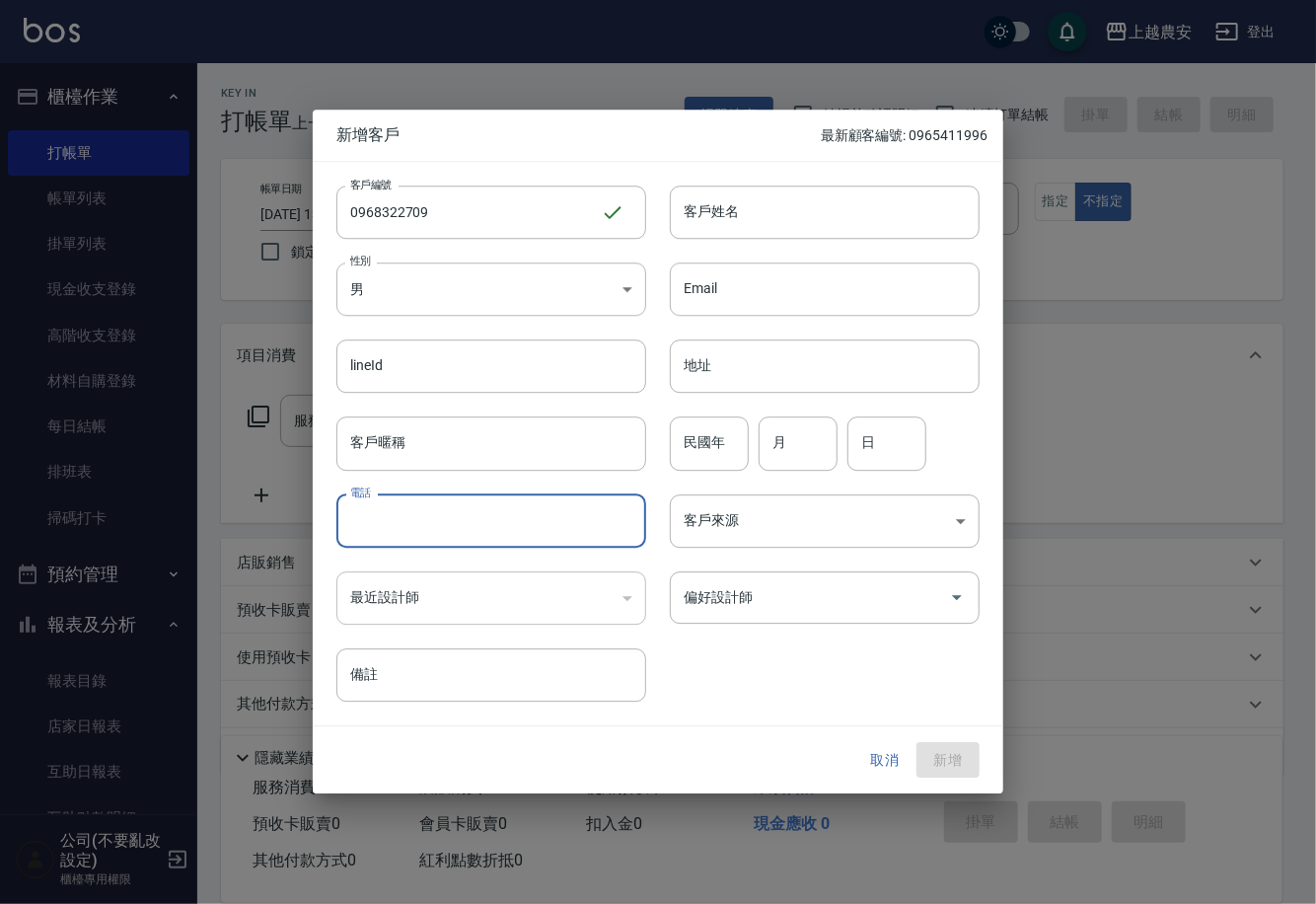 paste on "0968322709" 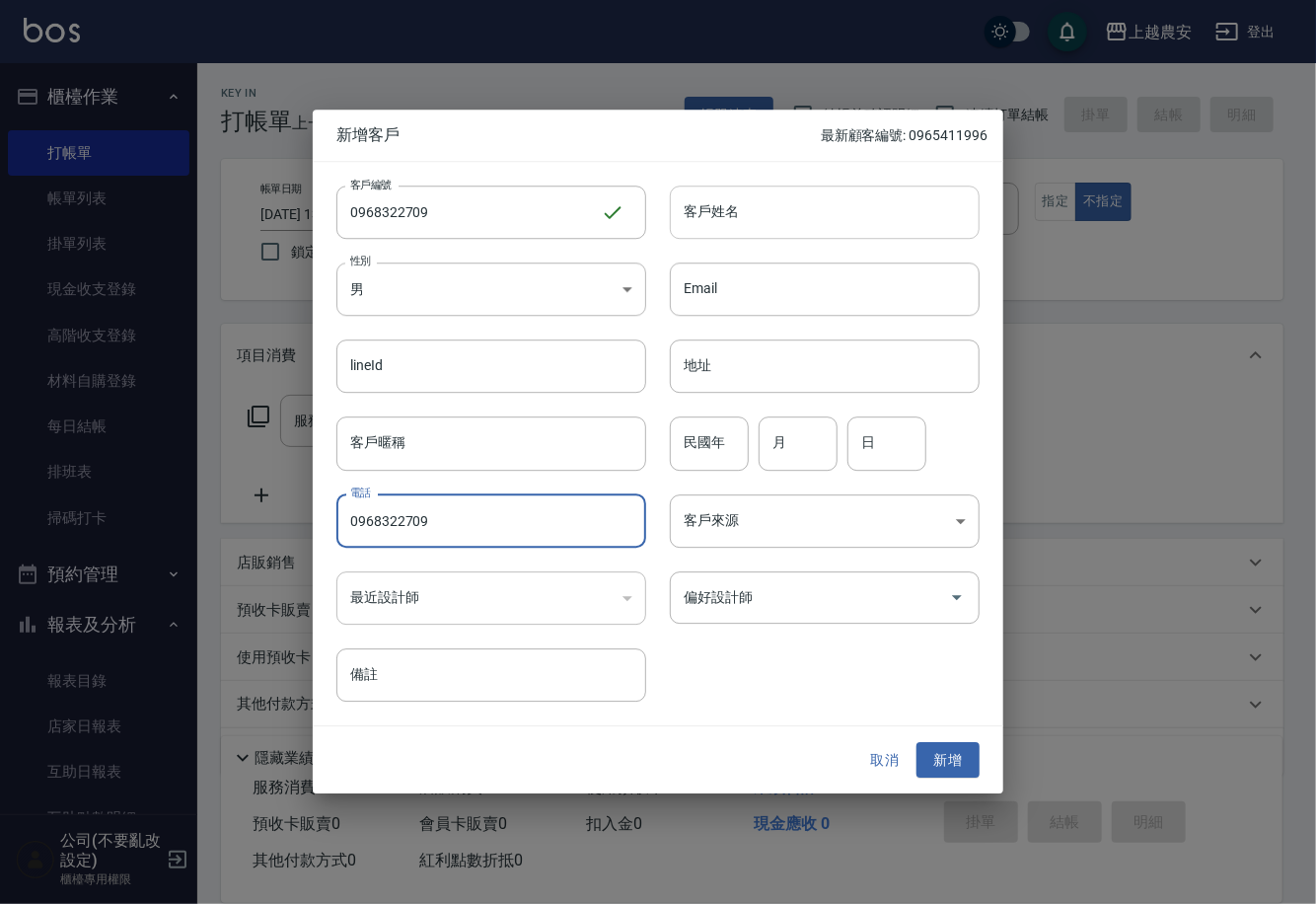 type on "0968322709" 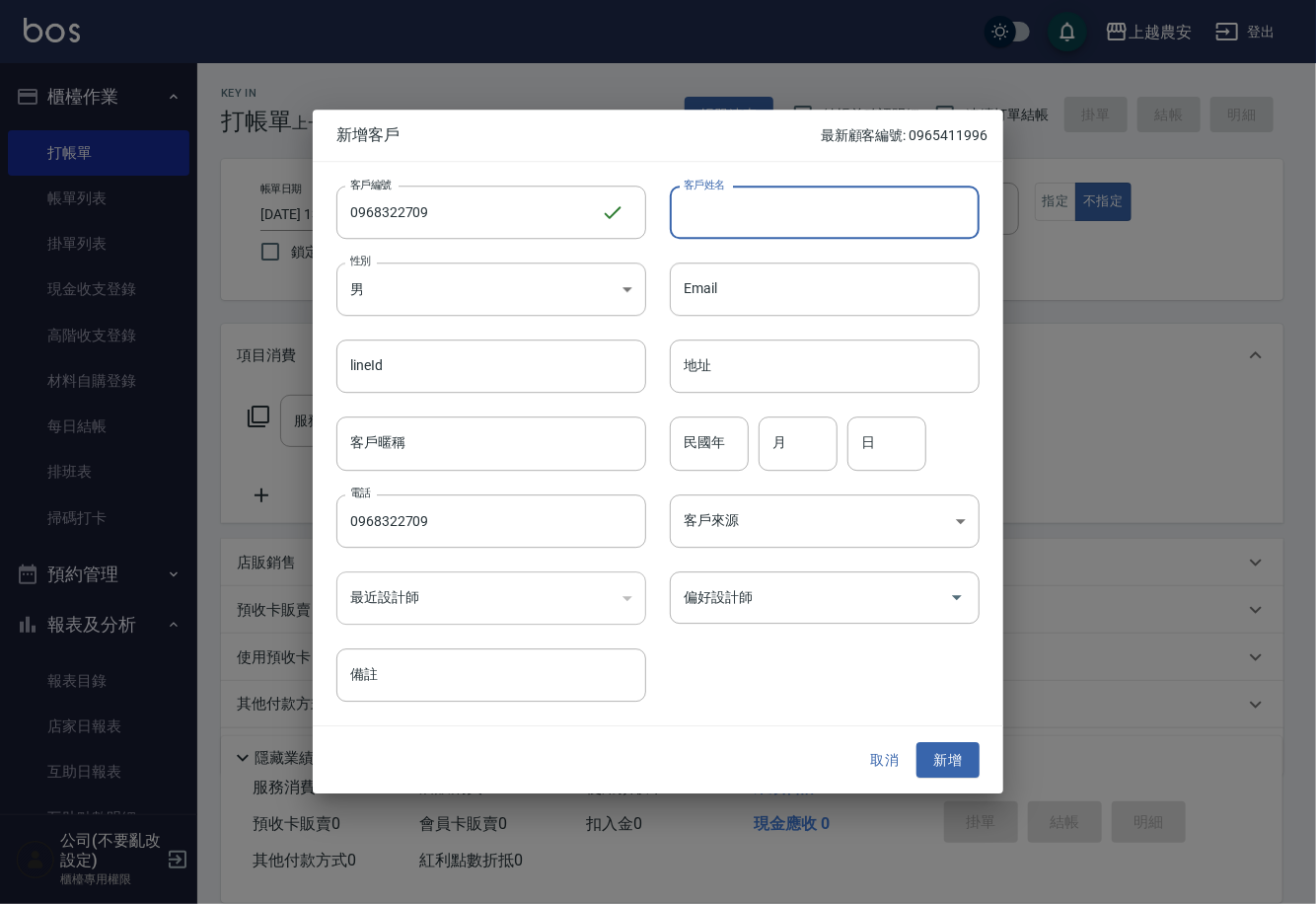 click on "客戶姓名" at bounding box center (825, 212) 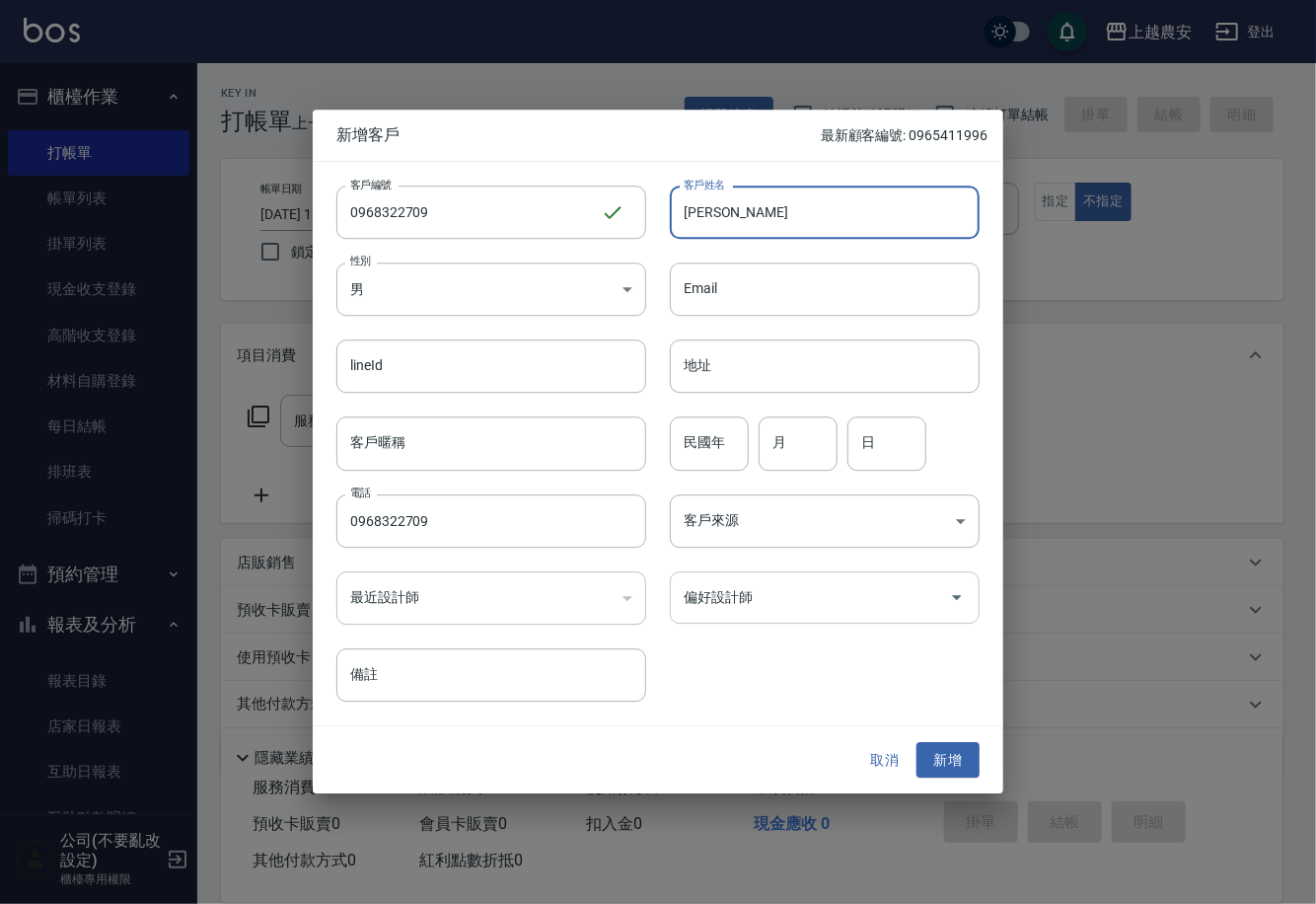 type on "[PERSON_NAME]" 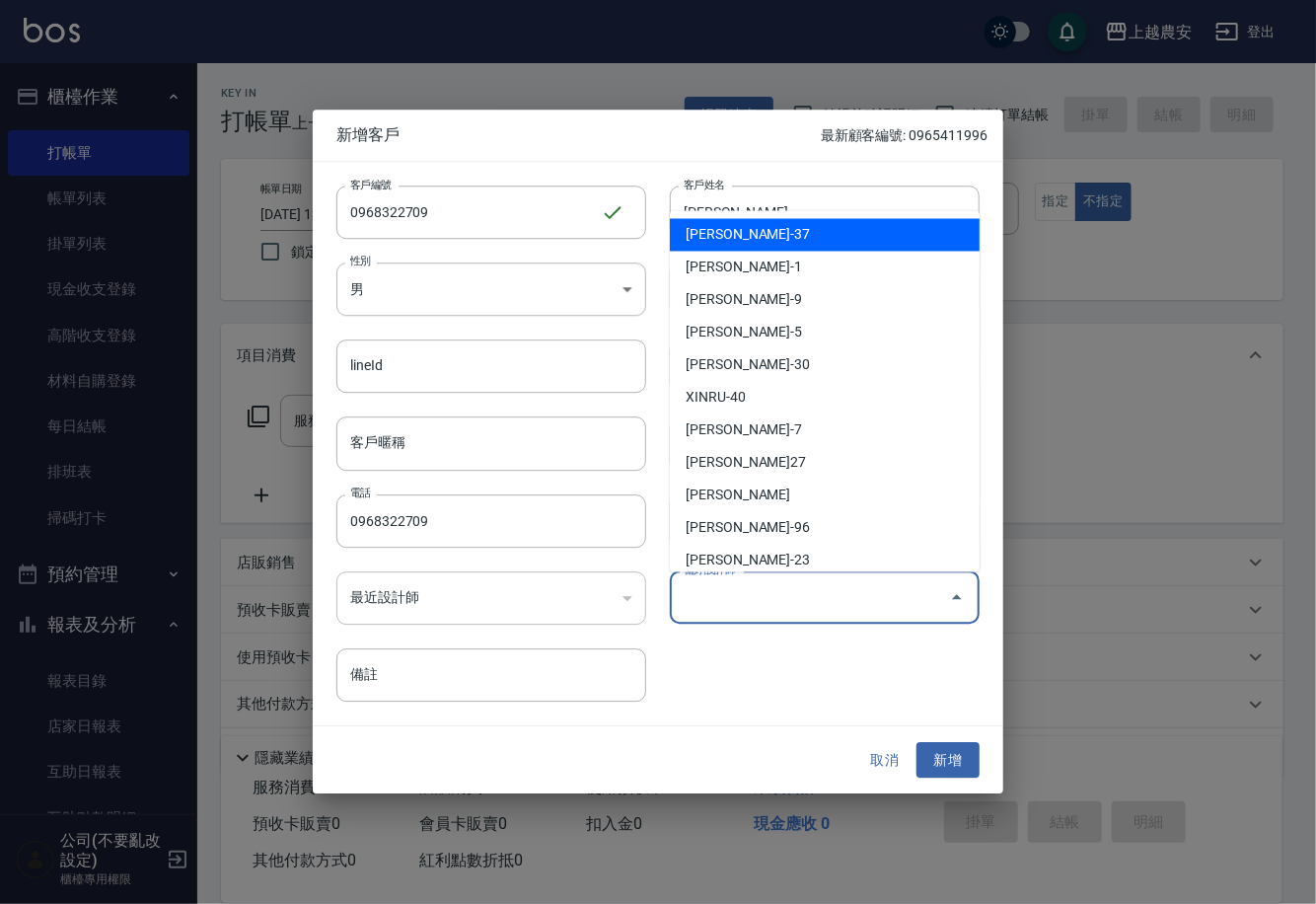 type on "U" 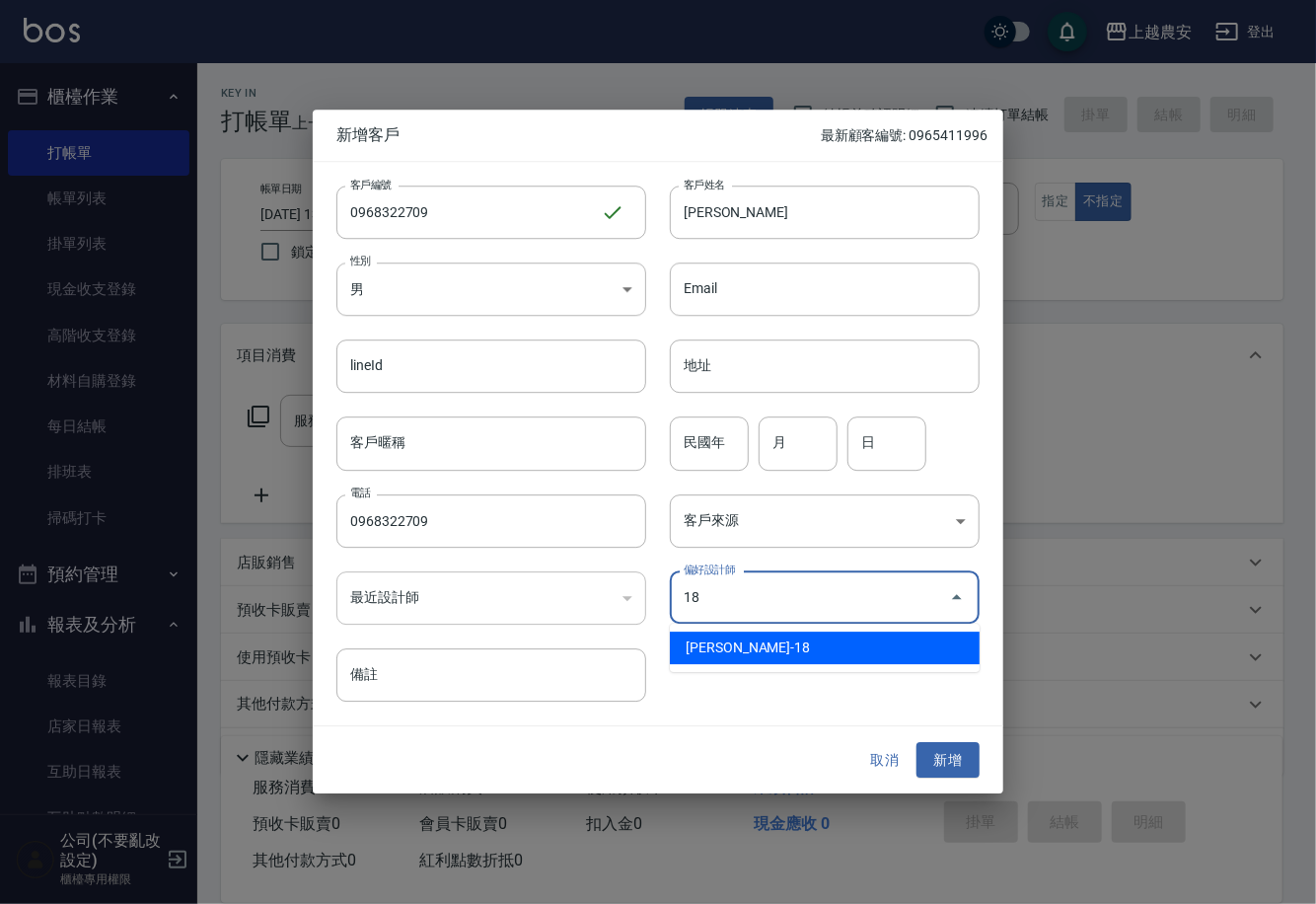 type on "[PERSON_NAME]" 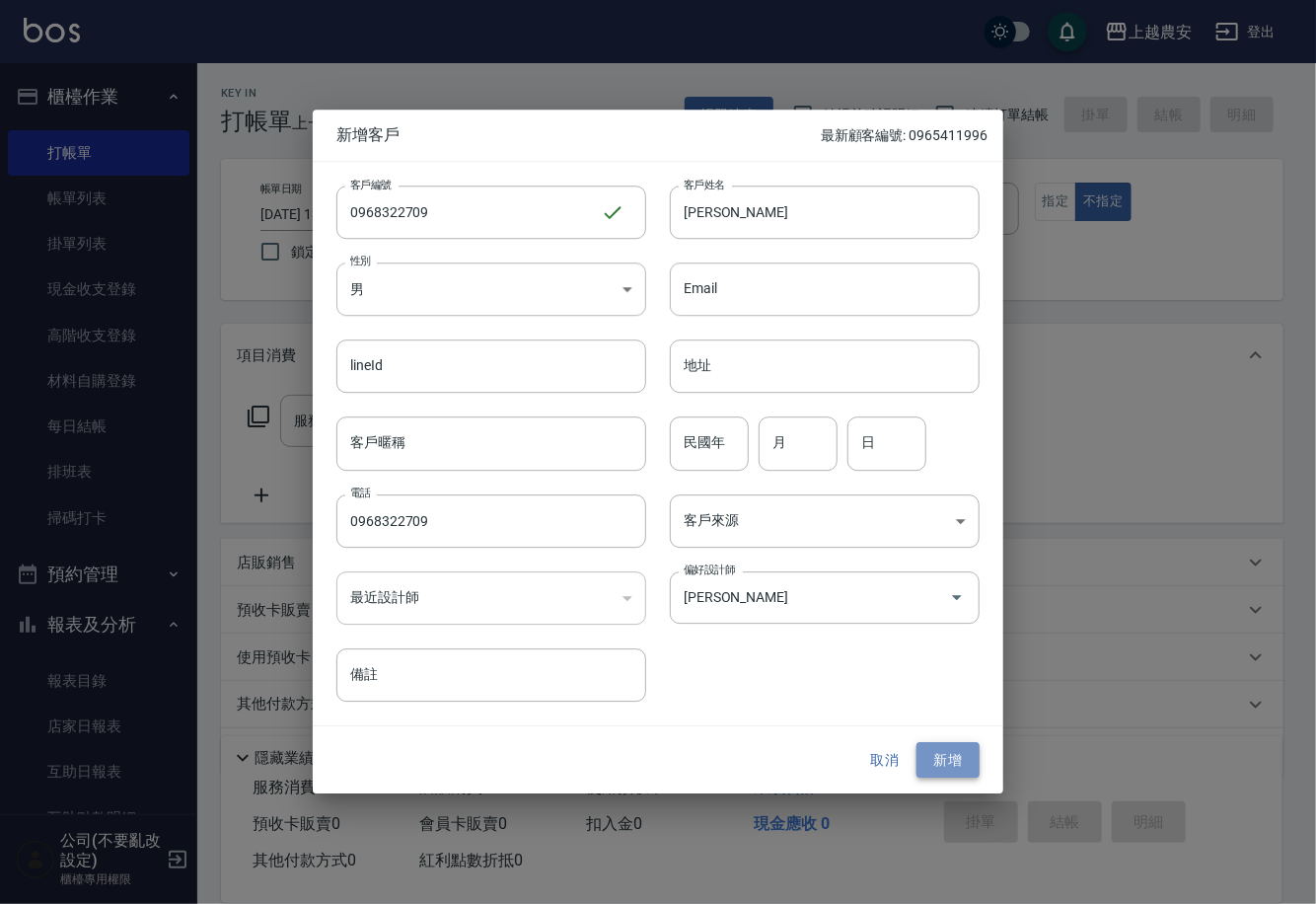 click on "新增" at bounding box center [948, 760] 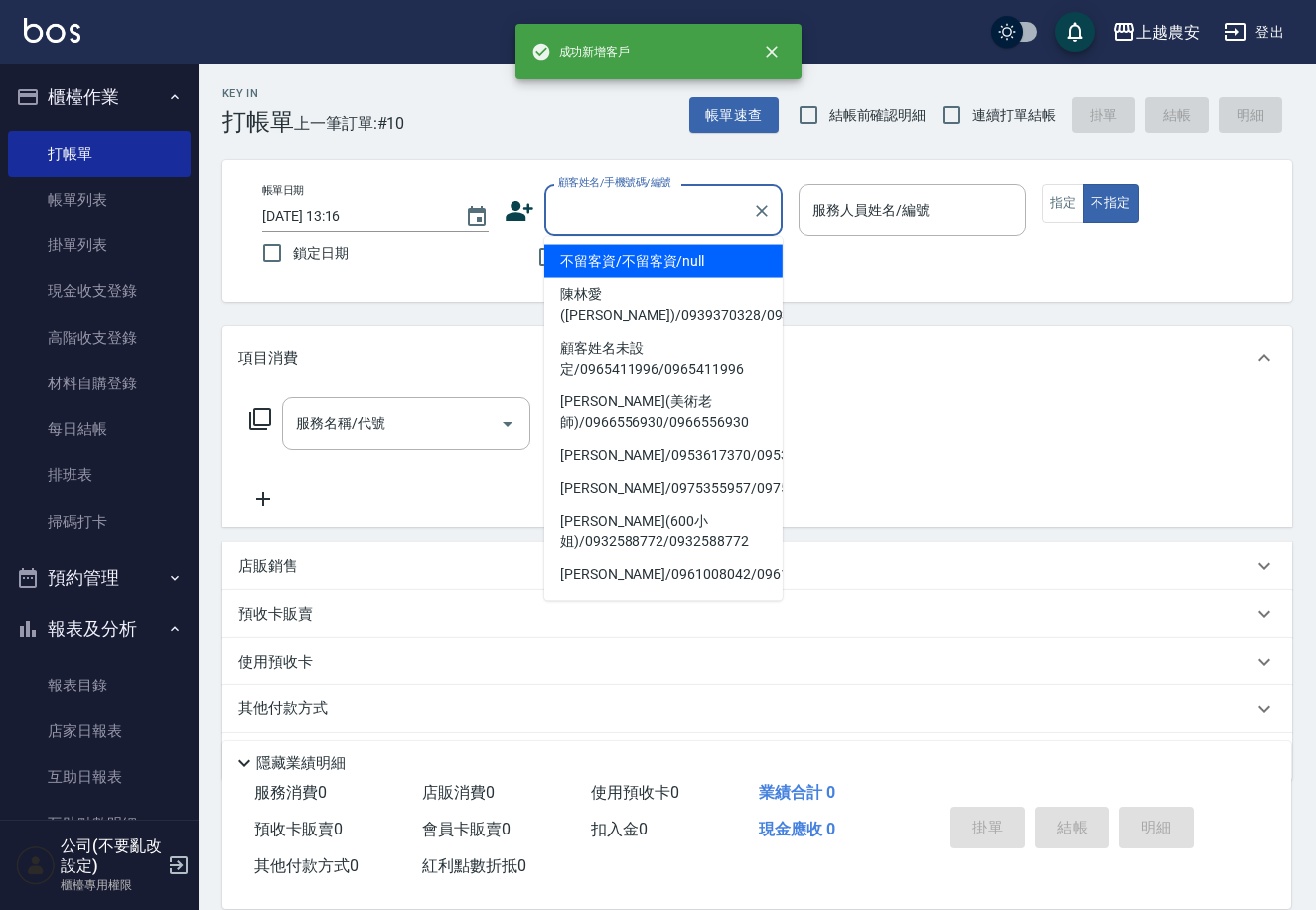 click on "顧客姓名/手機號碼/編號" at bounding box center [649, 210] 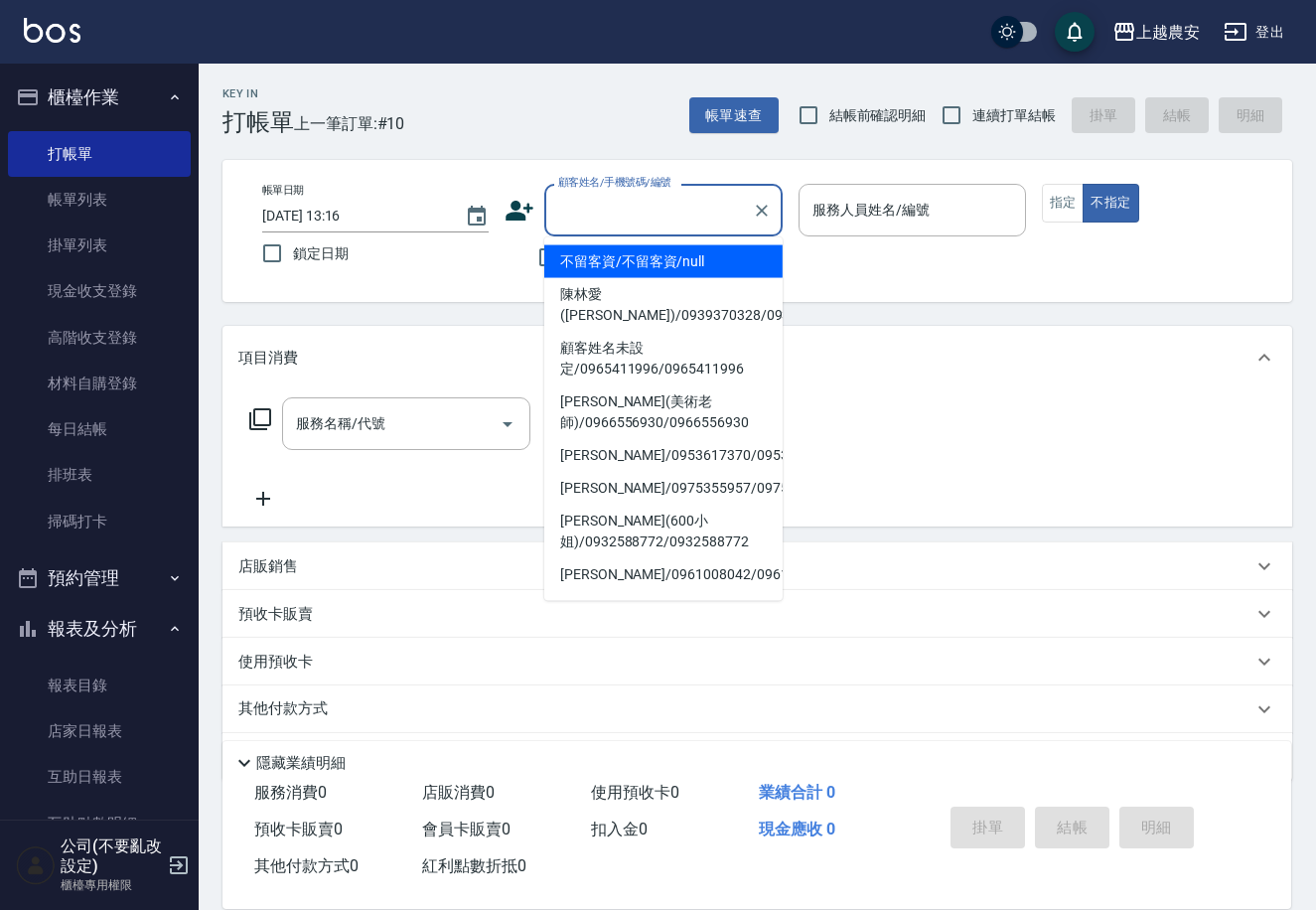 paste on "0968322709" 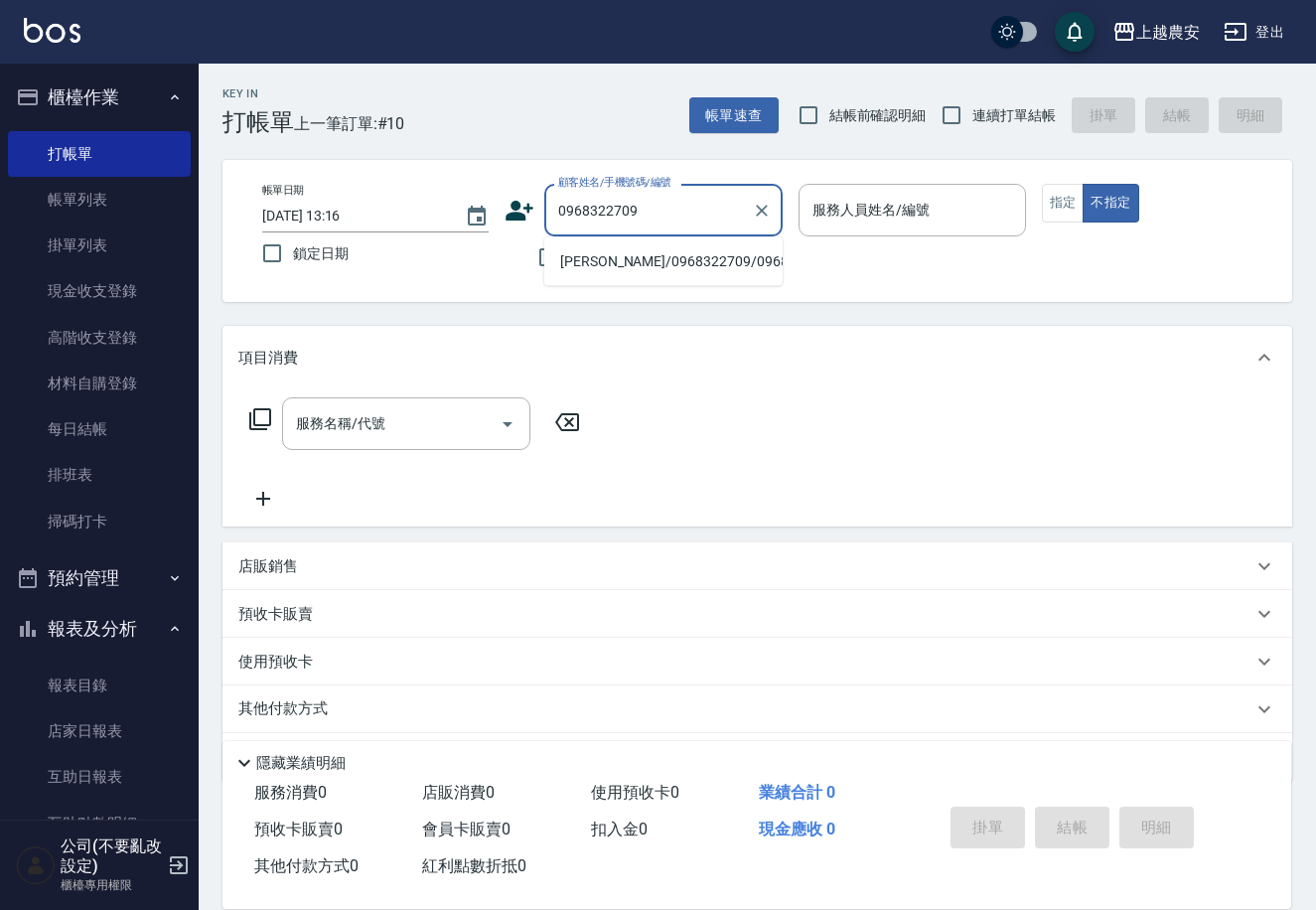 type on "[PERSON_NAME]/0968322709/0968322709" 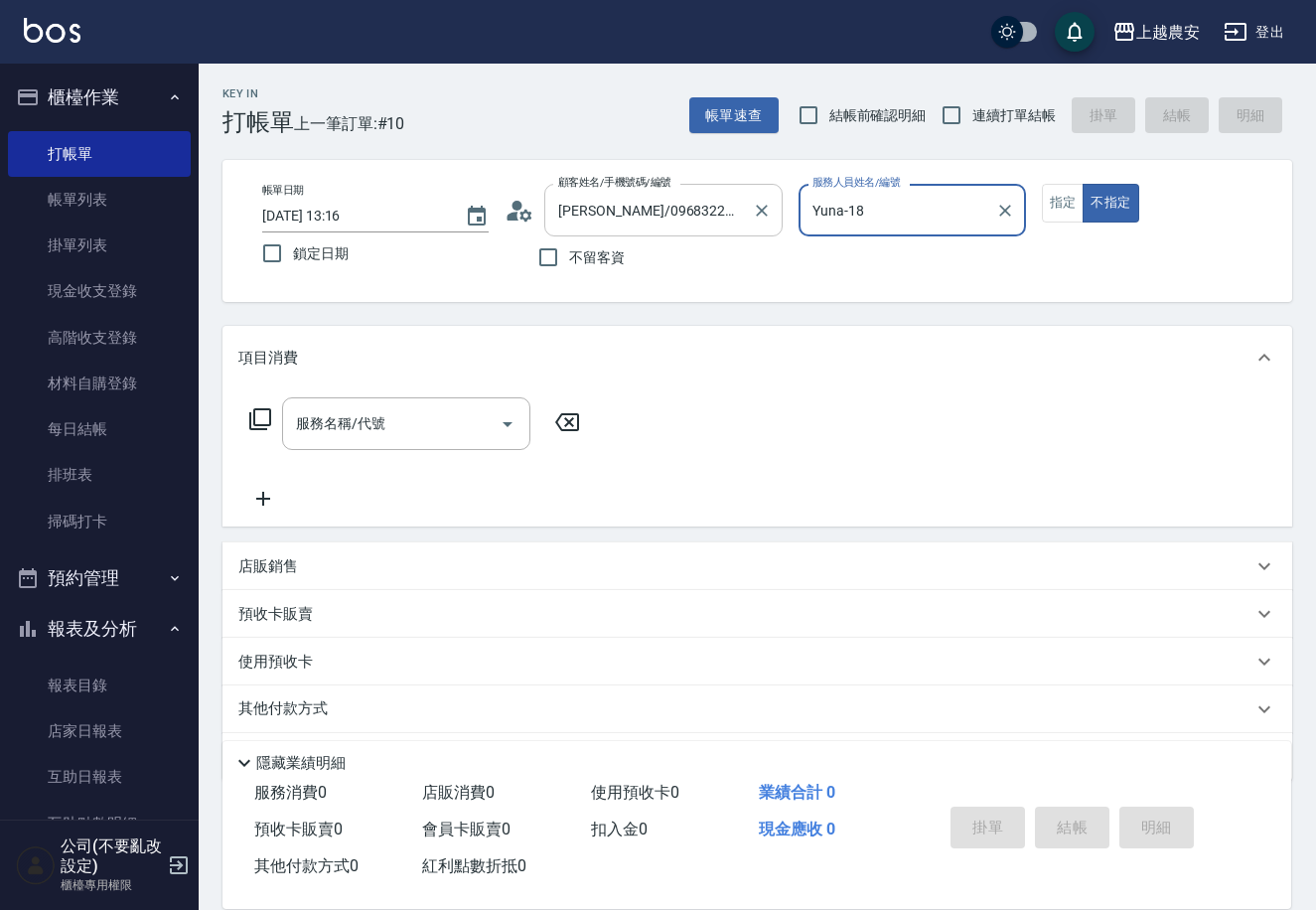 type on "Yuna-18" 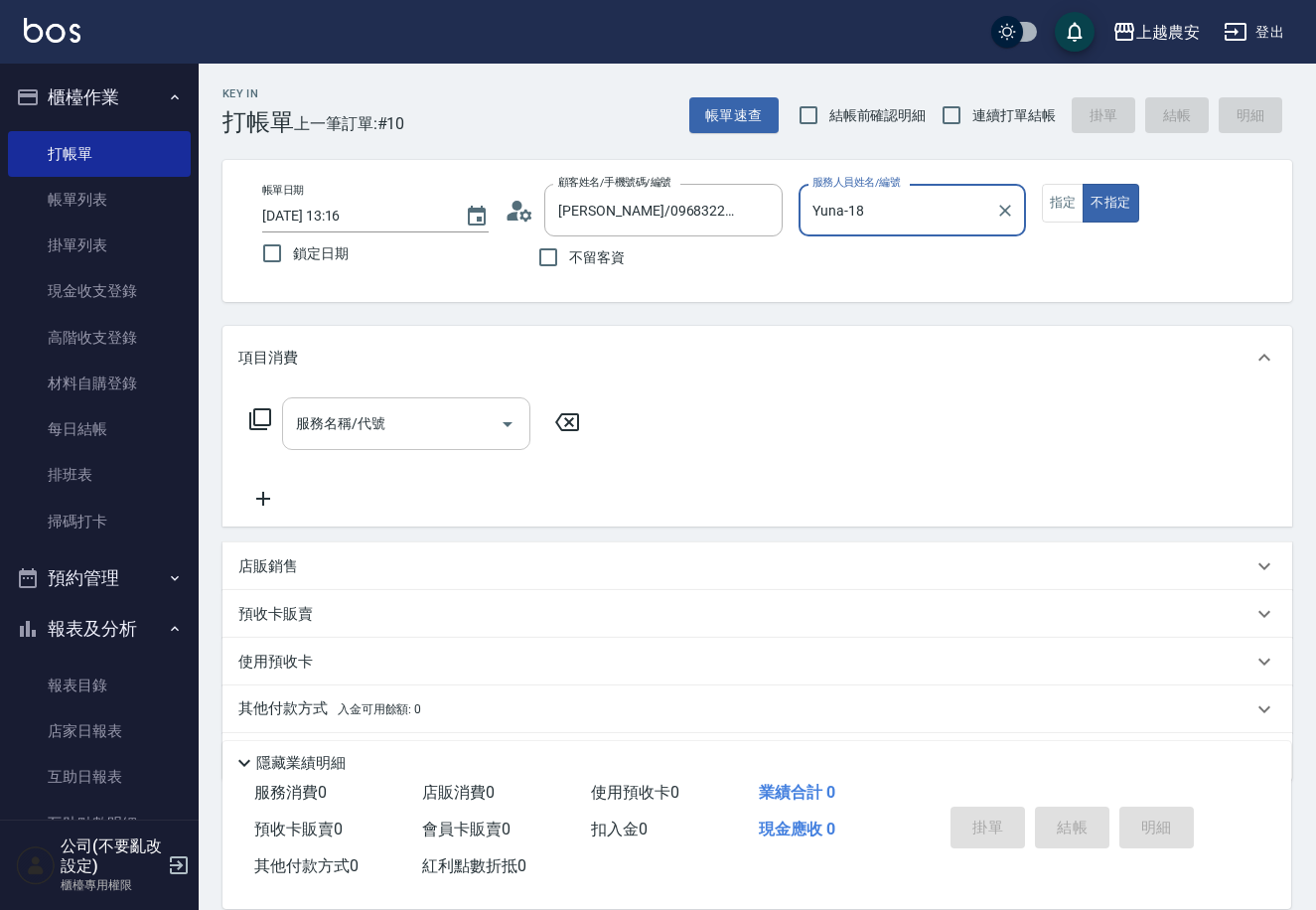 click on "服務名稱/代號" at bounding box center (406, 423) 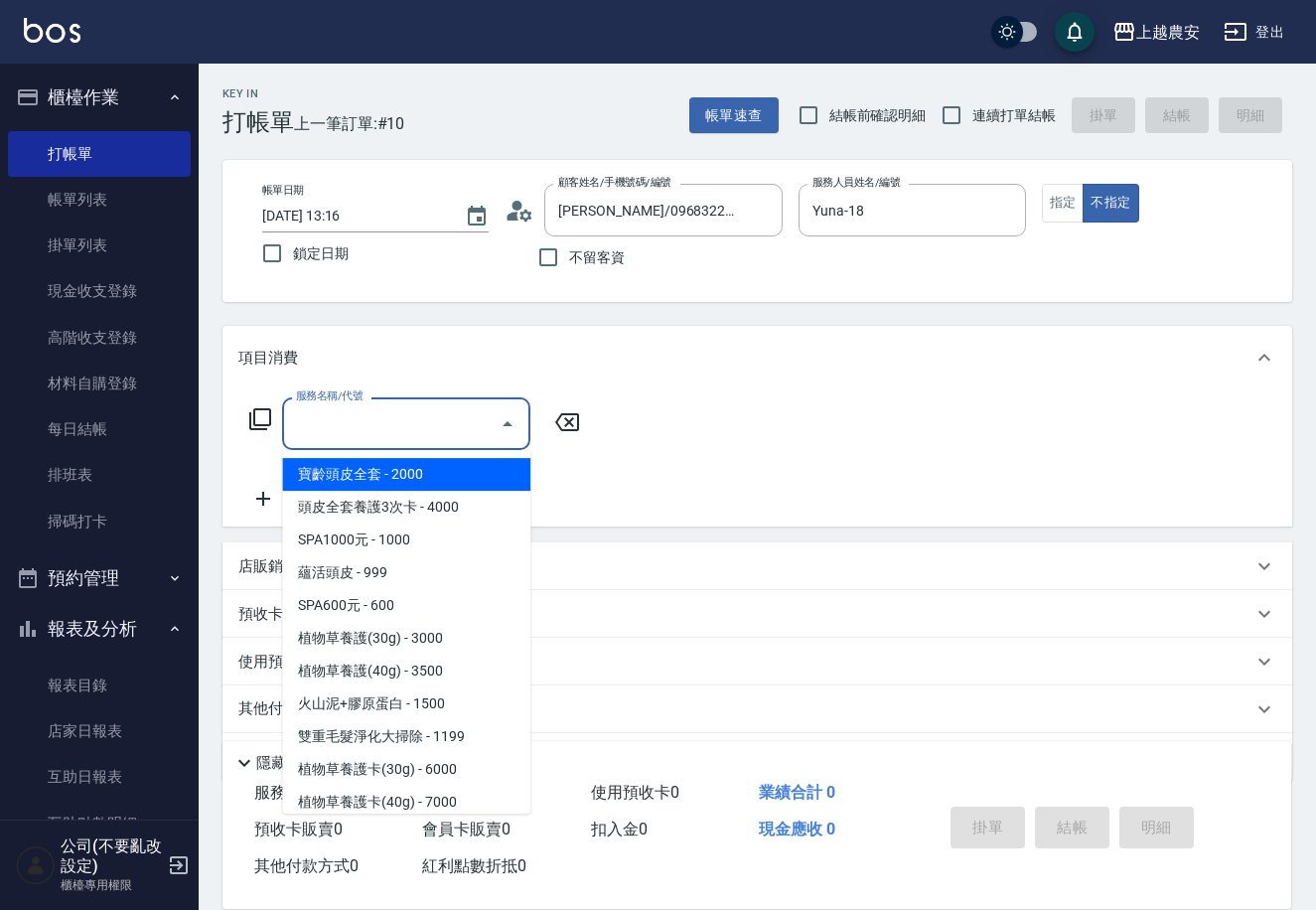 click 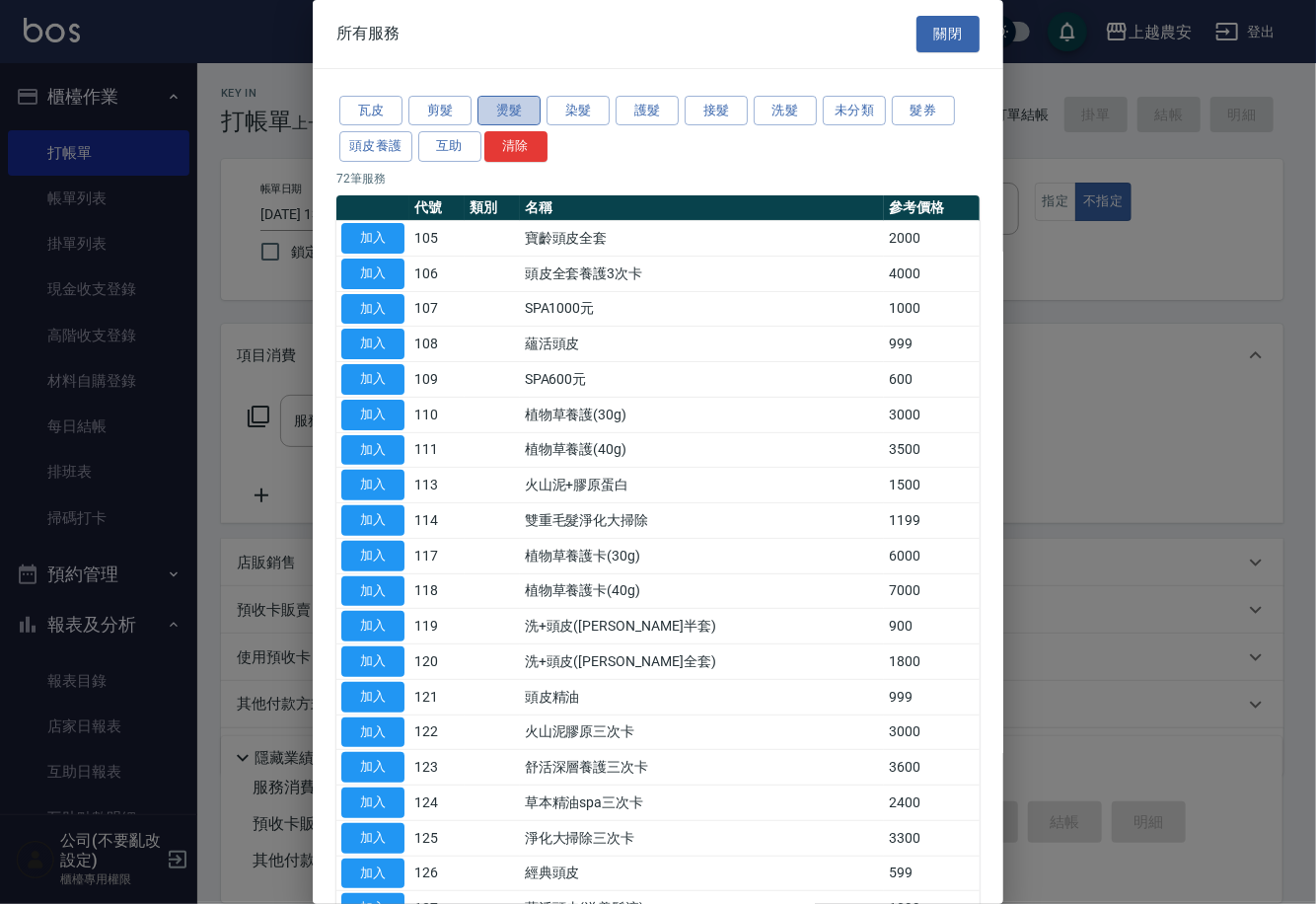 click on "燙髮" at bounding box center [509, 111] 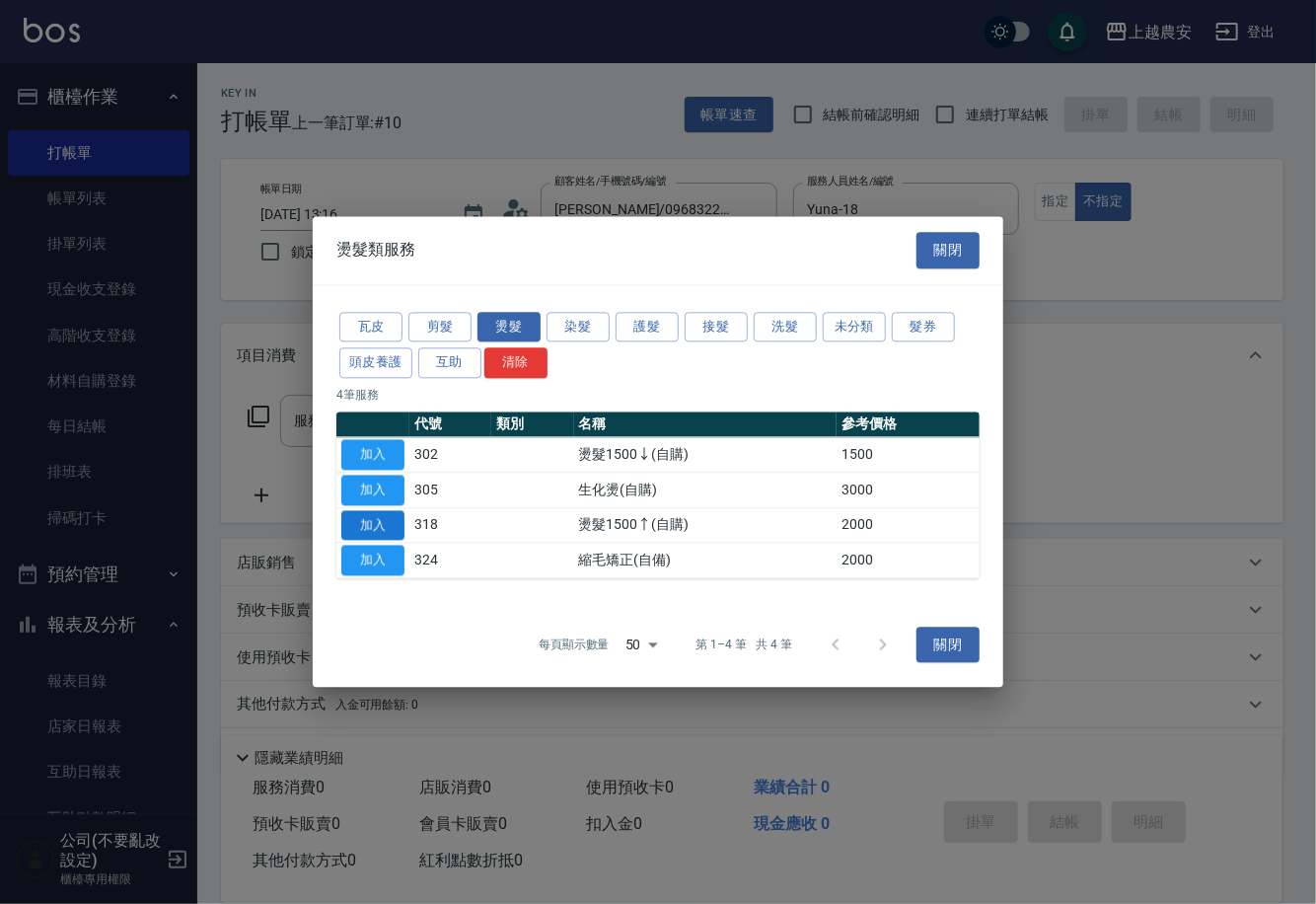 click on "加入" at bounding box center (373, 525) 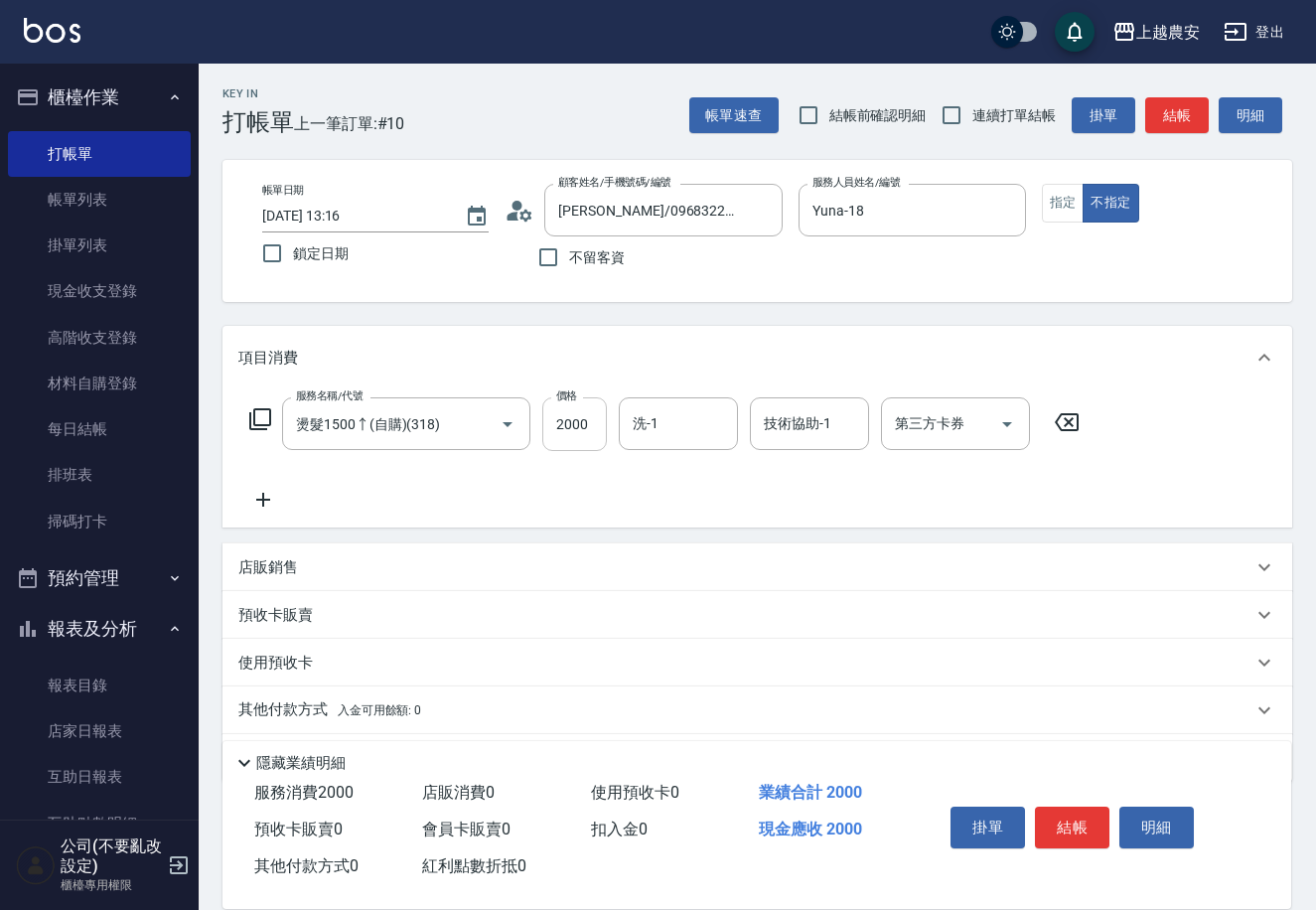 click on "2000" at bounding box center (574, 424) 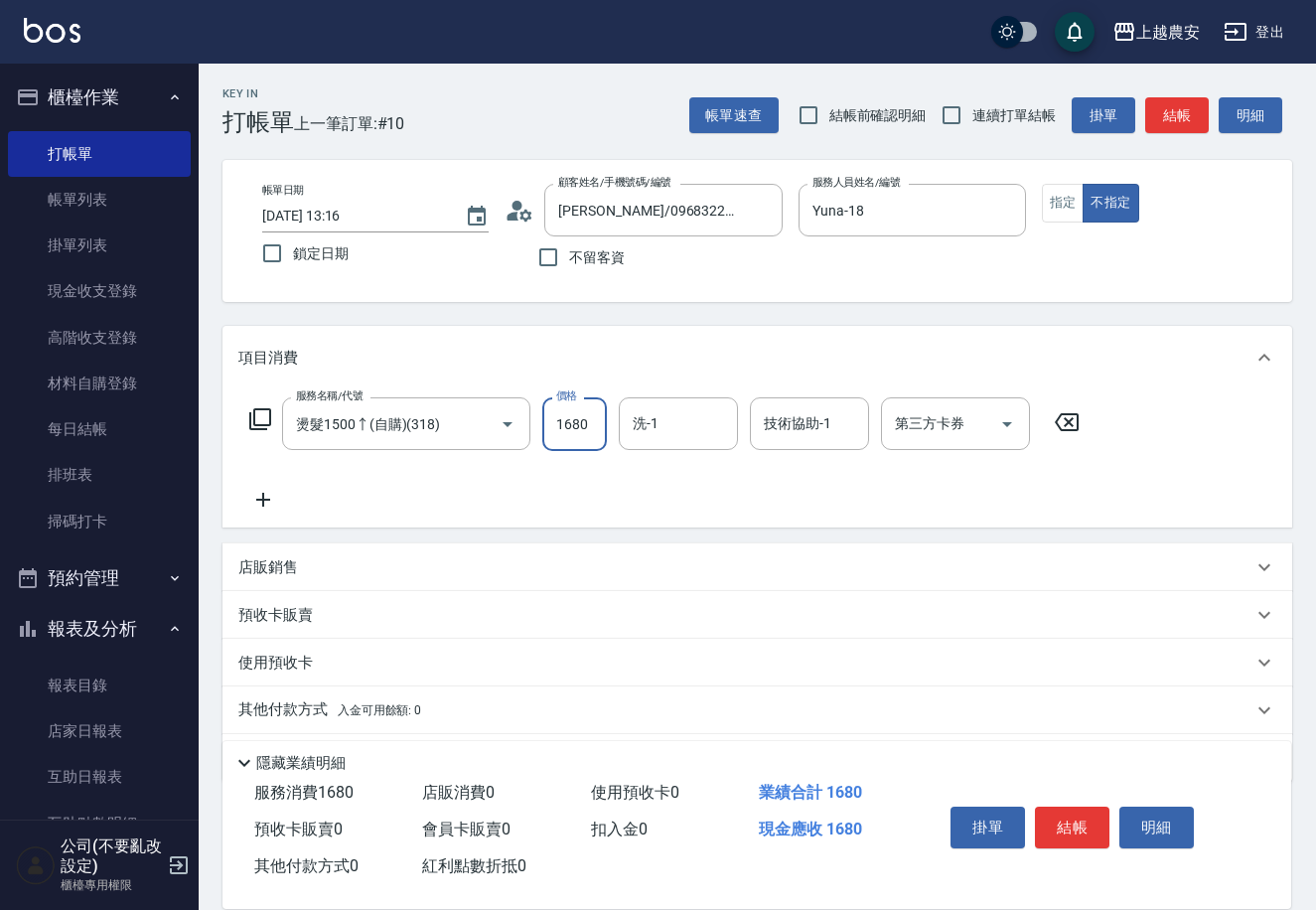 type on "1680" 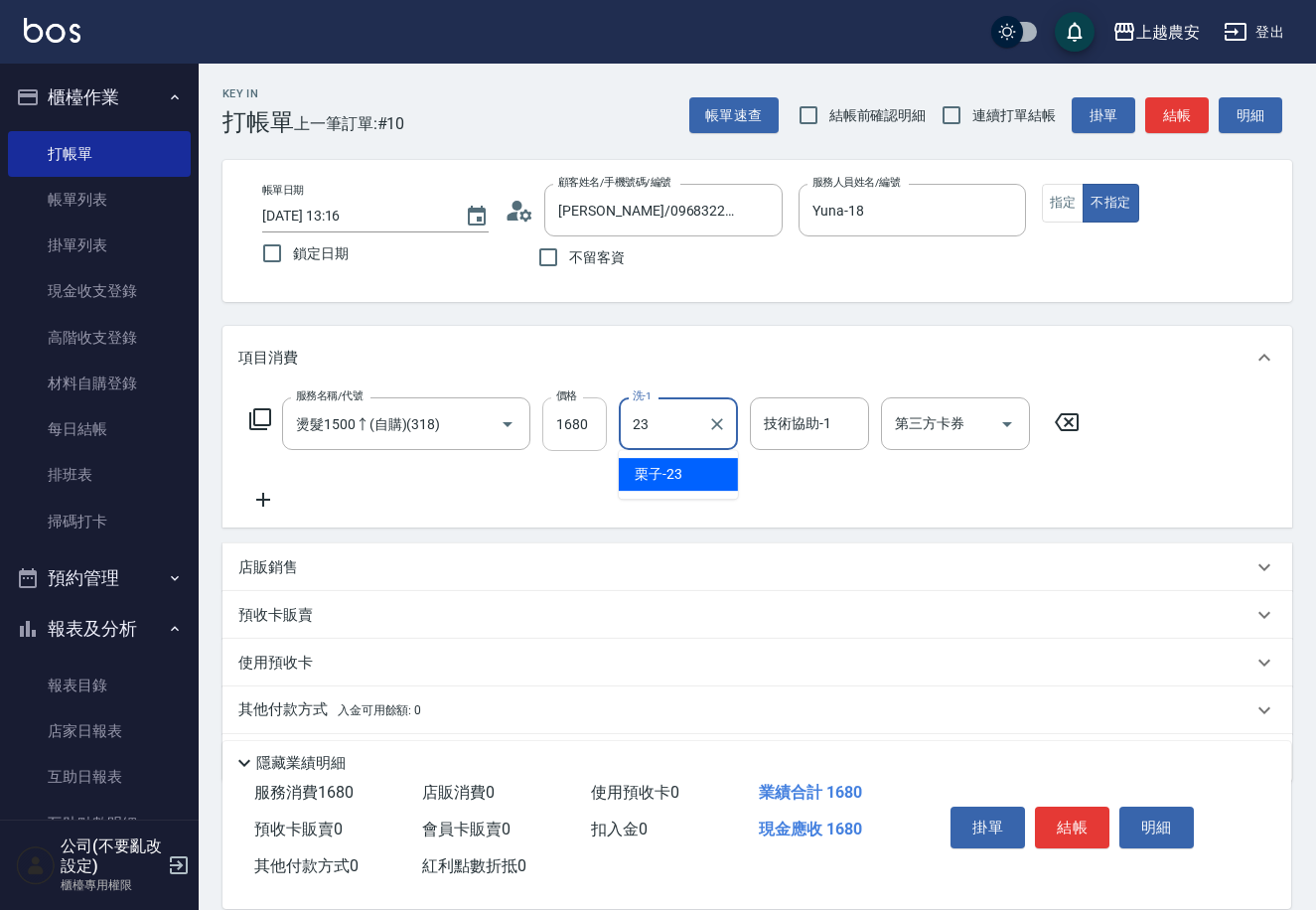 type on "栗子-23" 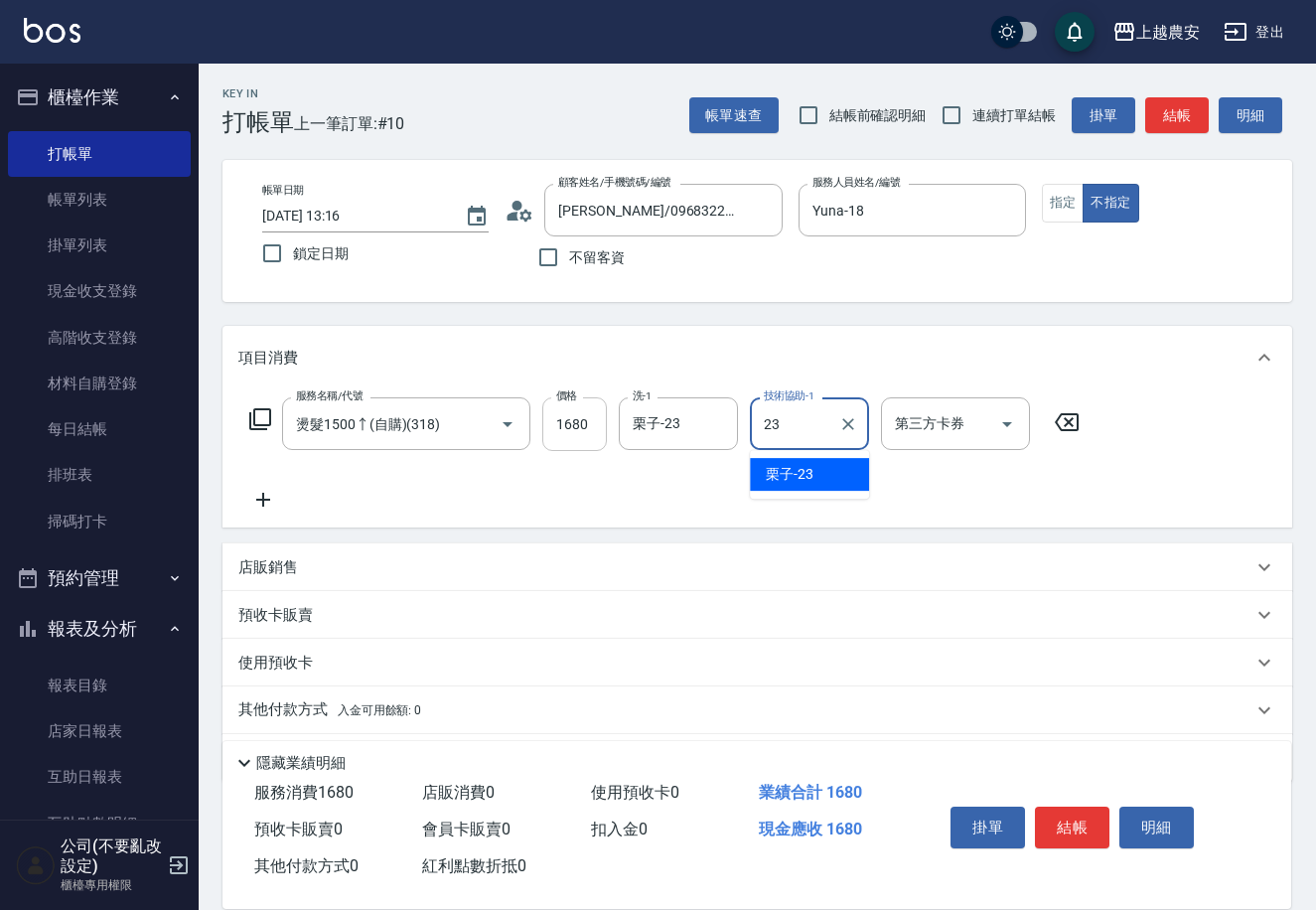 type on "2" 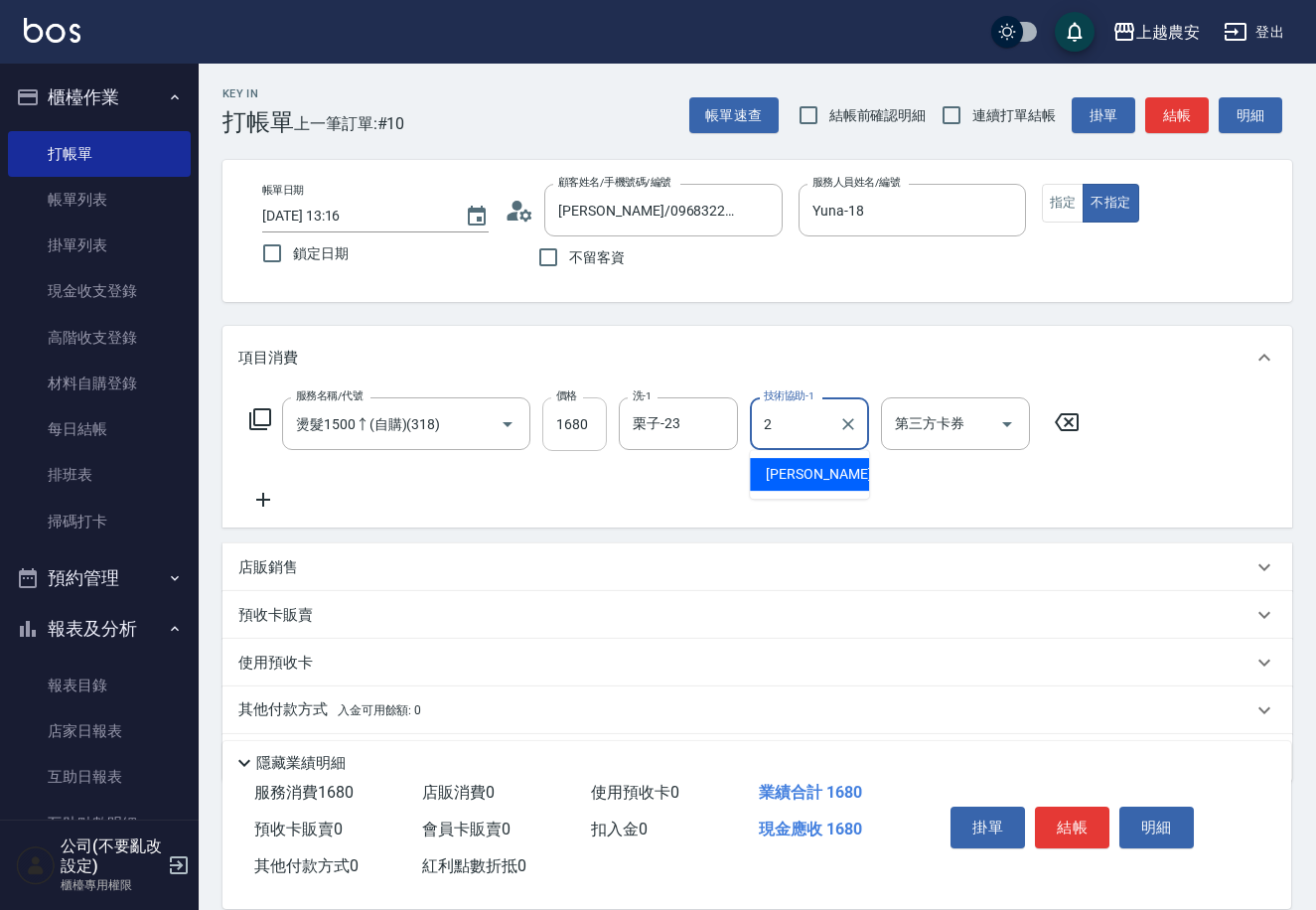 type 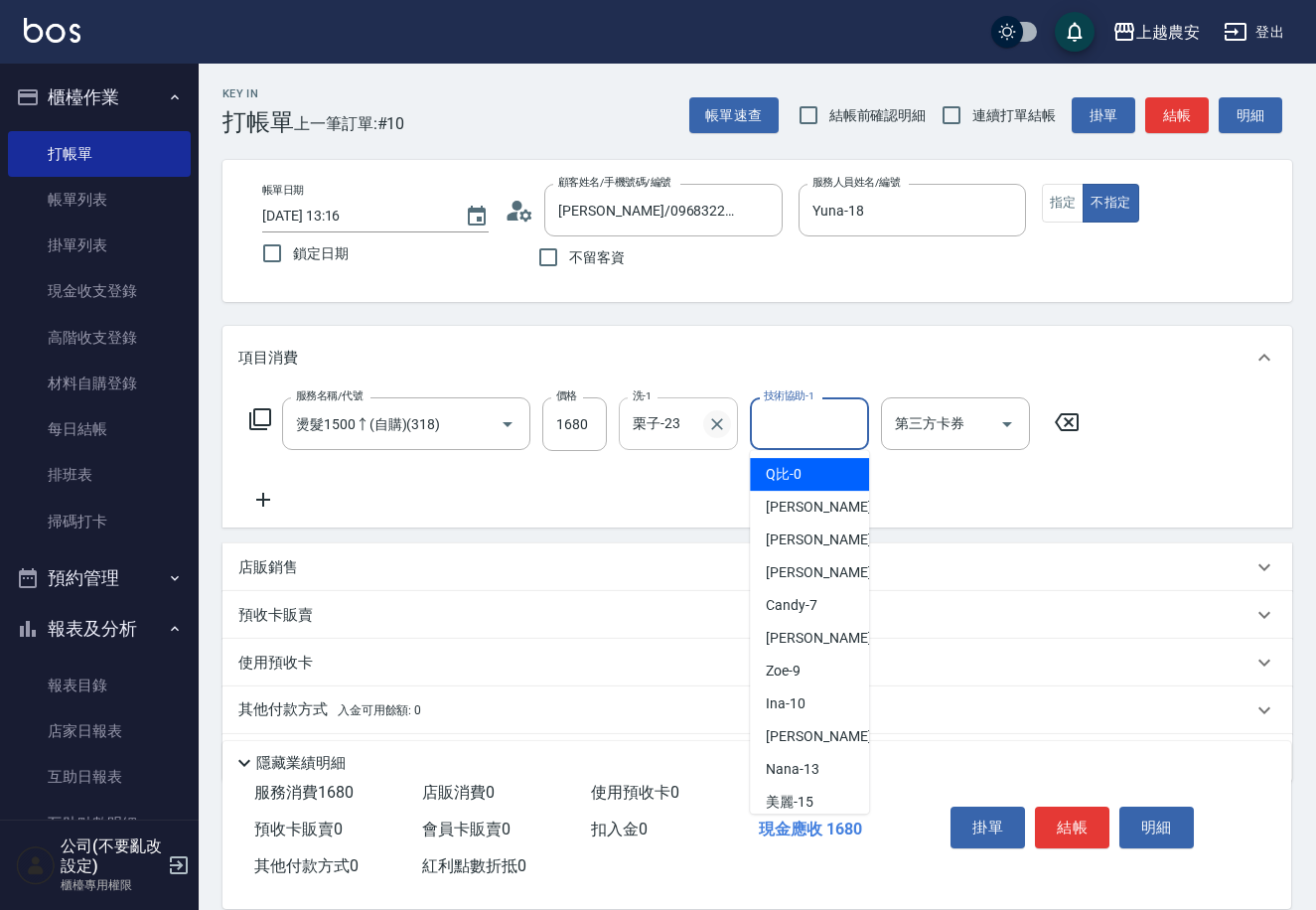 click 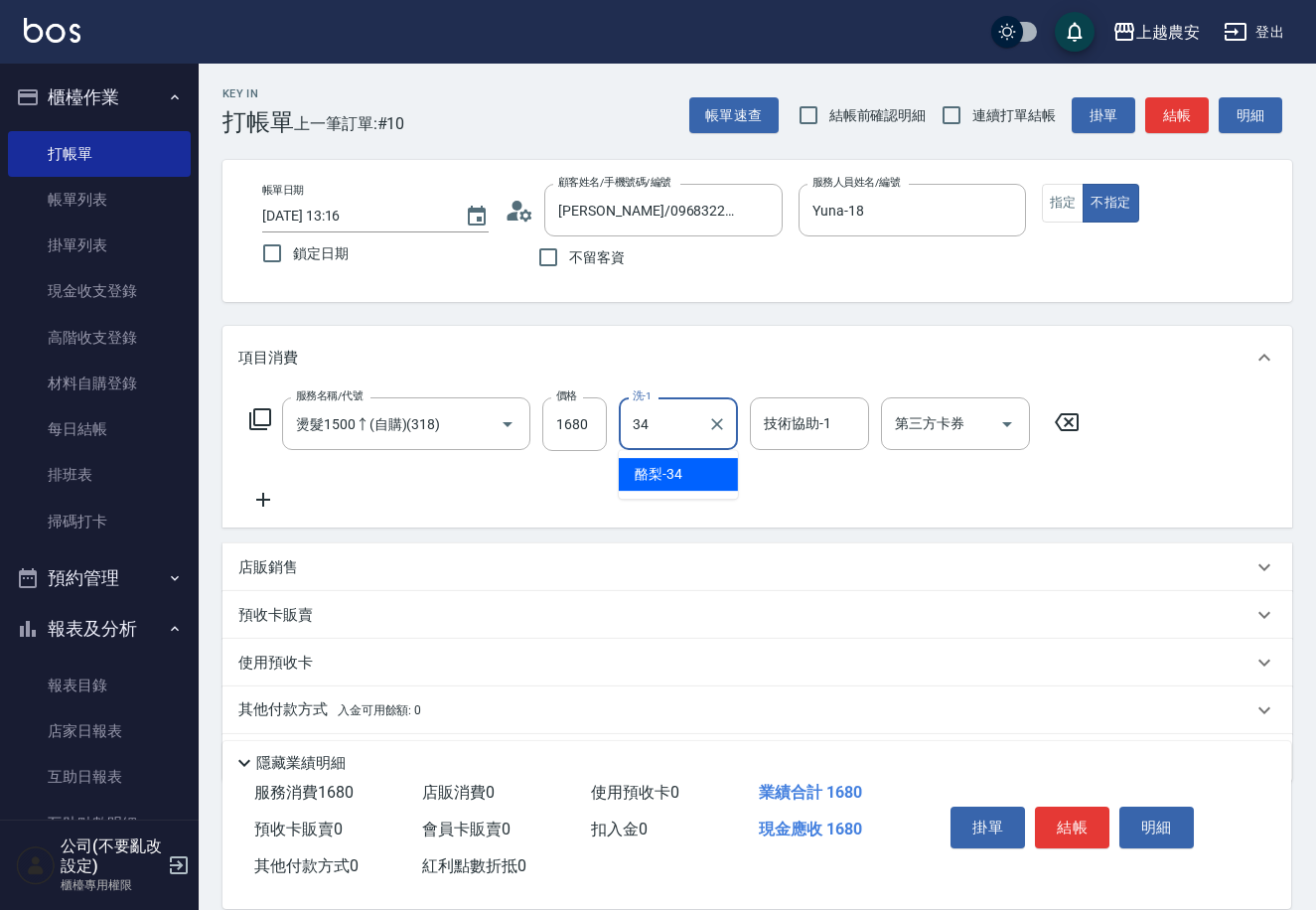 type on "酪梨-34" 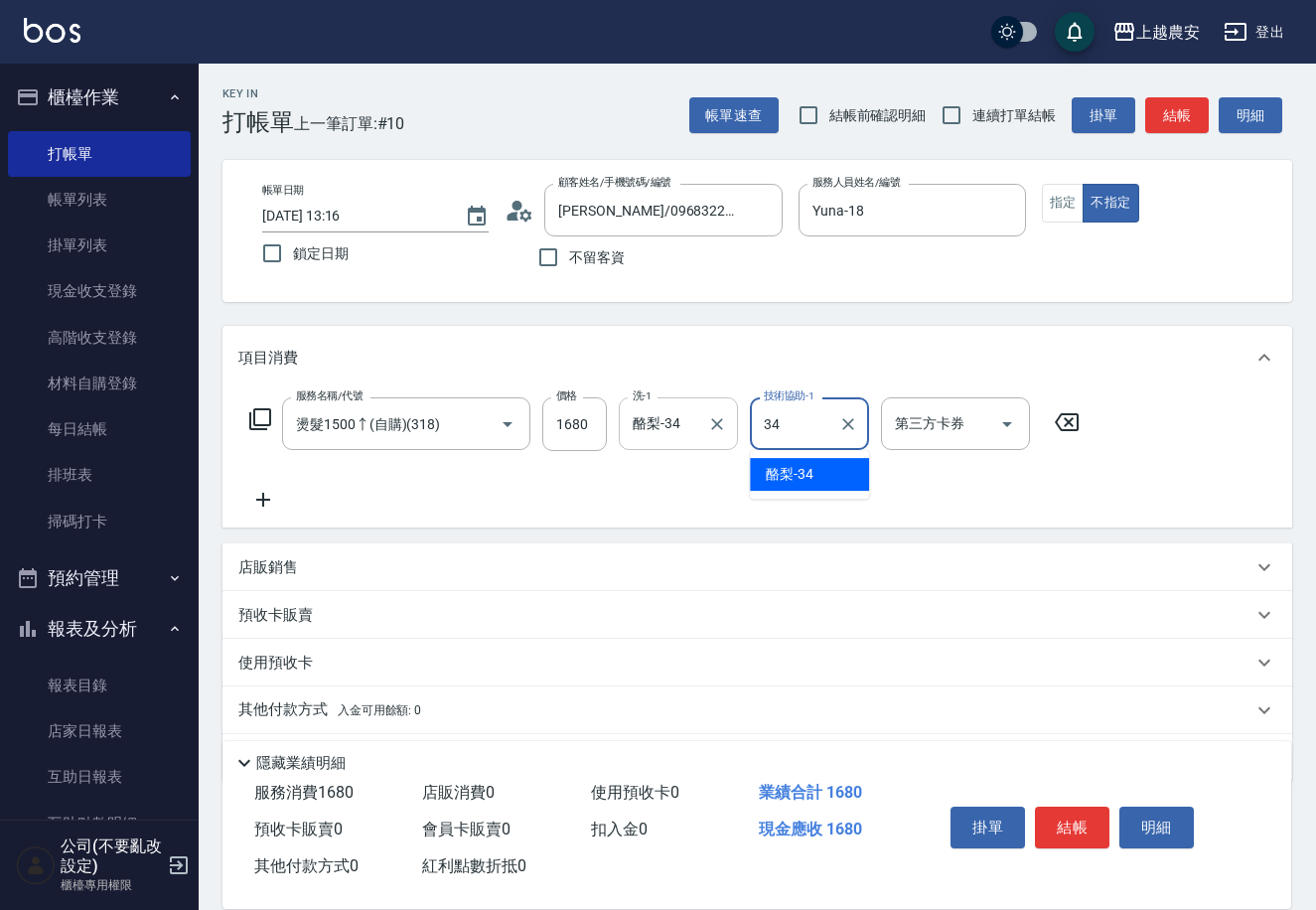 type on "34" 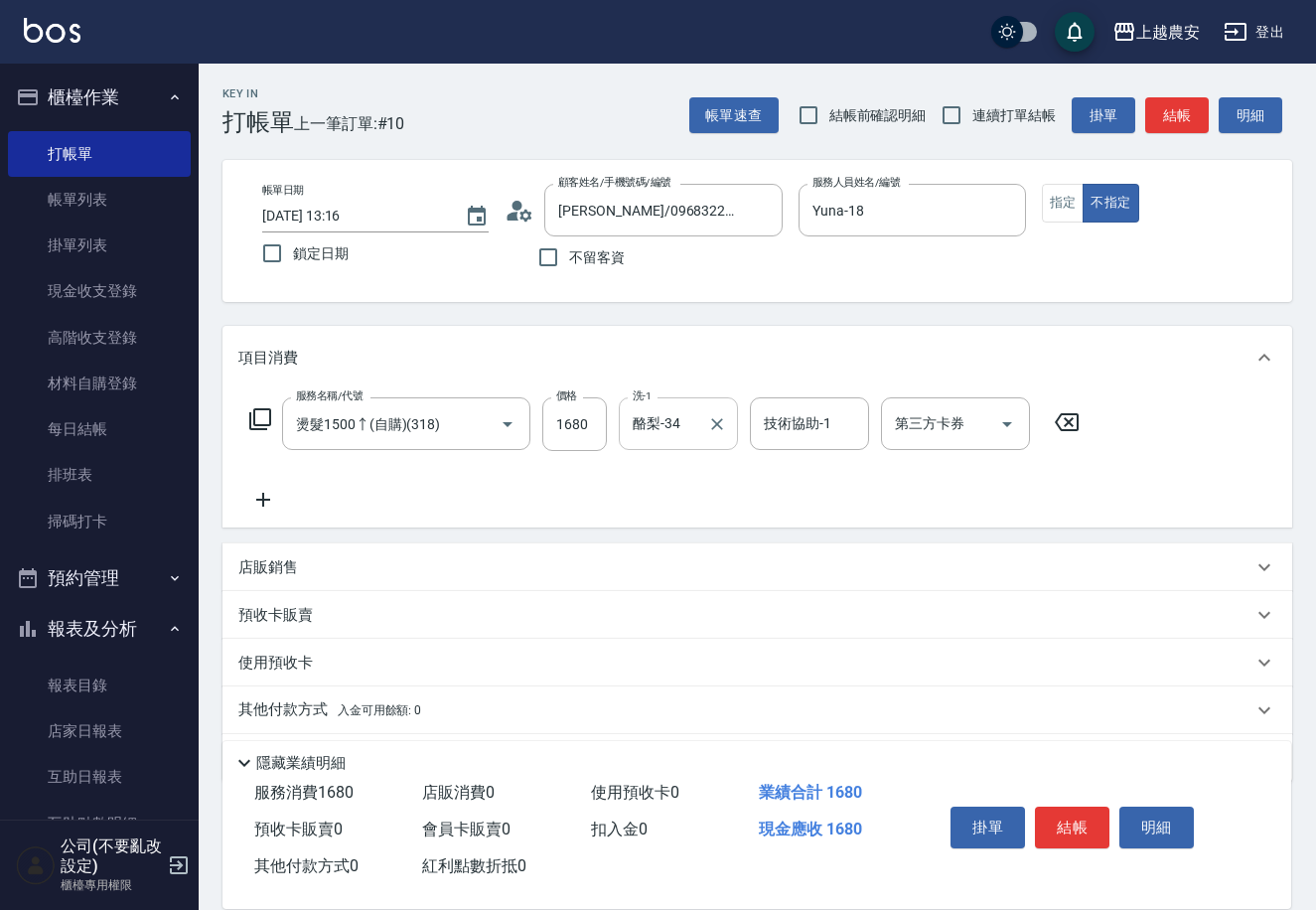 click on "服務名稱/代號 燙髮1500↑(自購)(318) 服務名稱/代號 價格 1680 價格 洗-1 酪梨-34 洗-1 技術協助-1 技術協助-1 第三方卡券 第三方卡券" at bounding box center [664, 454] 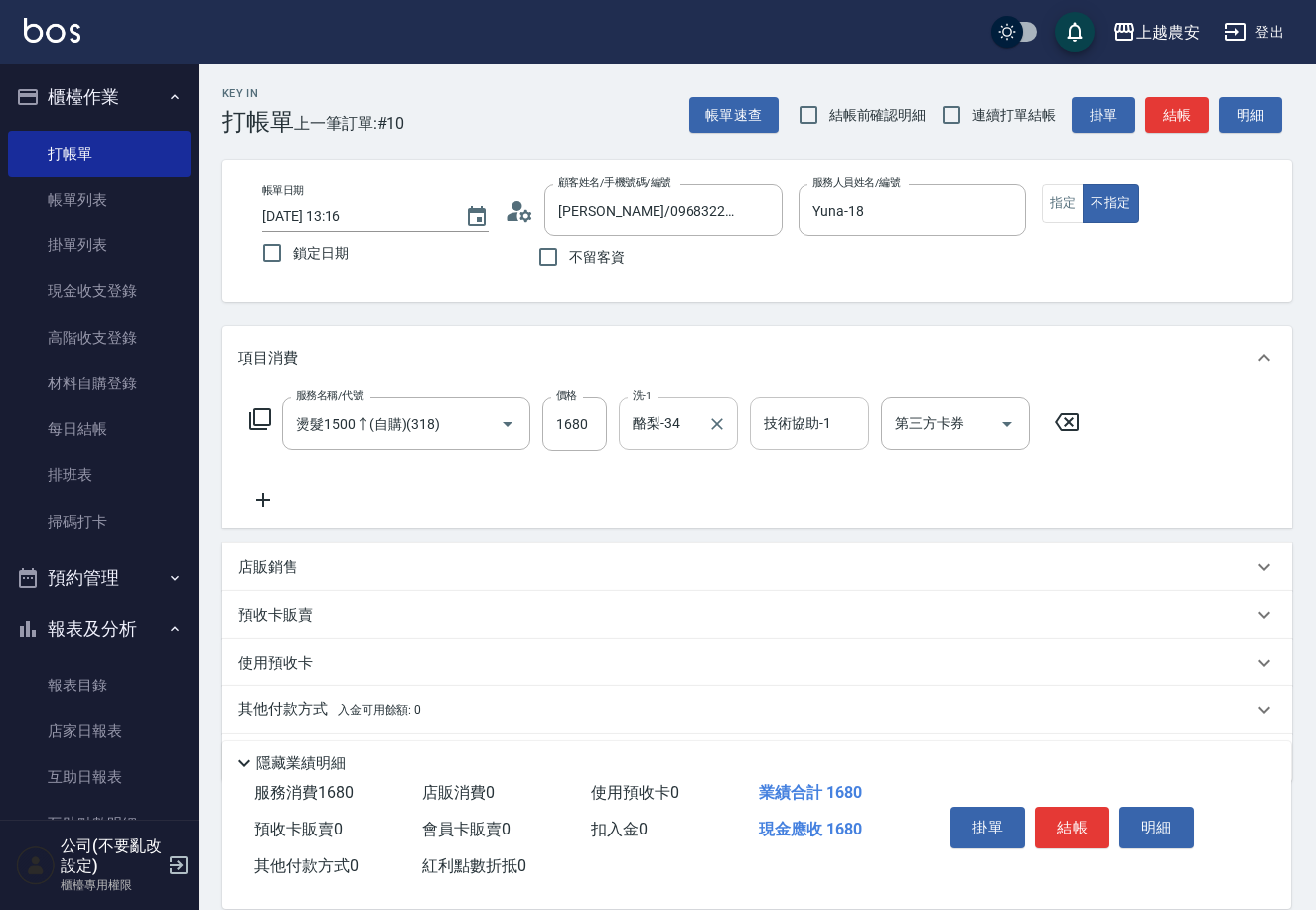 click on "技術協助-1" at bounding box center [809, 423] 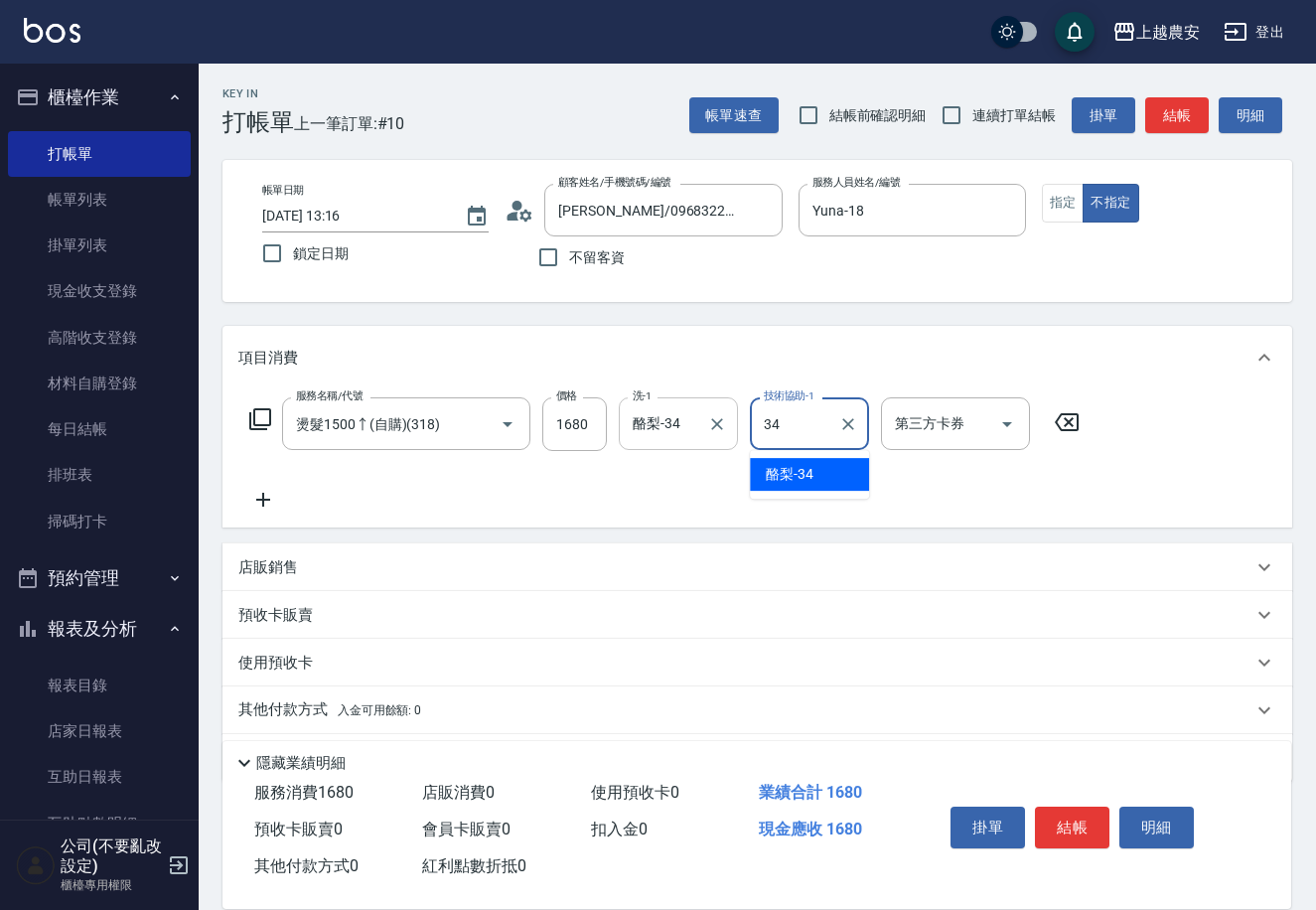 click on "酪梨 -34" at bounding box center (809, 474) 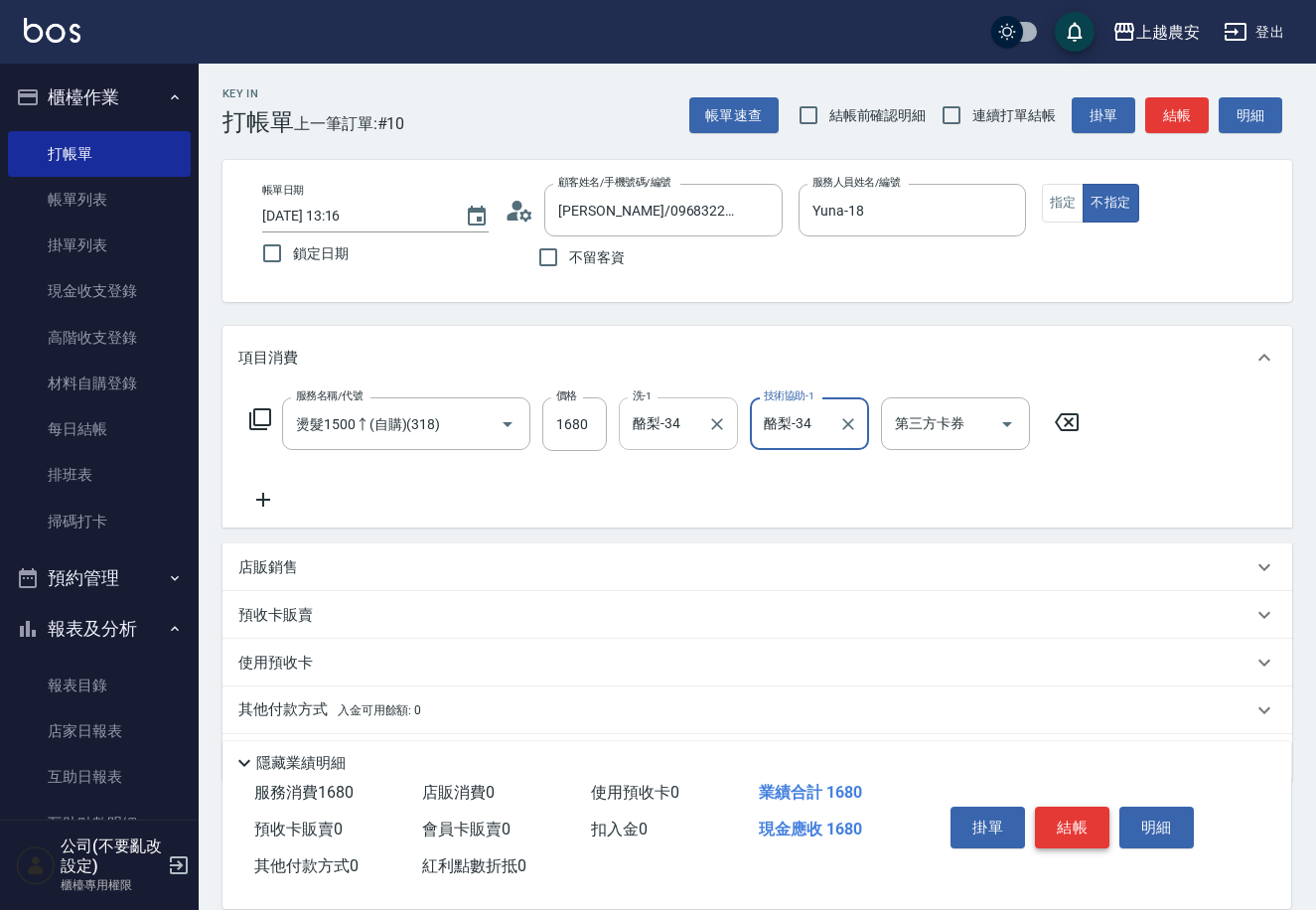 type on "酪梨-34" 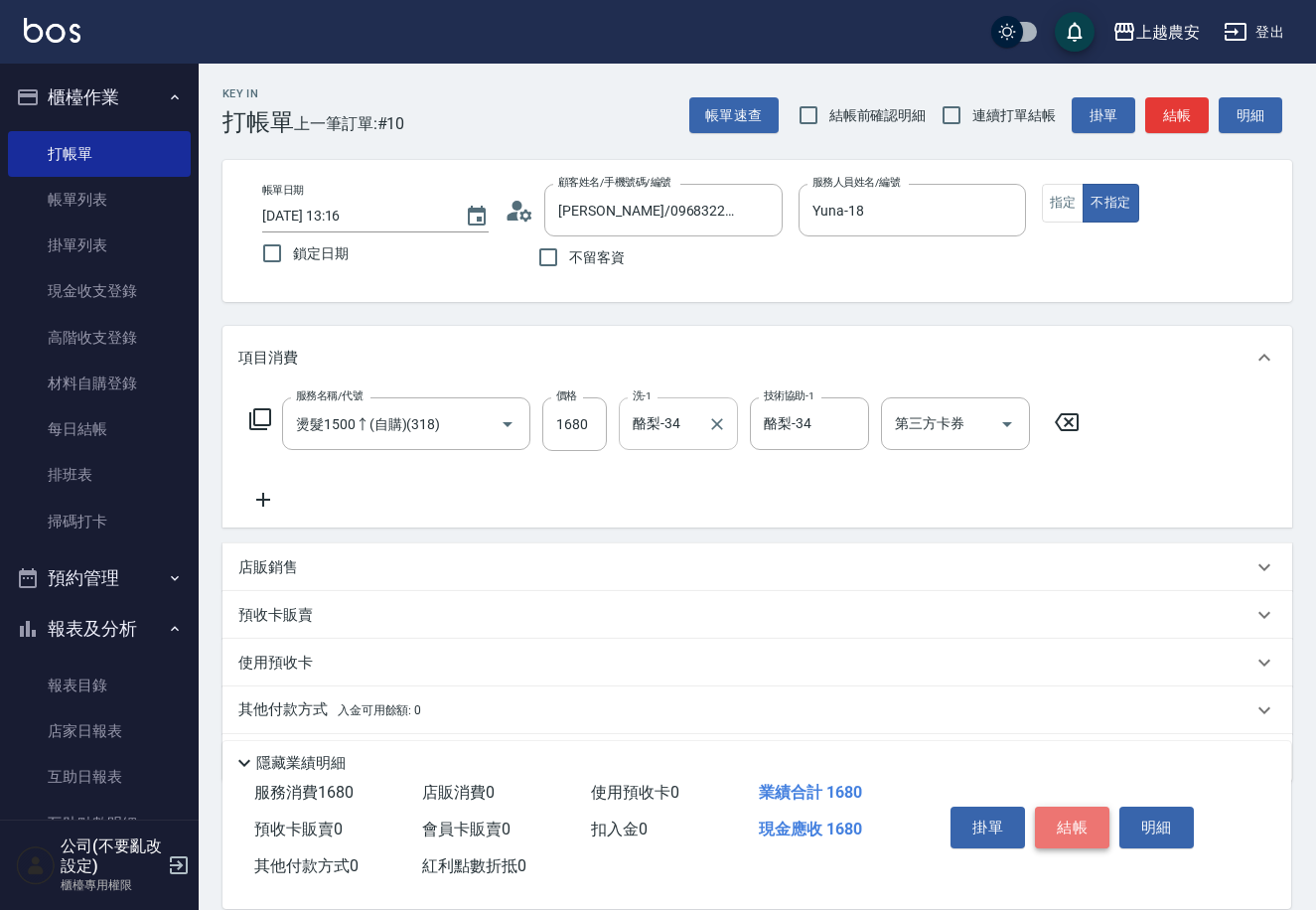 click on "結帳" at bounding box center (1072, 828) 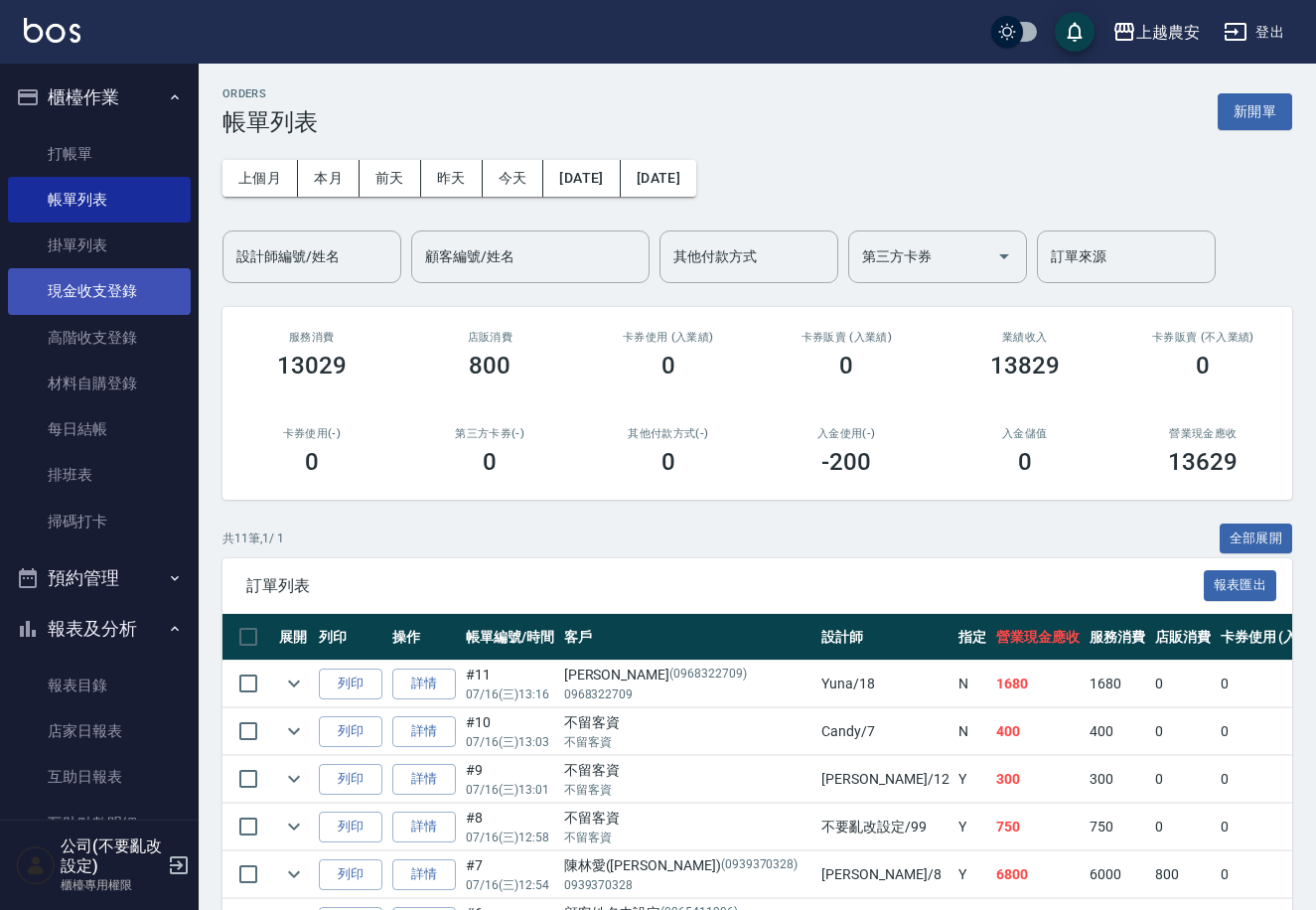 click on "現金收支登錄" at bounding box center (99, 291) 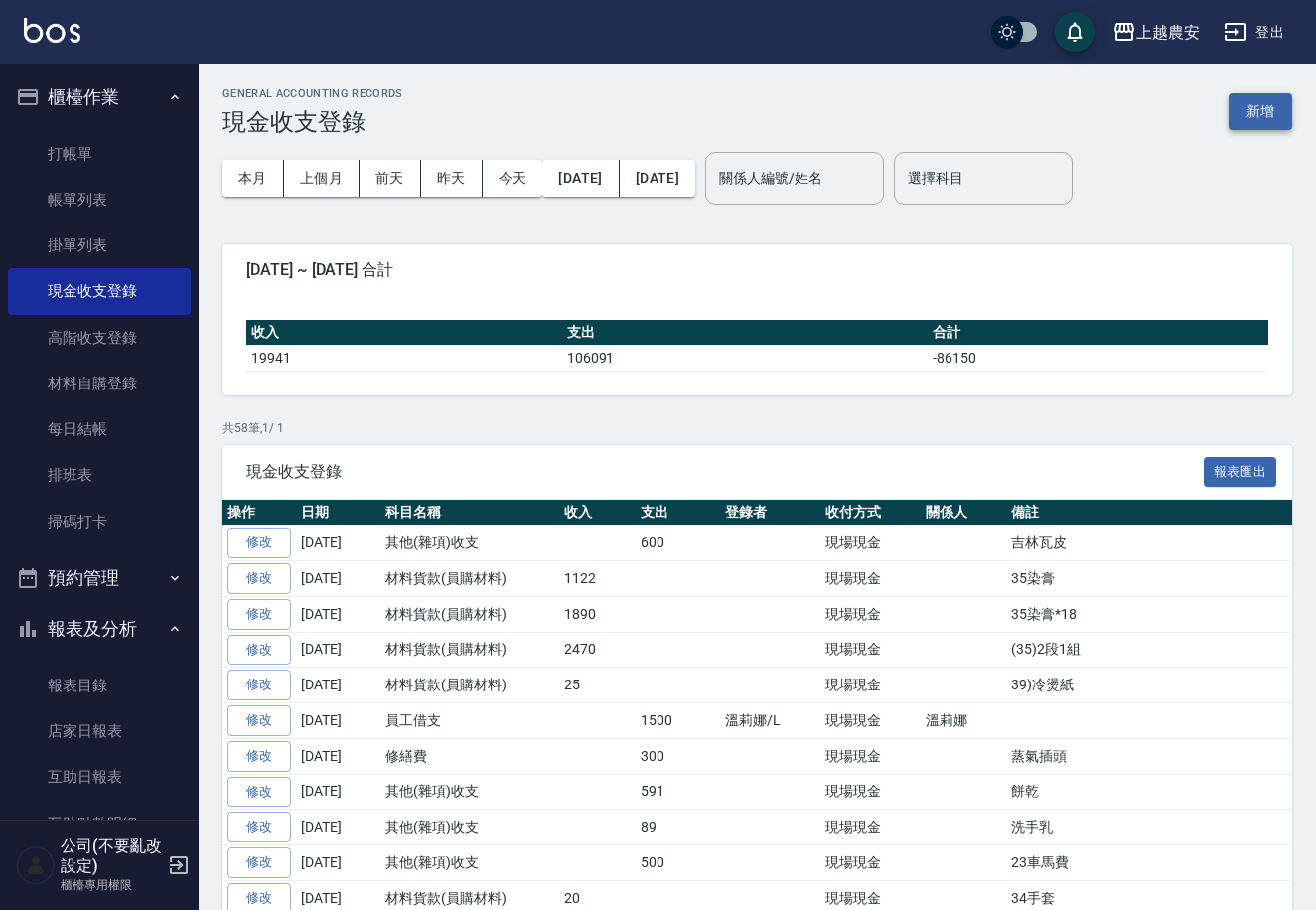 click on "新增" at bounding box center (1260, 111) 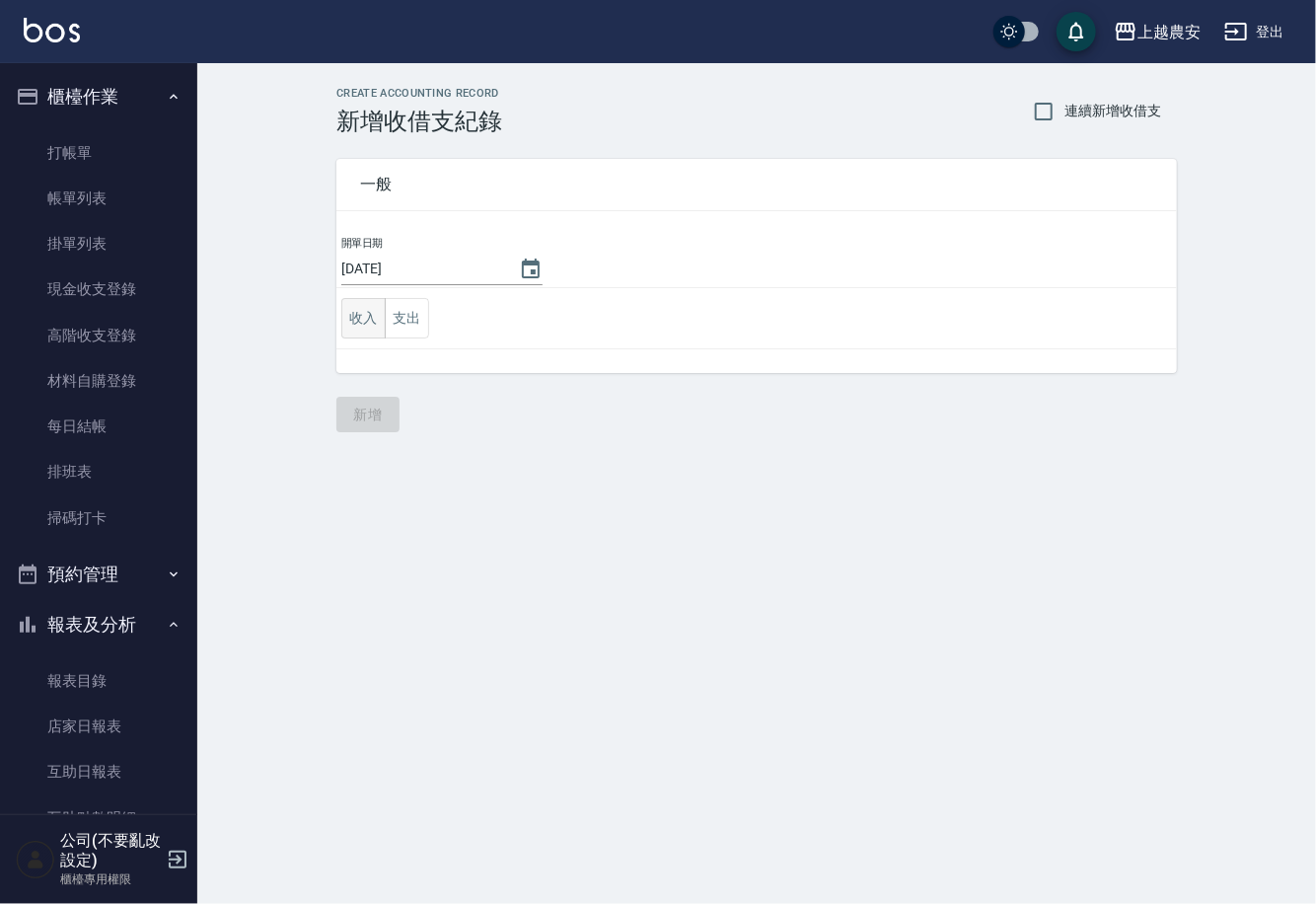 click on "收入" at bounding box center (363, 318) 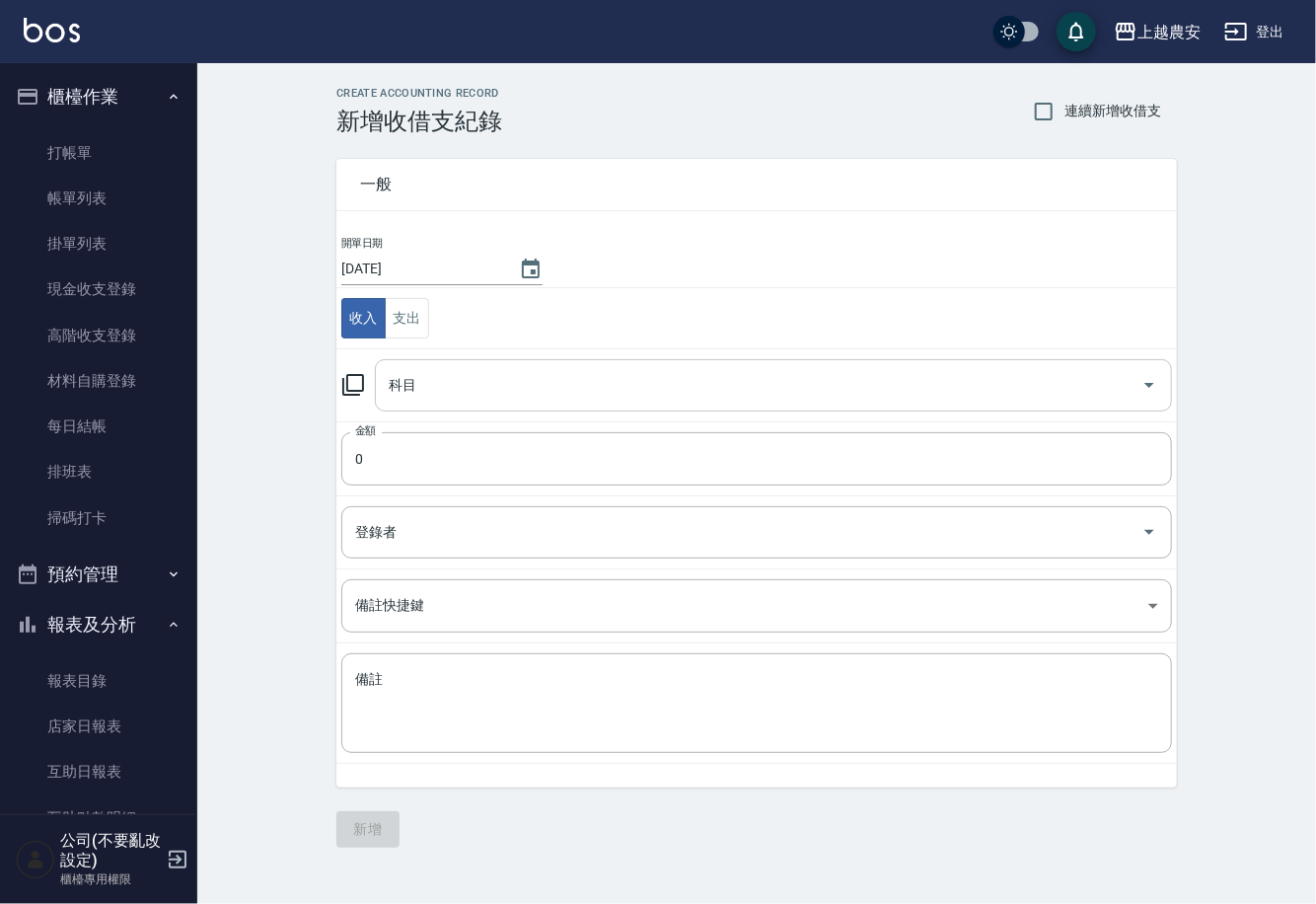 click on "科目" at bounding box center (773, 385) 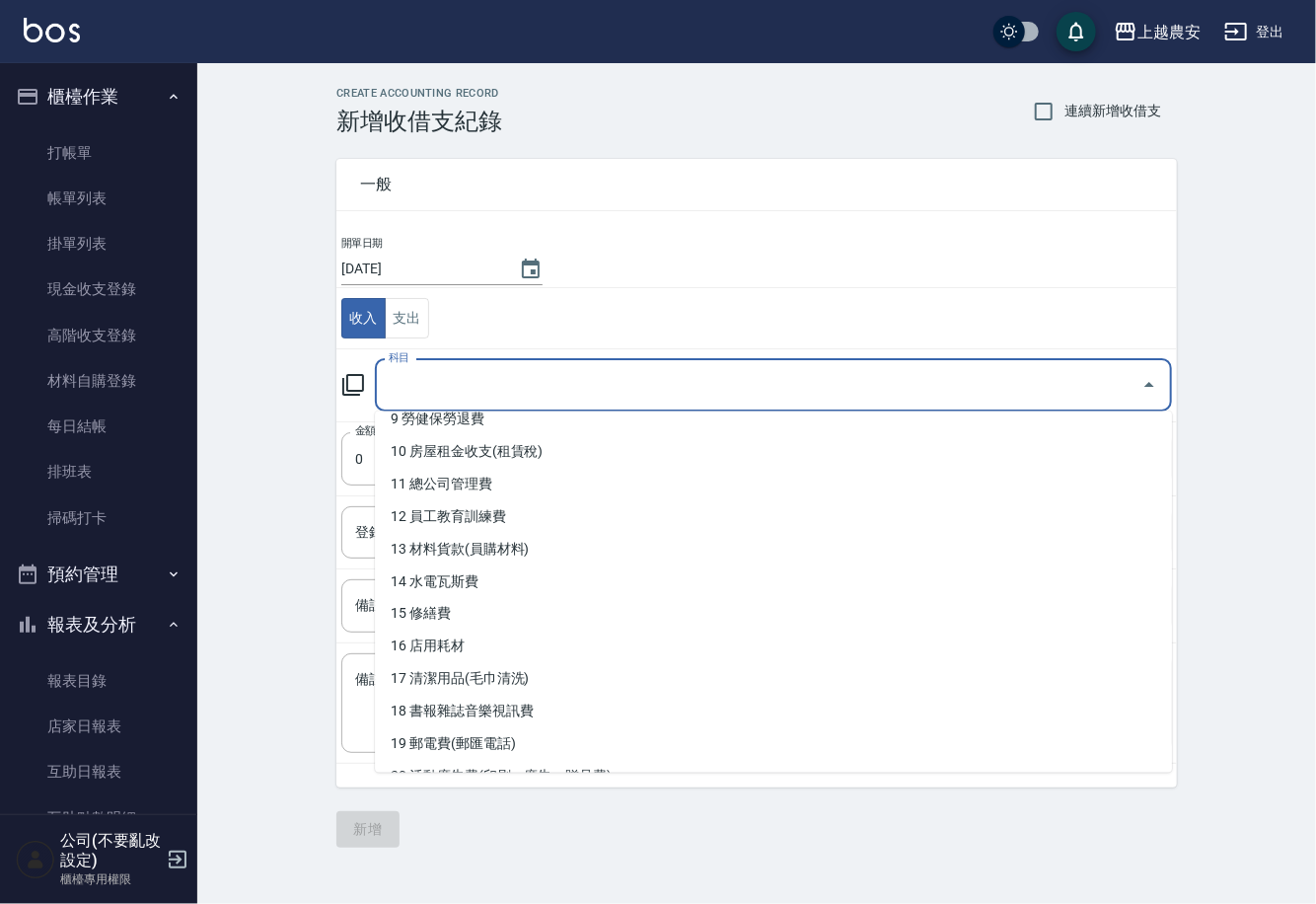 scroll, scrollTop: 306, scrollLeft: 0, axis: vertical 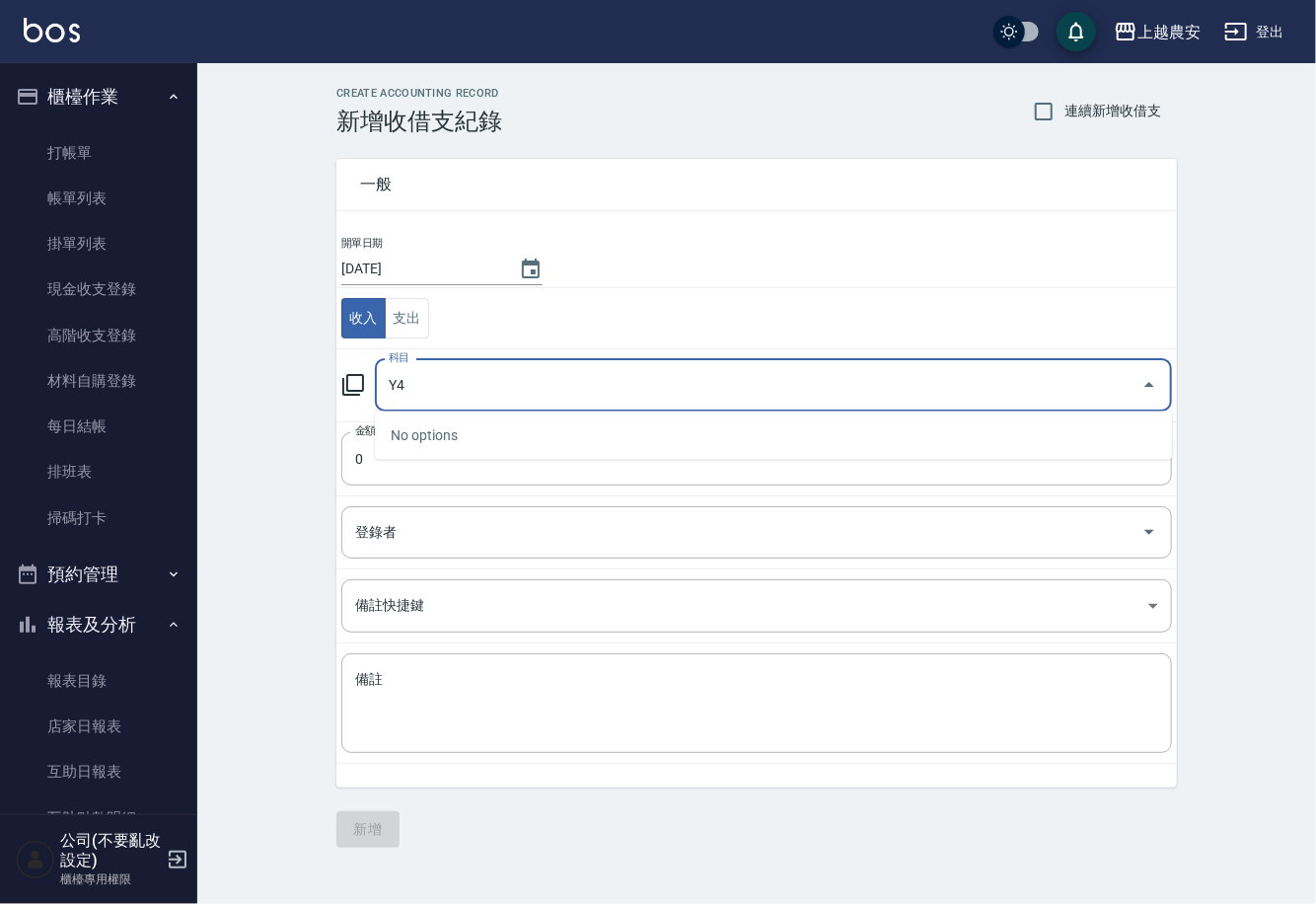 type on "Y" 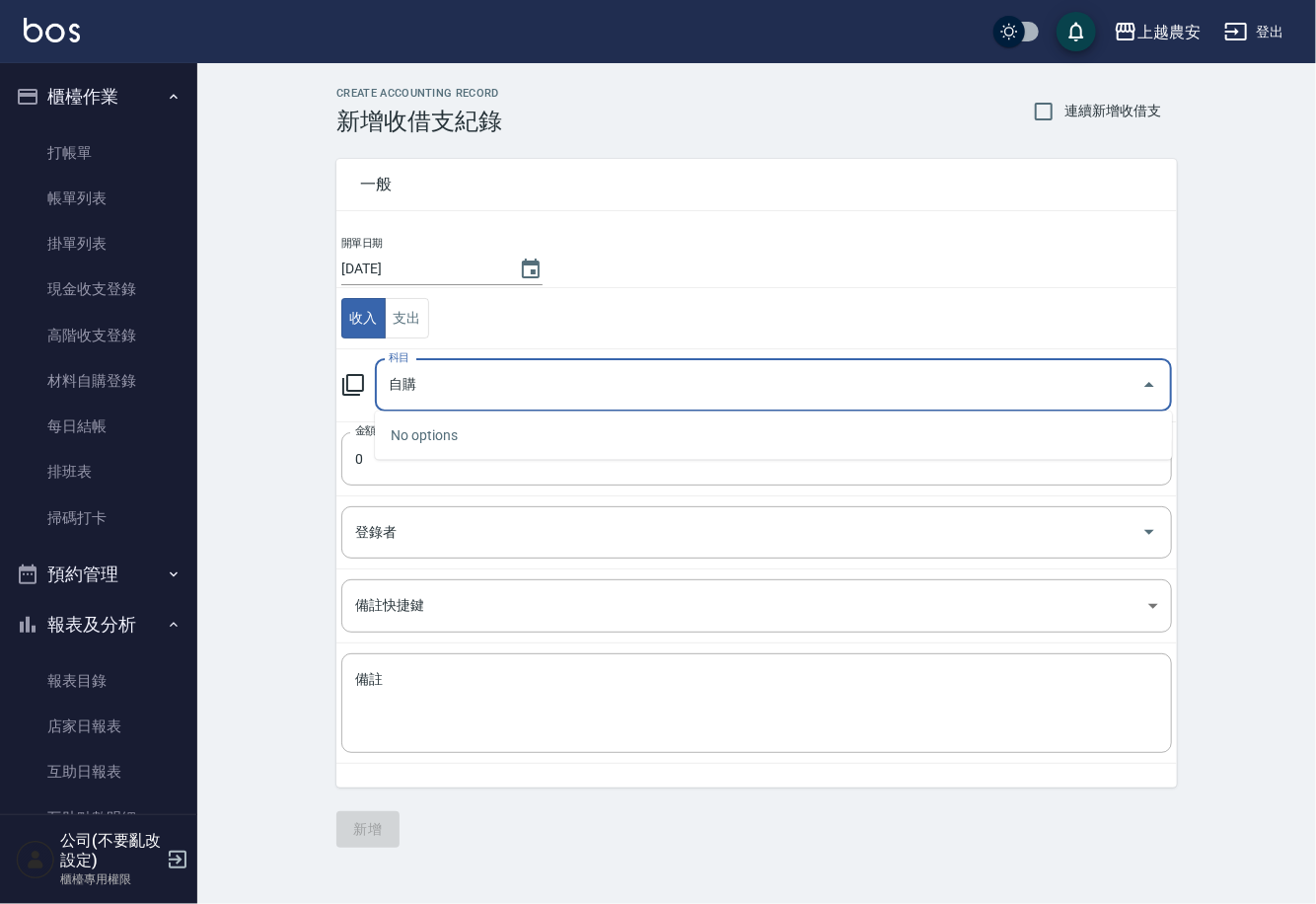 click on "自購" at bounding box center (759, 385) 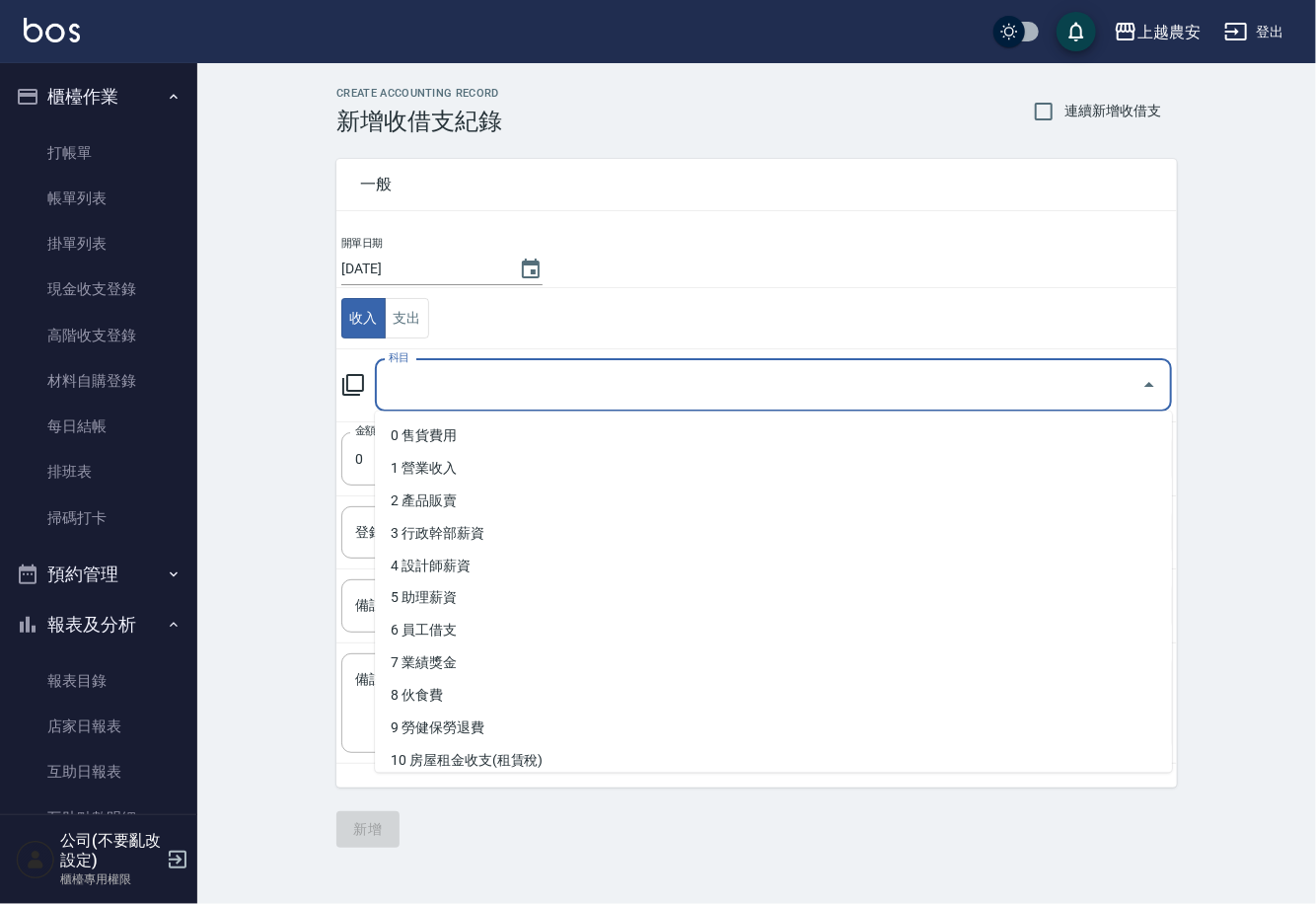 click on "科目" at bounding box center [759, 385] 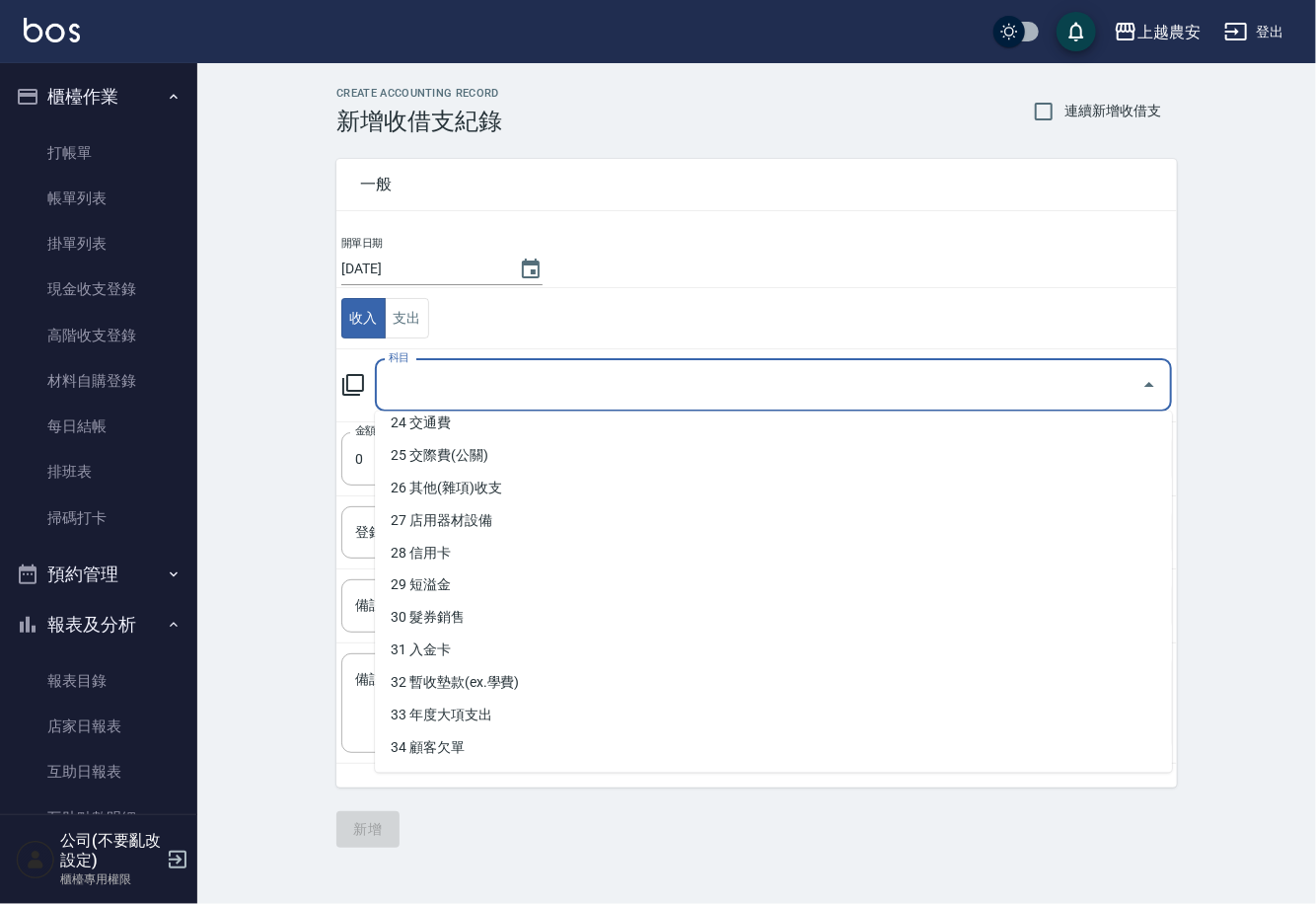 scroll, scrollTop: 771, scrollLeft: 0, axis: vertical 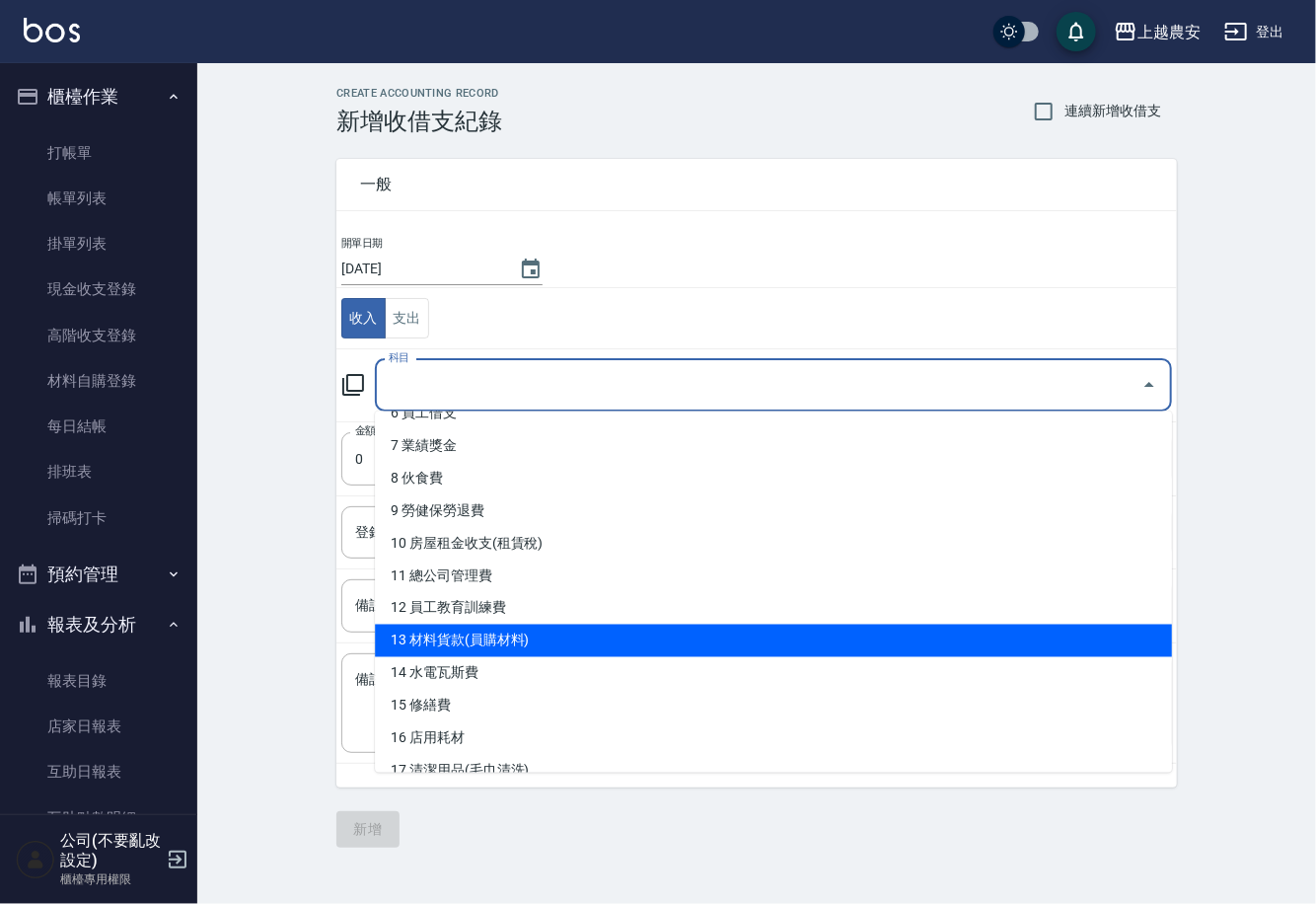 click on "13 材料貨款(員購材料)" at bounding box center [773, 640] 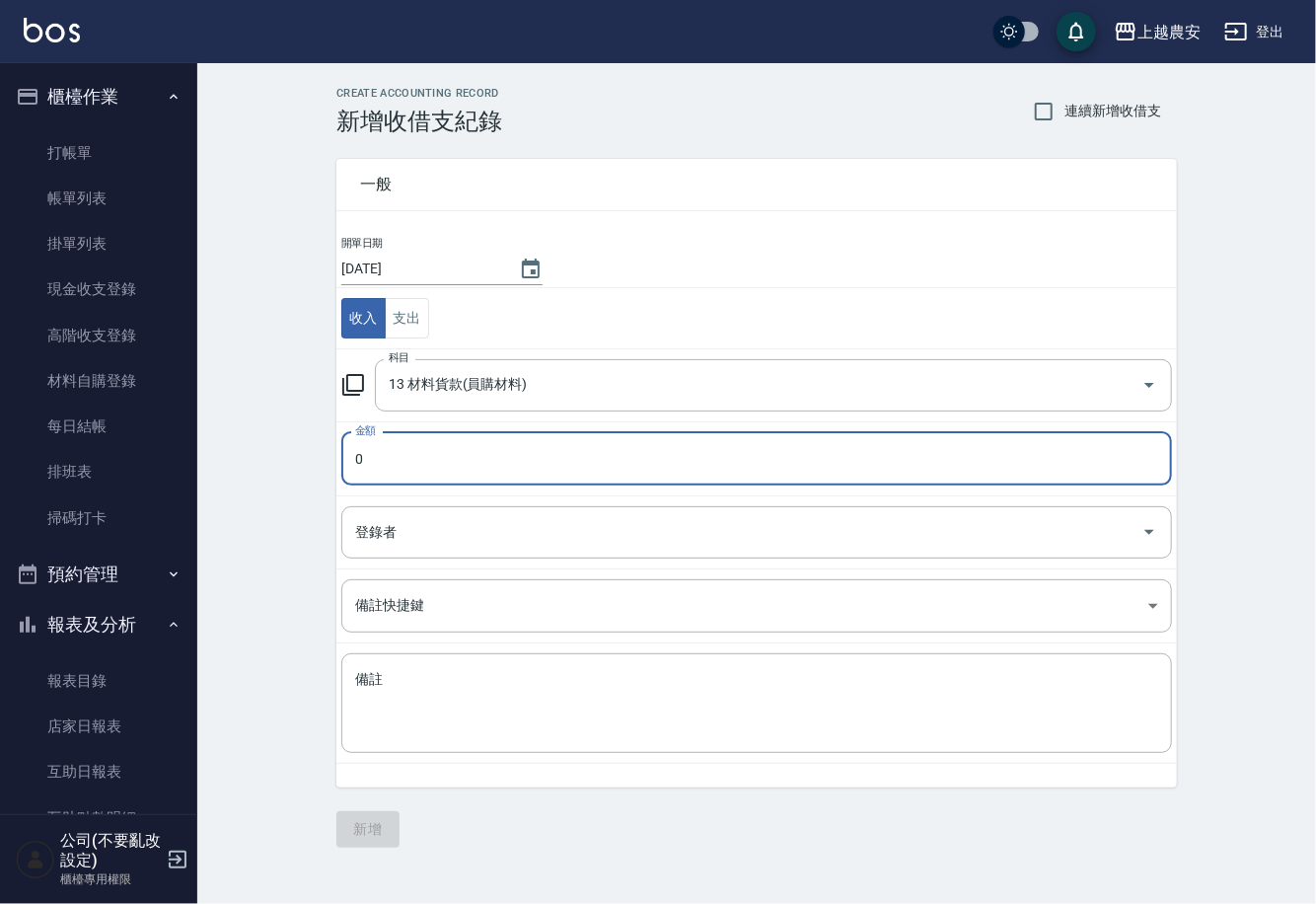 click on "0" at bounding box center (757, 459) 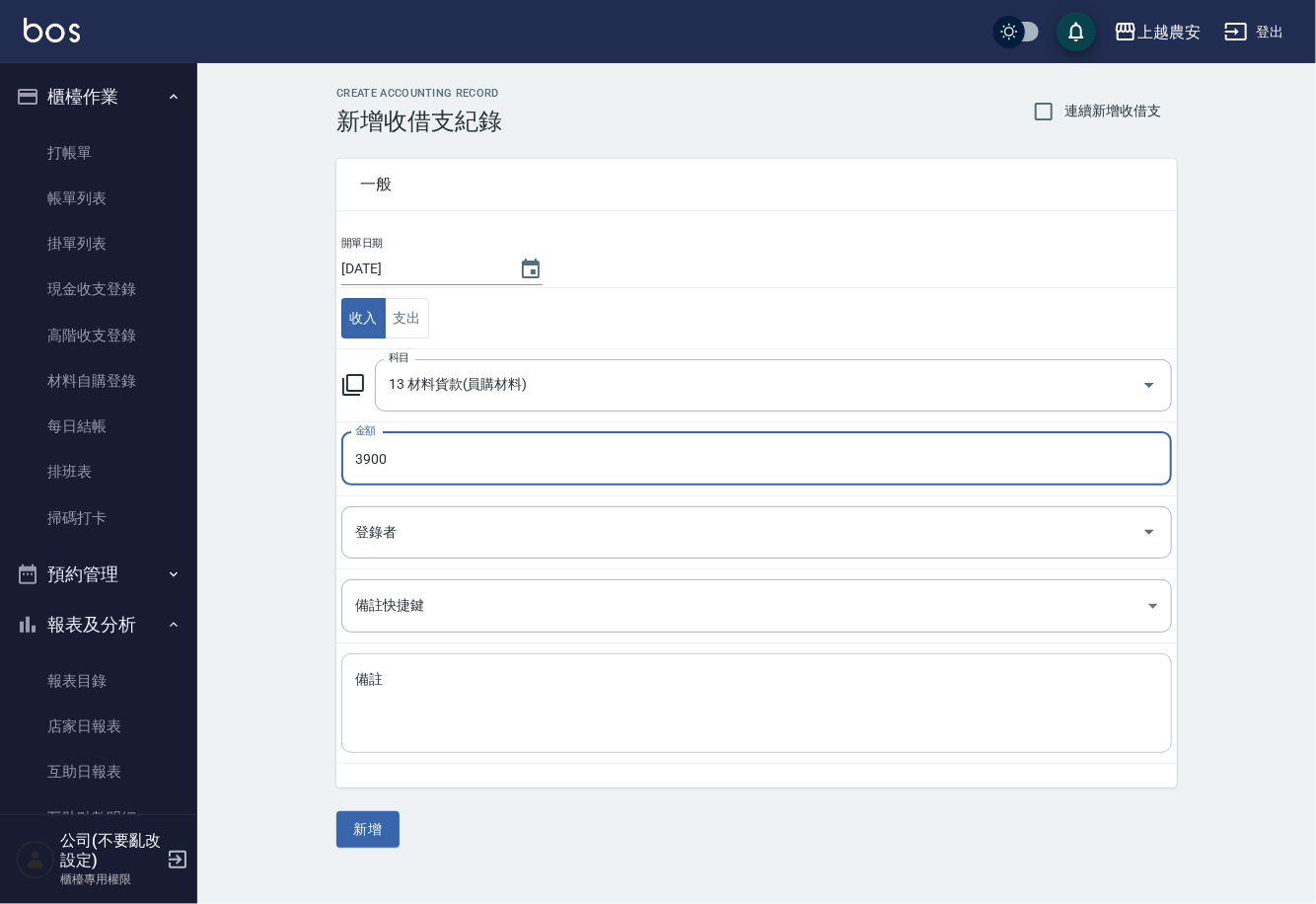 type on "3900" 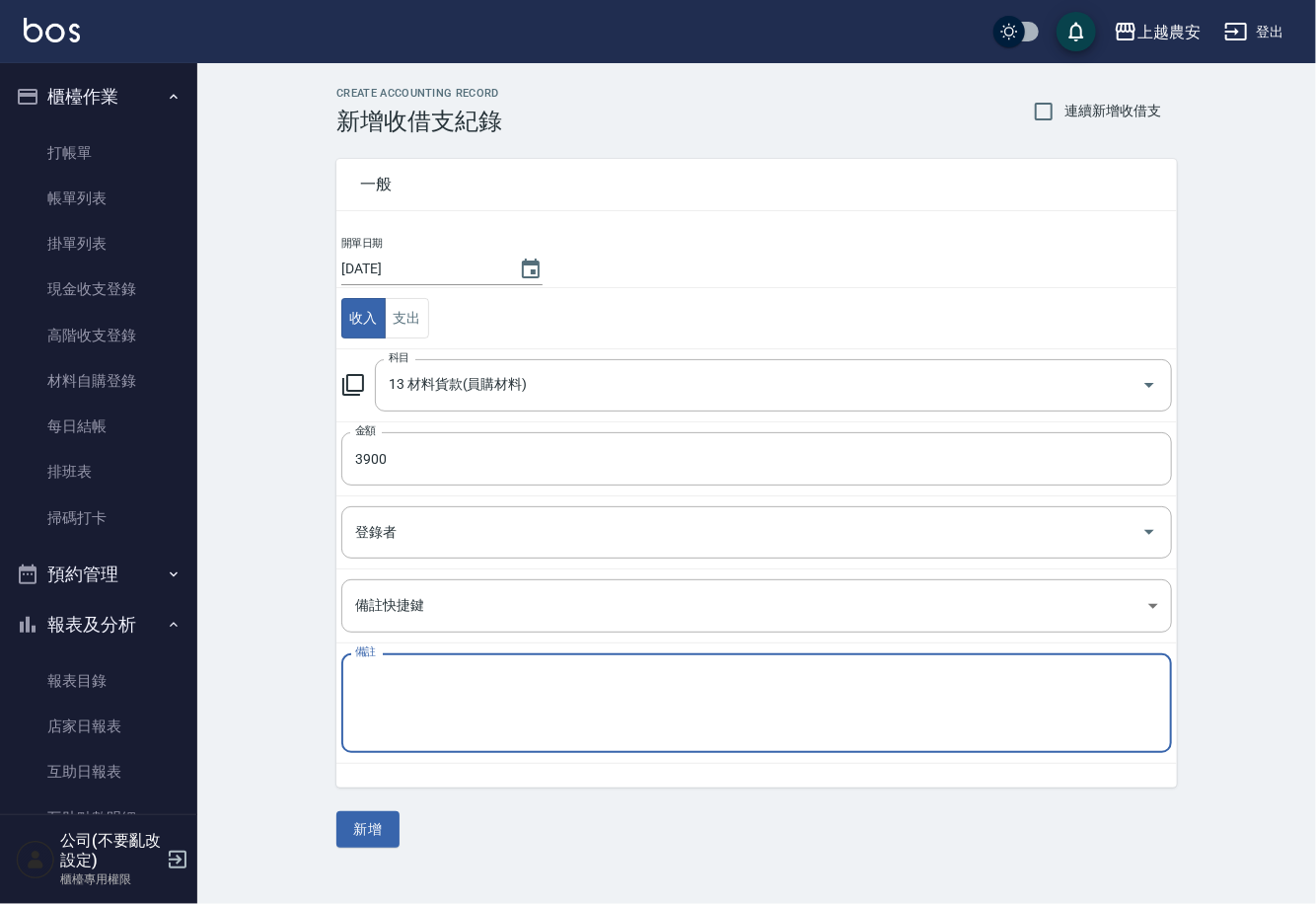 click on "備註" at bounding box center [757, 704] 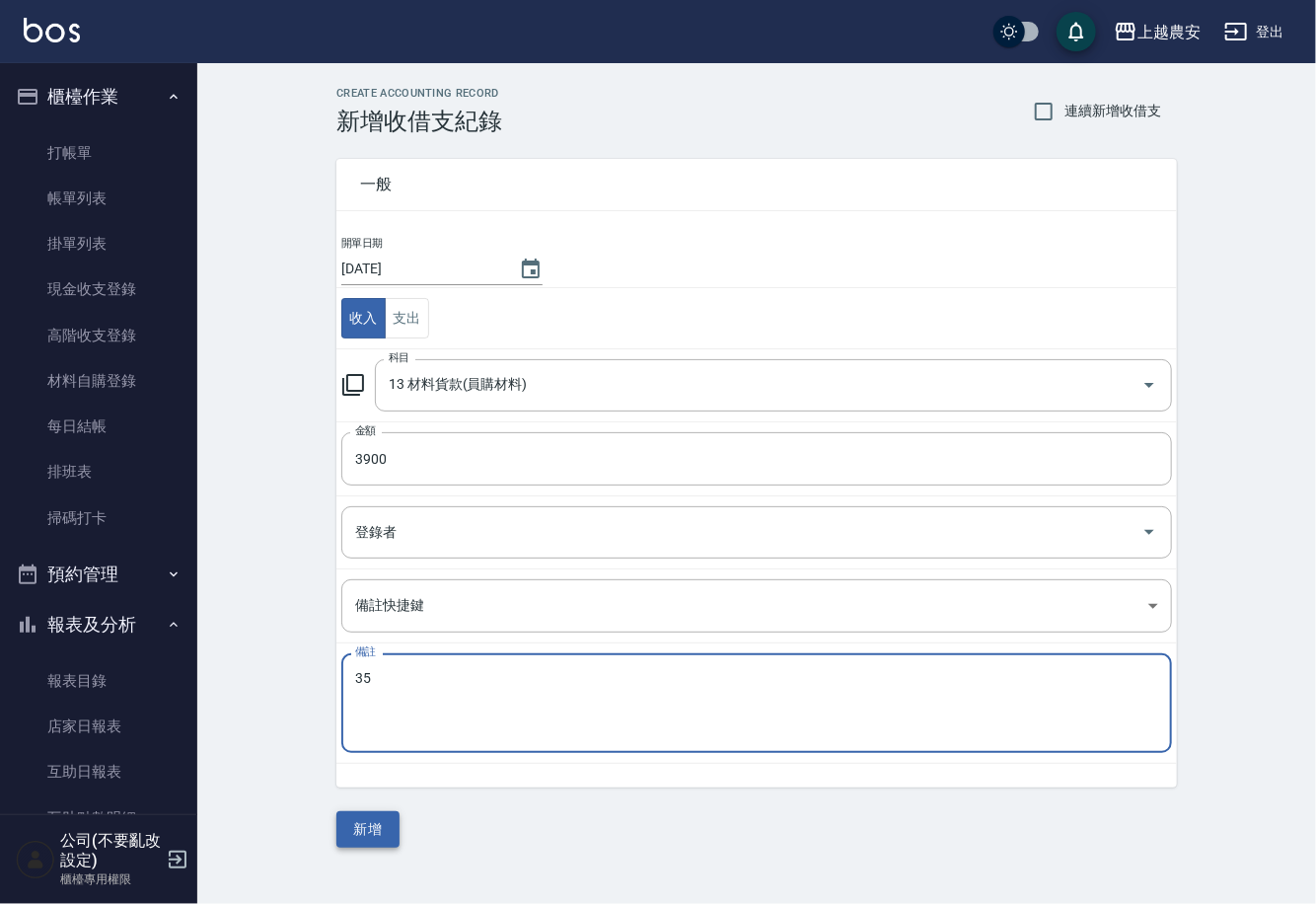 type on "35" 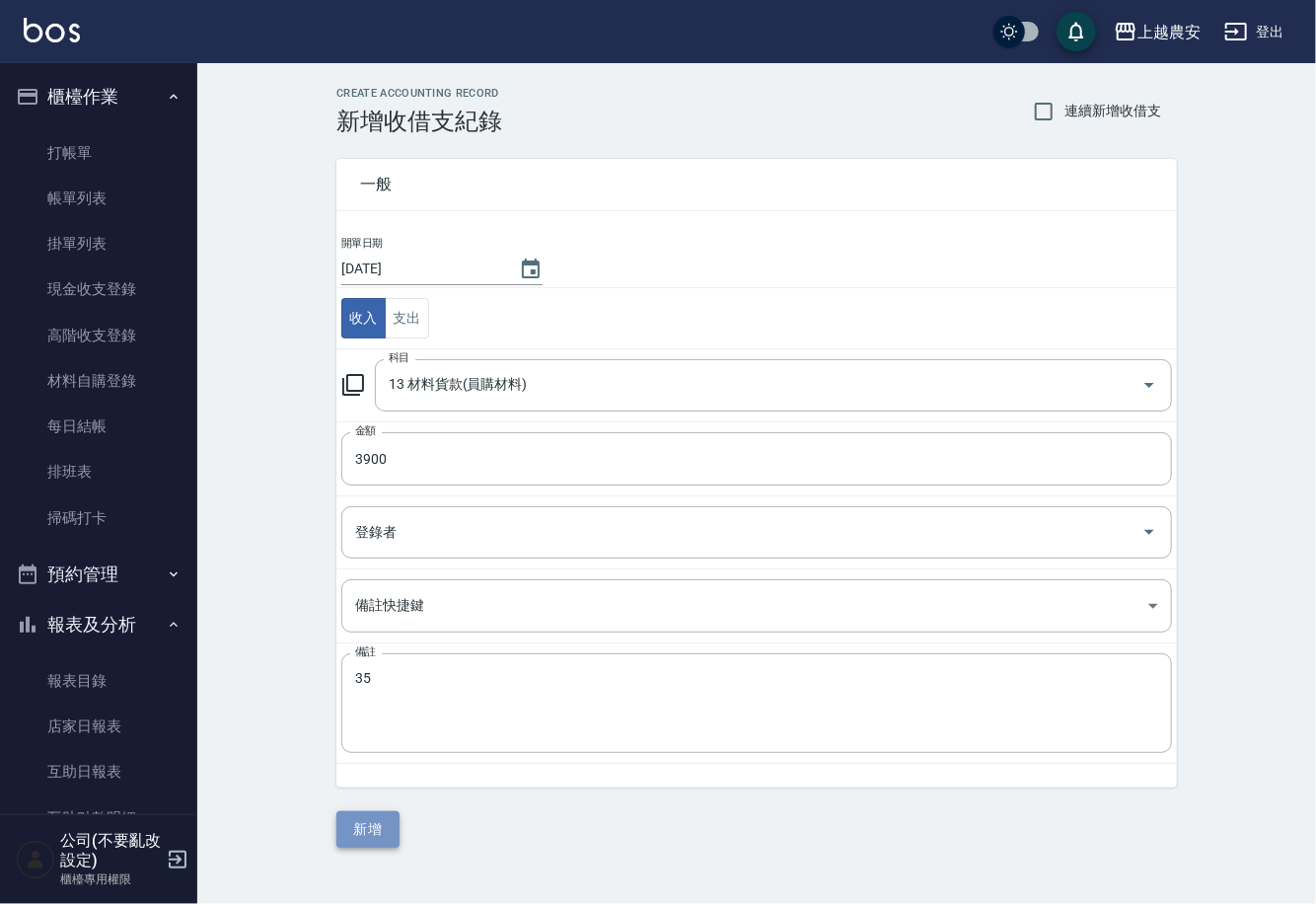 click on "新增" at bounding box center [368, 829] 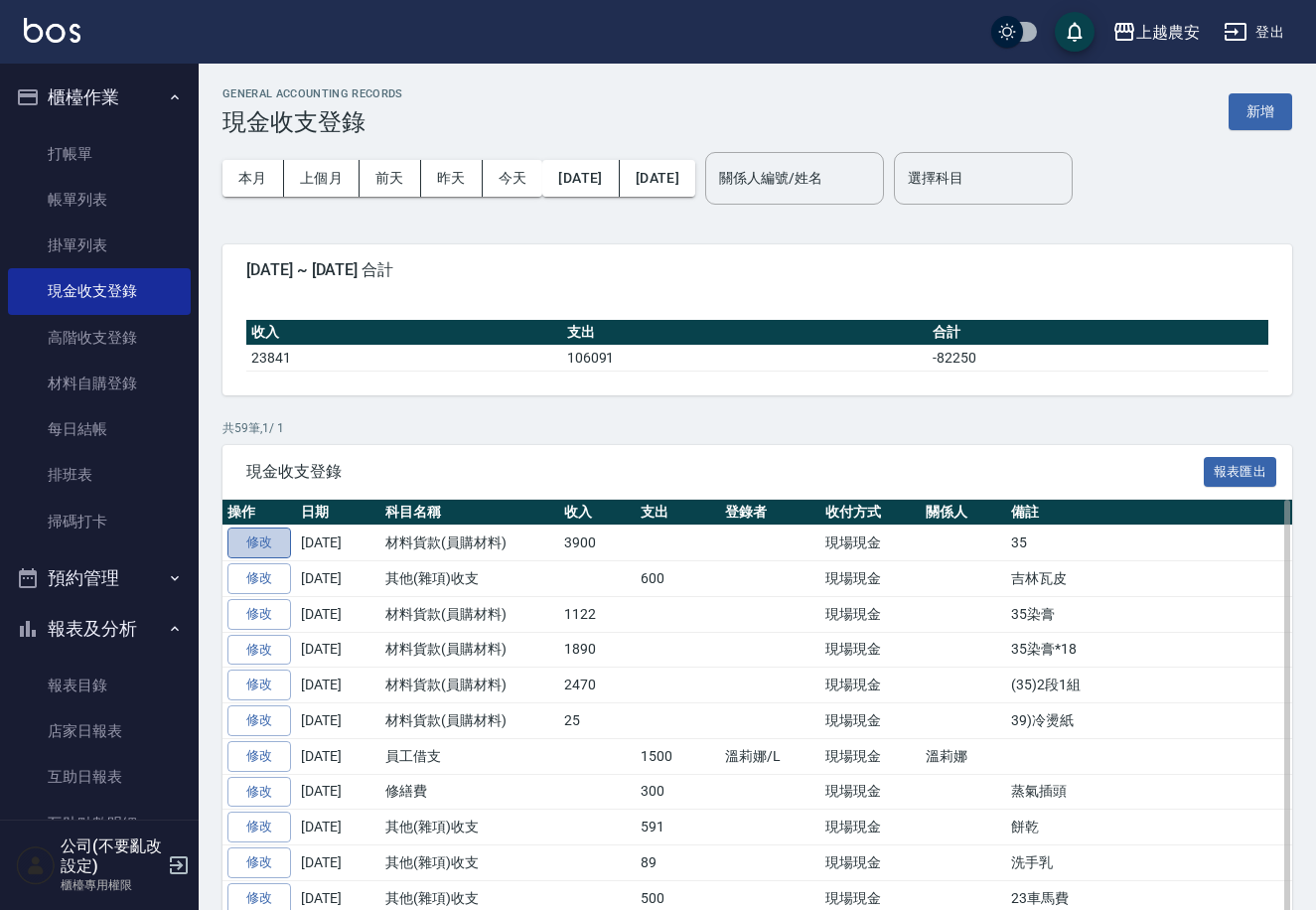 click on "修改" at bounding box center (259, 542) 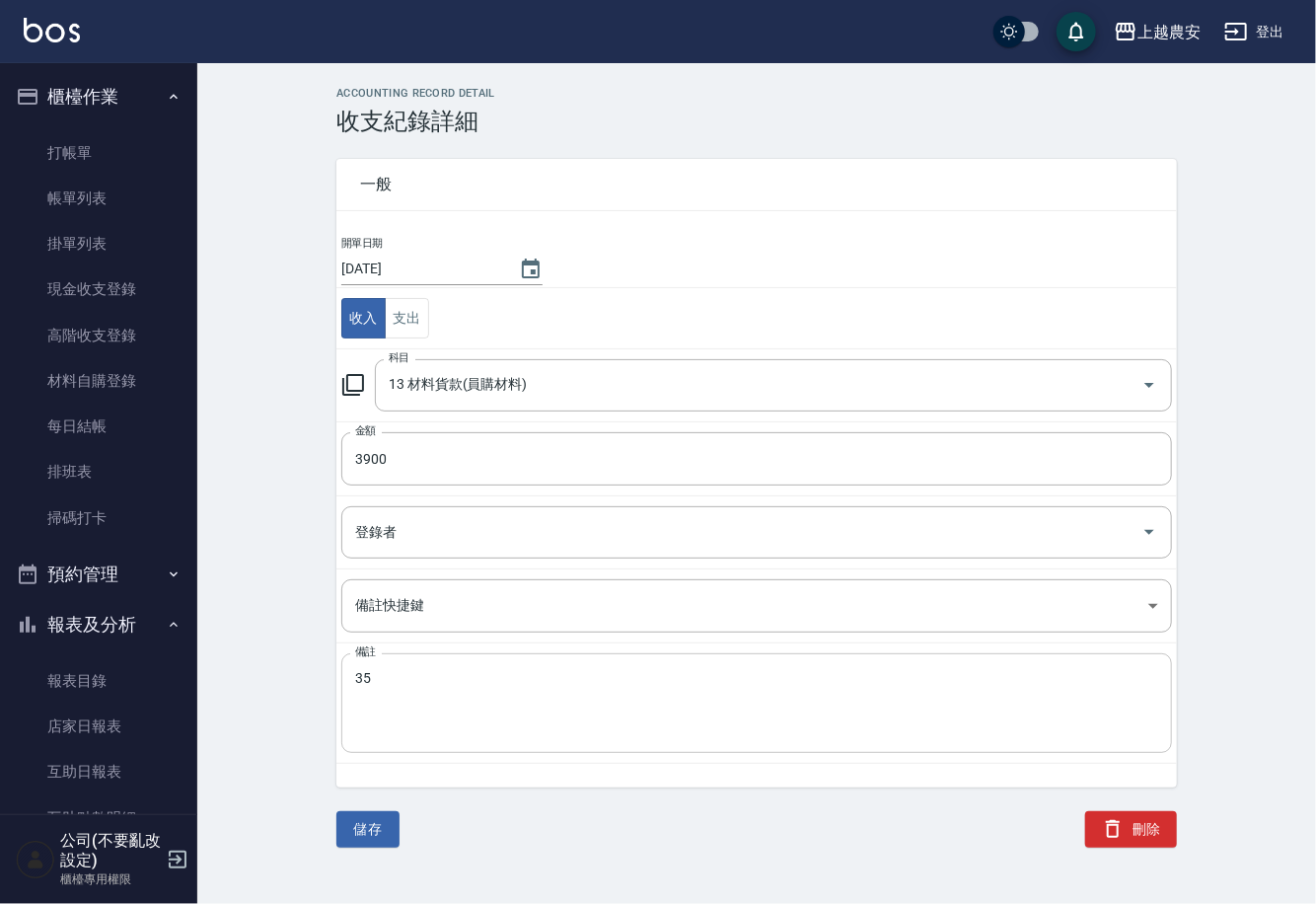 click on "35" at bounding box center [757, 704] 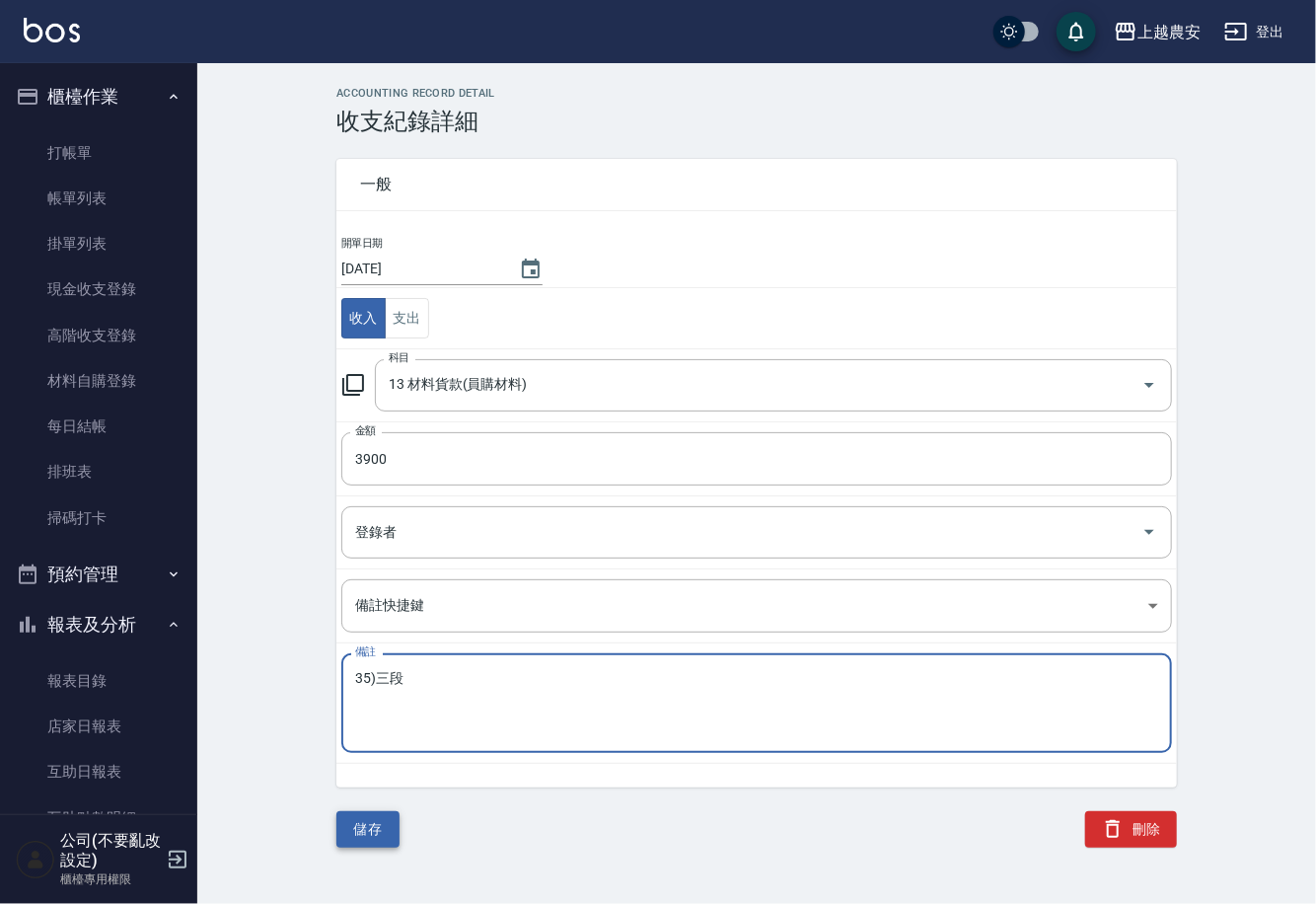 type on "35)三段" 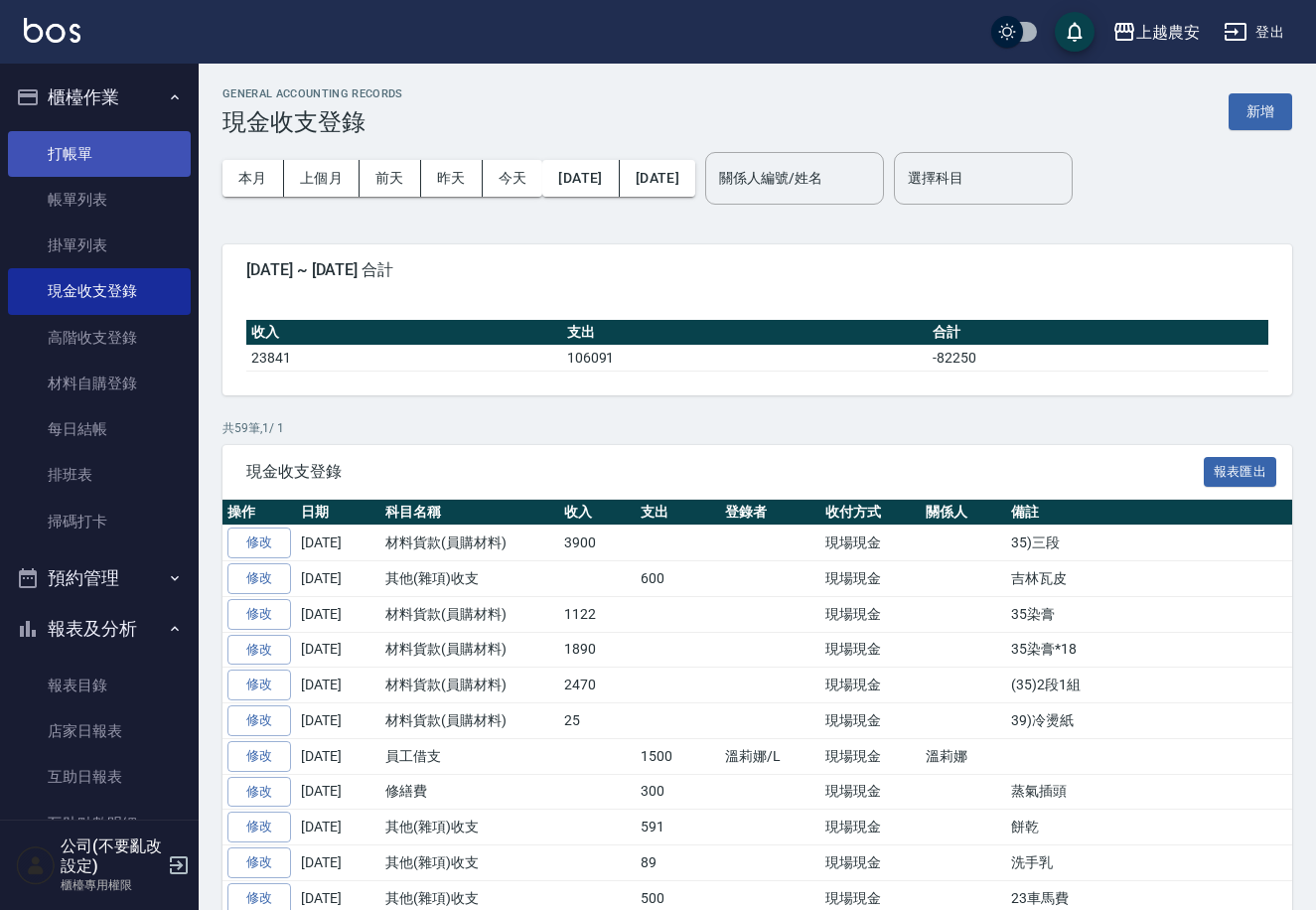 click on "打帳單" at bounding box center (99, 154) 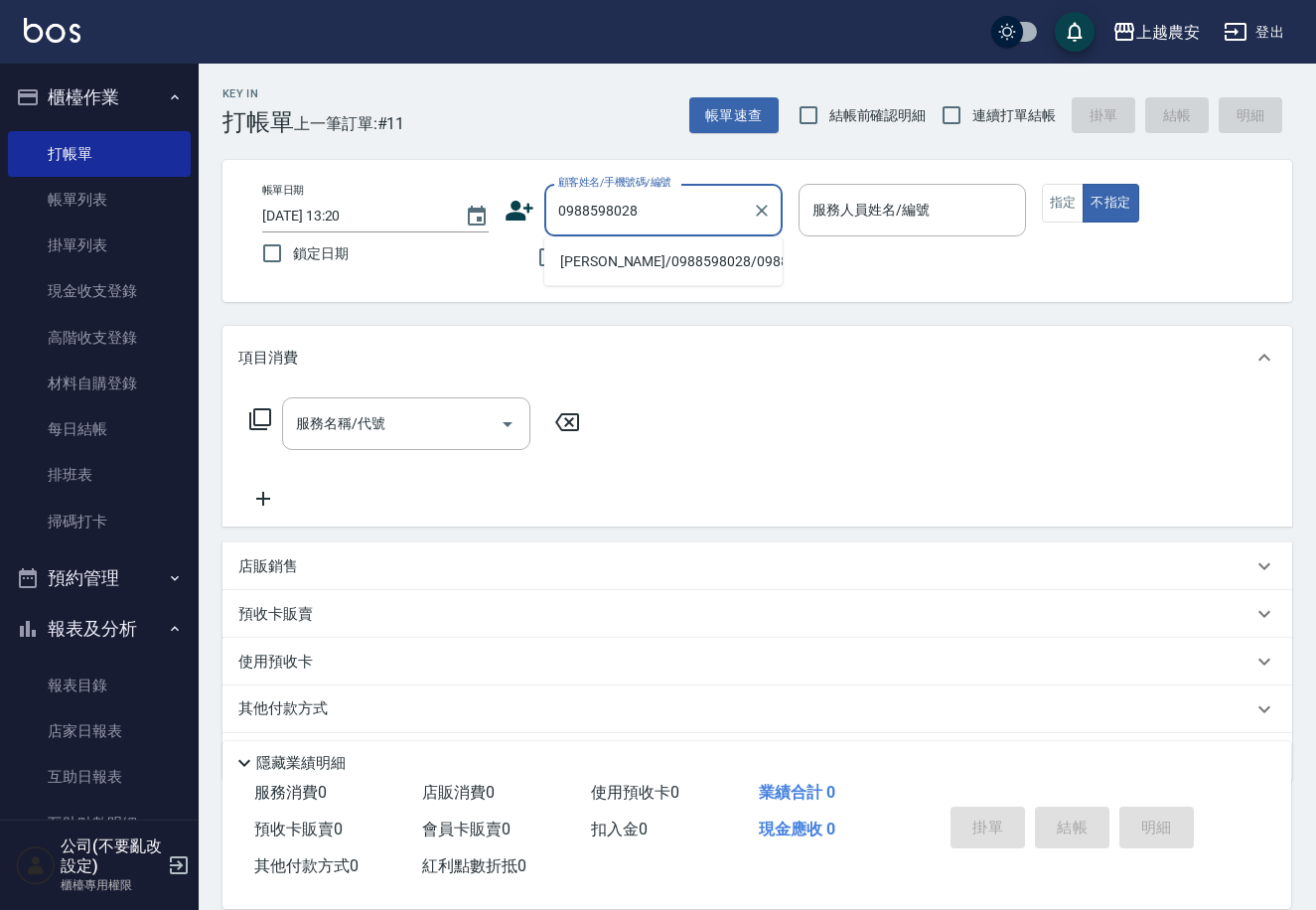 type on "[PERSON_NAME]/0988598028/0988598028" 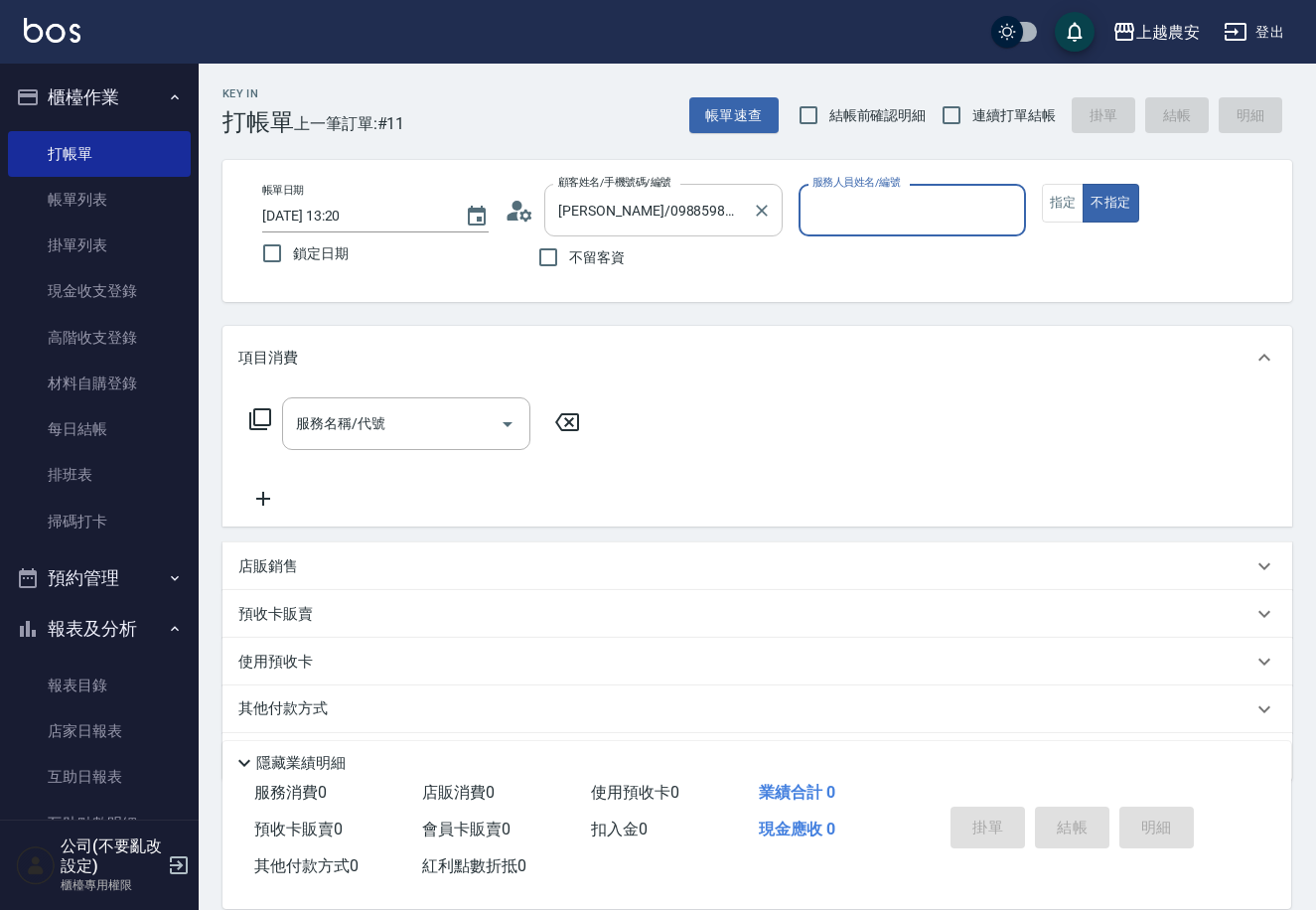 type on "Ksa-K" 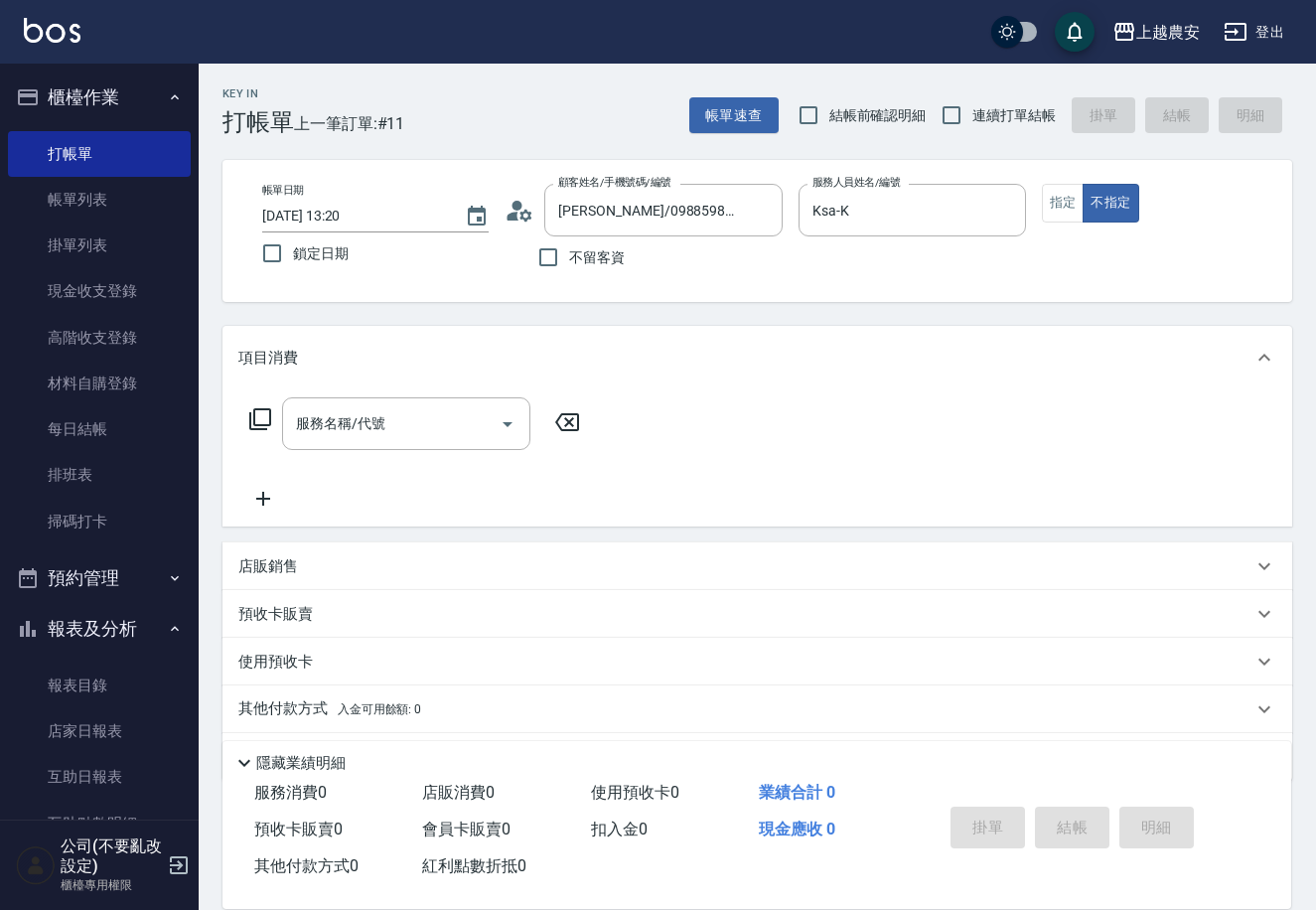 click on "服務名稱/代號 服務名稱/代號" at bounding box center [415, 423] 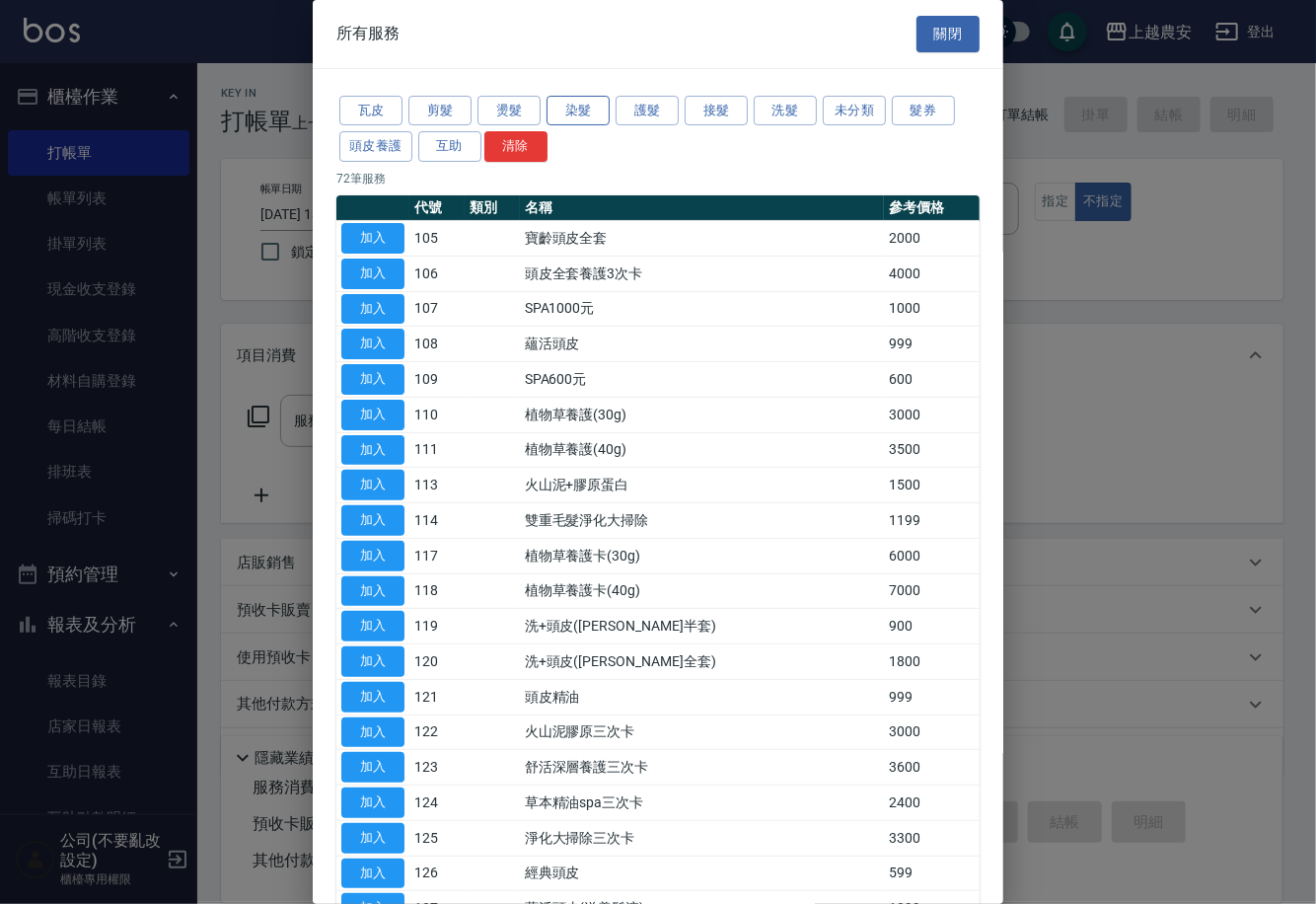 click on "染髮" at bounding box center (578, 111) 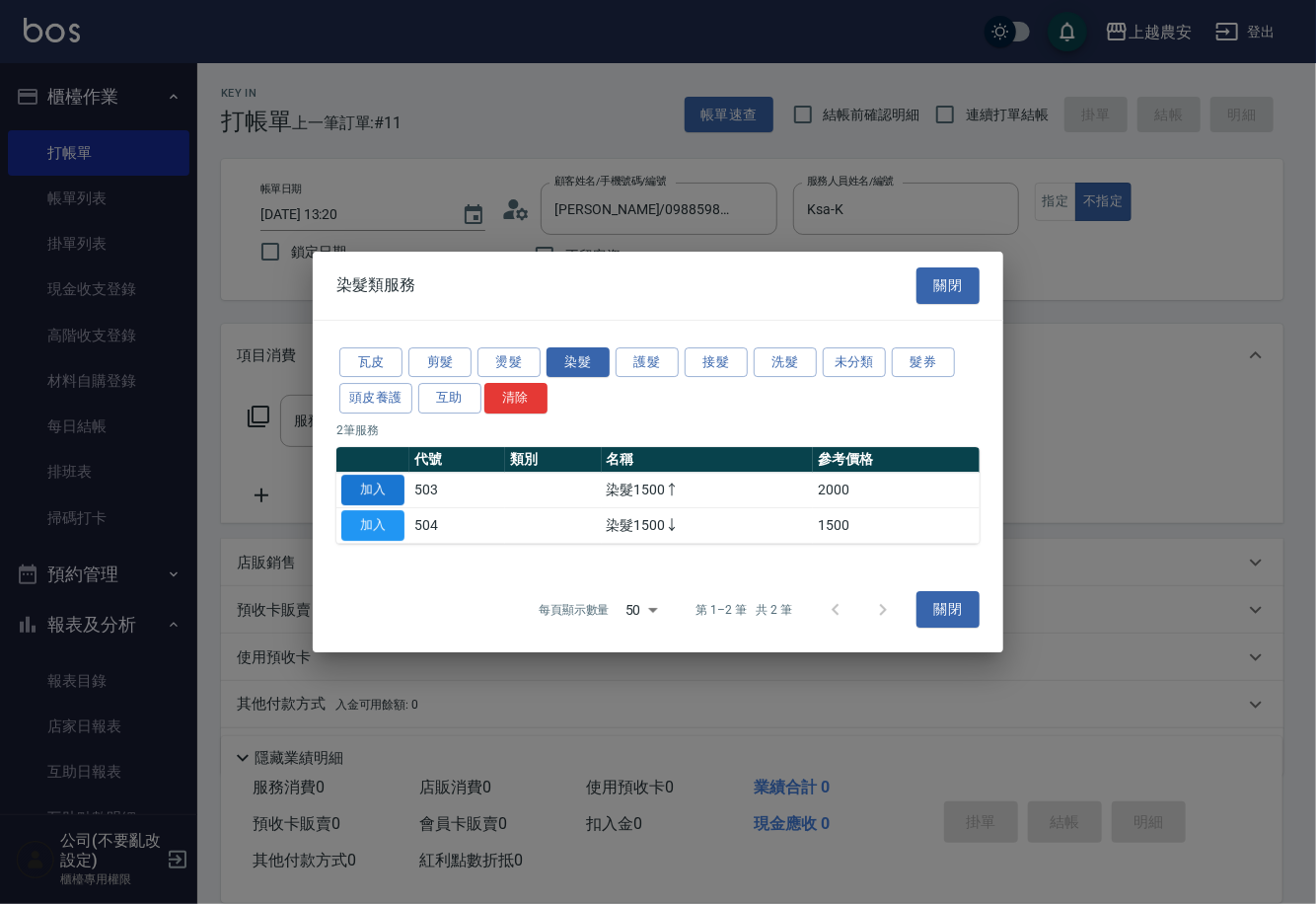 click on "加入" at bounding box center (373, 490) 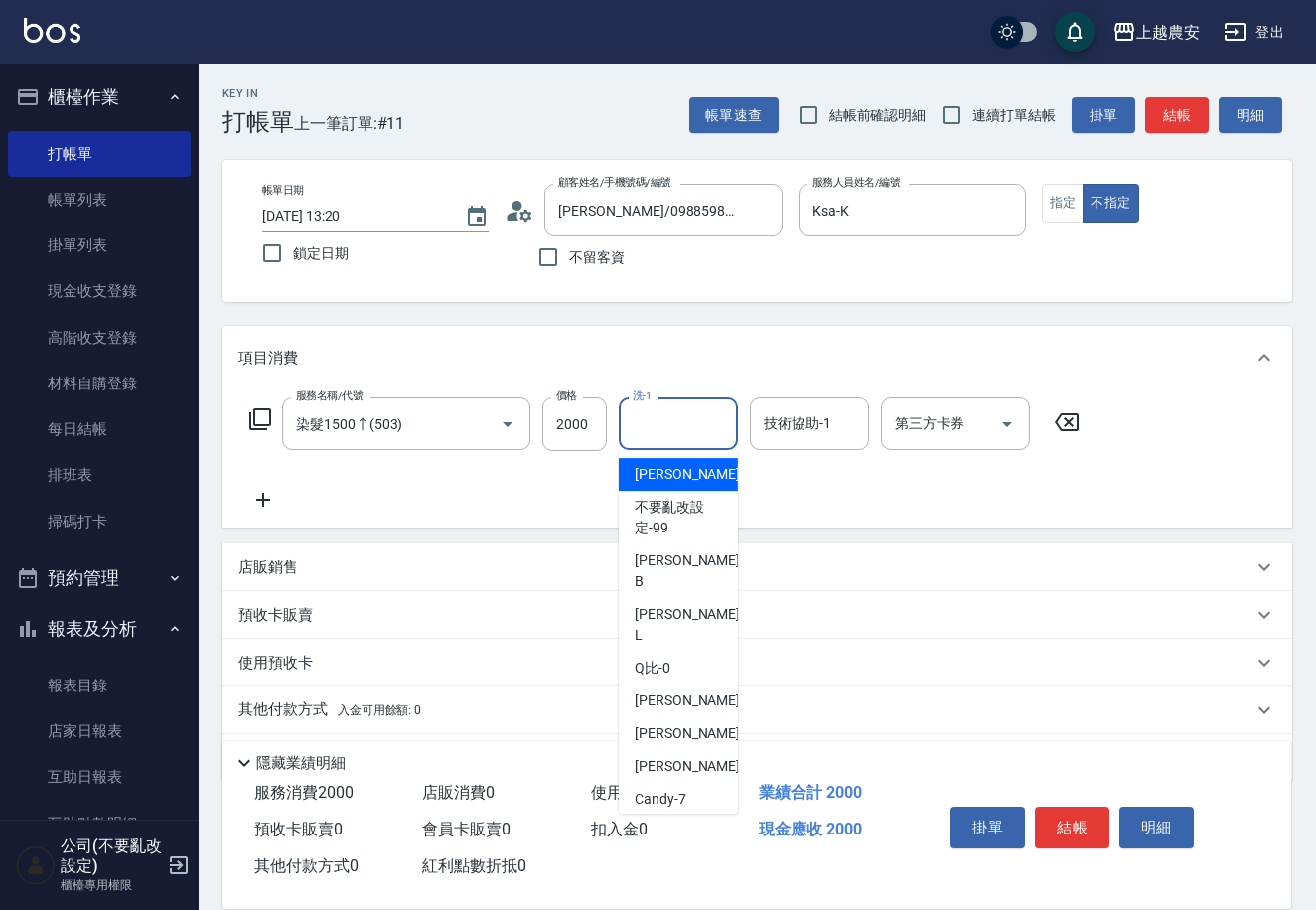 click on "洗-1" at bounding box center (678, 423) 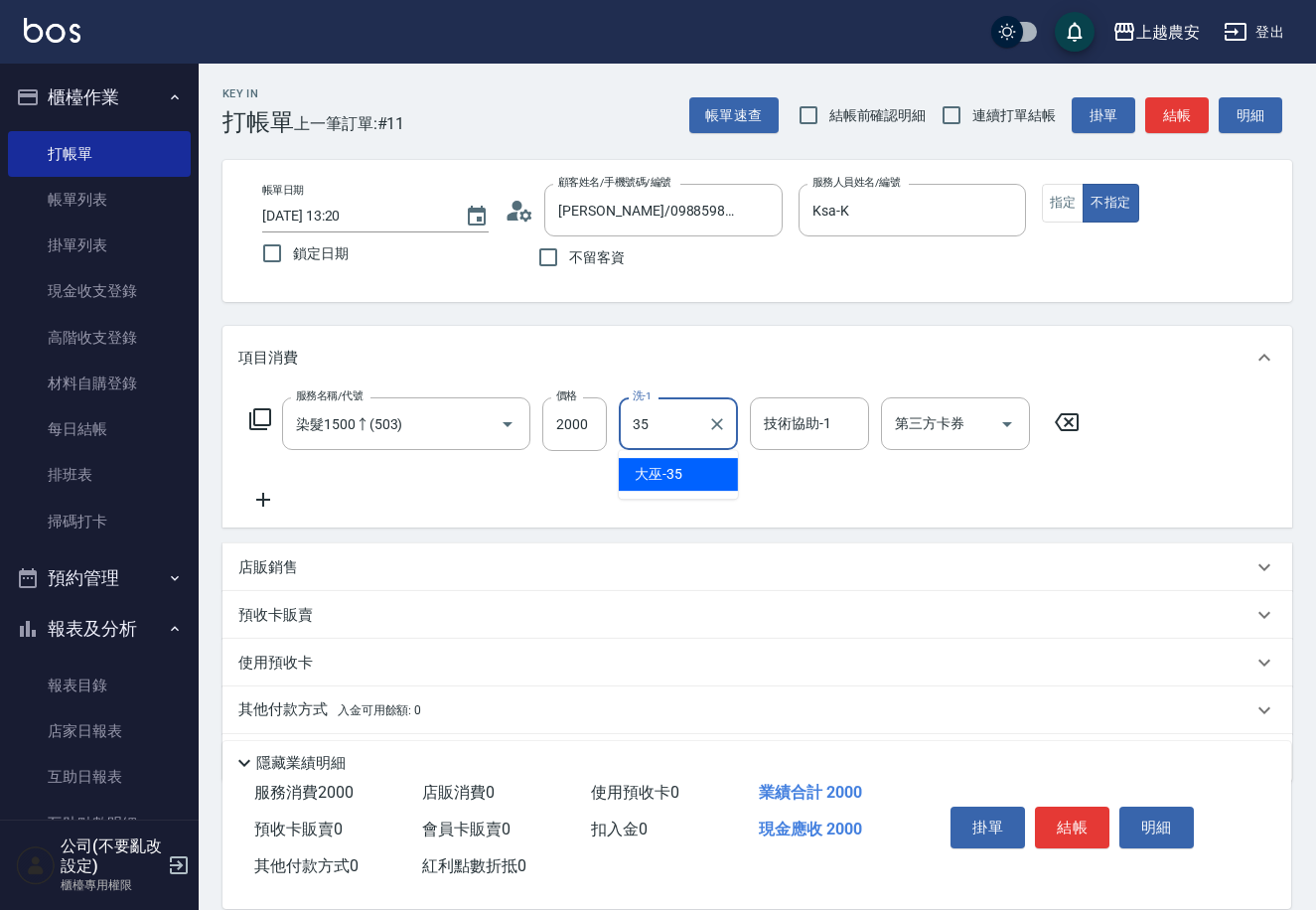 type on "大巫-35" 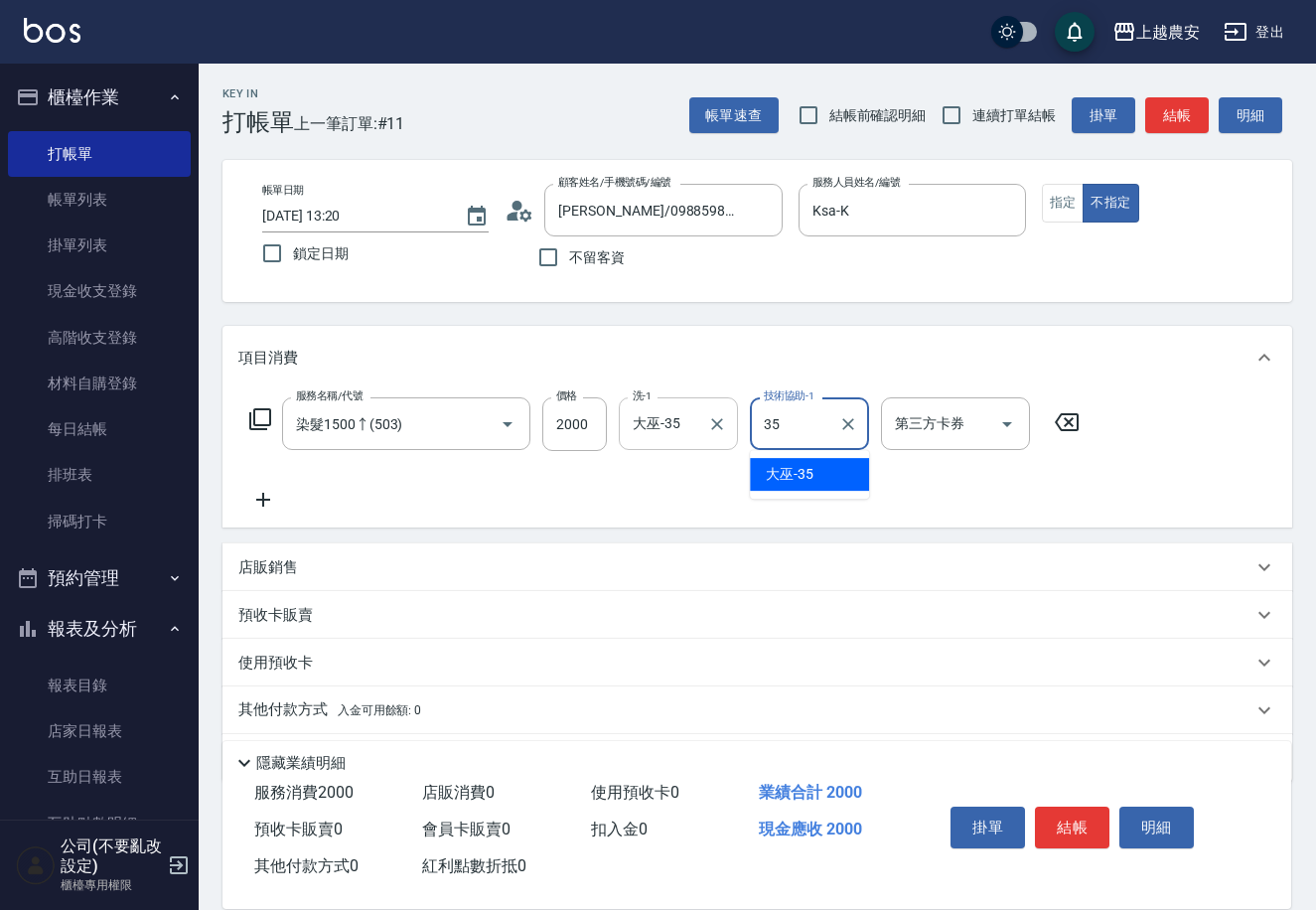 type on "大巫-35" 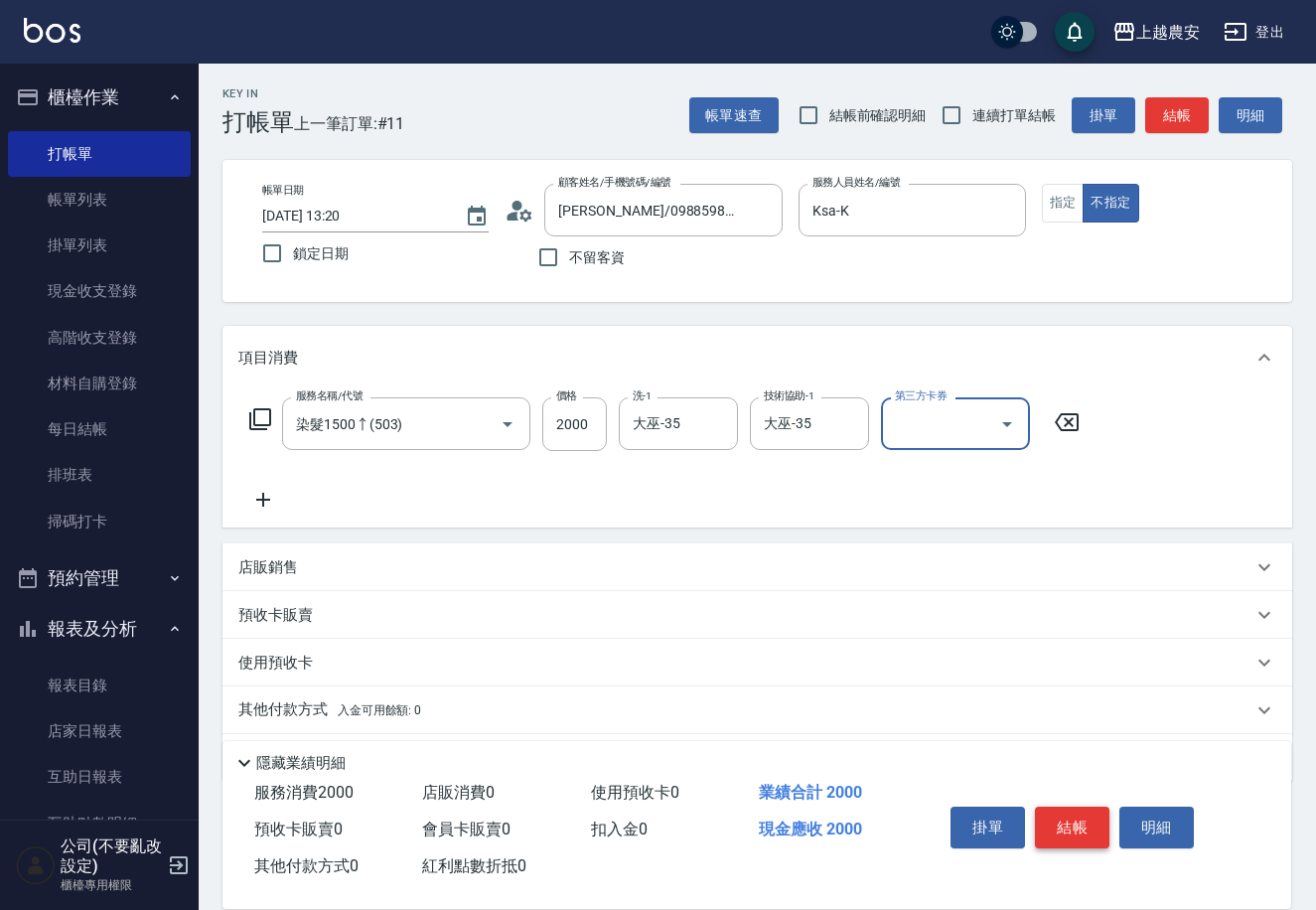click on "結帳" at bounding box center (1072, 828) 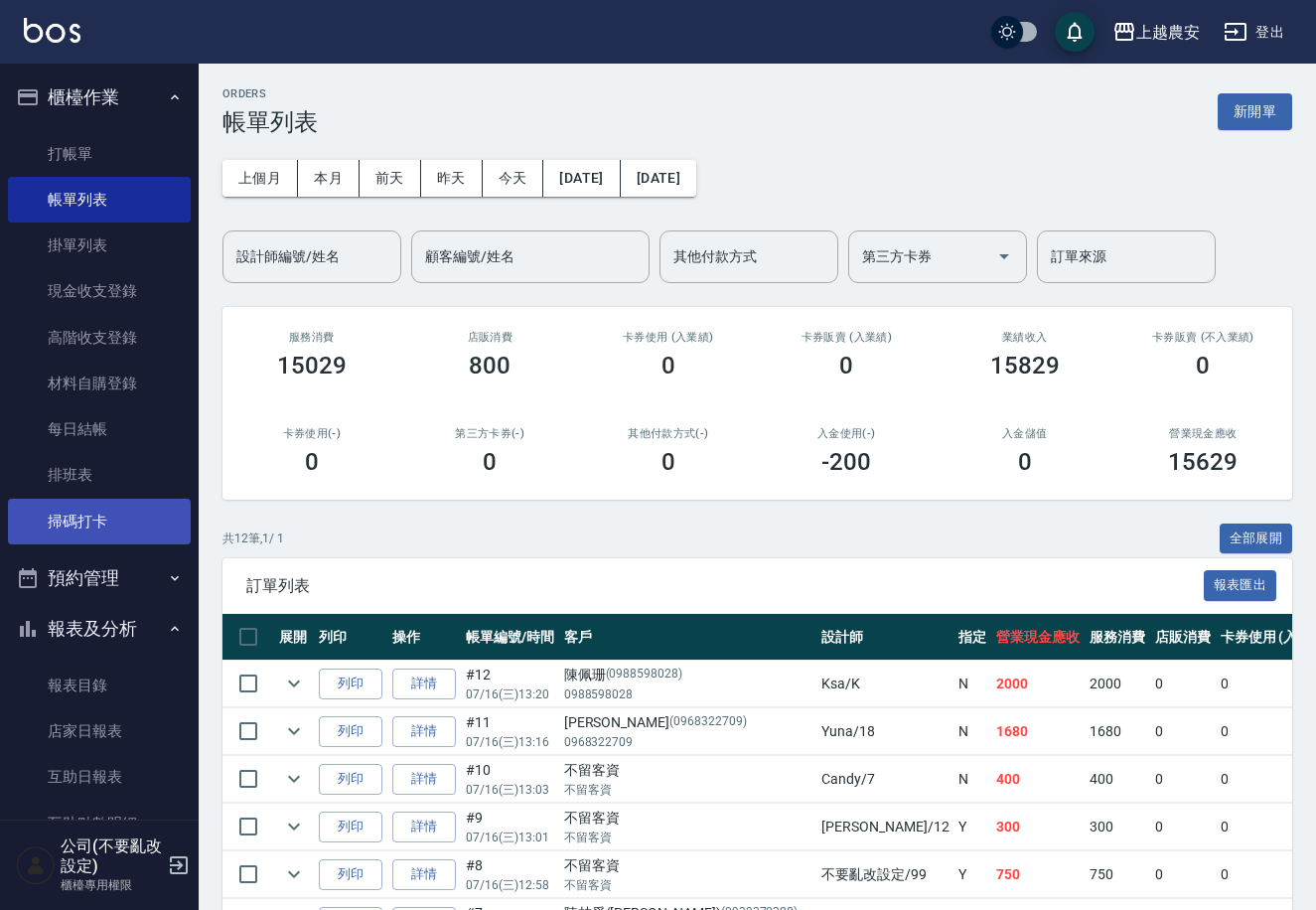 click on "掃碼打卡" at bounding box center [99, 522] 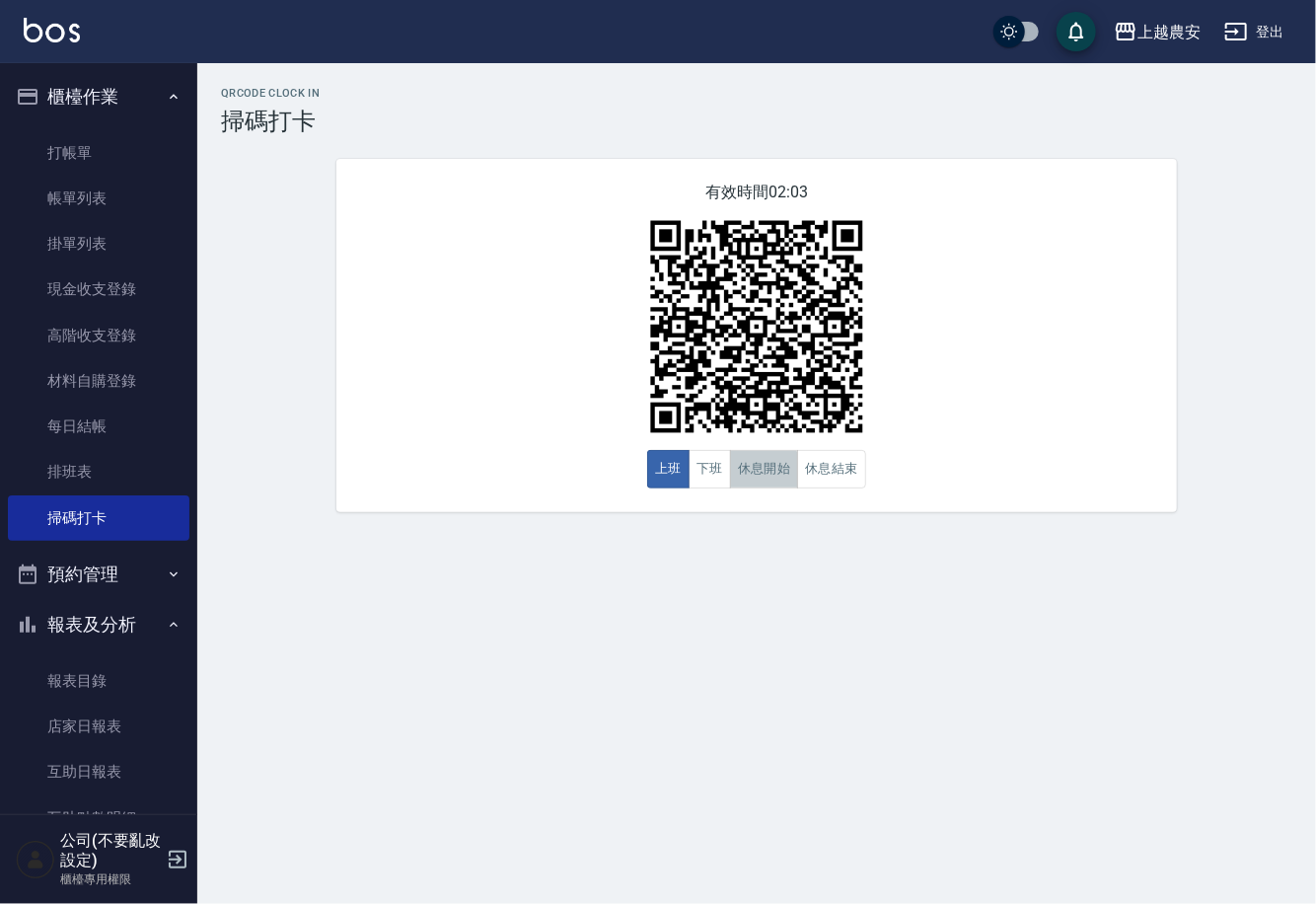 click on "休息開始" at bounding box center (765, 469) 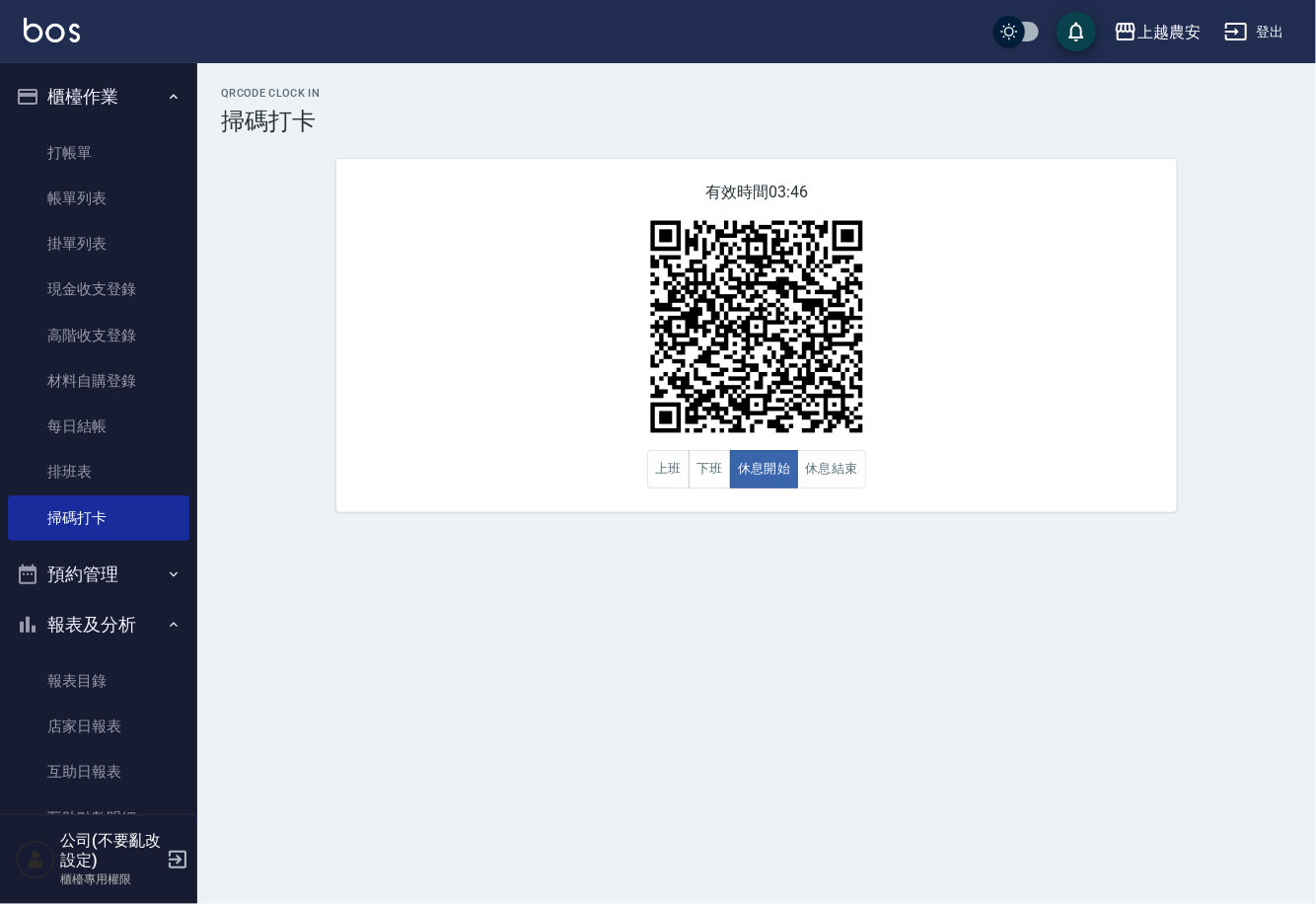 drag, startPoint x: 197, startPoint y: 583, endPoint x: 192, endPoint y: 712, distance: 129.09686 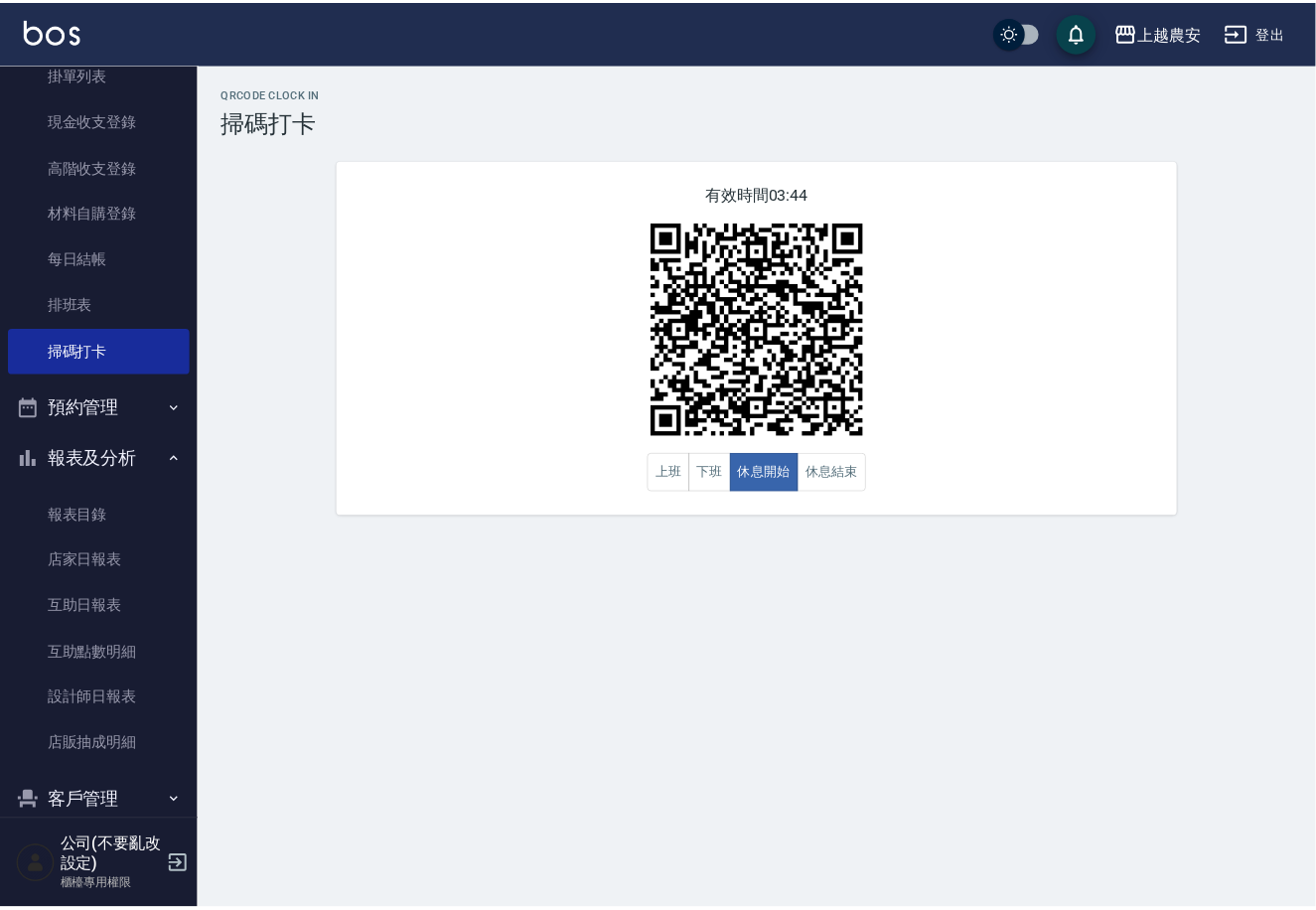 scroll, scrollTop: 200, scrollLeft: 0, axis: vertical 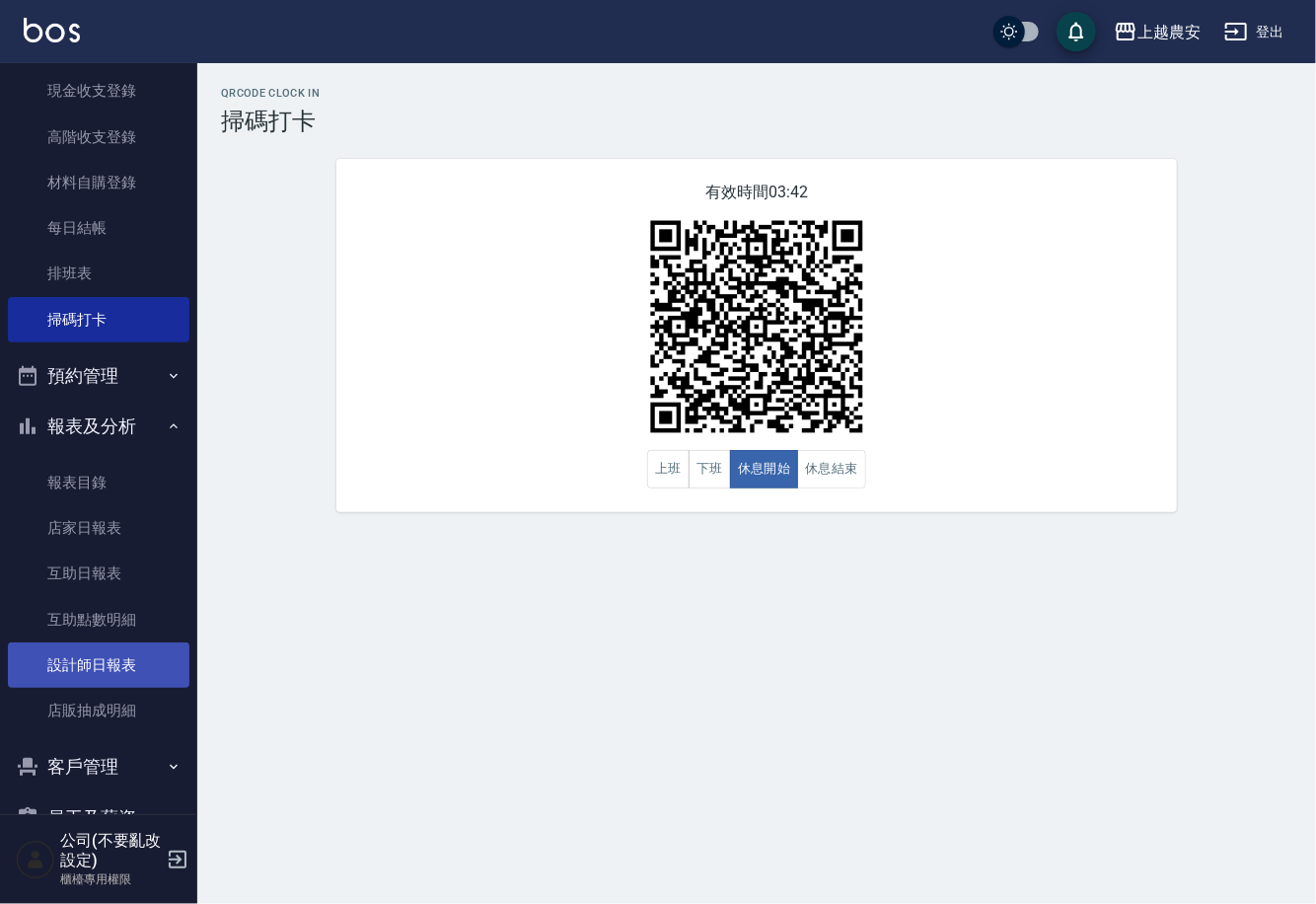 click on "設計師日報表" at bounding box center [99, 665] 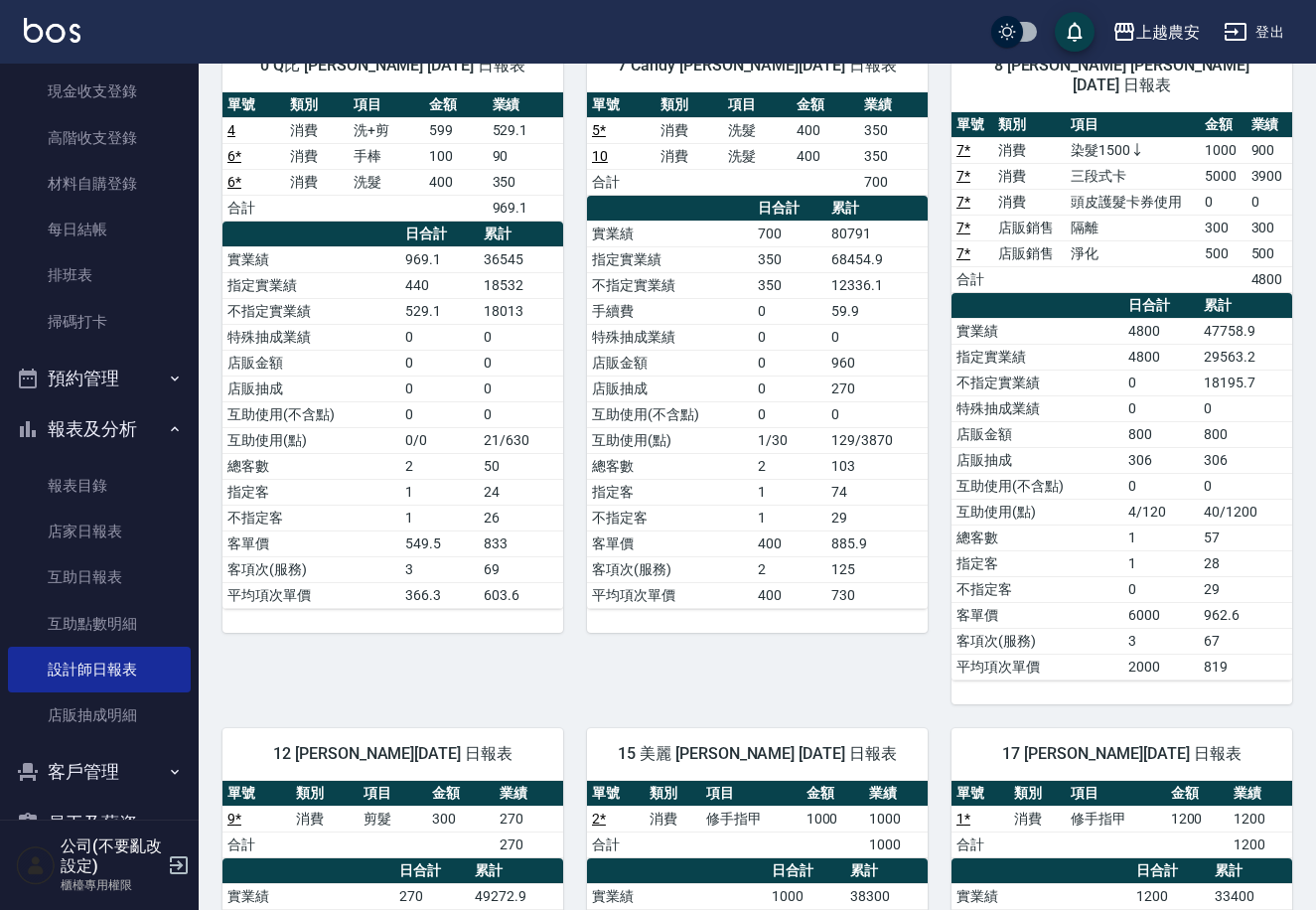 scroll, scrollTop: 138, scrollLeft: 0, axis: vertical 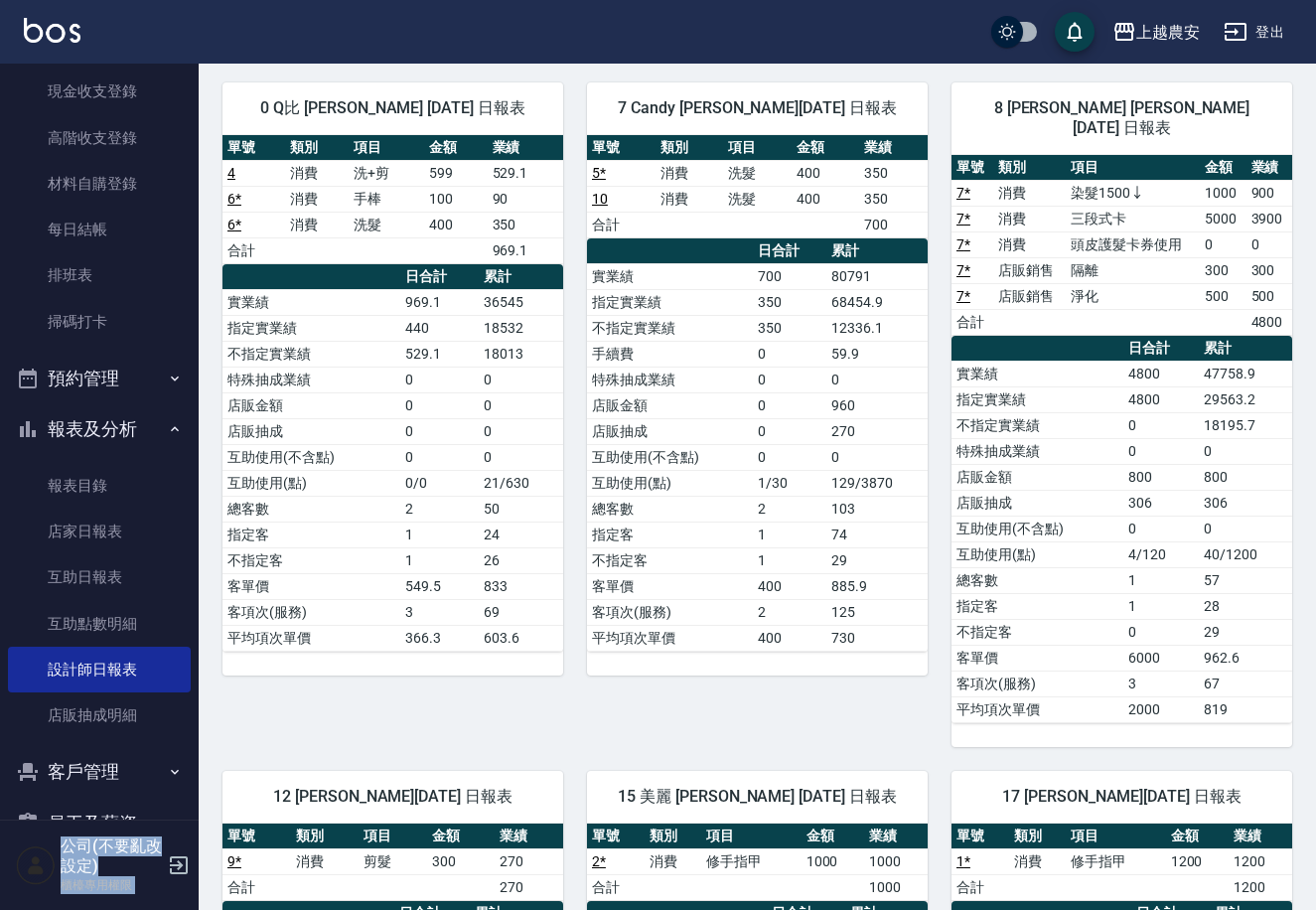 drag, startPoint x: 188, startPoint y: 270, endPoint x: 197, endPoint y: 244, distance: 27.513633 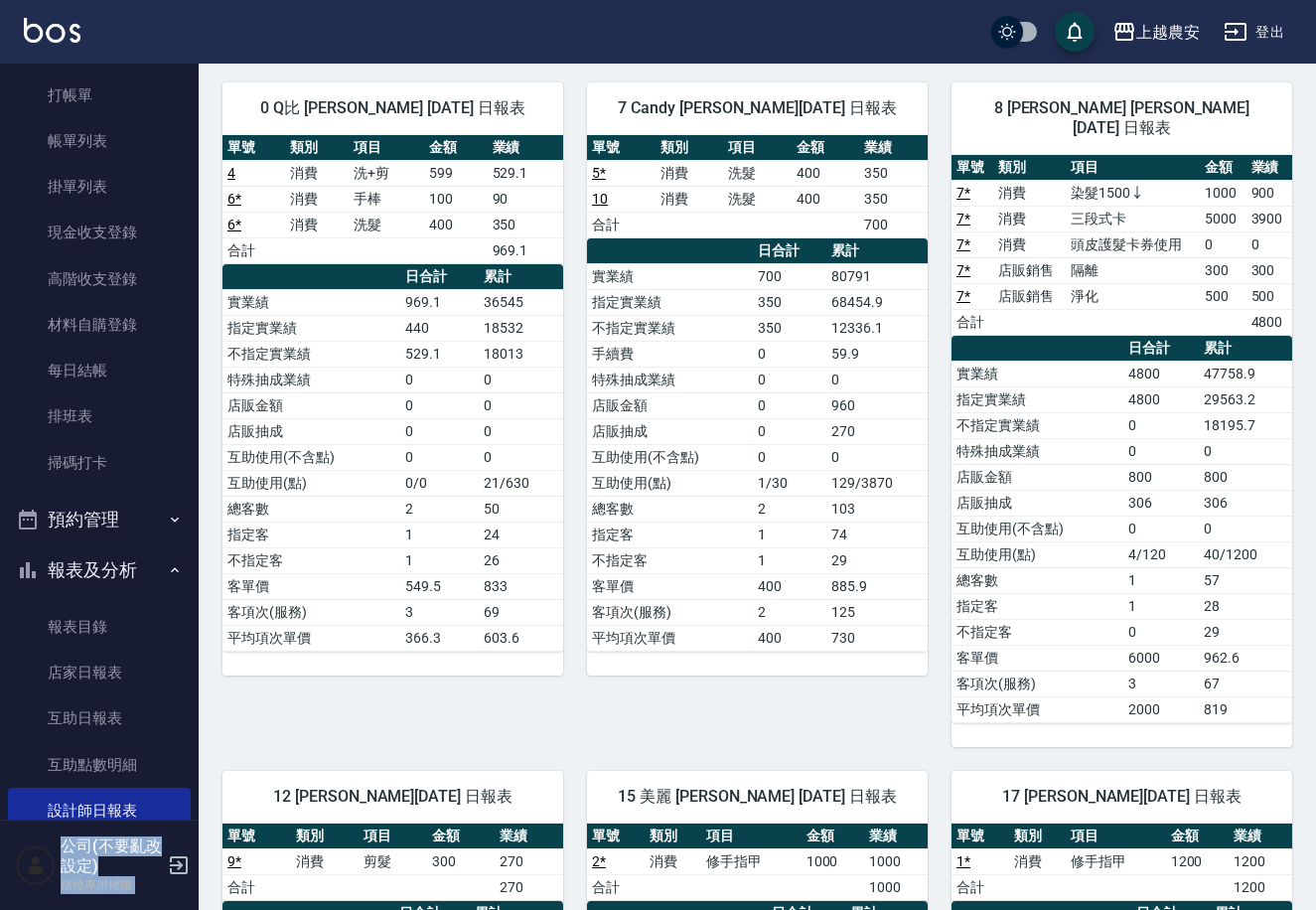 scroll, scrollTop: 0, scrollLeft: 0, axis: both 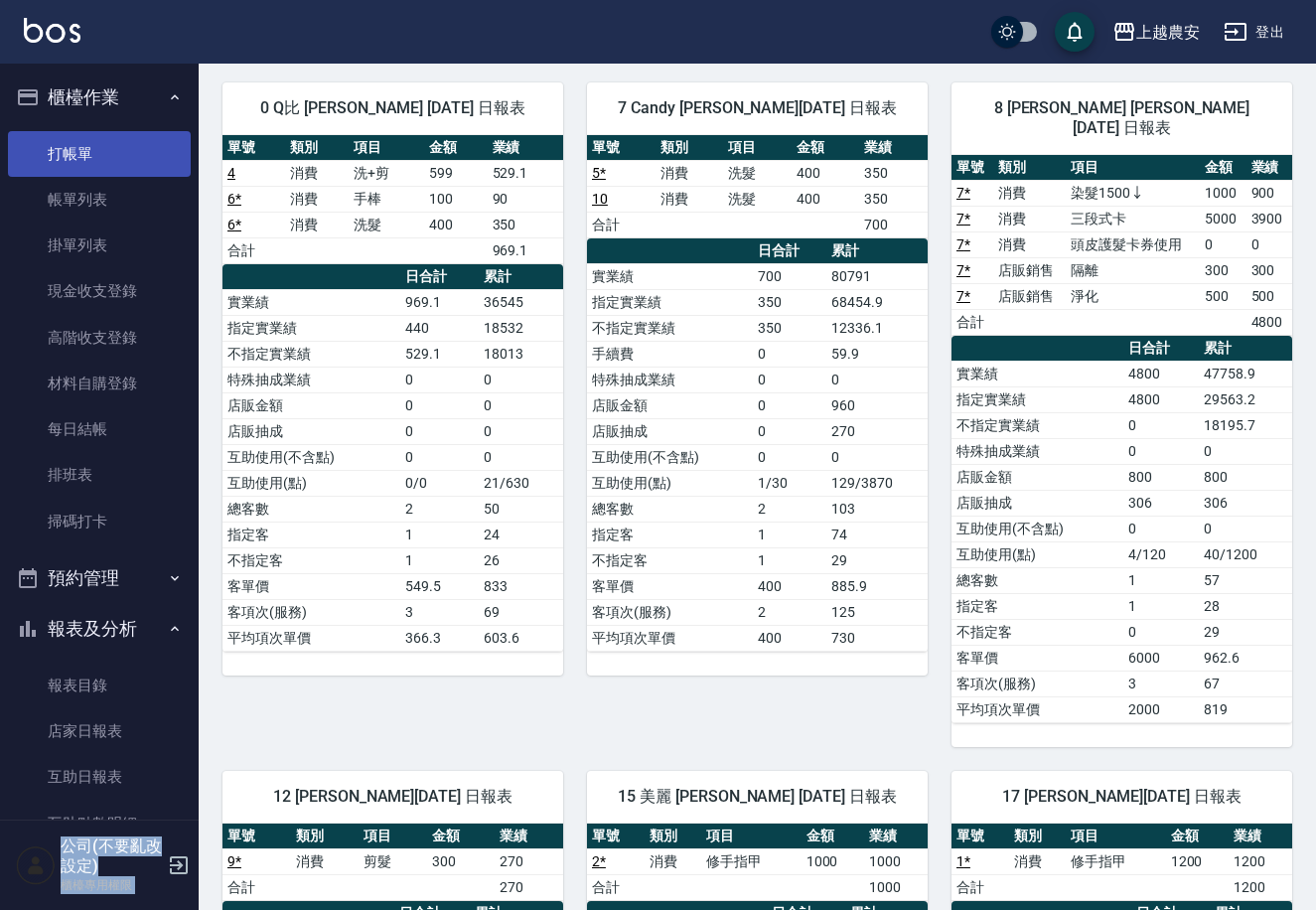click on "打帳單" at bounding box center [99, 154] 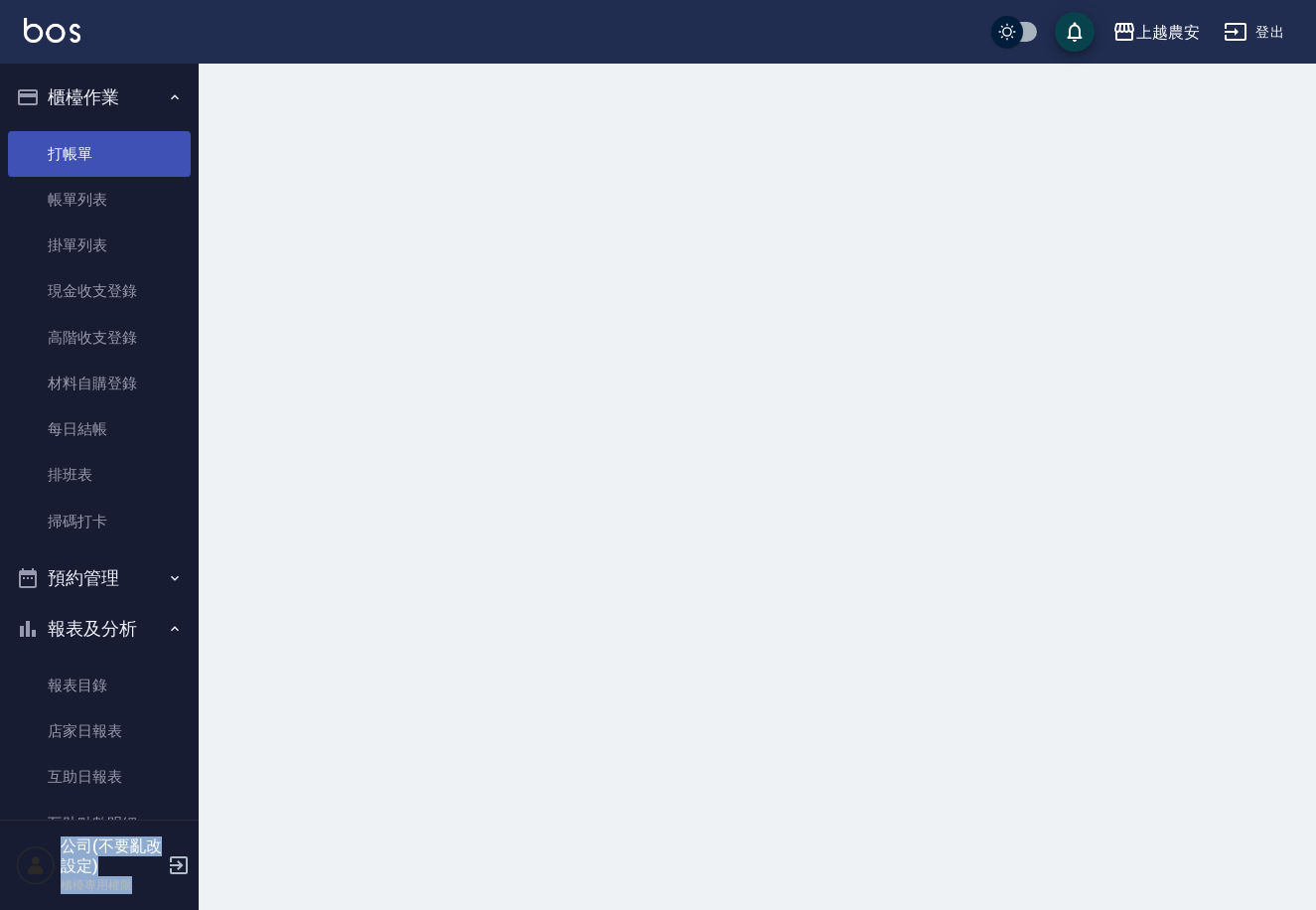 scroll, scrollTop: 0, scrollLeft: 0, axis: both 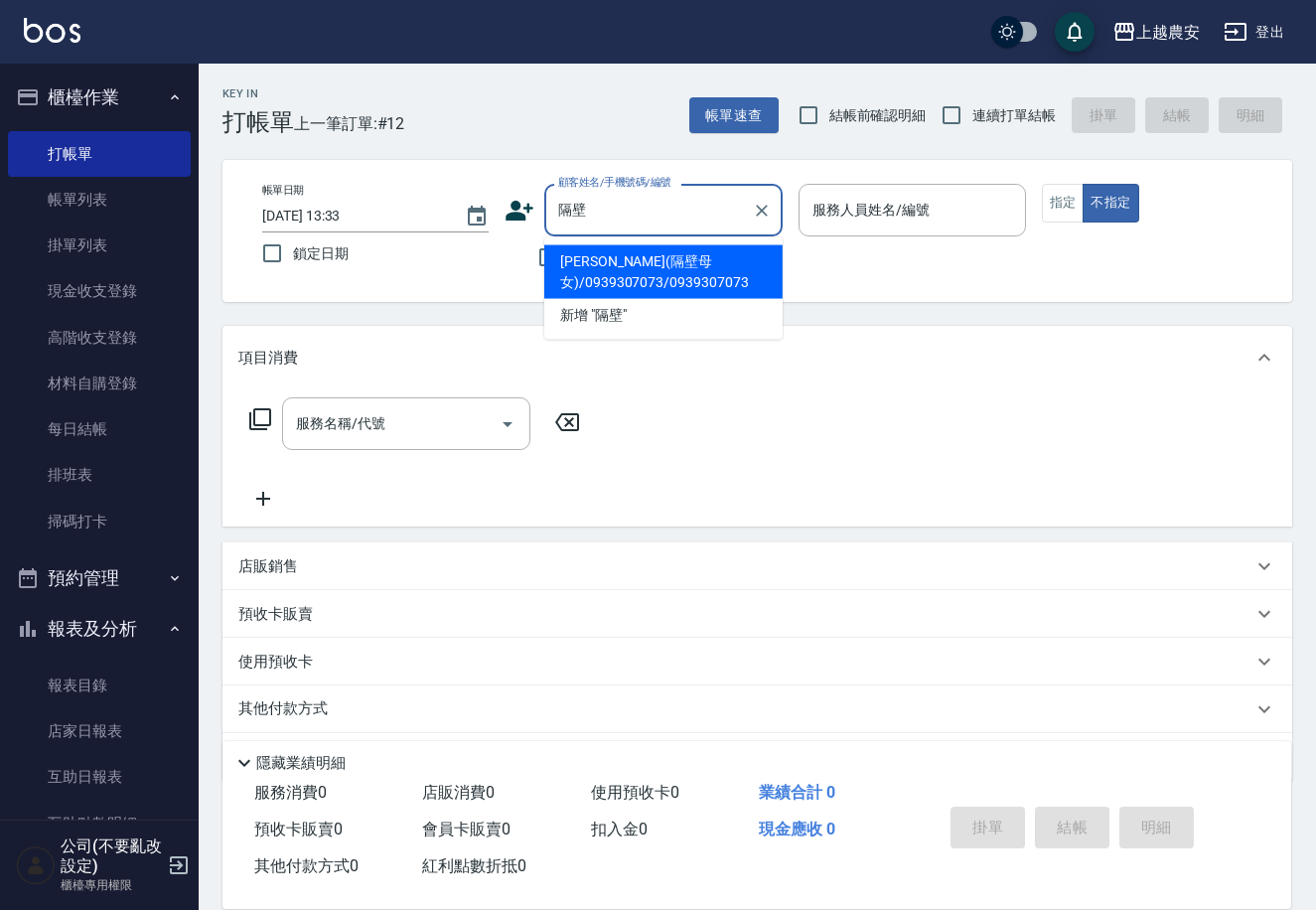 type on "[PERSON_NAME](隔壁母女)/0939307073/0939307073" 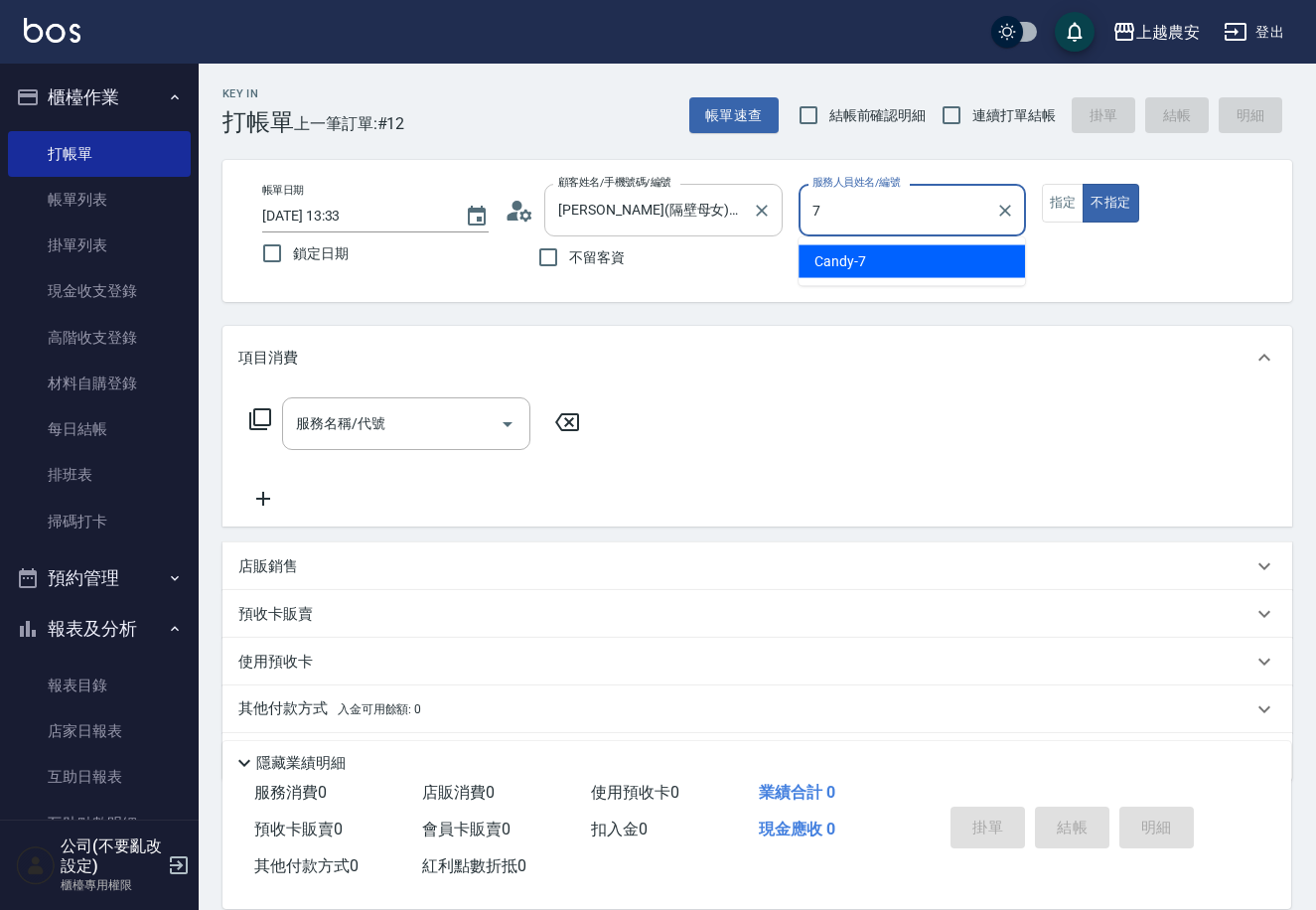type on "Candy-7" 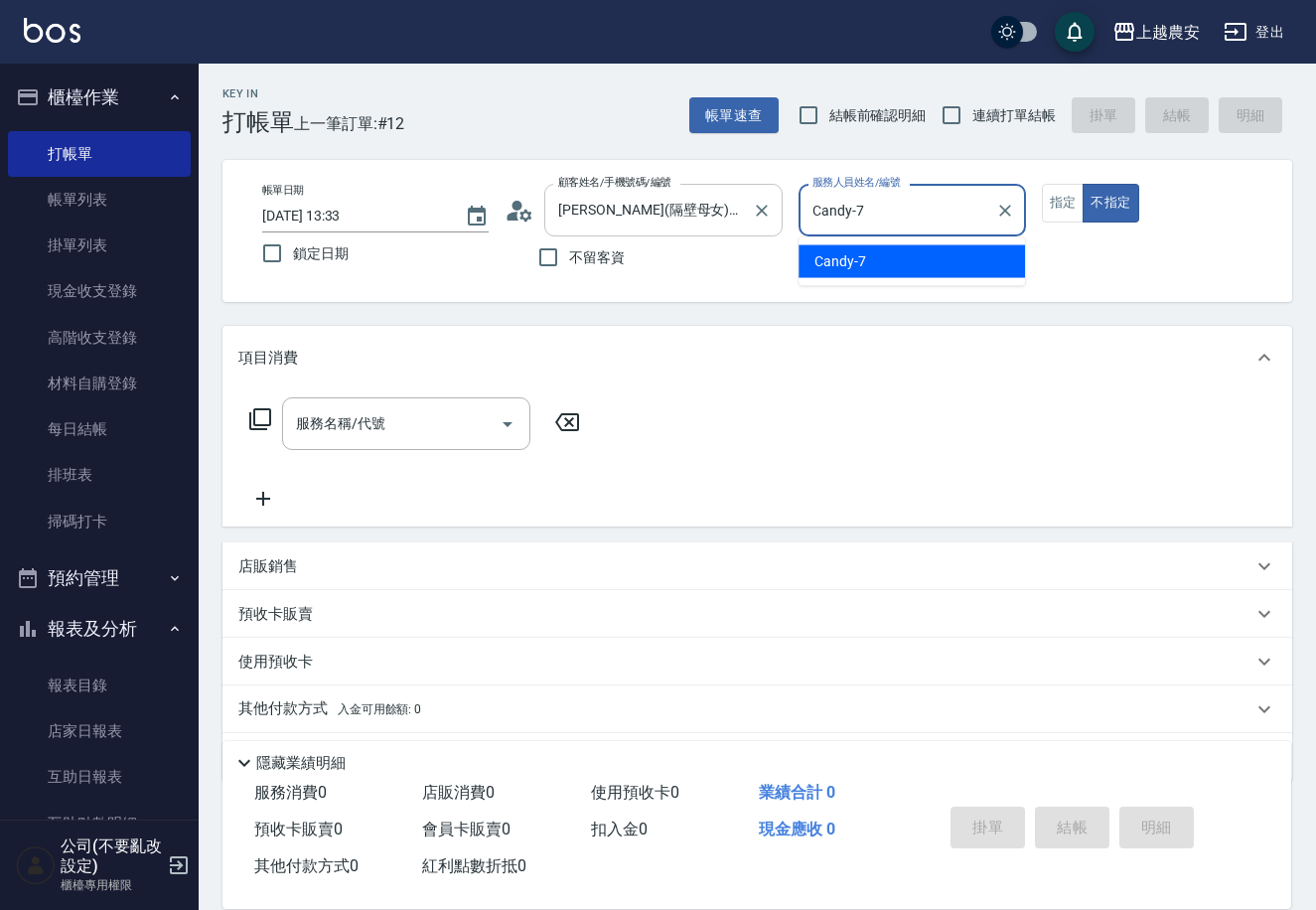 type on "false" 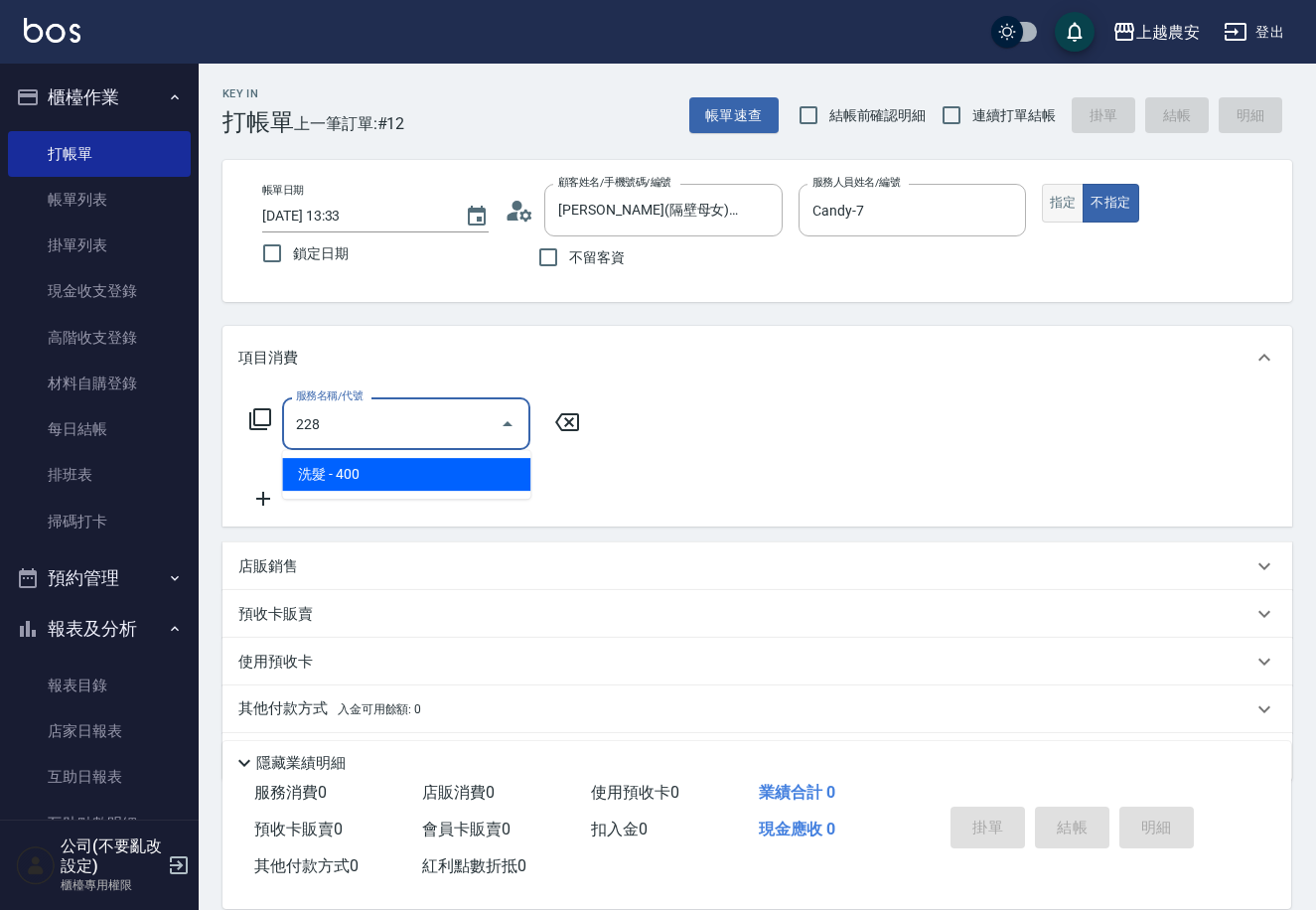 type on "228" 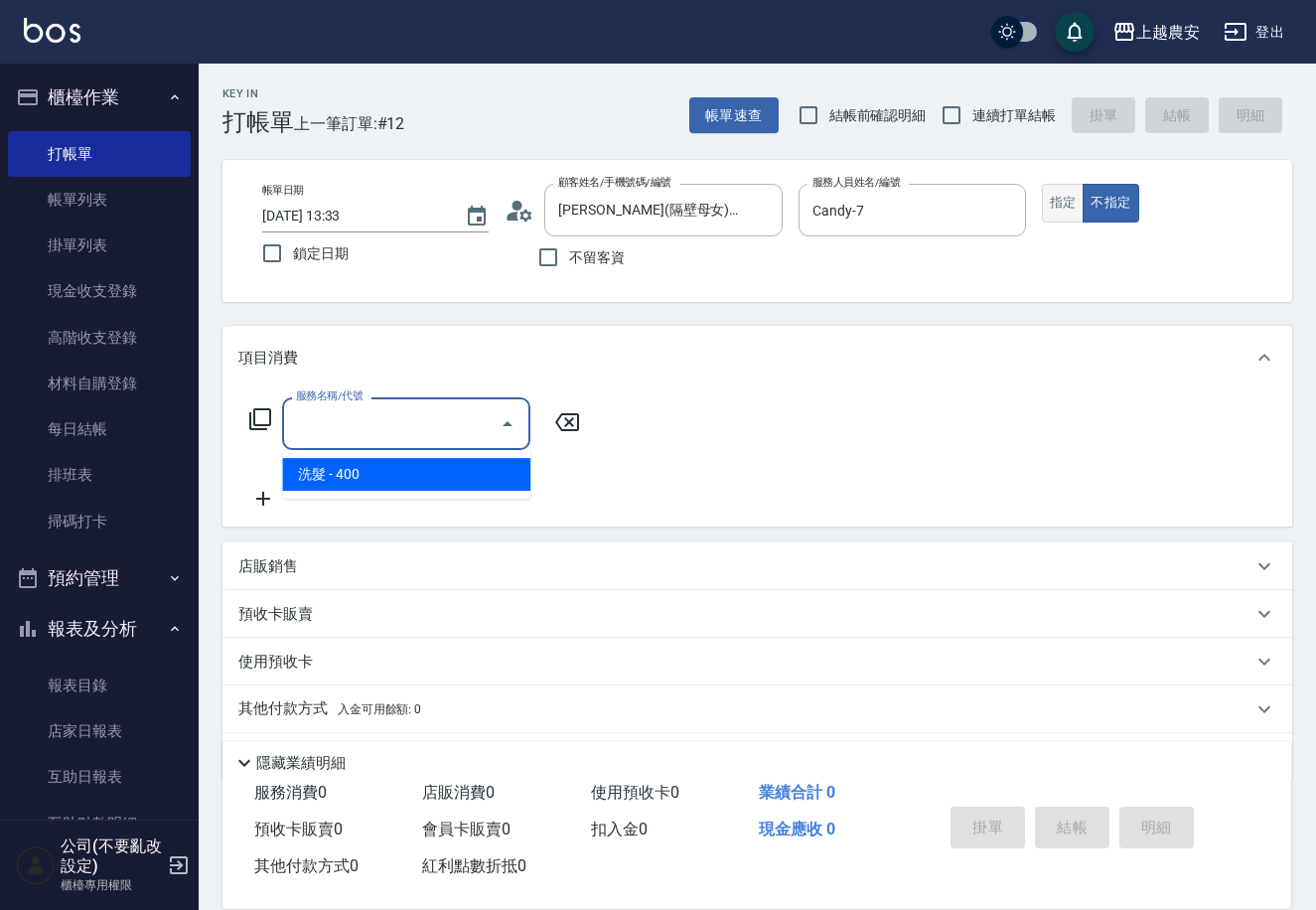 click on "指定" at bounding box center (1063, 203) 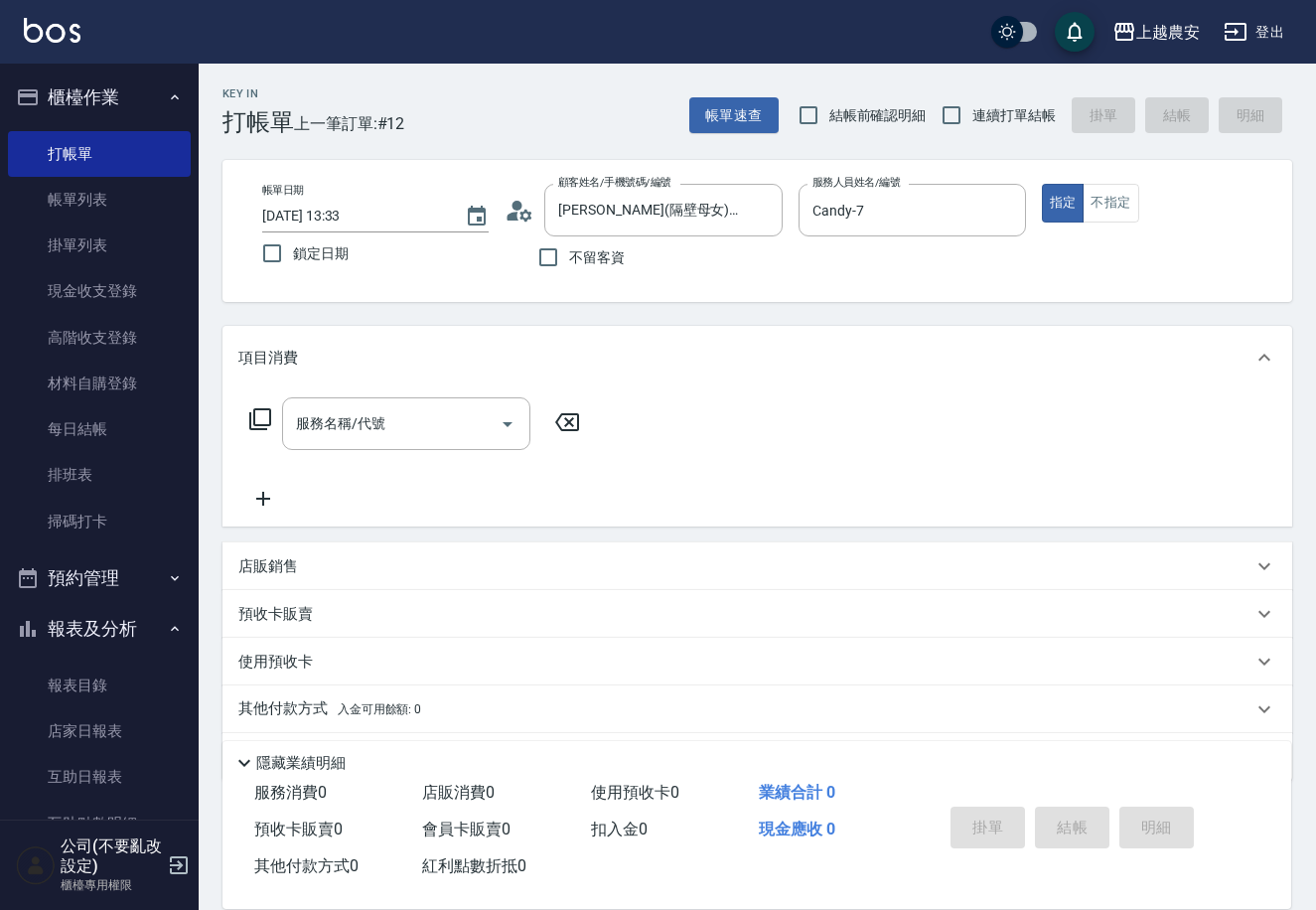 type on "true" 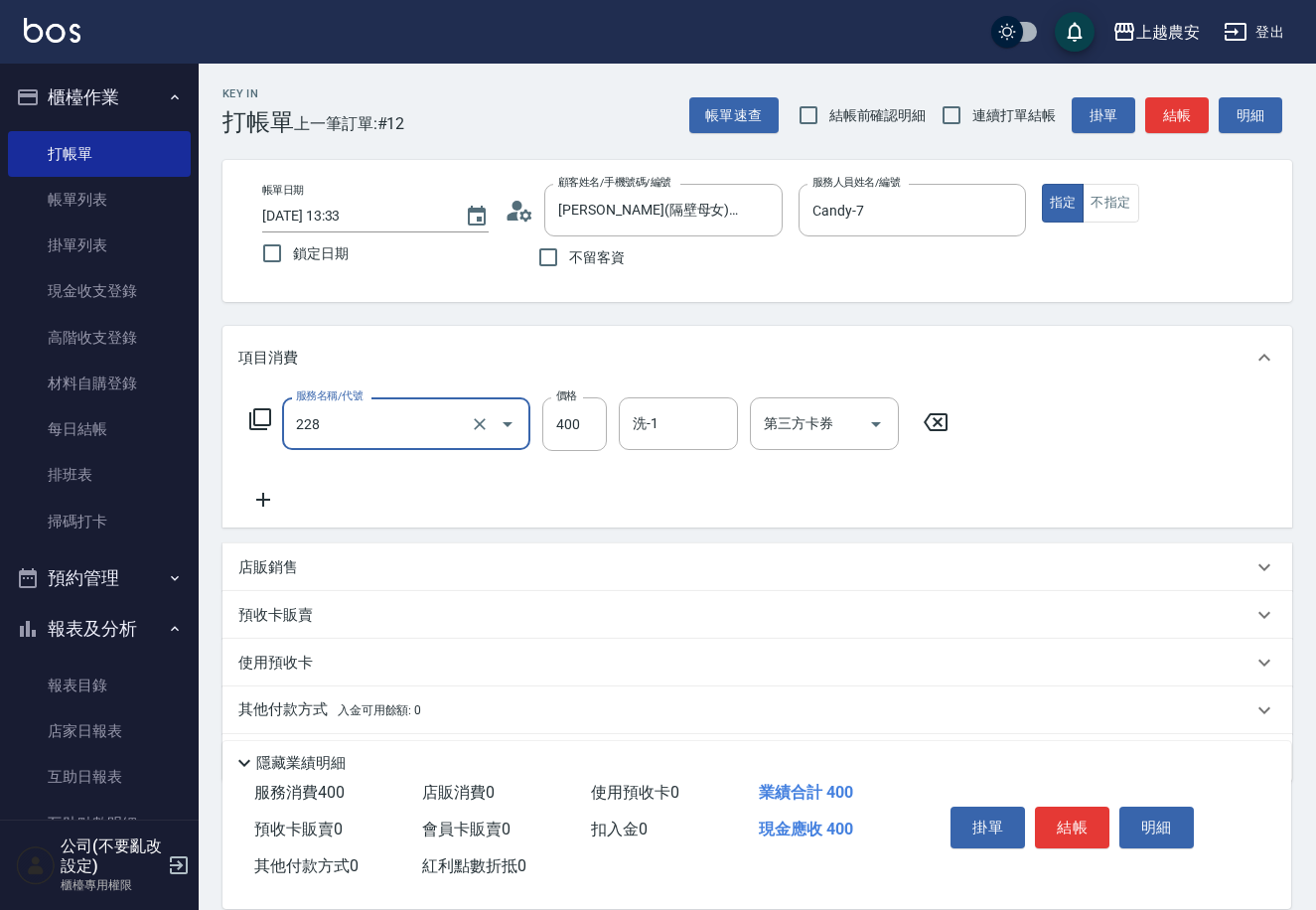 type on "洗髮(228)" 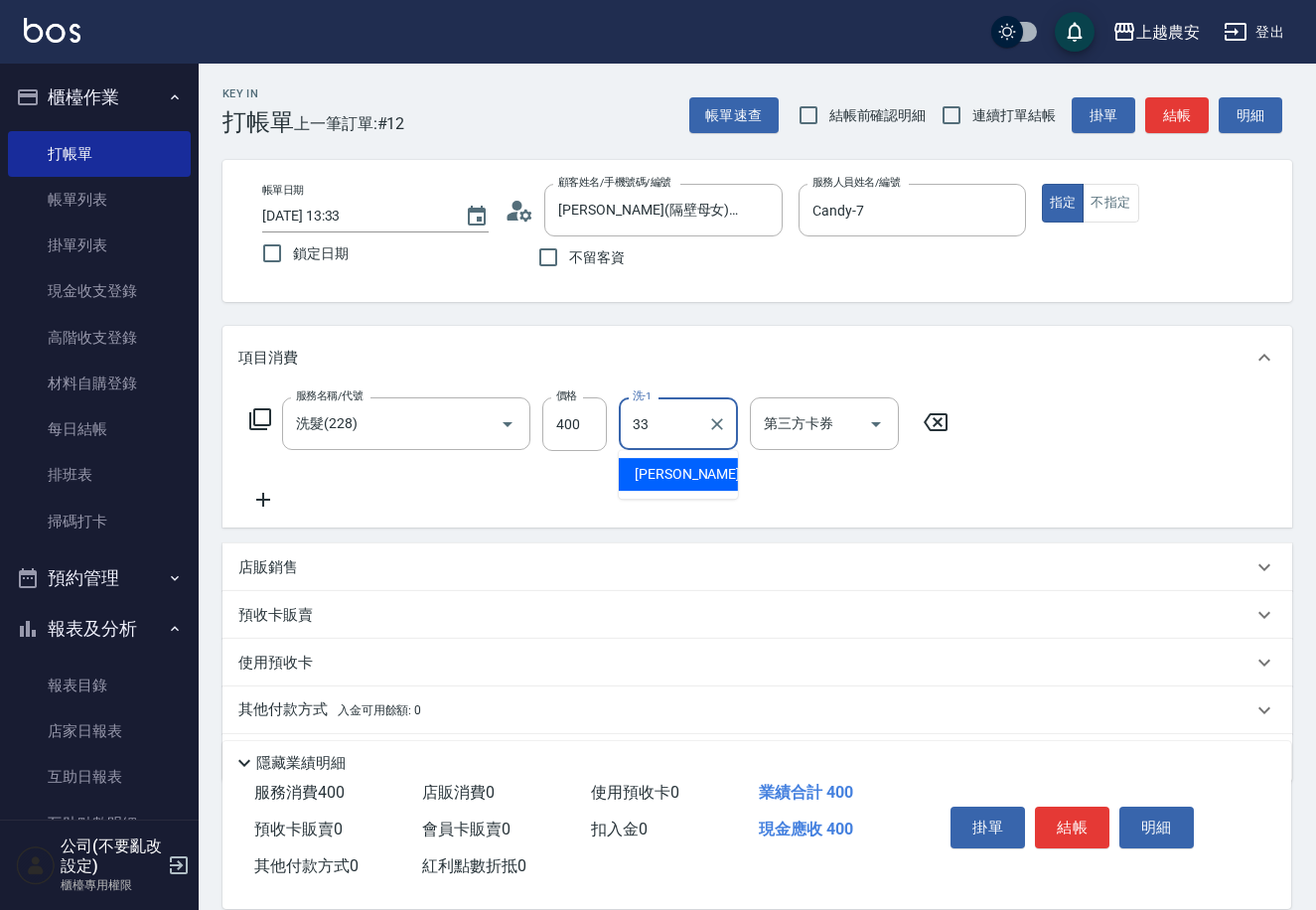 type on "[PERSON_NAME]-33" 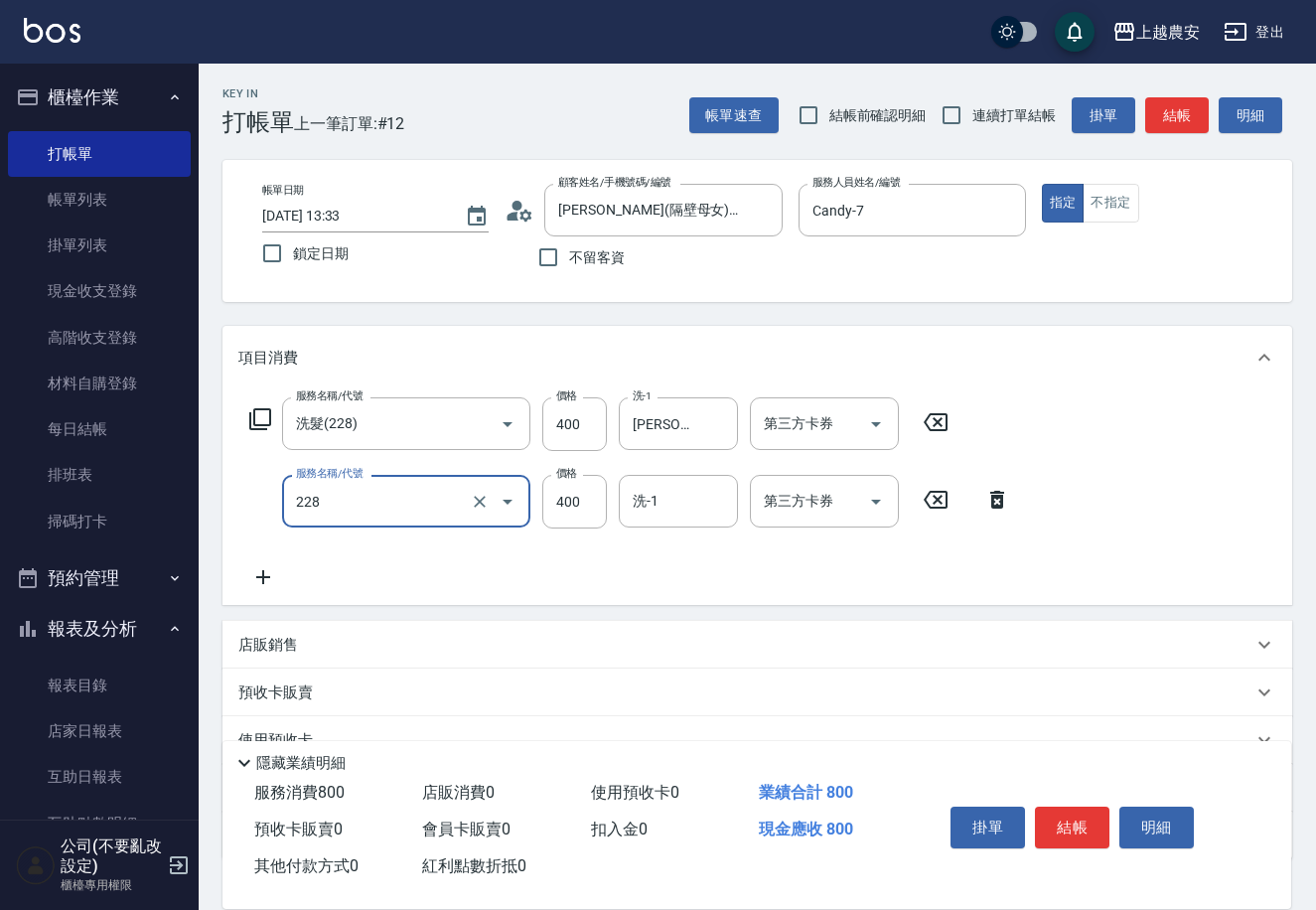 type on "洗髮(228)" 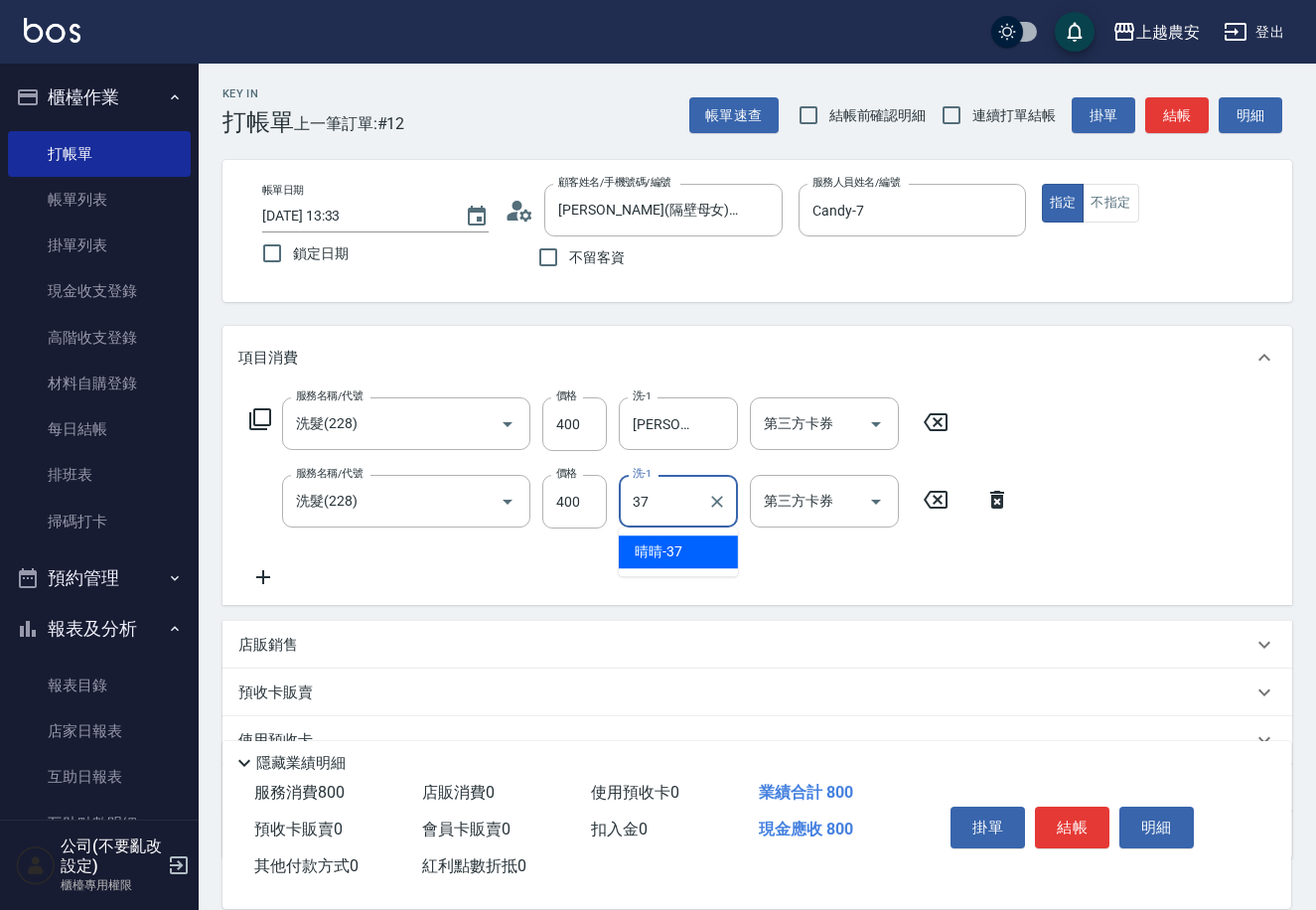 type on "晴晴-37" 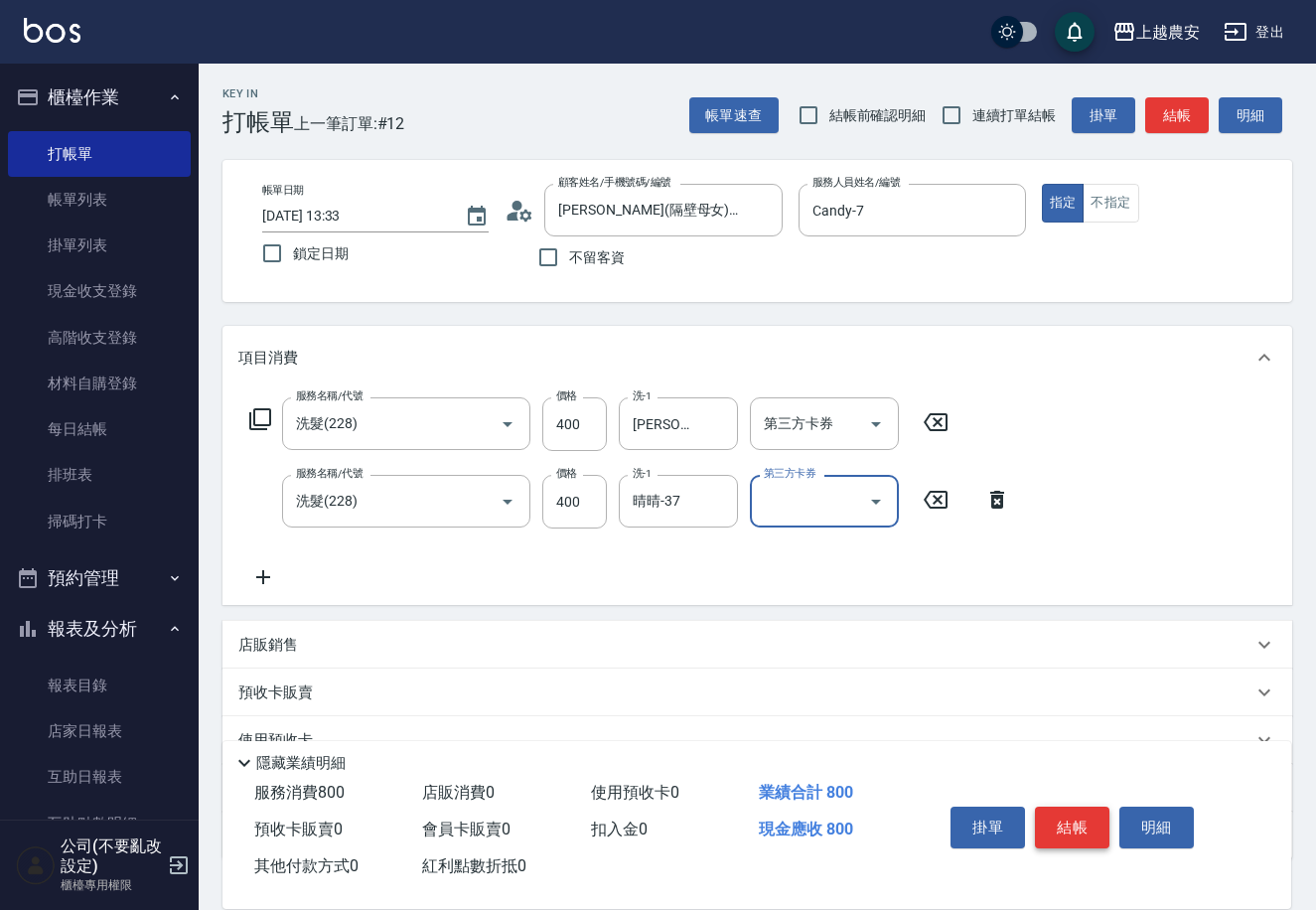 click on "結帳" at bounding box center [1072, 828] 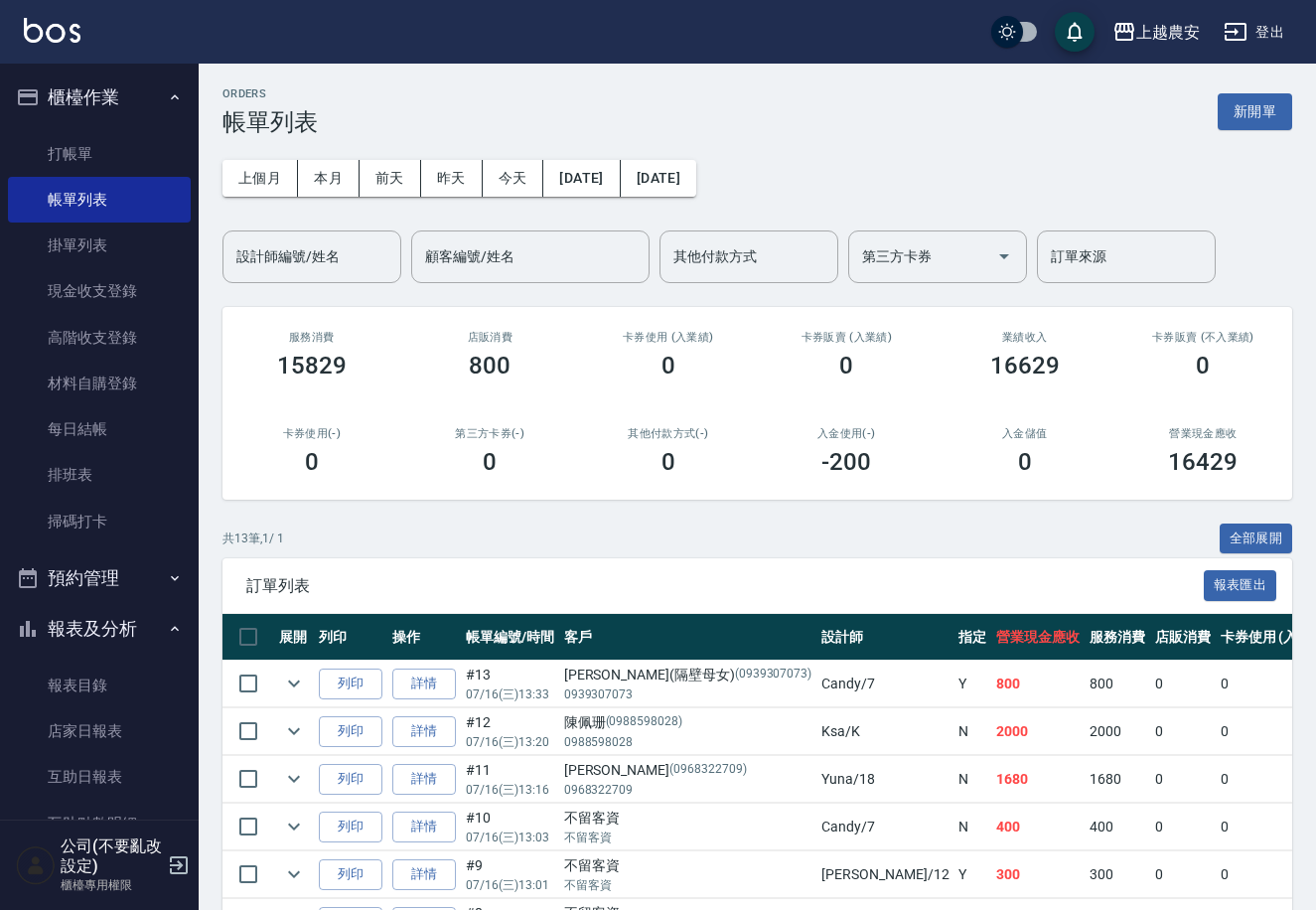 scroll, scrollTop: 123, scrollLeft: 0, axis: vertical 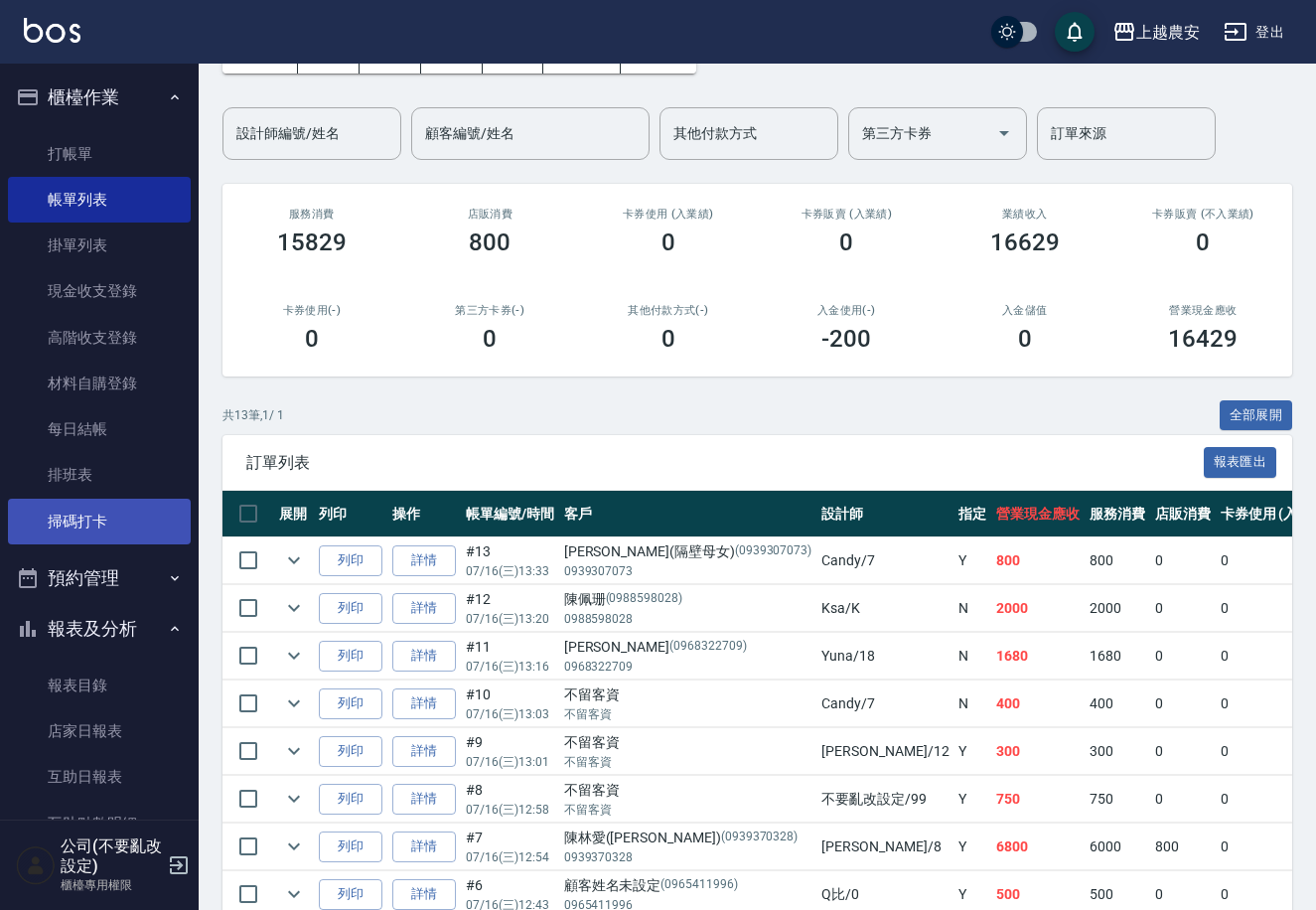 click on "掃碼打卡" at bounding box center [99, 522] 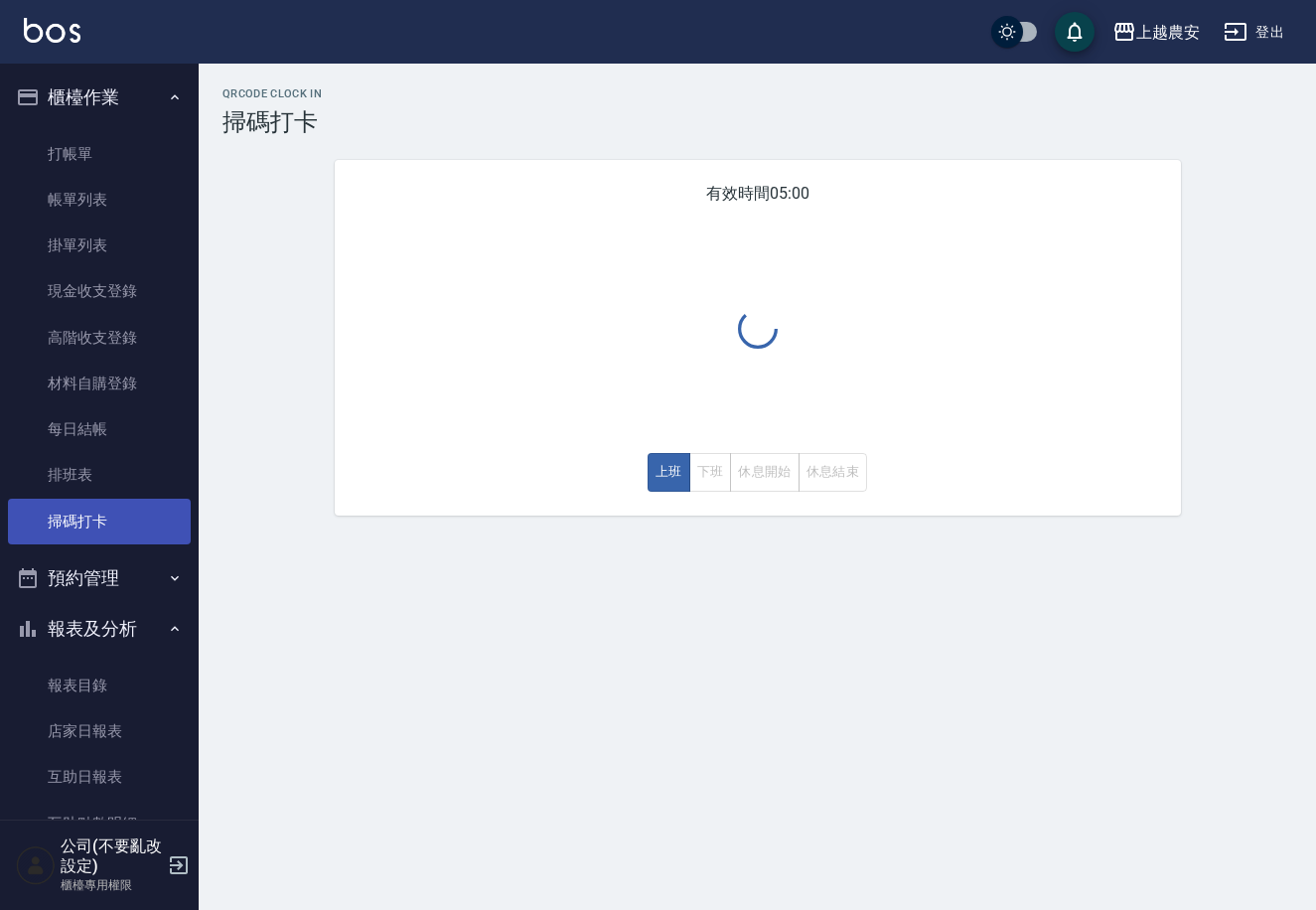 scroll, scrollTop: 0, scrollLeft: 0, axis: both 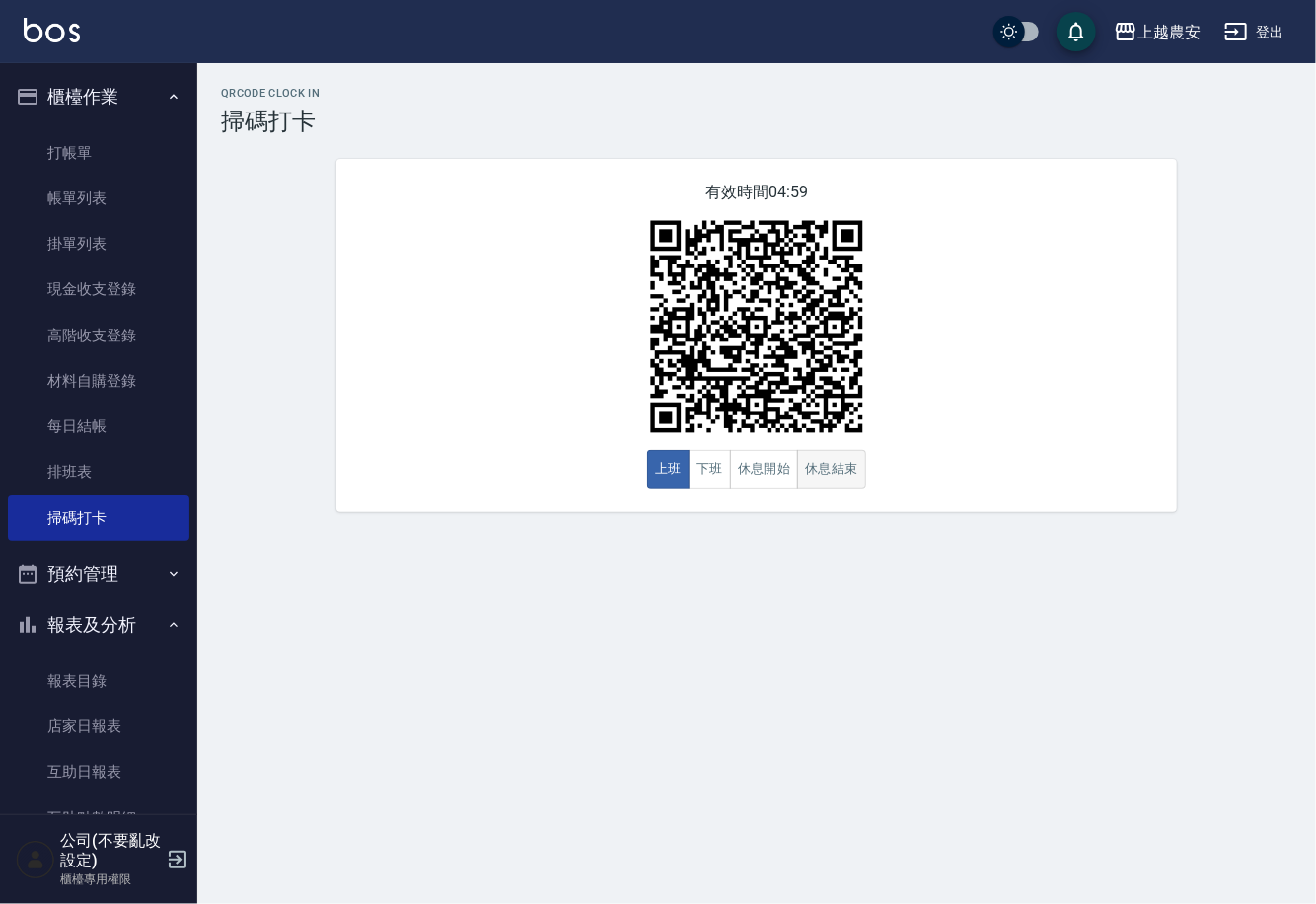 click on "休息結束" at bounding box center [832, 469] 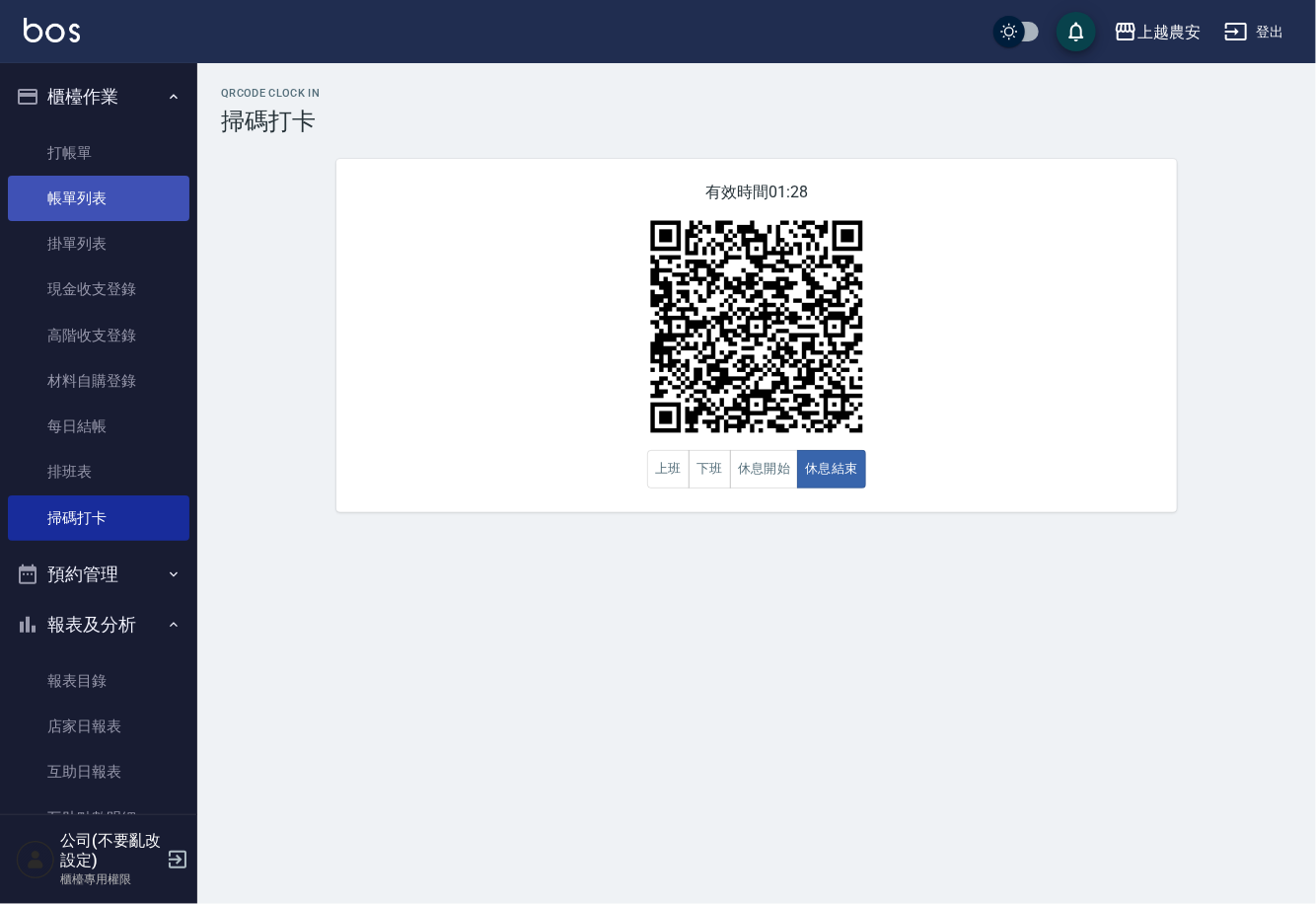 click on "帳單列表" at bounding box center [99, 198] 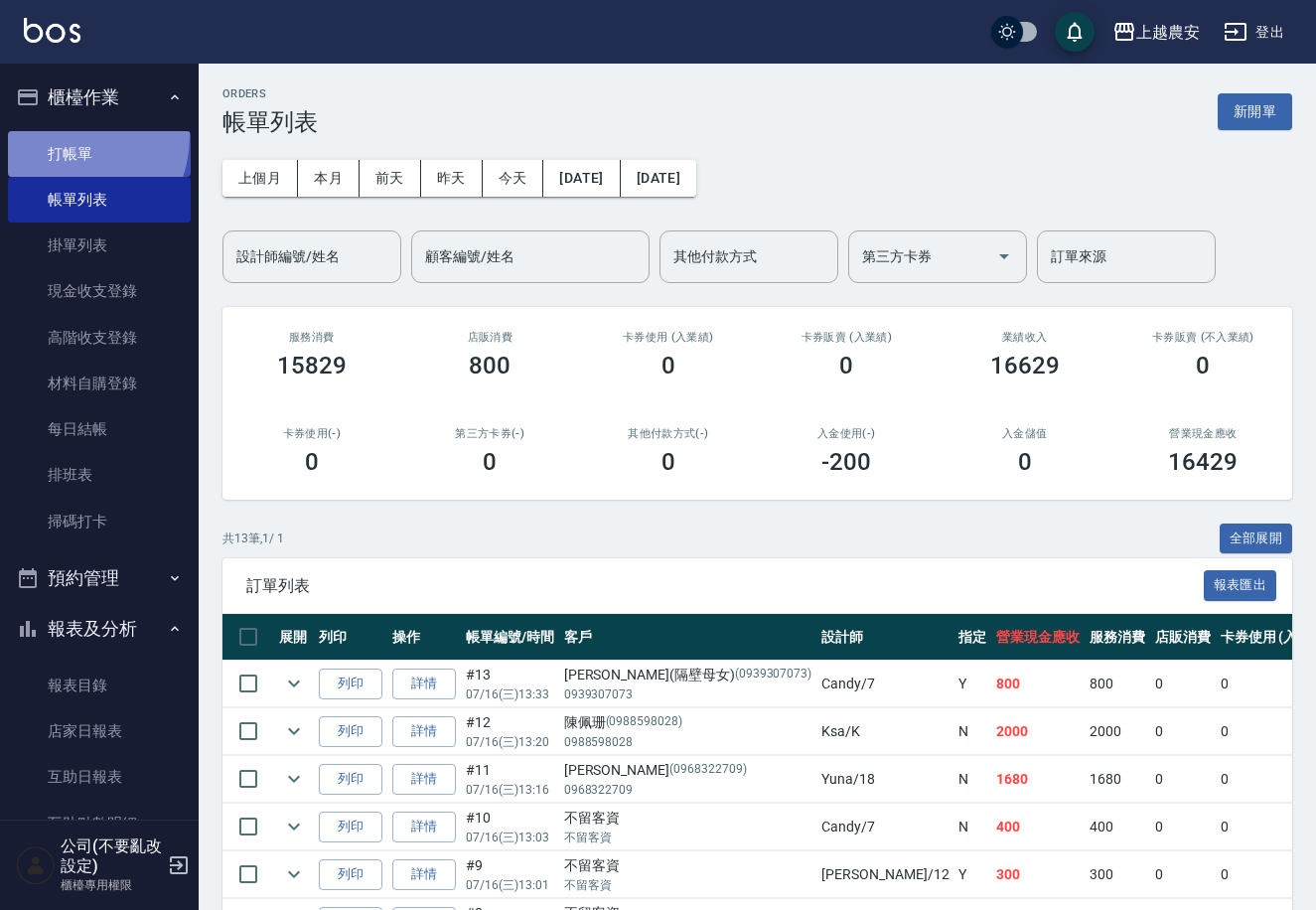 click on "打帳單" at bounding box center [99, 154] 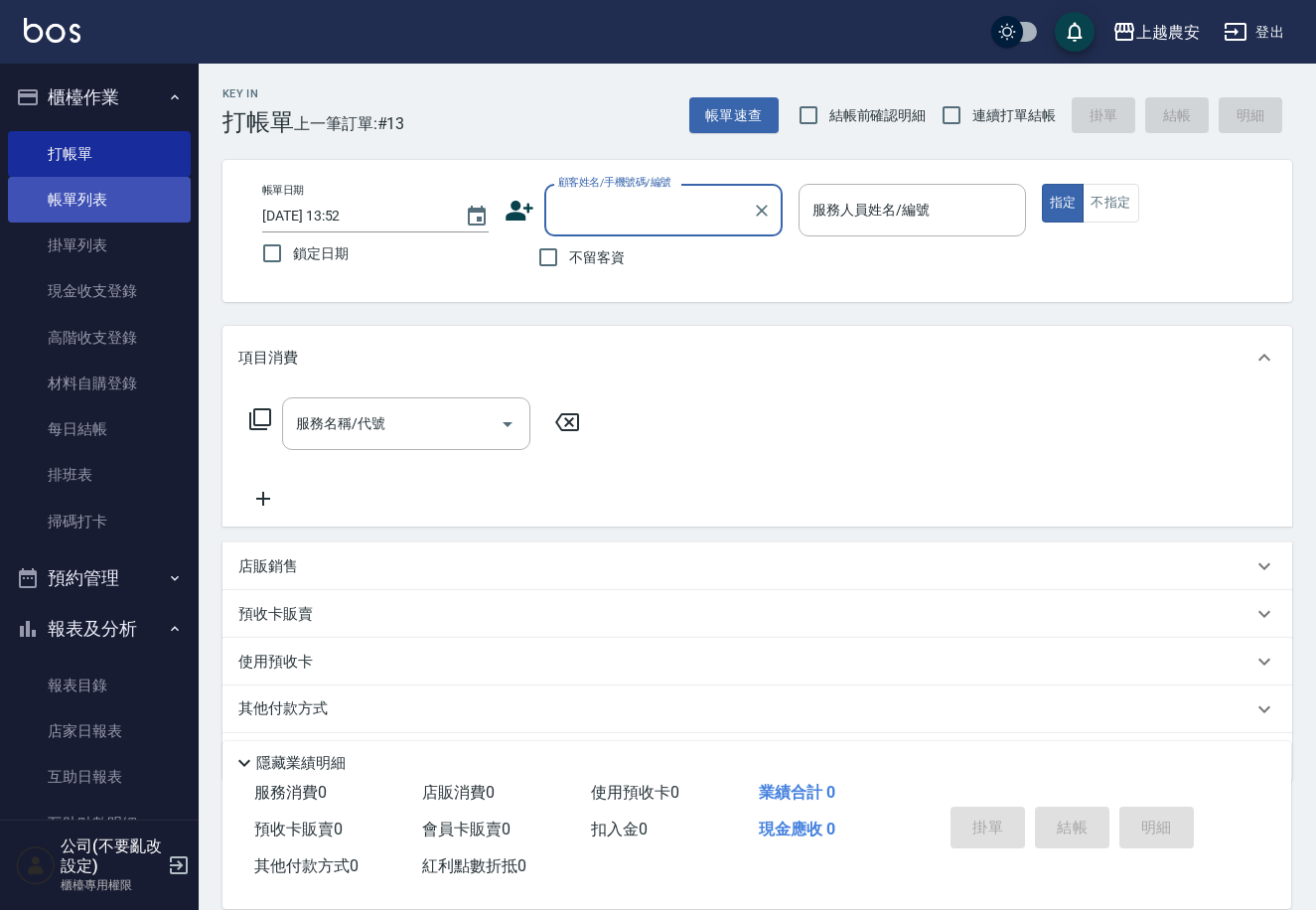 click on "帳單列表" at bounding box center [99, 200] 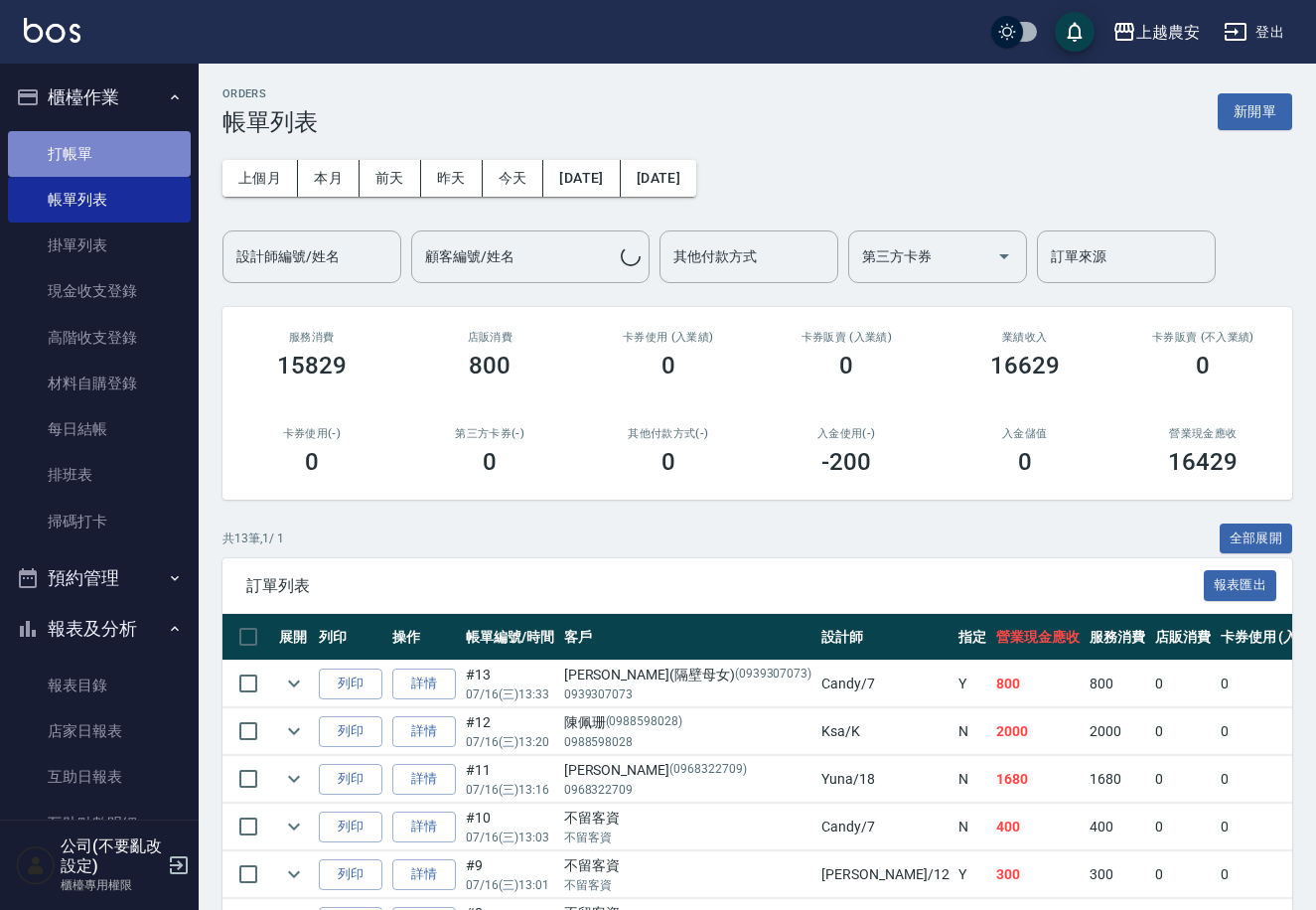 click on "打帳單" at bounding box center [99, 154] 